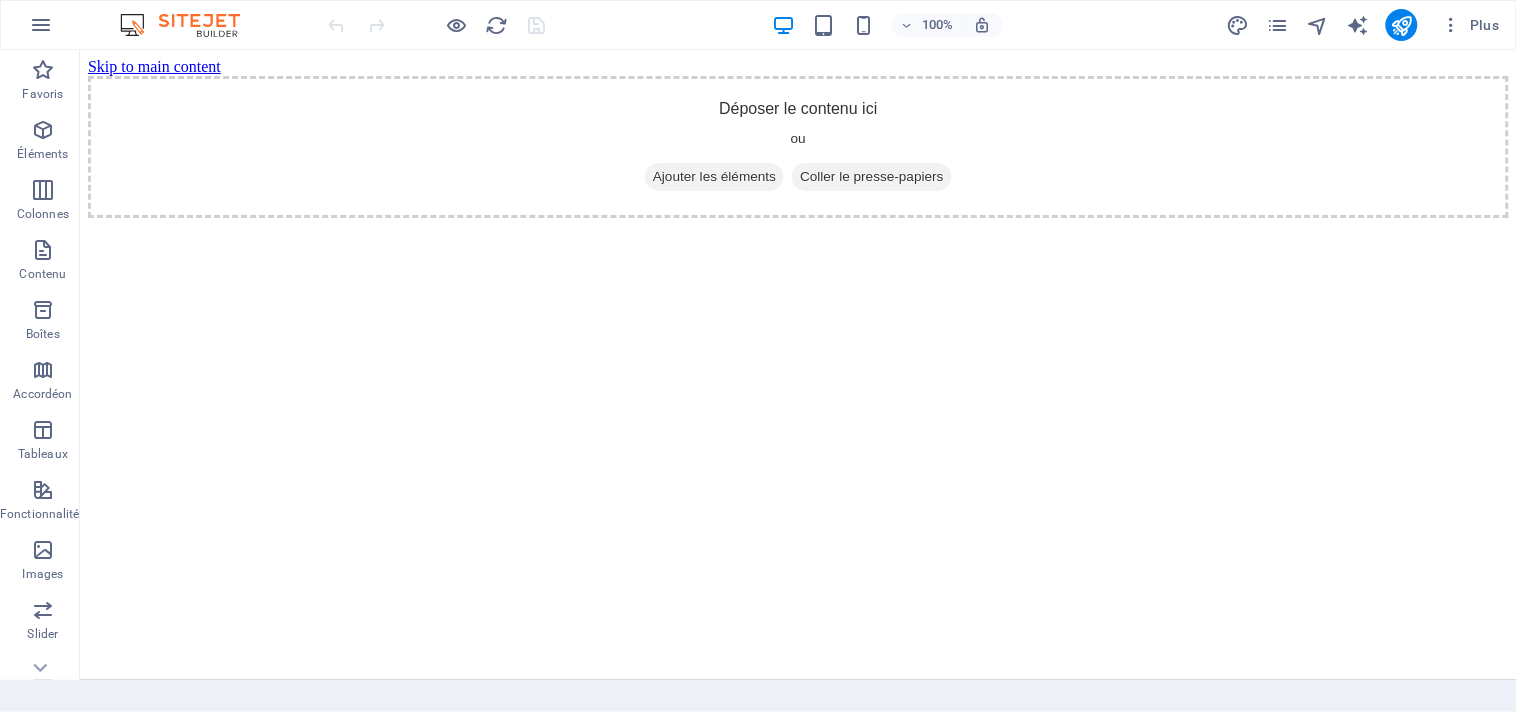 scroll, scrollTop: 0, scrollLeft: 0, axis: both 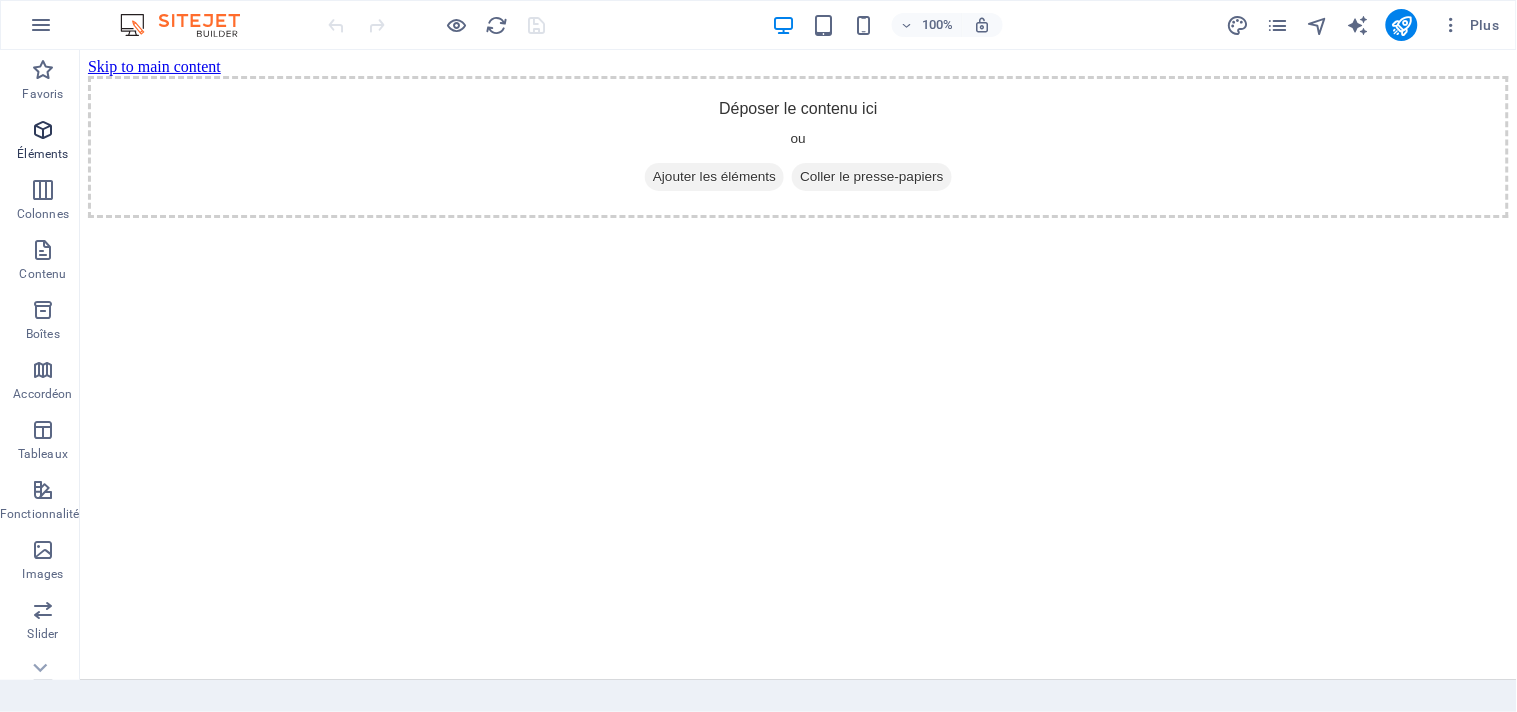 click at bounding box center (43, 130) 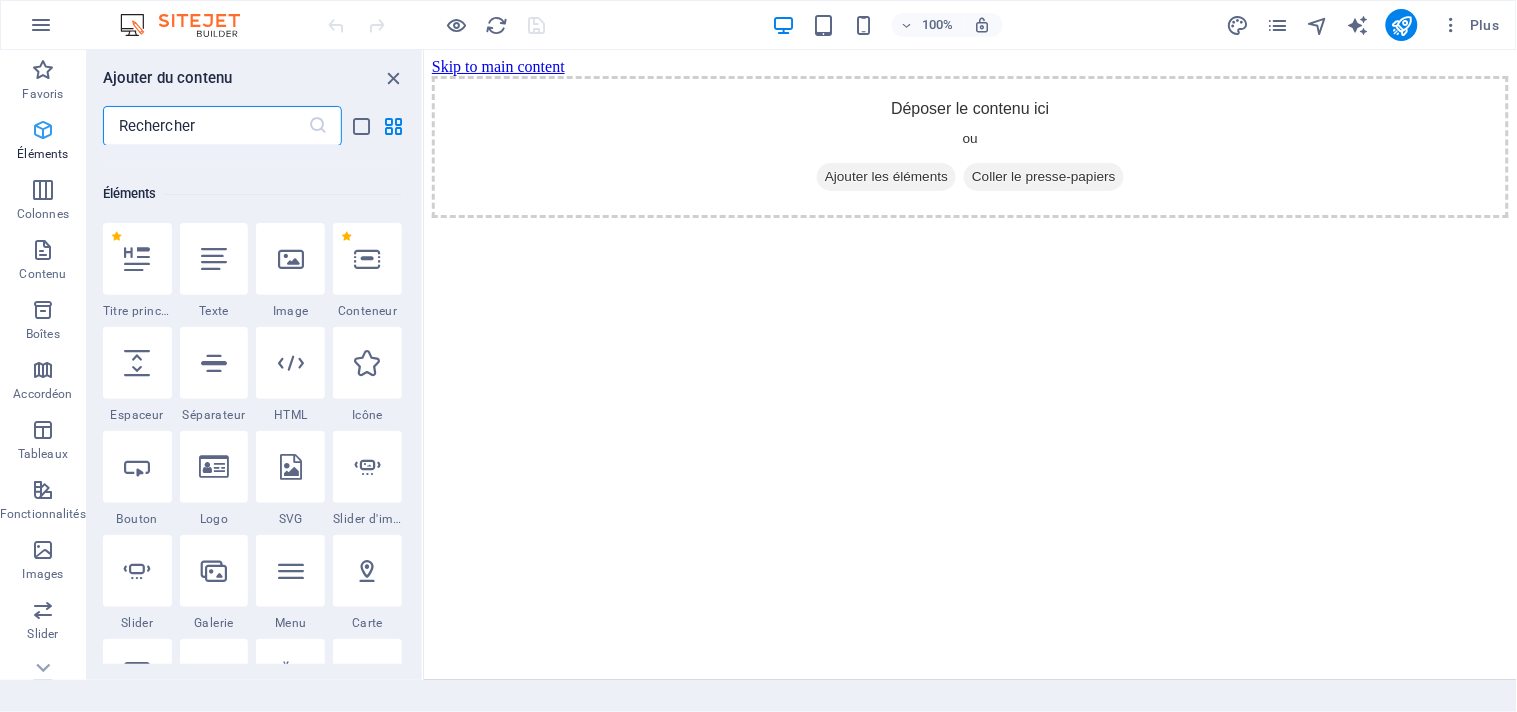 scroll, scrollTop: 213, scrollLeft: 0, axis: vertical 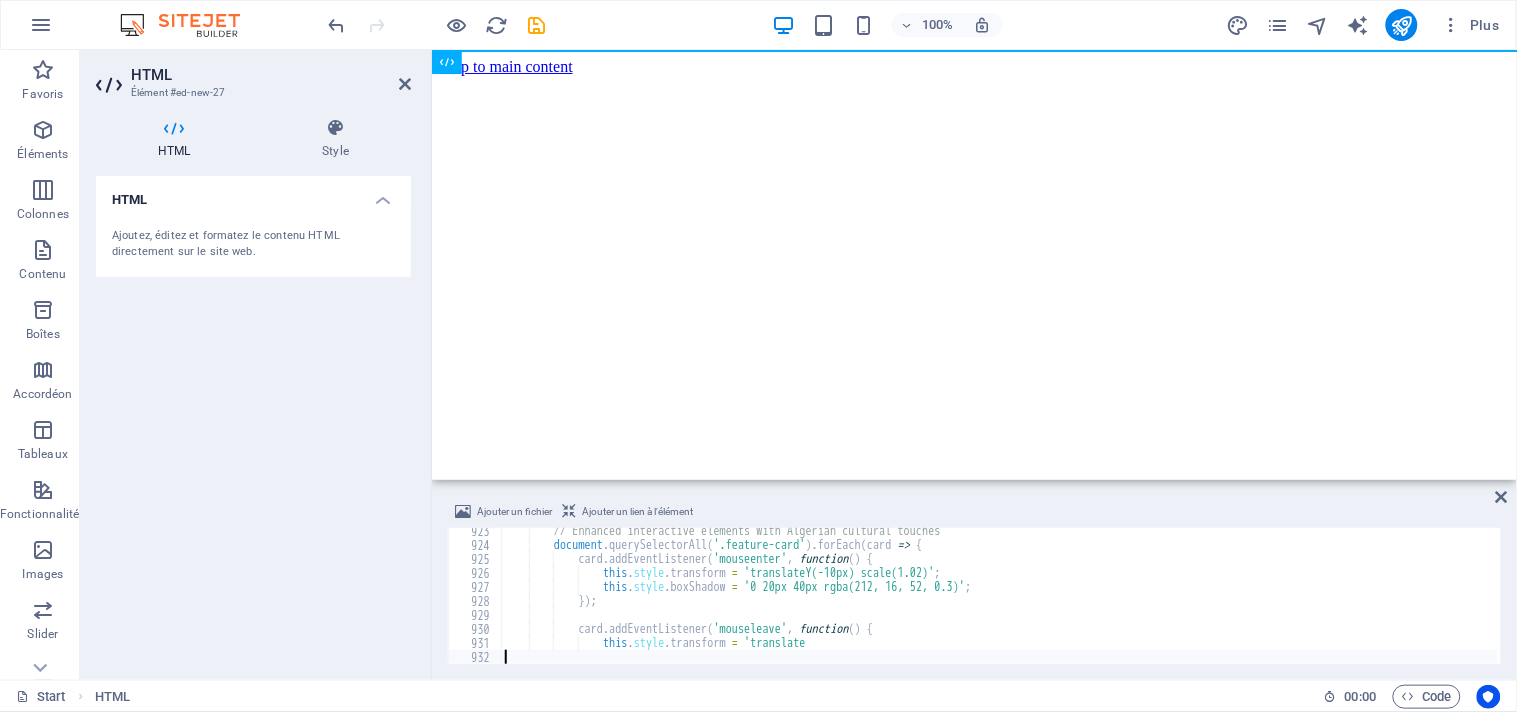 click on "HTML Ajoutez, éditez et formatez le contenu HTML directement sur le site web." at bounding box center (253, 420) 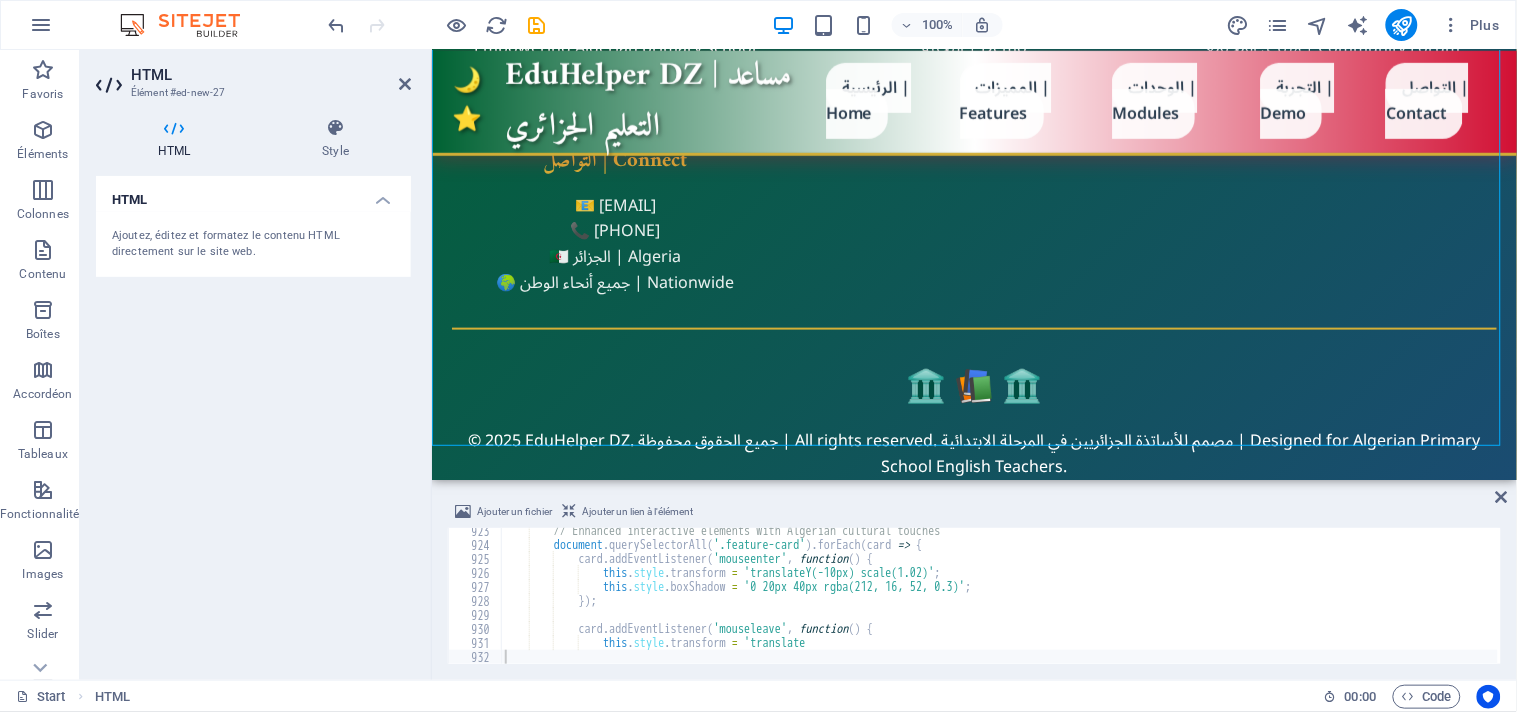 scroll, scrollTop: 4384, scrollLeft: 0, axis: vertical 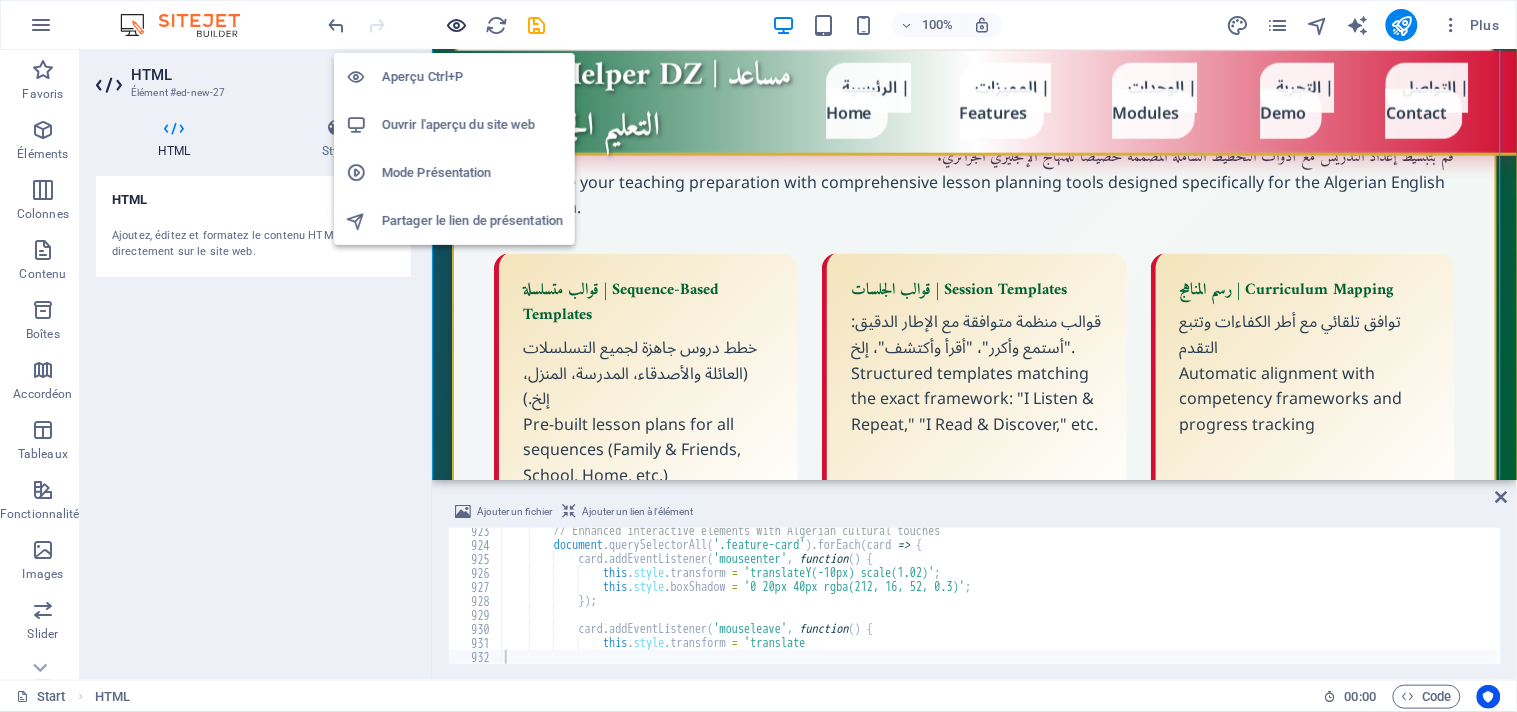 click at bounding box center [457, 25] 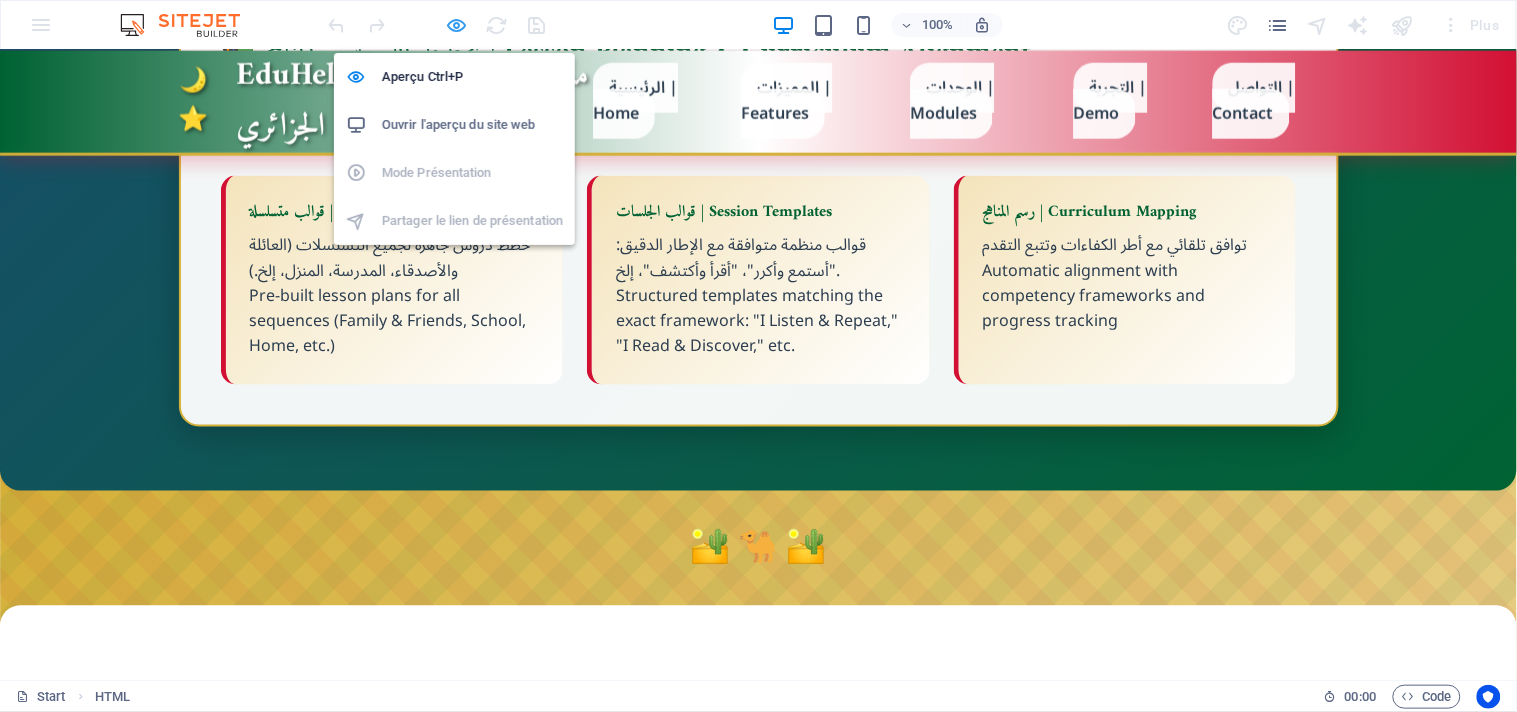 click at bounding box center [457, 25] 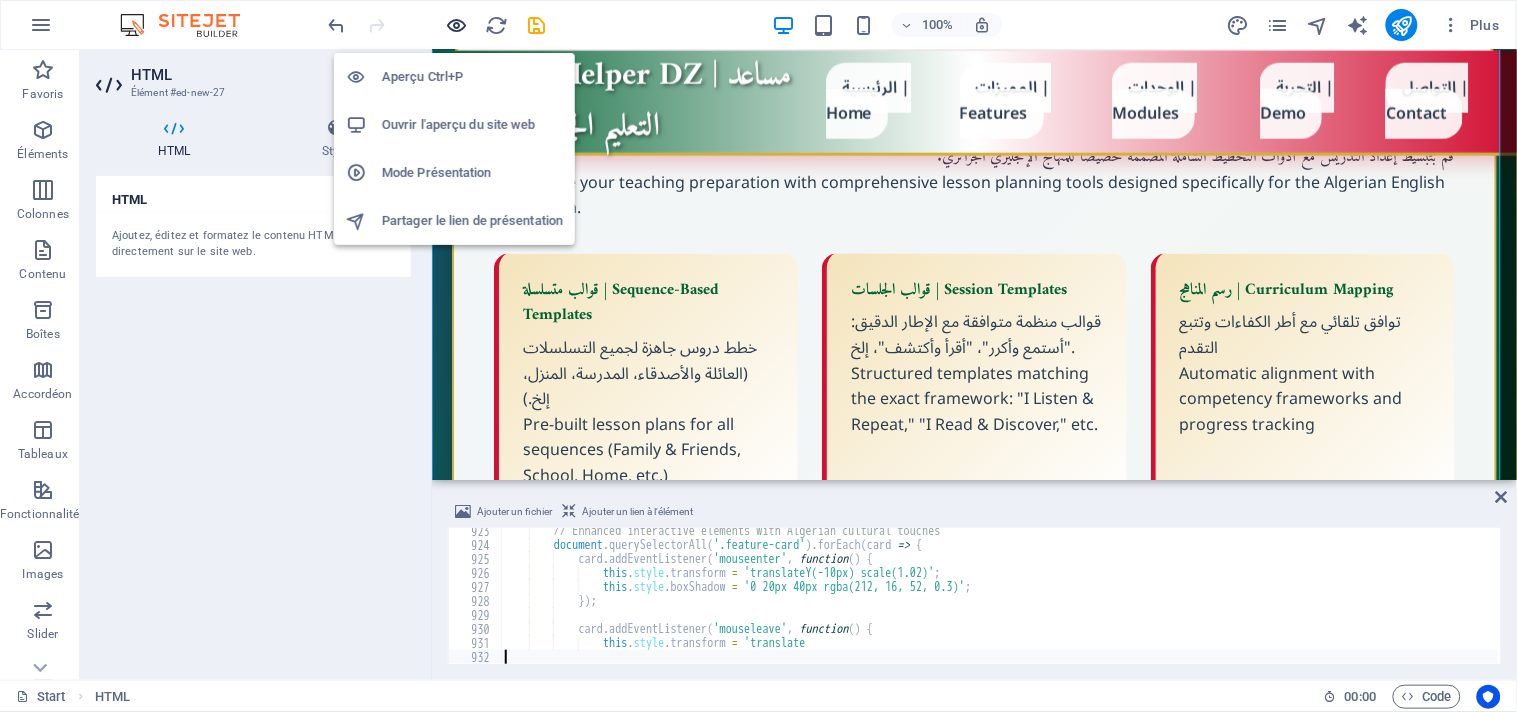 scroll, scrollTop: 2792, scrollLeft: 0, axis: vertical 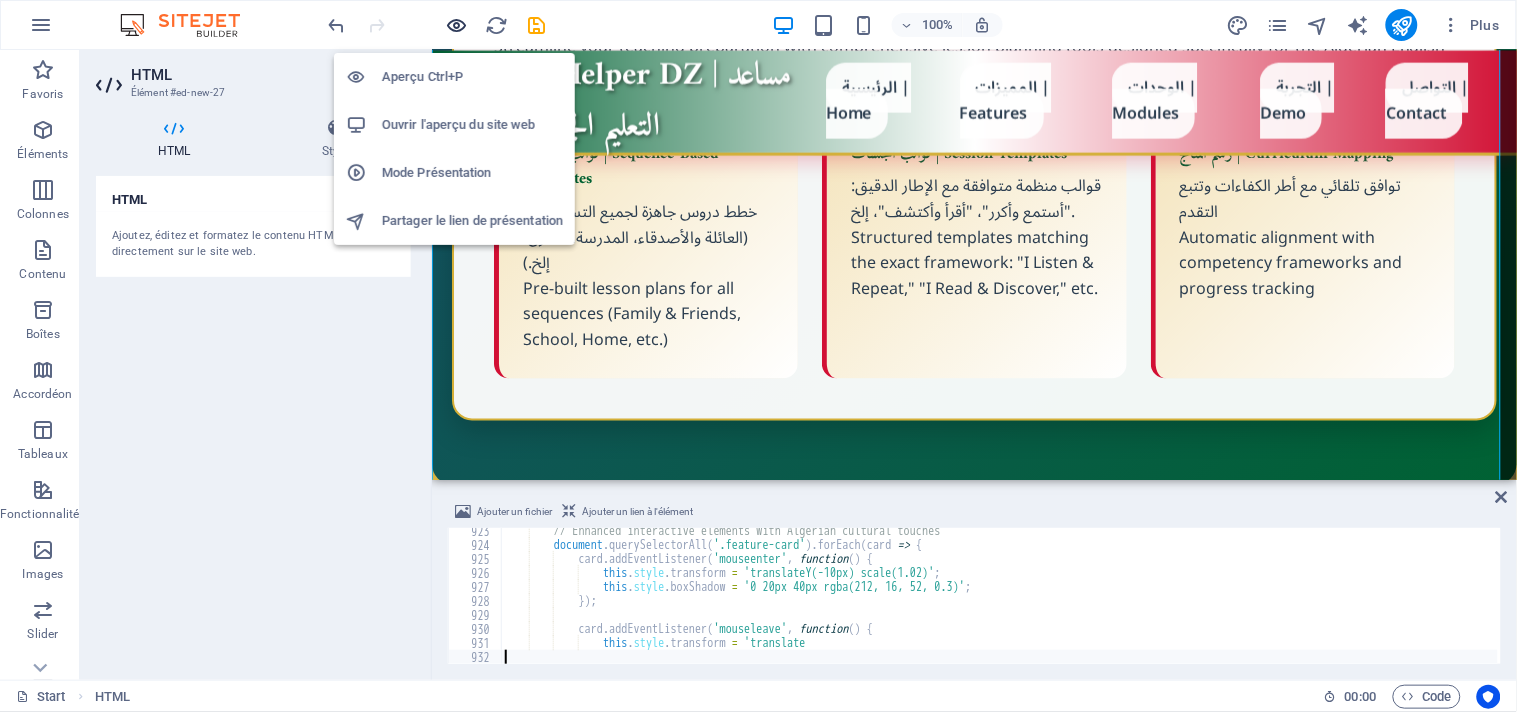 click at bounding box center [457, 25] 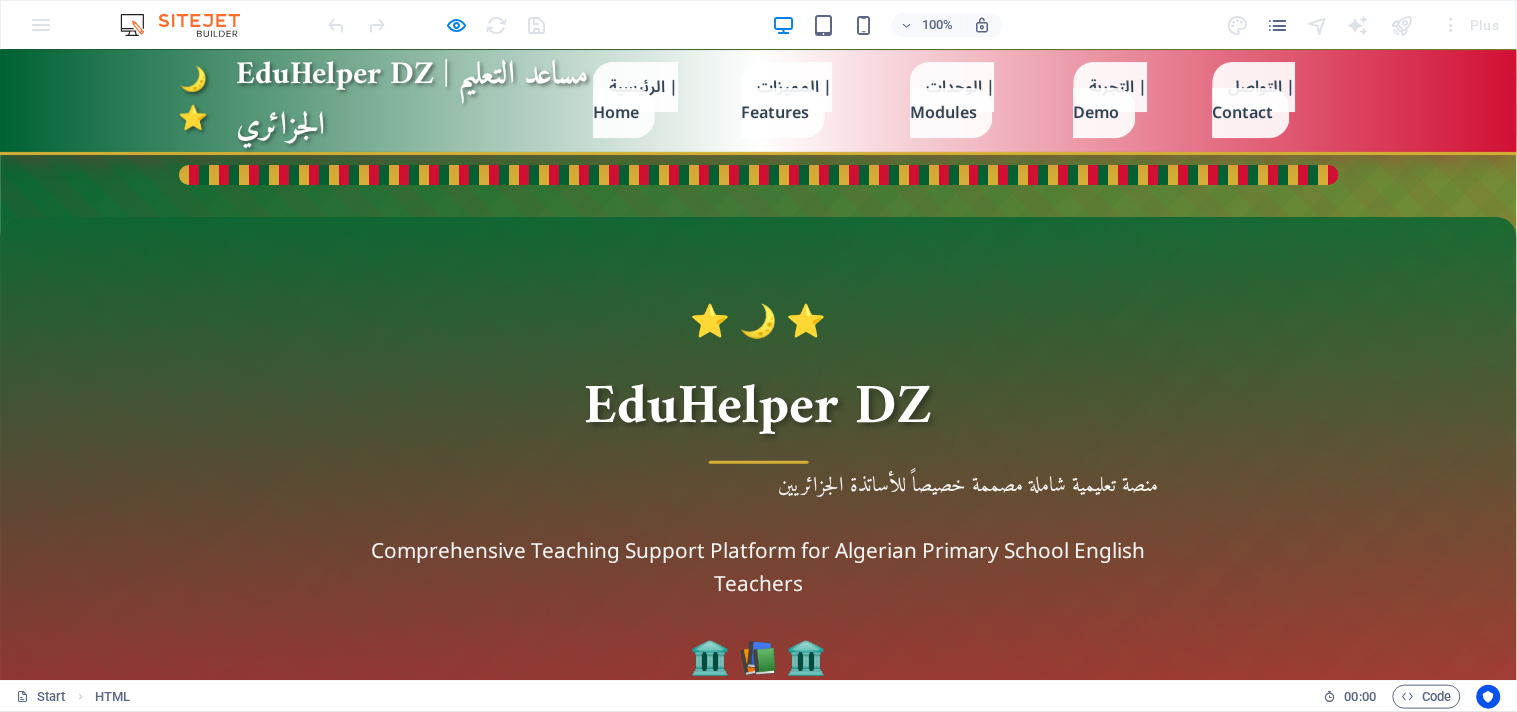 scroll, scrollTop: 0, scrollLeft: 0, axis: both 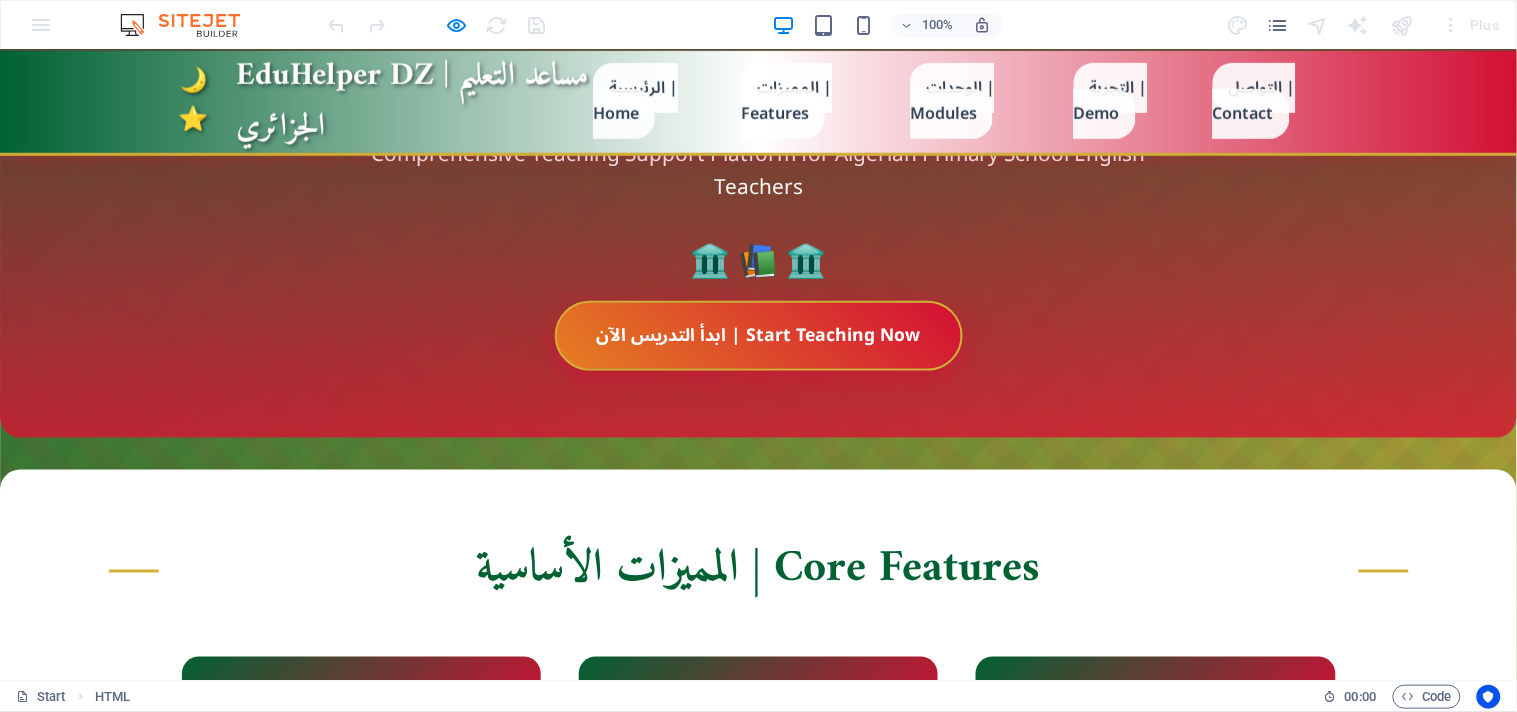 click on "ابدأ التدريس الآن | Start Teaching Now" at bounding box center (759, 335) 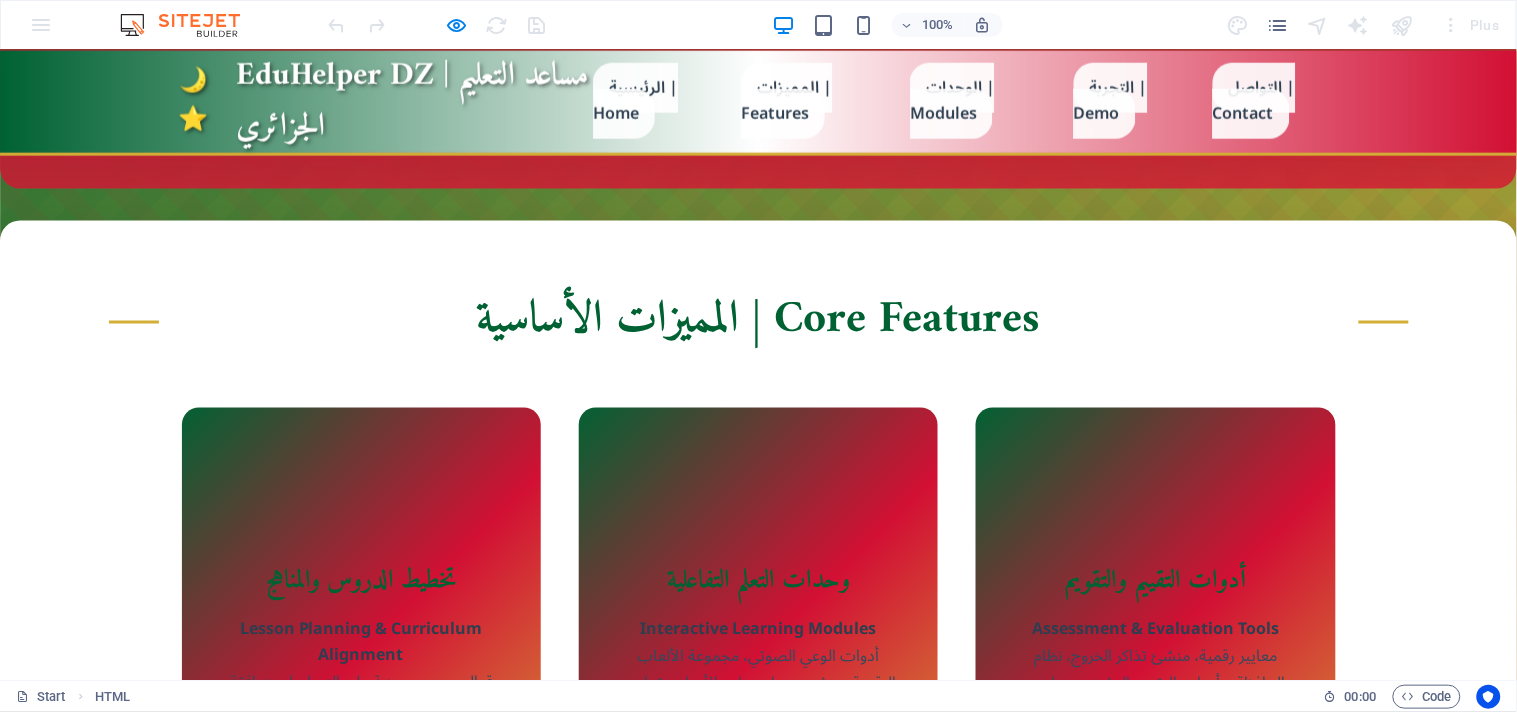 scroll, scrollTop: 728, scrollLeft: 0, axis: vertical 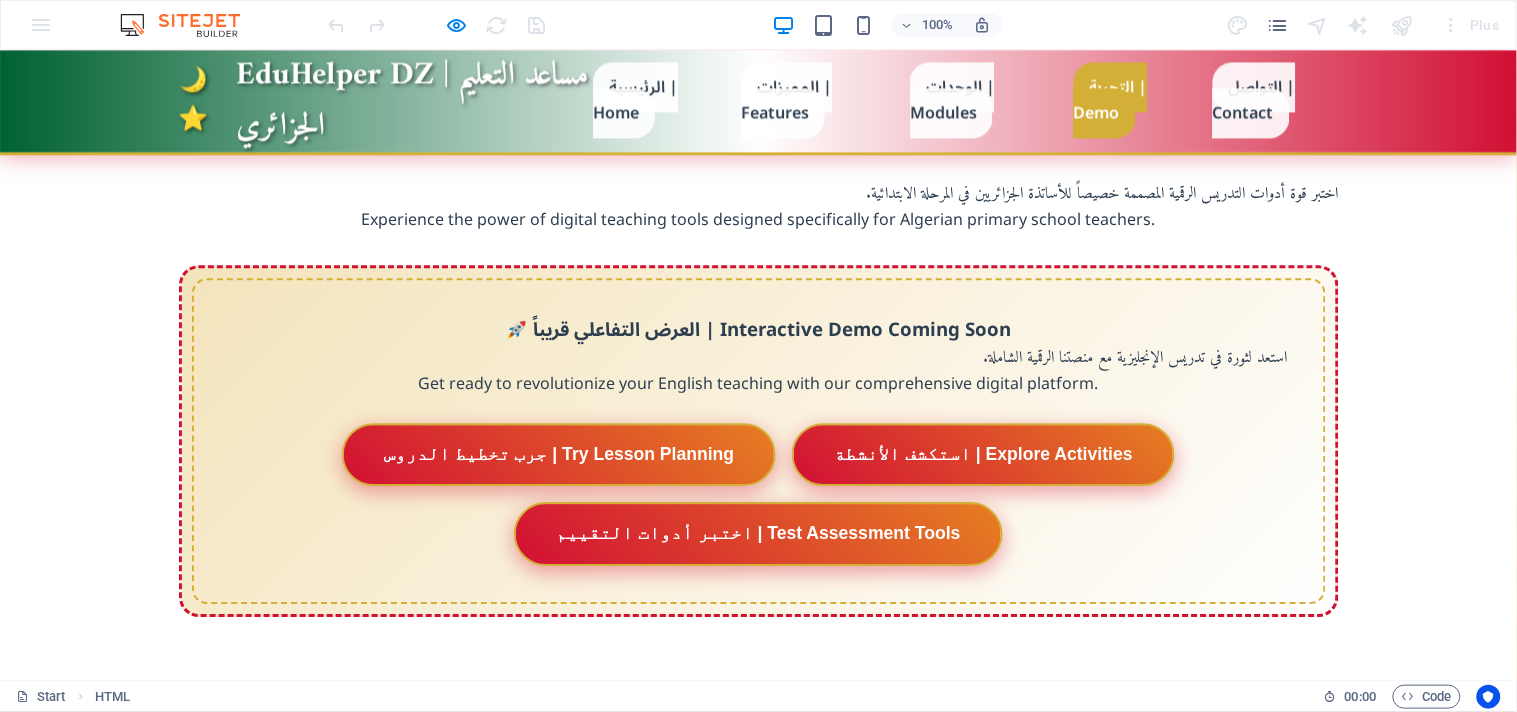 click on "التجربة | Demo" at bounding box center [1111, 100] 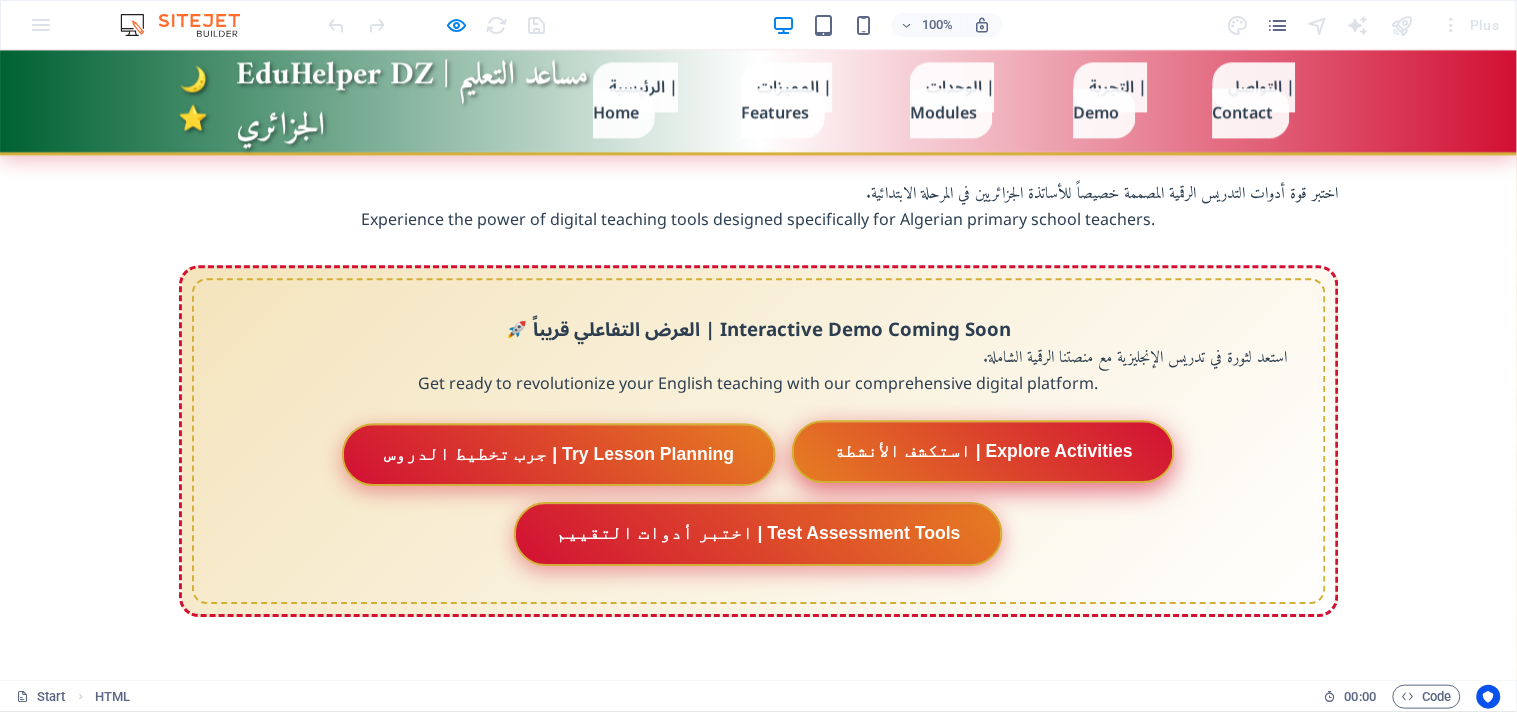 click on "استكشف الأنشطة | Explore Activities" at bounding box center [983, 450] 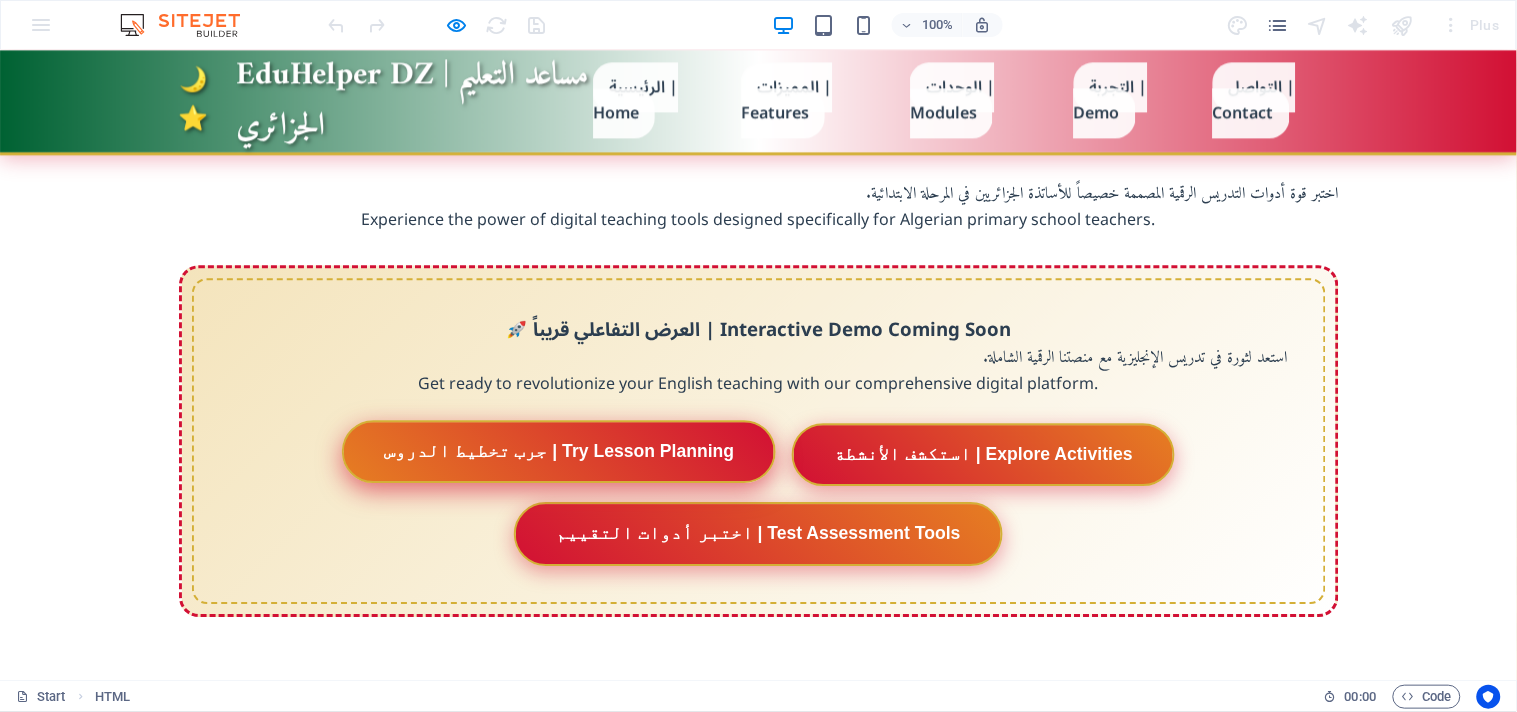 click on "جرب تخطيط الدروس | Try Lesson Planning" at bounding box center [559, 450] 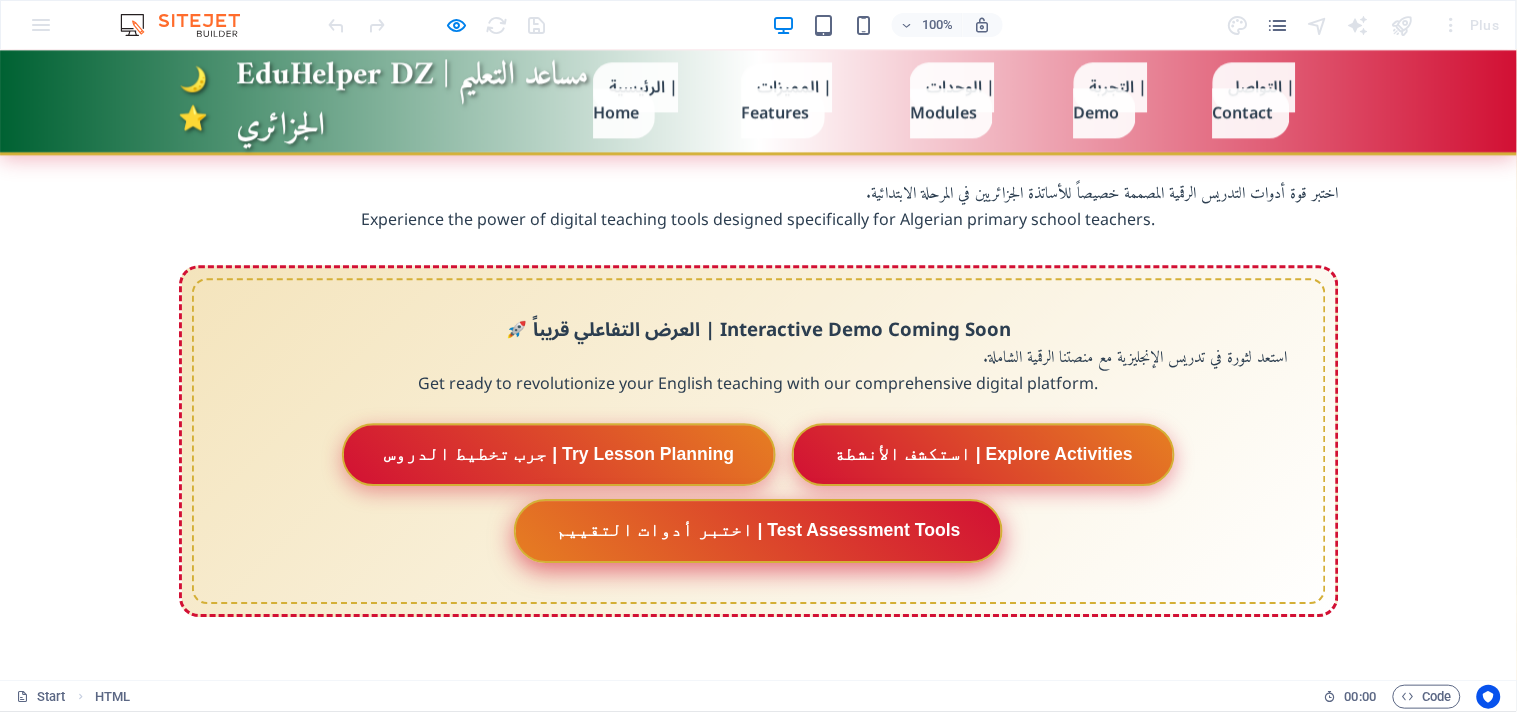 click on "اختبر أدوات التقييم | Test Assessment Tools" at bounding box center [758, 529] 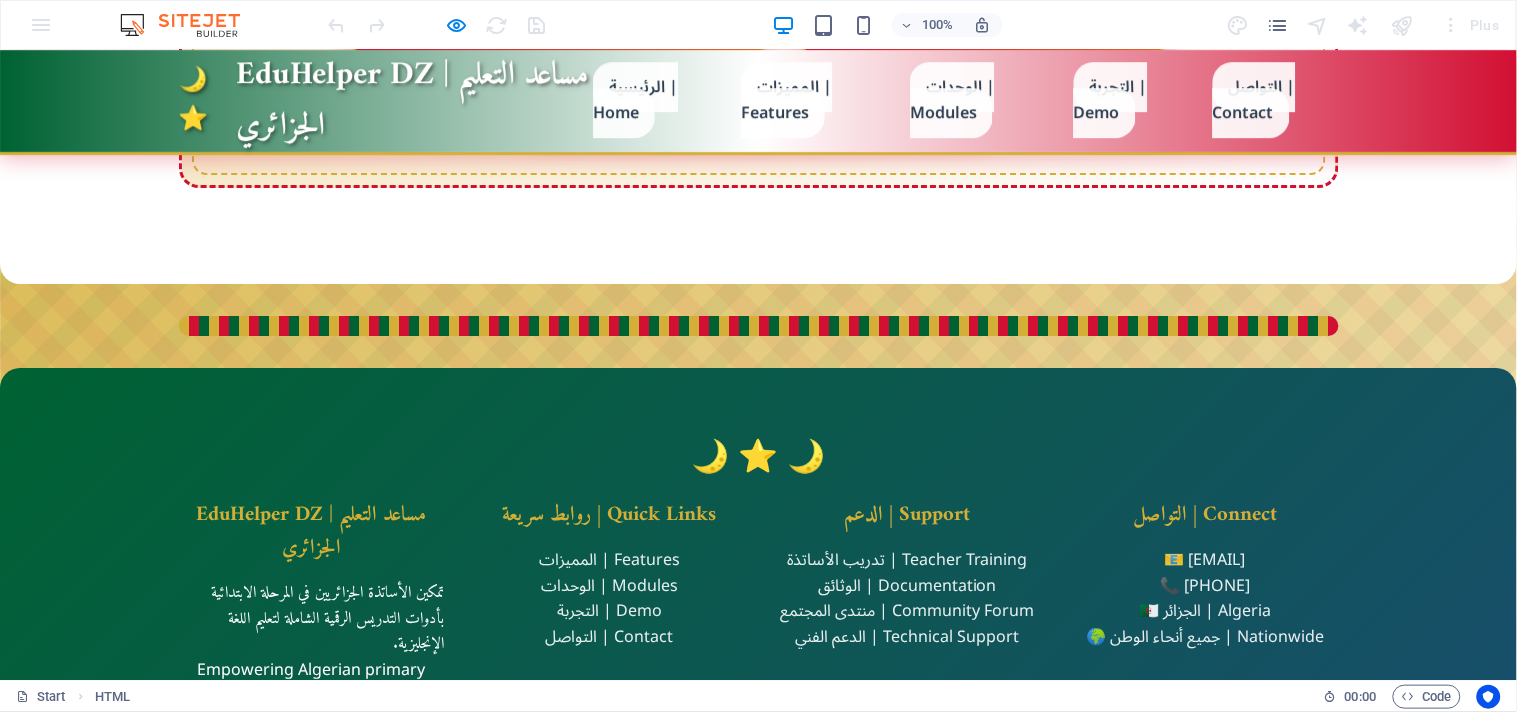 scroll, scrollTop: 3695, scrollLeft: 0, axis: vertical 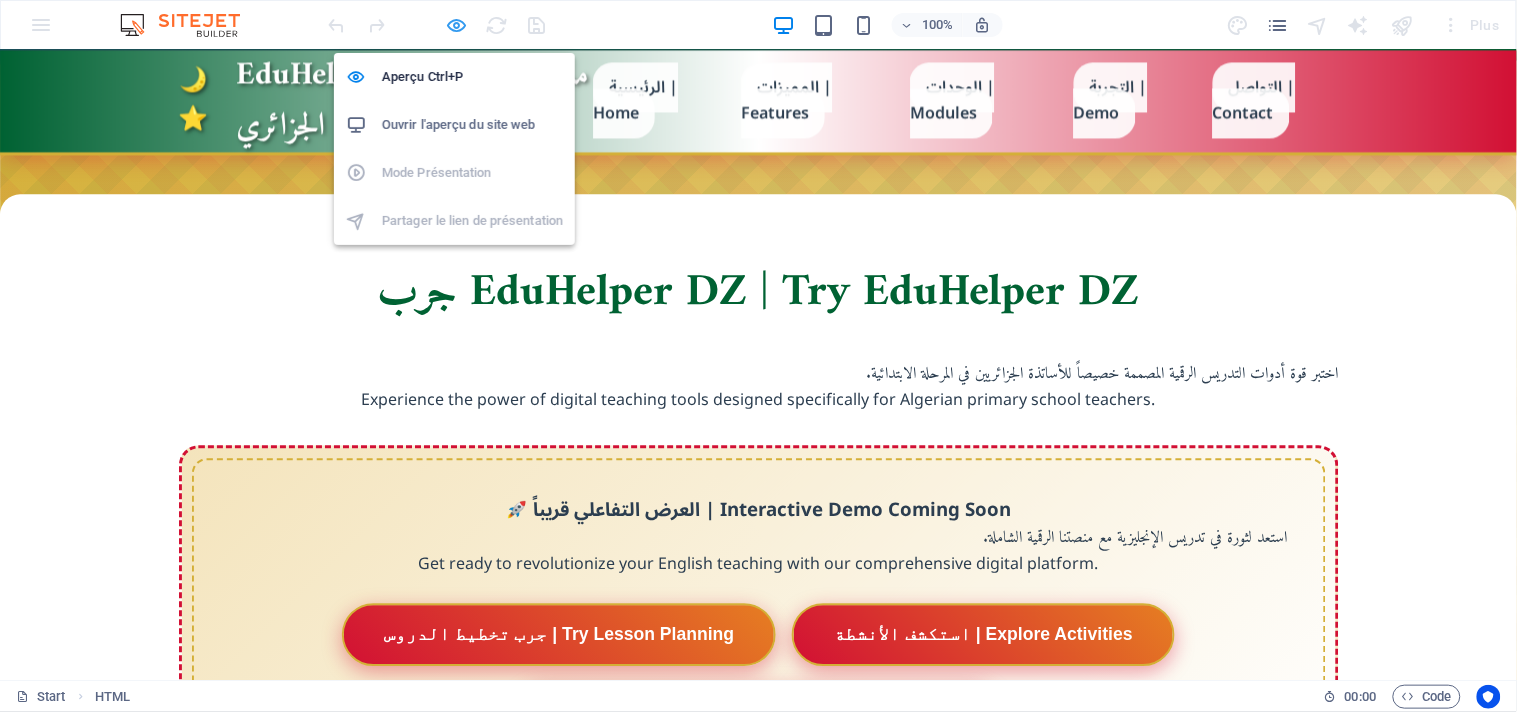 click at bounding box center (457, 25) 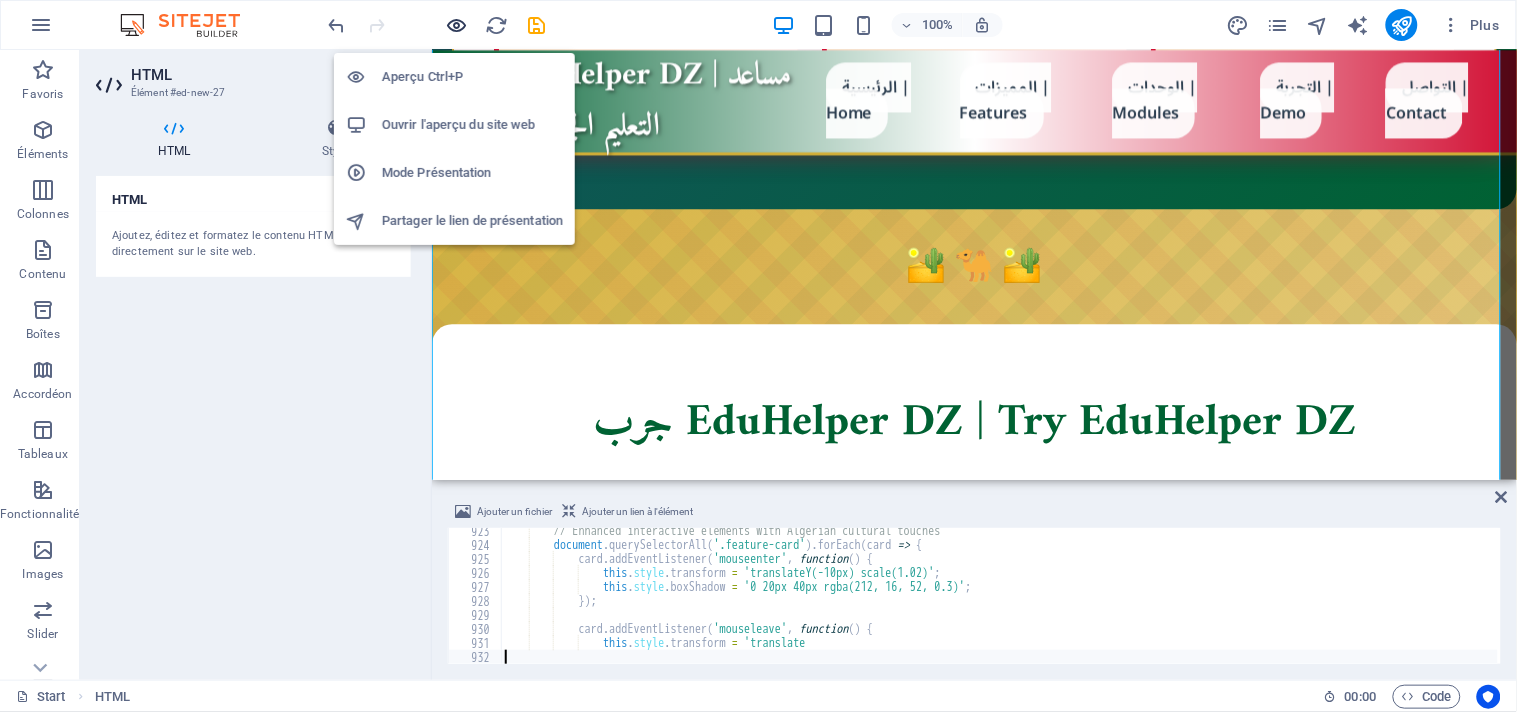 scroll, scrollTop: 3255, scrollLeft: 0, axis: vertical 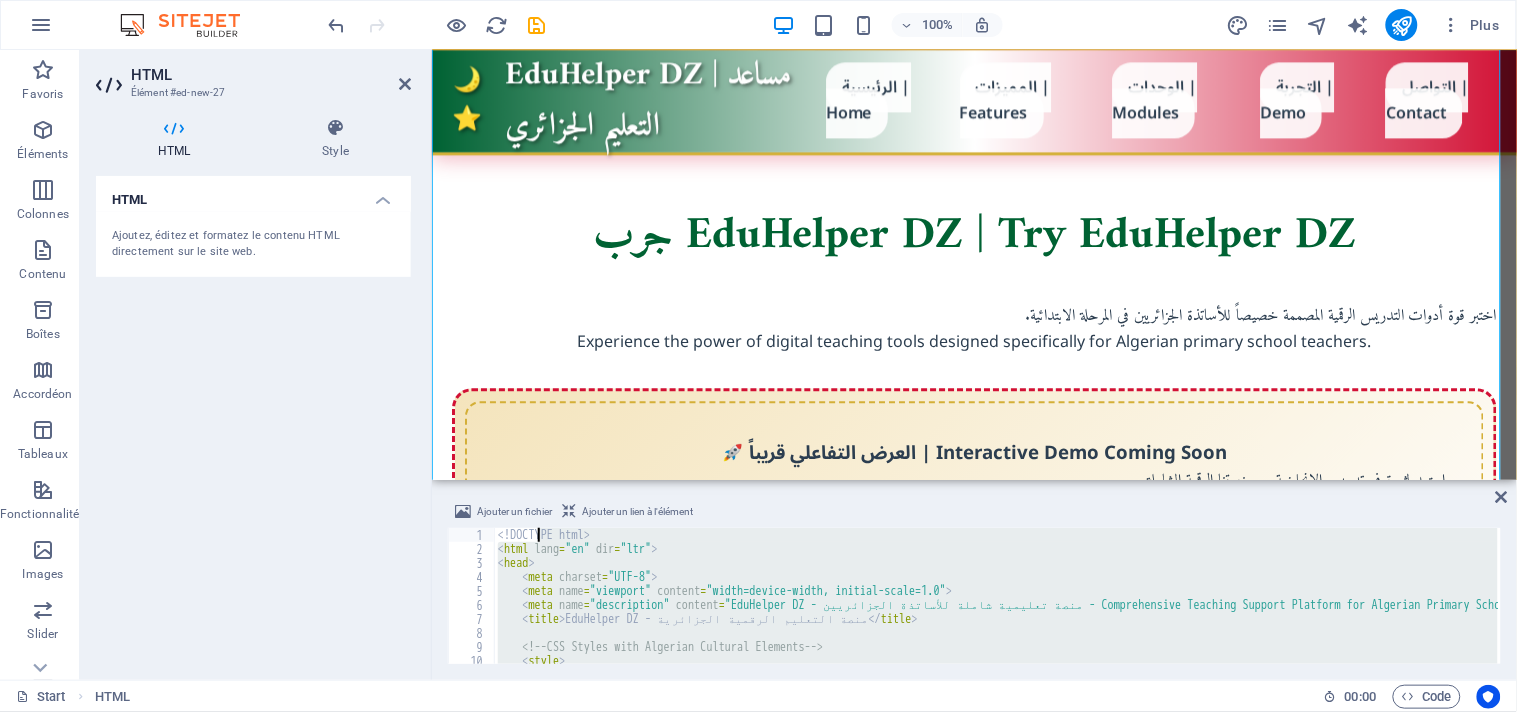 drag, startPoint x: 555, startPoint y: 650, endPoint x: 537, endPoint y: 535, distance: 116.40017 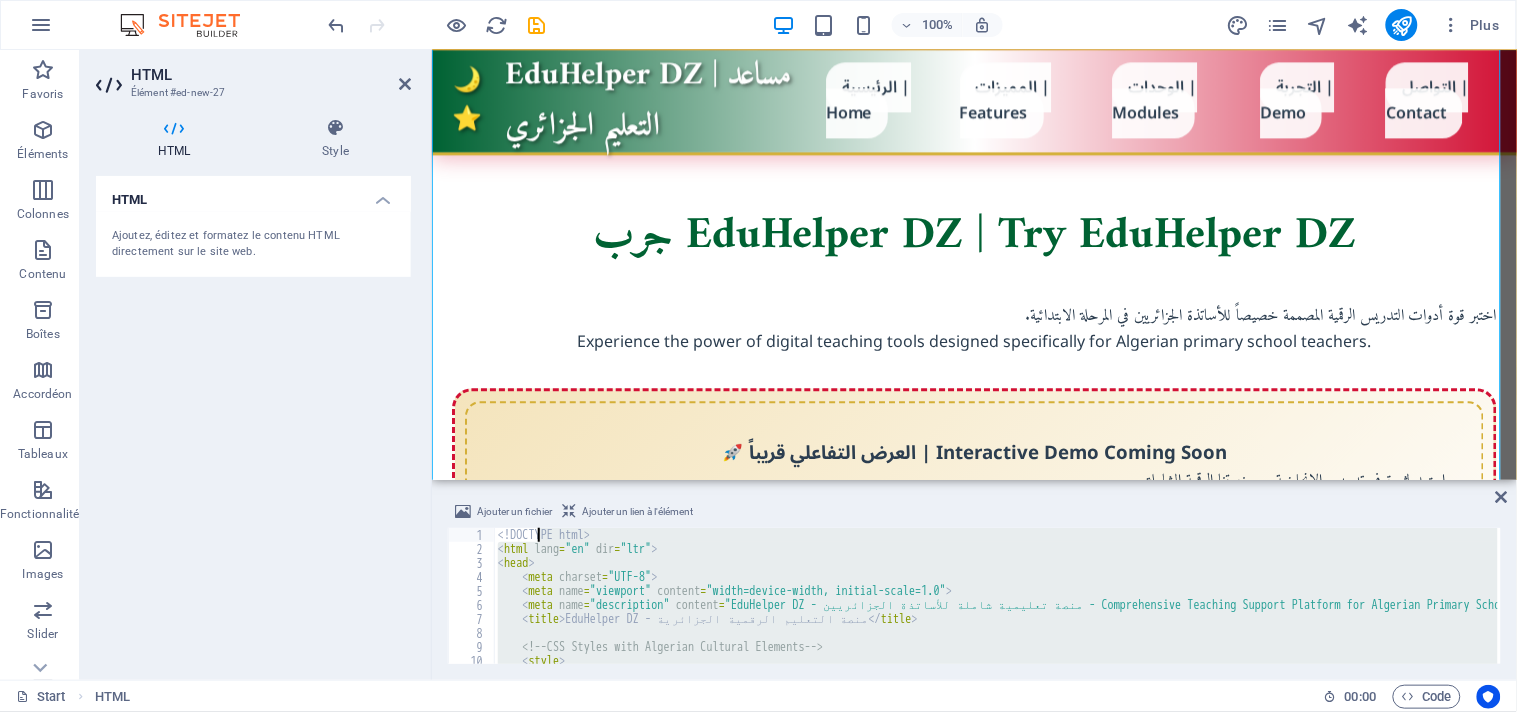 type on "<!DOCT         this.style.transform = 'translate" 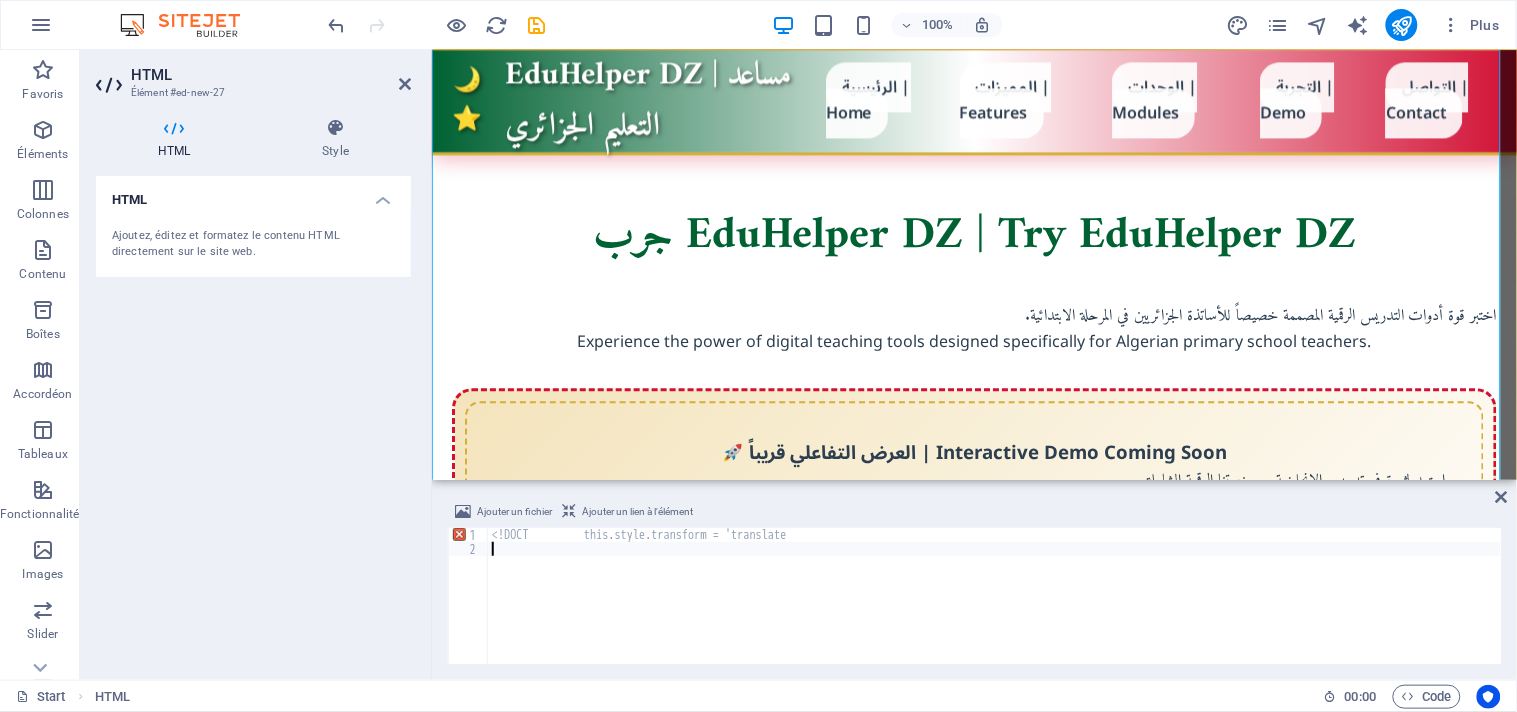 click on "< !DOCT         this.style.transform = 'translate" at bounding box center (995, 610) 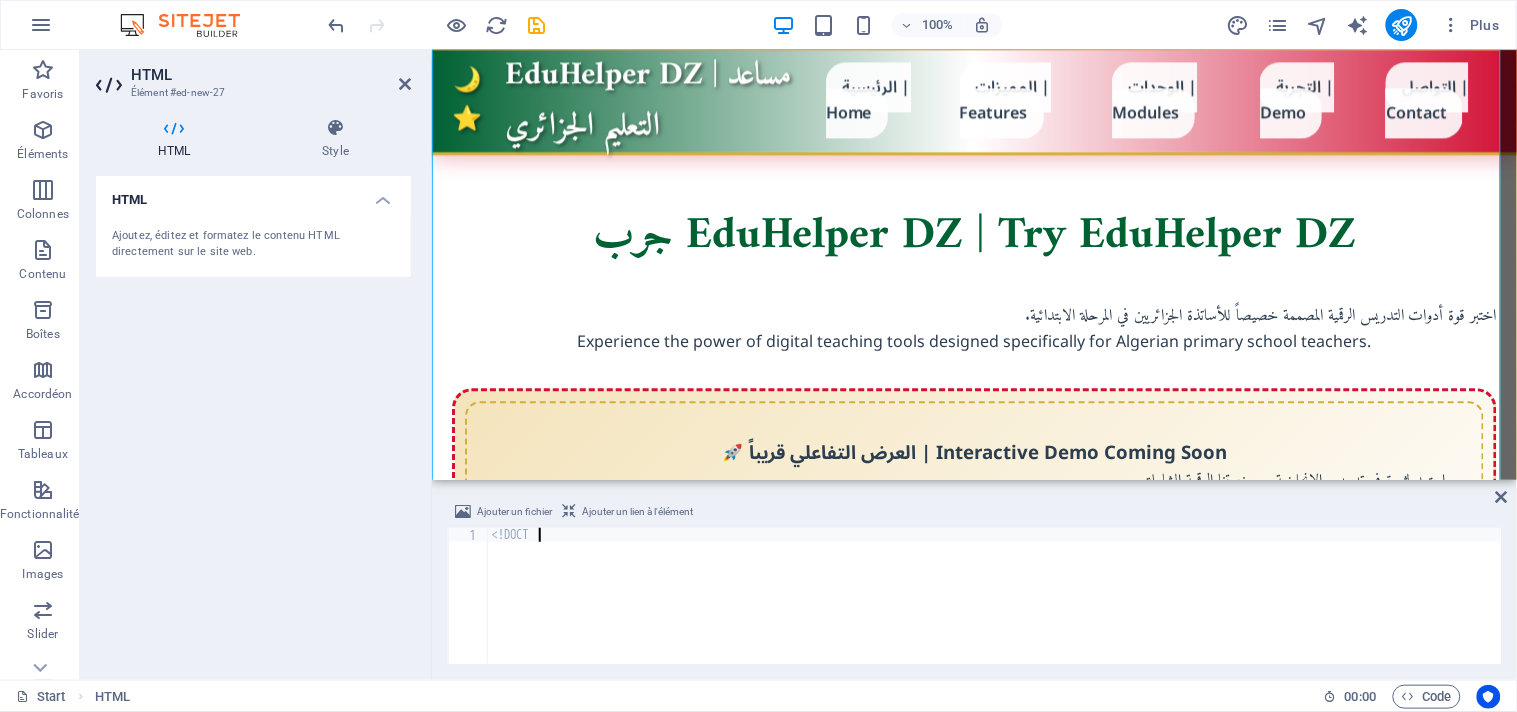 type on "<" 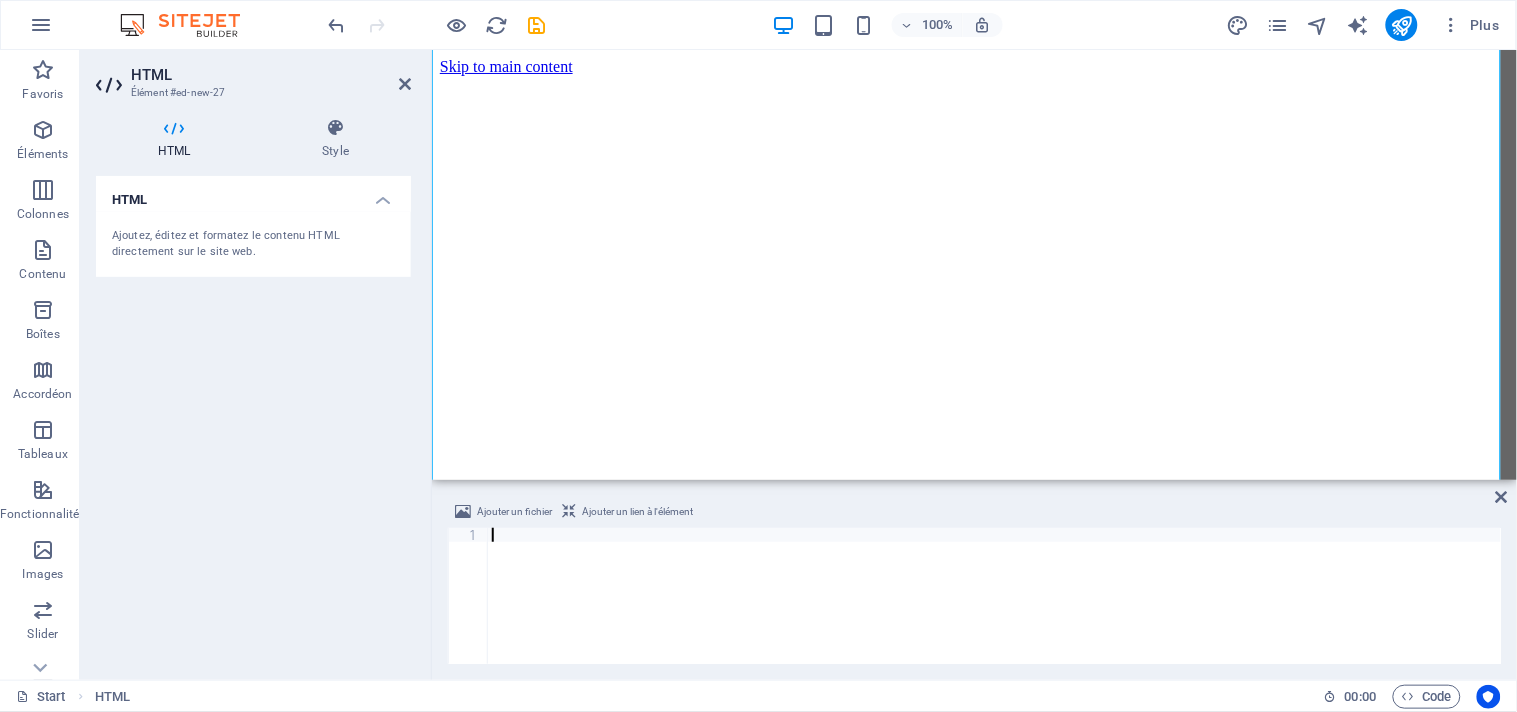 scroll, scrollTop: 0, scrollLeft: 0, axis: both 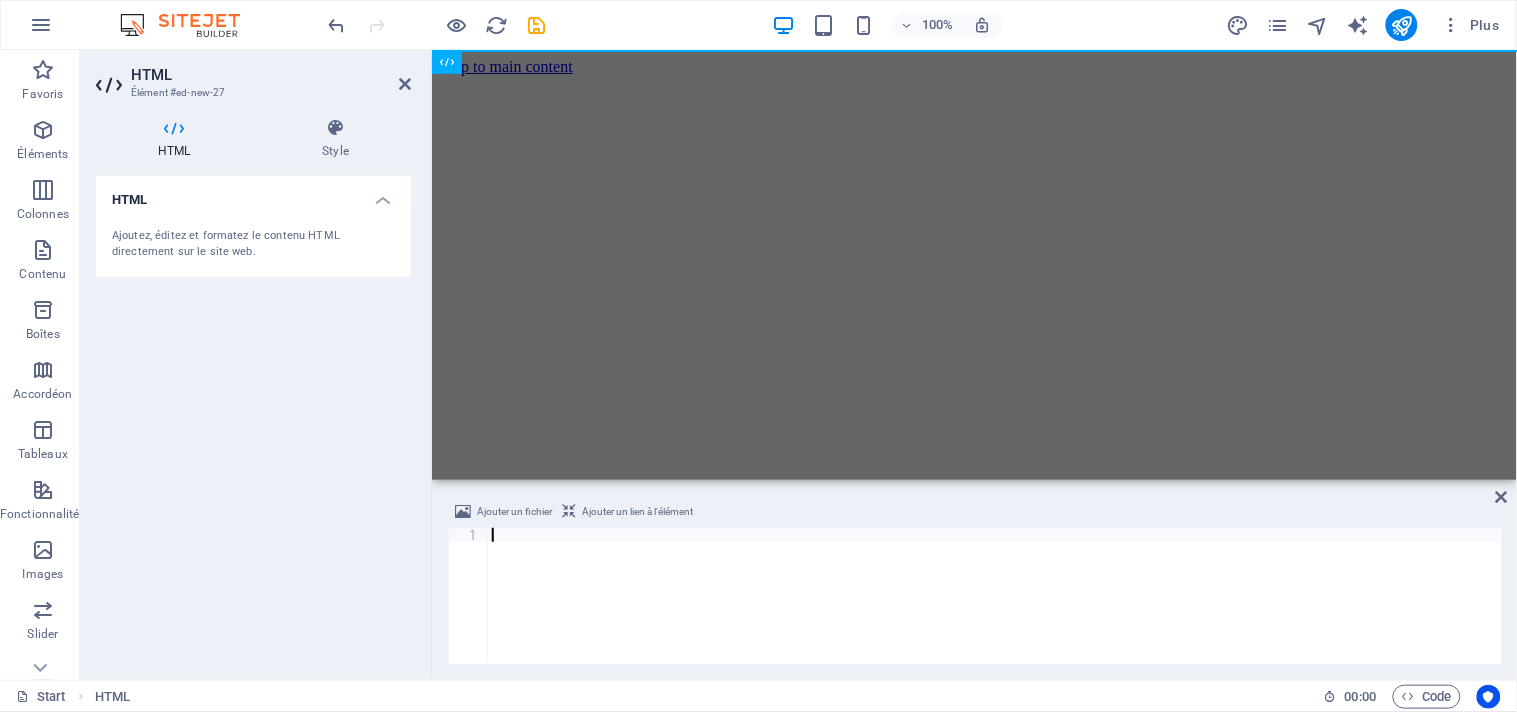 click on "HTML Ajoutez, éditez et formatez le contenu HTML directement sur le site web." at bounding box center [253, 420] 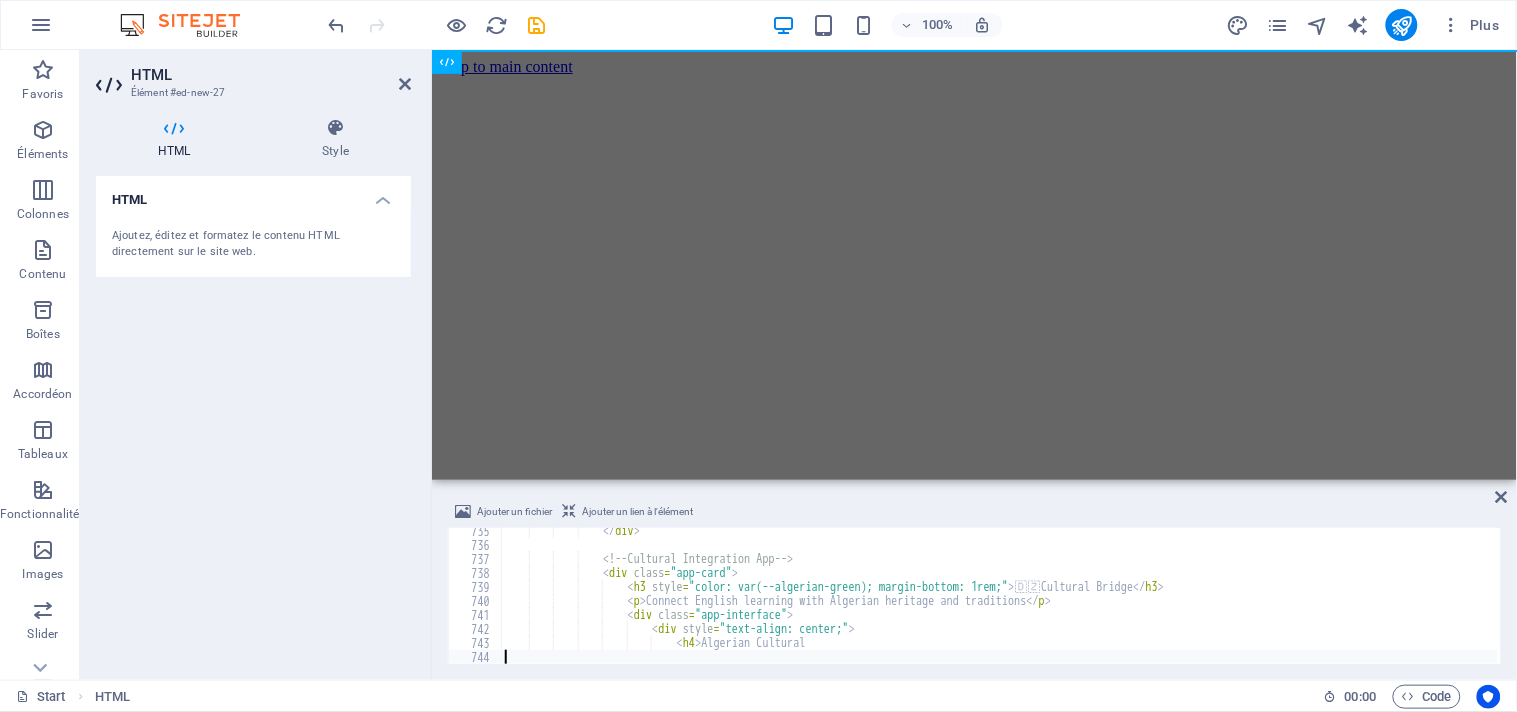 scroll, scrollTop: 10280, scrollLeft: 0, axis: vertical 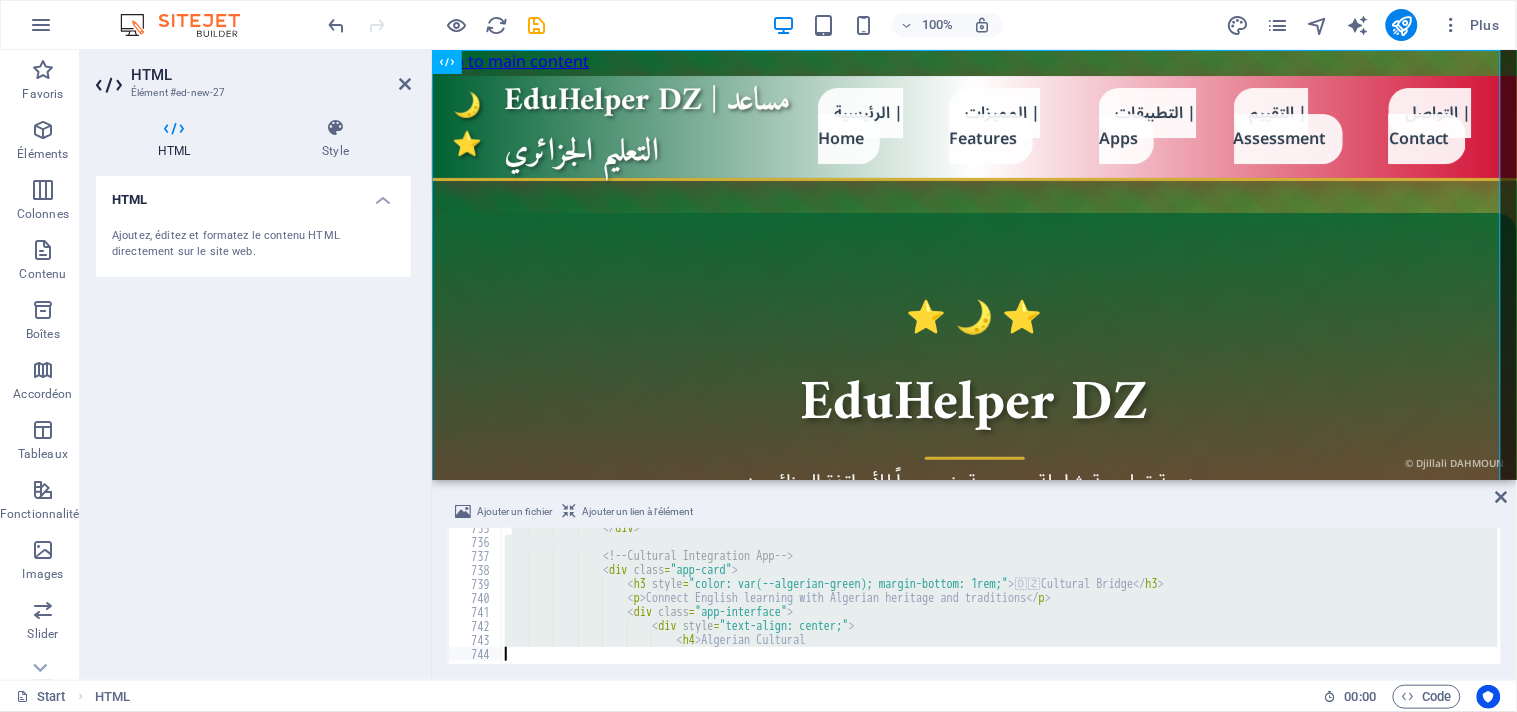 drag, startPoint x: 512, startPoint y: 532, endPoint x: 538, endPoint y: 656, distance: 126.69649 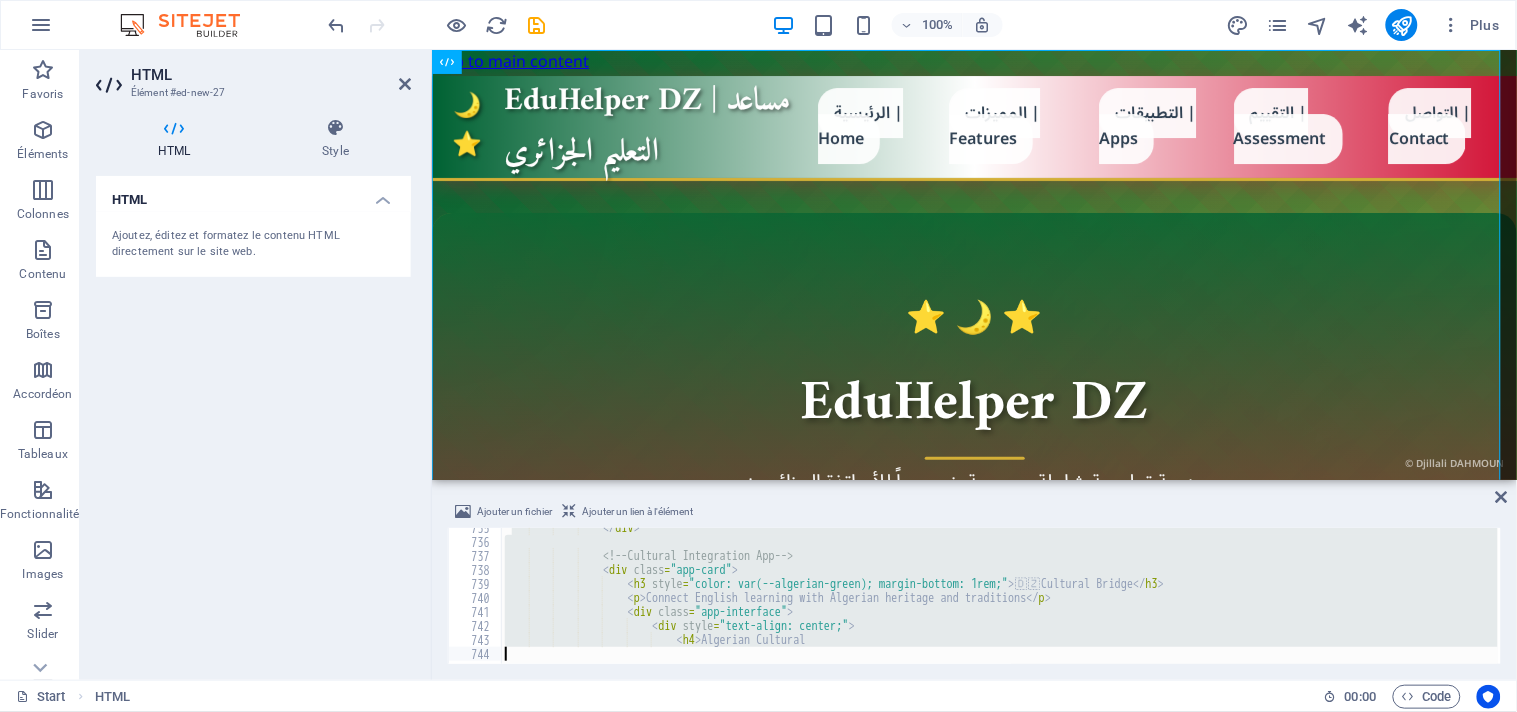 click on "</ div >                     <!--  Cultural Integration App  -->                     < div   class = "app-card" >                          < h3   style = "color: var(--algerian-green); margin-bottom: 1rem;" > 🇩 🇿  Cultural Bridge </ h3 >                          < p > Connect English learning with Algerian heritage and traditions </ p >                          < div   class = "app-interface" >                               < div   style = "text-align: center;" >                                    < h4 > Algerian Cultural" at bounding box center (999, 596) 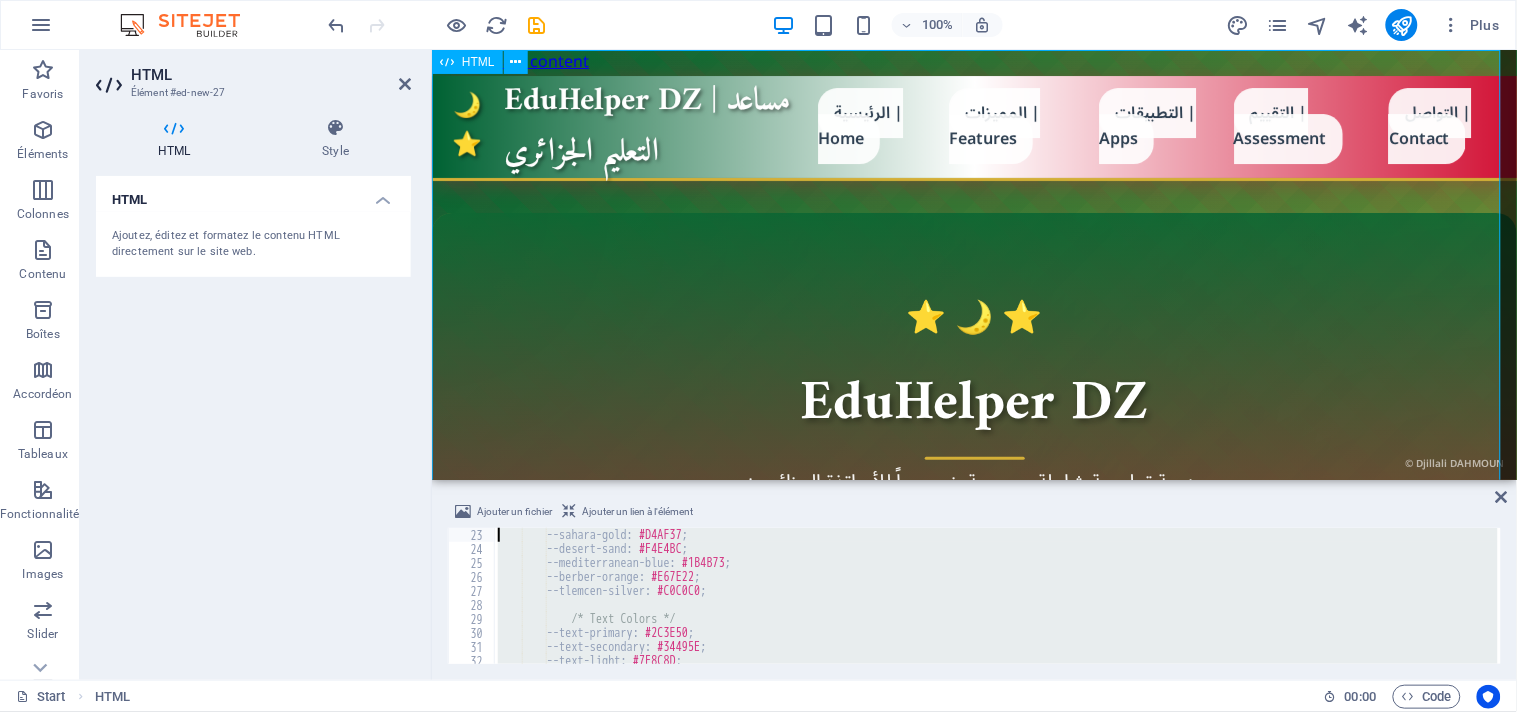 scroll, scrollTop: 0, scrollLeft: 0, axis: both 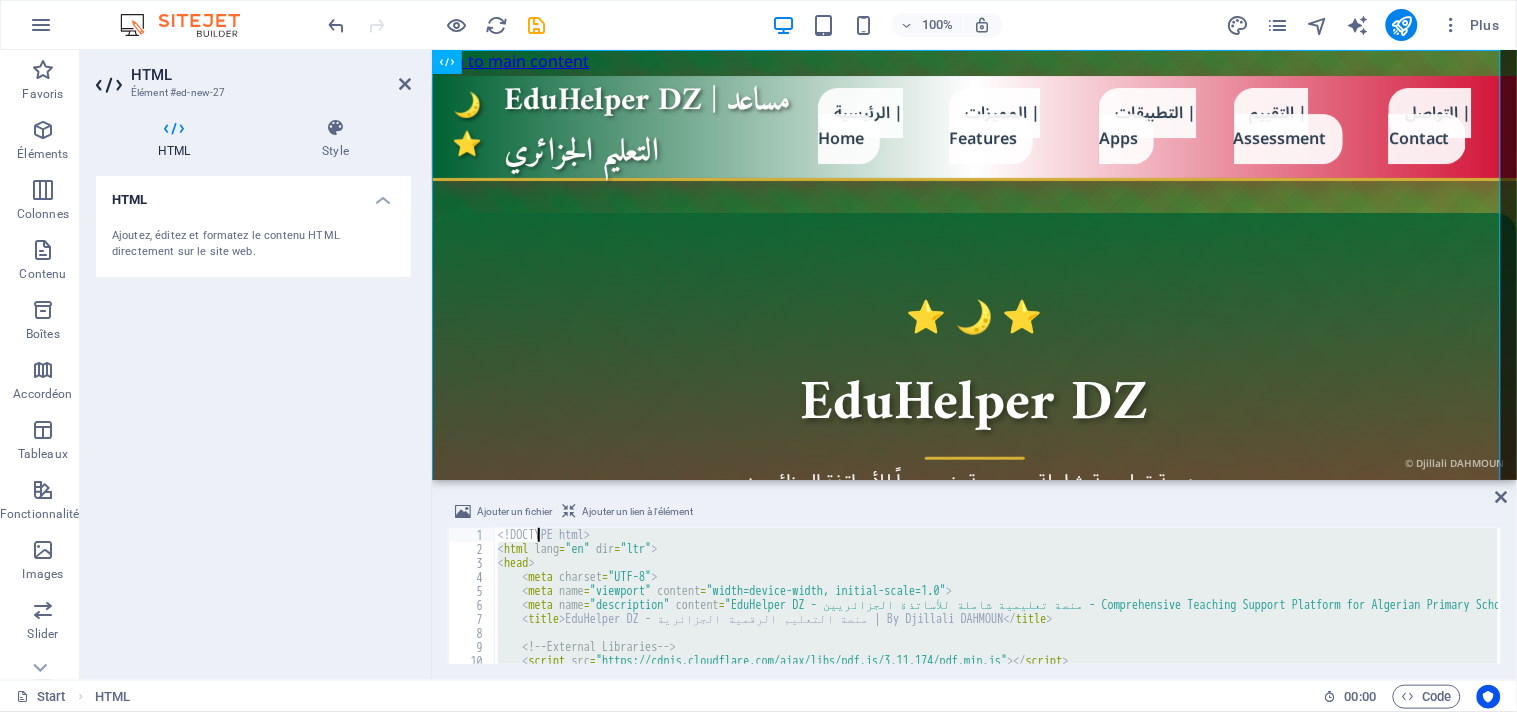 drag, startPoint x: 540, startPoint y: 651, endPoint x: 537, endPoint y: 538, distance: 113.03982 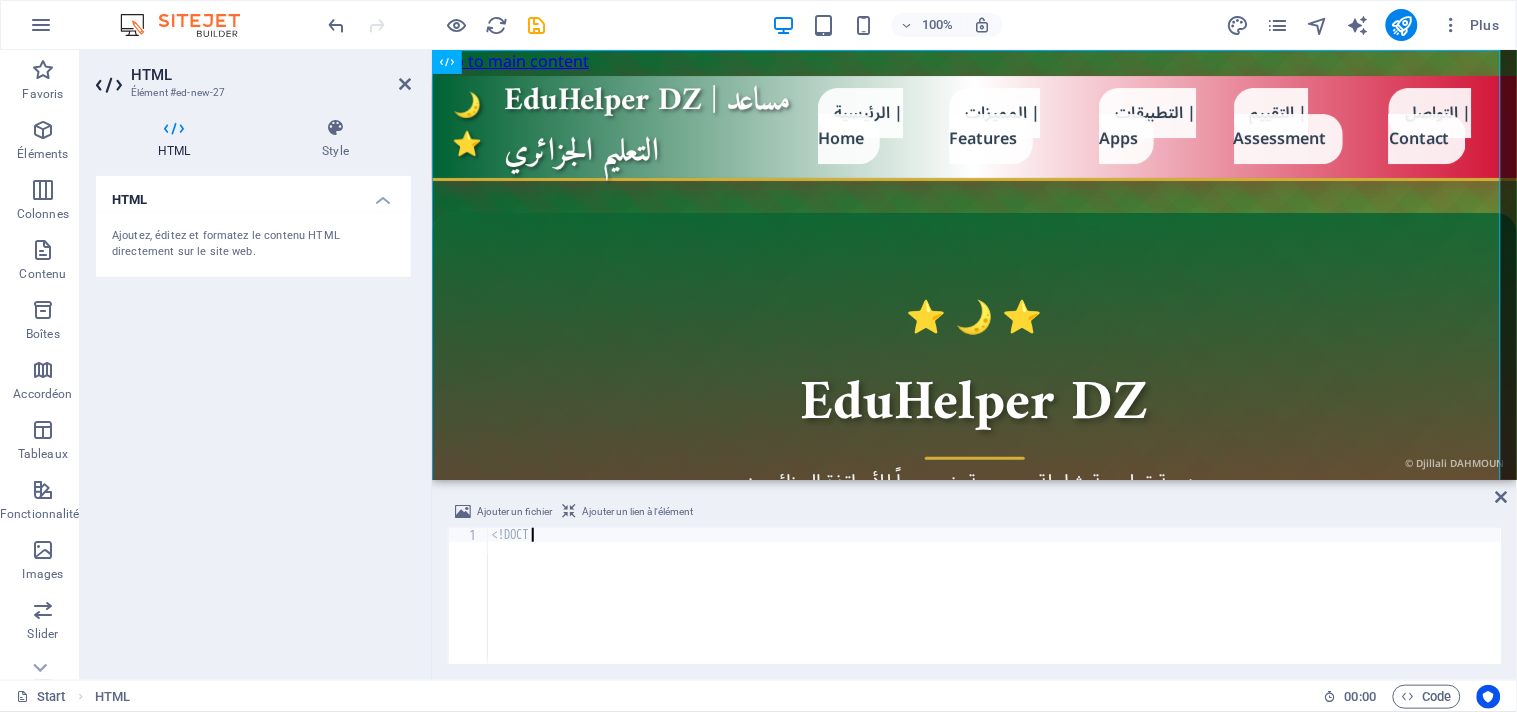 click on "< !DOCT" at bounding box center [995, 610] 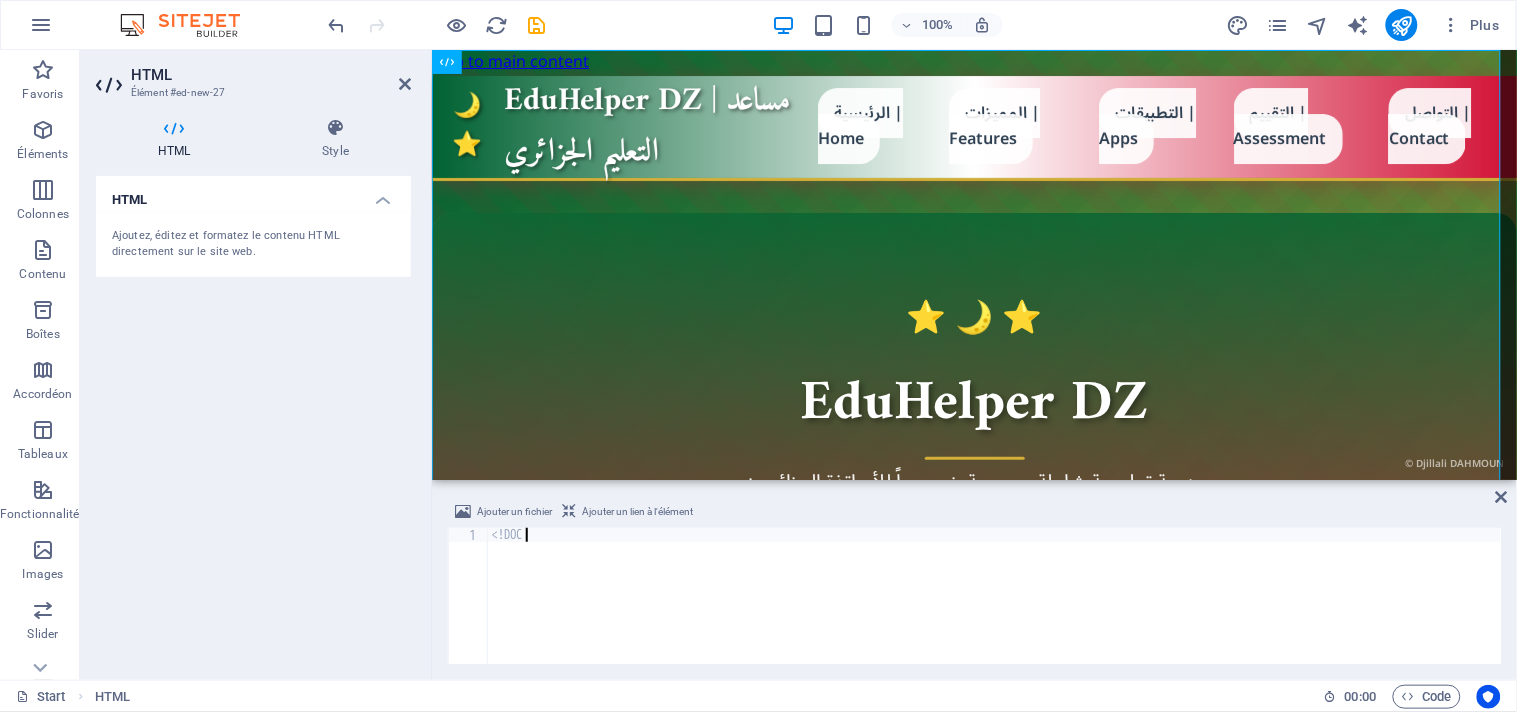 type on "<" 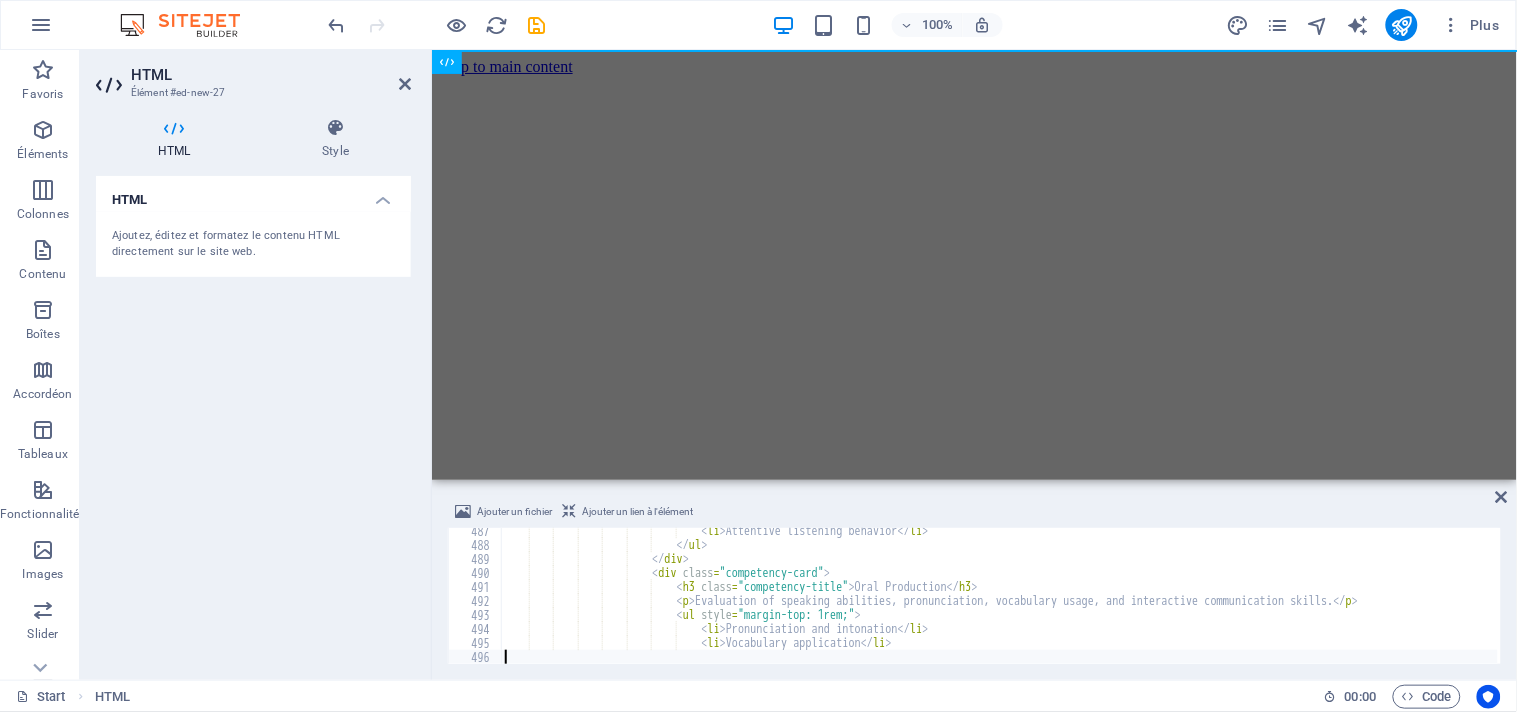 scroll, scrollTop: 6807, scrollLeft: 0, axis: vertical 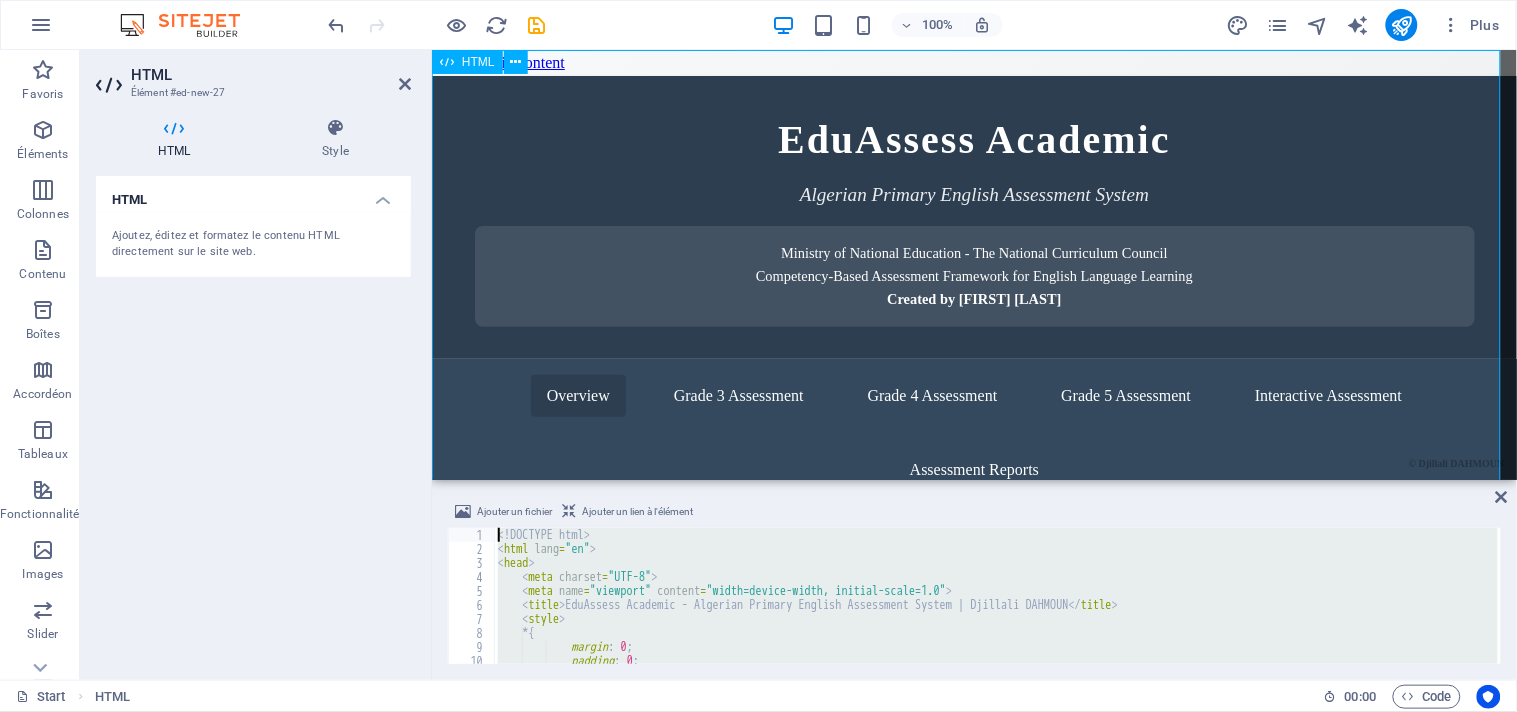drag, startPoint x: 1119, startPoint y: 697, endPoint x: 526, endPoint y: 416, distance: 656.2088 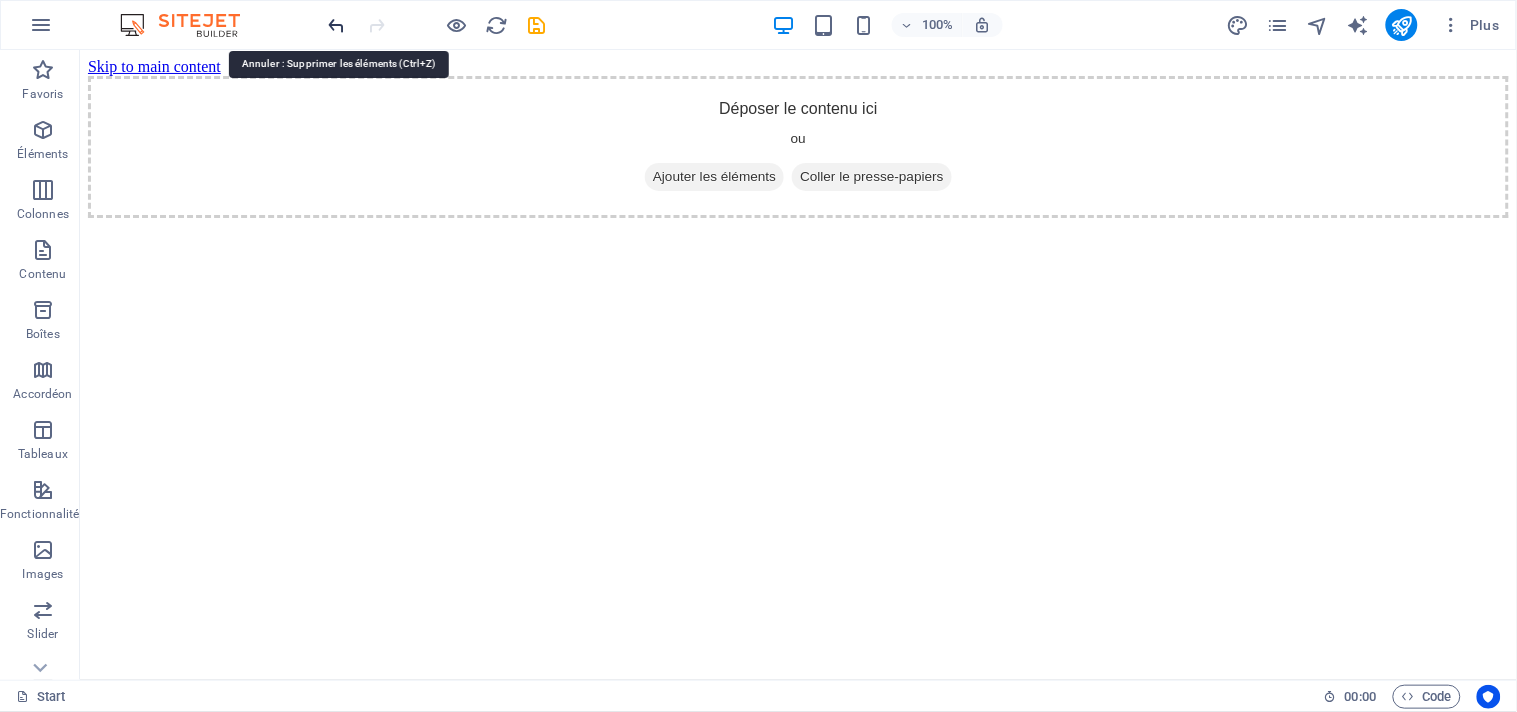 click at bounding box center [337, 25] 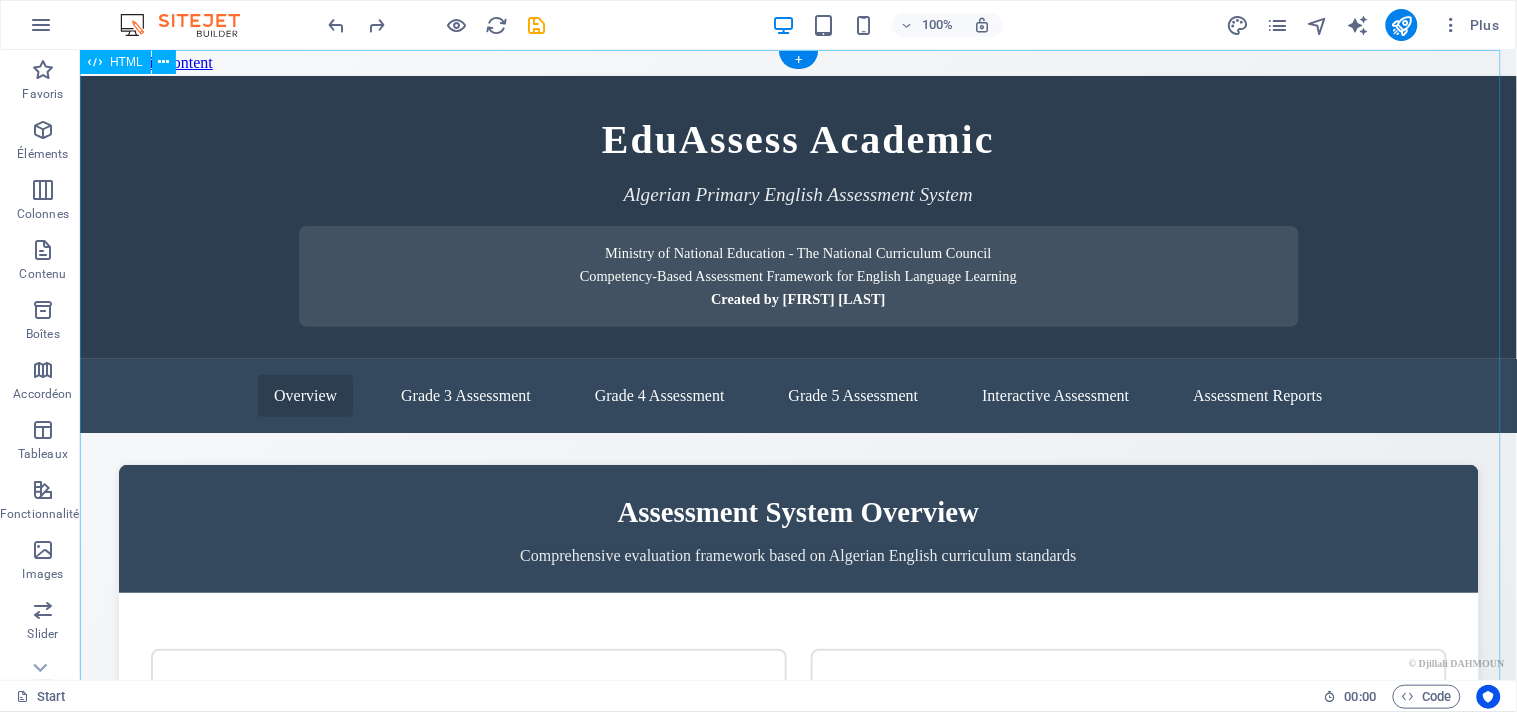 click on "EduAssess Academic - Algerian Primary English Assessment System | Djillali DAHMOUN
EduAssess Academic
Algerian Primary English Assessment System
Ministry of National Education - The National Curriculum Council
Competency-Based Assessment Framework for English Language Learning
Created by Djillali DAHMOUN
Overview
Grade 3 Assessment
Grade 4 Assessment
Grade 5 Assessment
Interactive Assessment
Assessment Reports
Assessment System Overview" at bounding box center (797, 543) 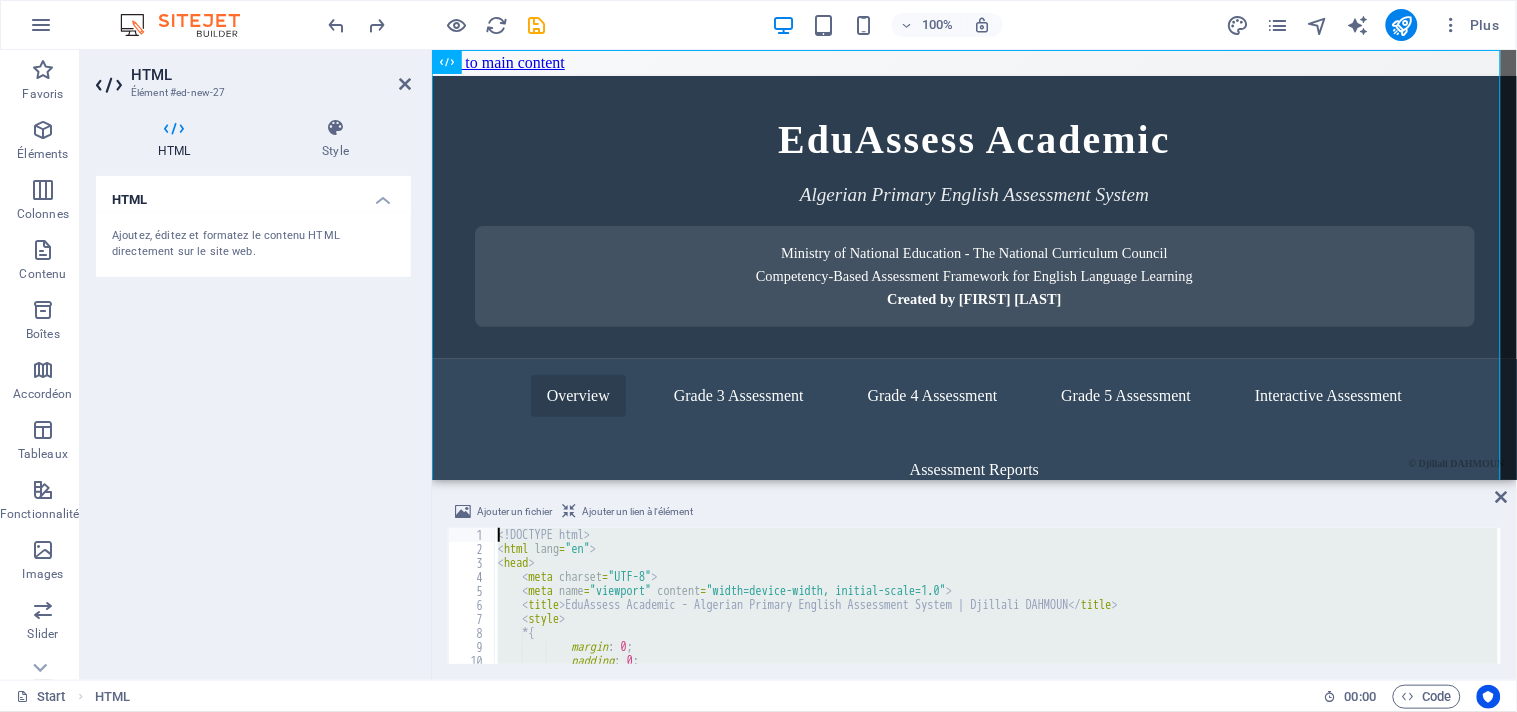 click on "<! DOCTYPE   html > < html   lang = "en" > < head >      < meta   charset = "UTF-8" >      < meta   name = "viewport"   content = "width=device-width, initial-scale=1.0" >      < title > EduAssess Academic - Algerian Primary English Assessment System | Djillali DAHMOUN </ title >      < style >          *  {                margin :   0 ;                padding :   0 ;                box-sizing :   border-box ;" at bounding box center (996, 596) 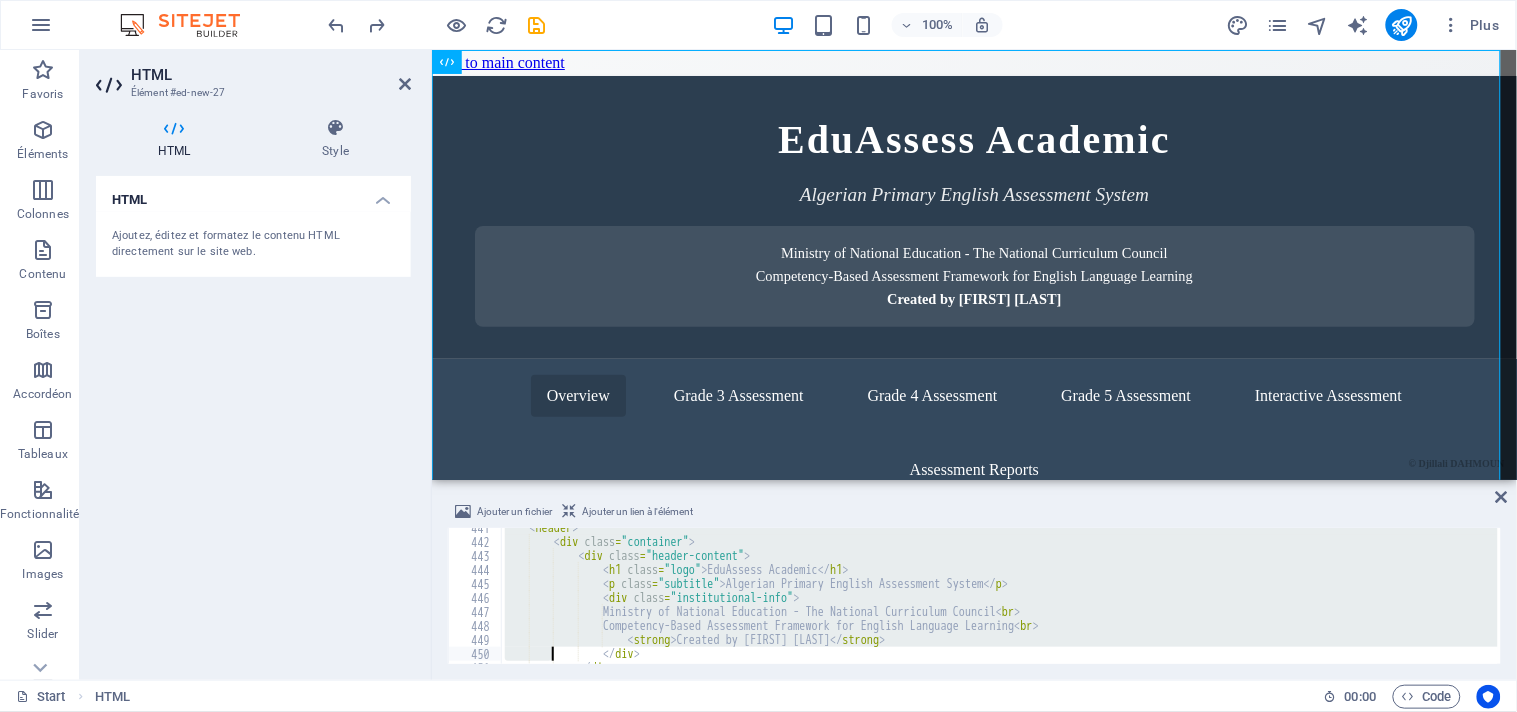 scroll, scrollTop: 6811, scrollLeft: 0, axis: vertical 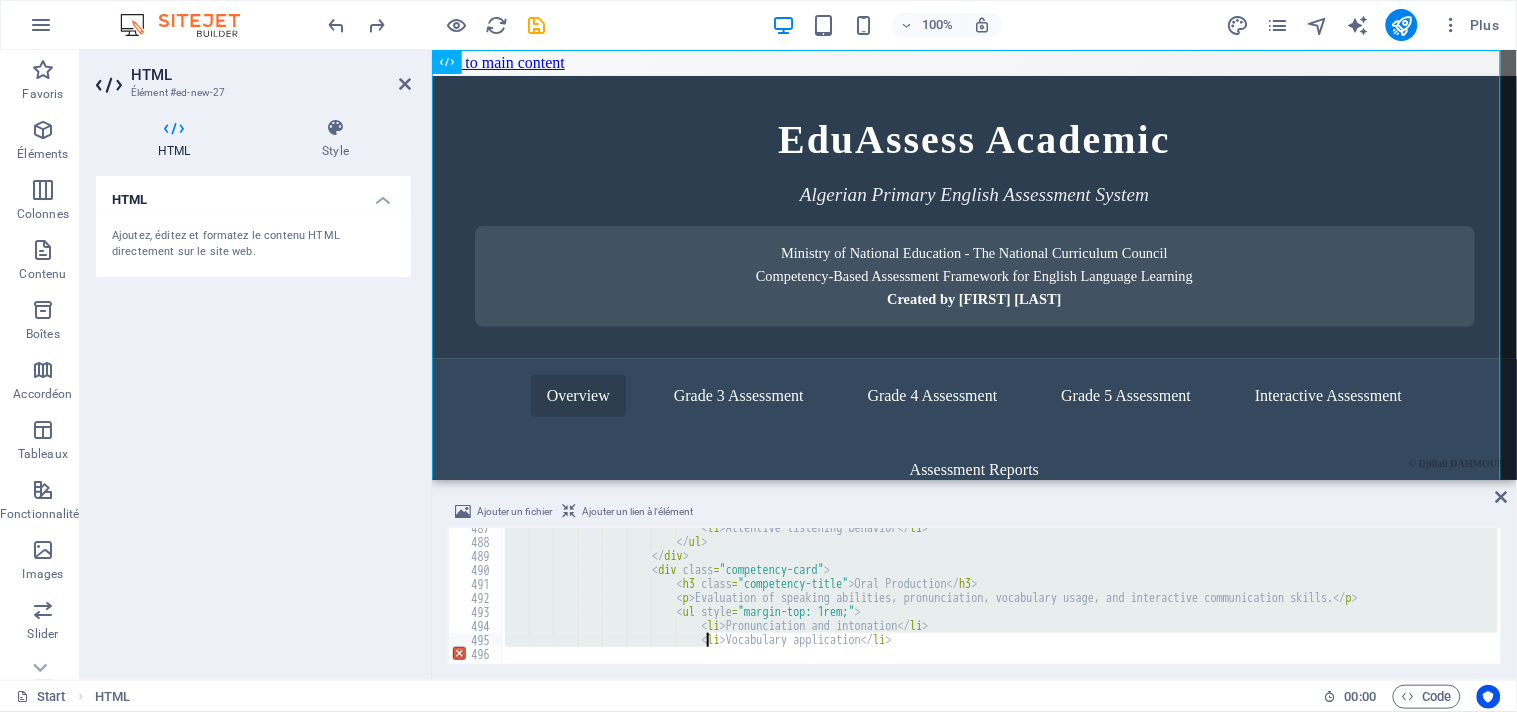 drag, startPoint x: 505, startPoint y: 543, endPoint x: 705, endPoint y: 645, distance: 224.50835 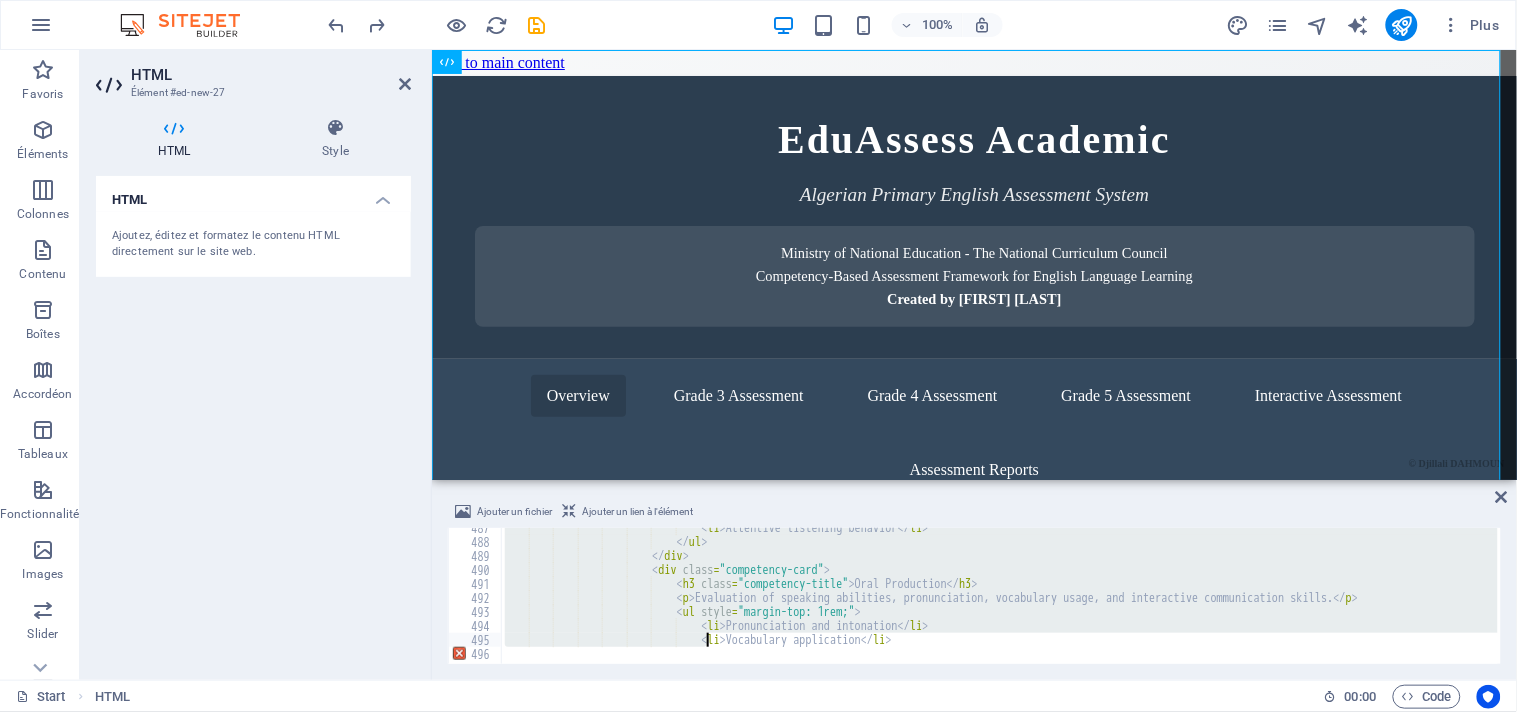 type on "<  <li>Vocabulary application</li>" 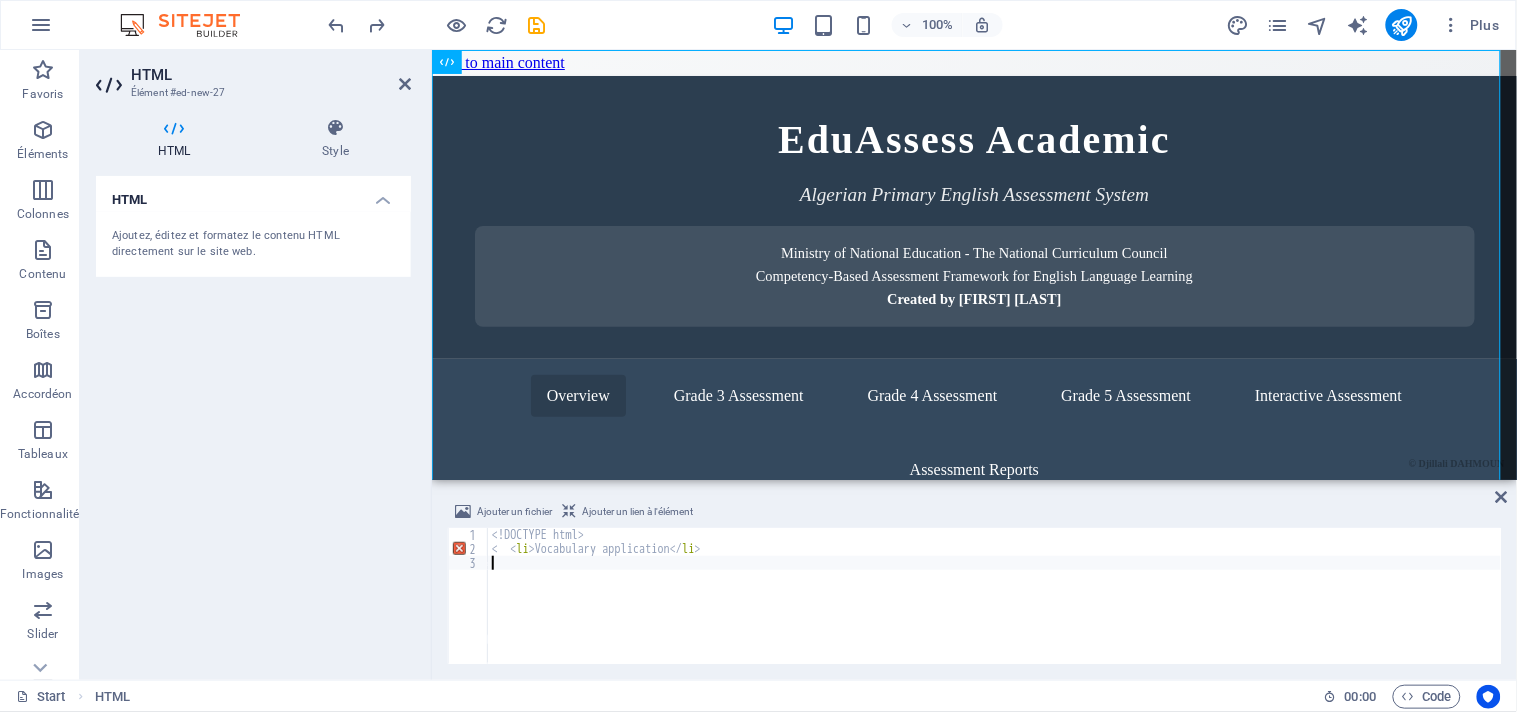 click on "<! DOCTYPE   html > <    < li > Vocabulary application </ li >" at bounding box center [995, 610] 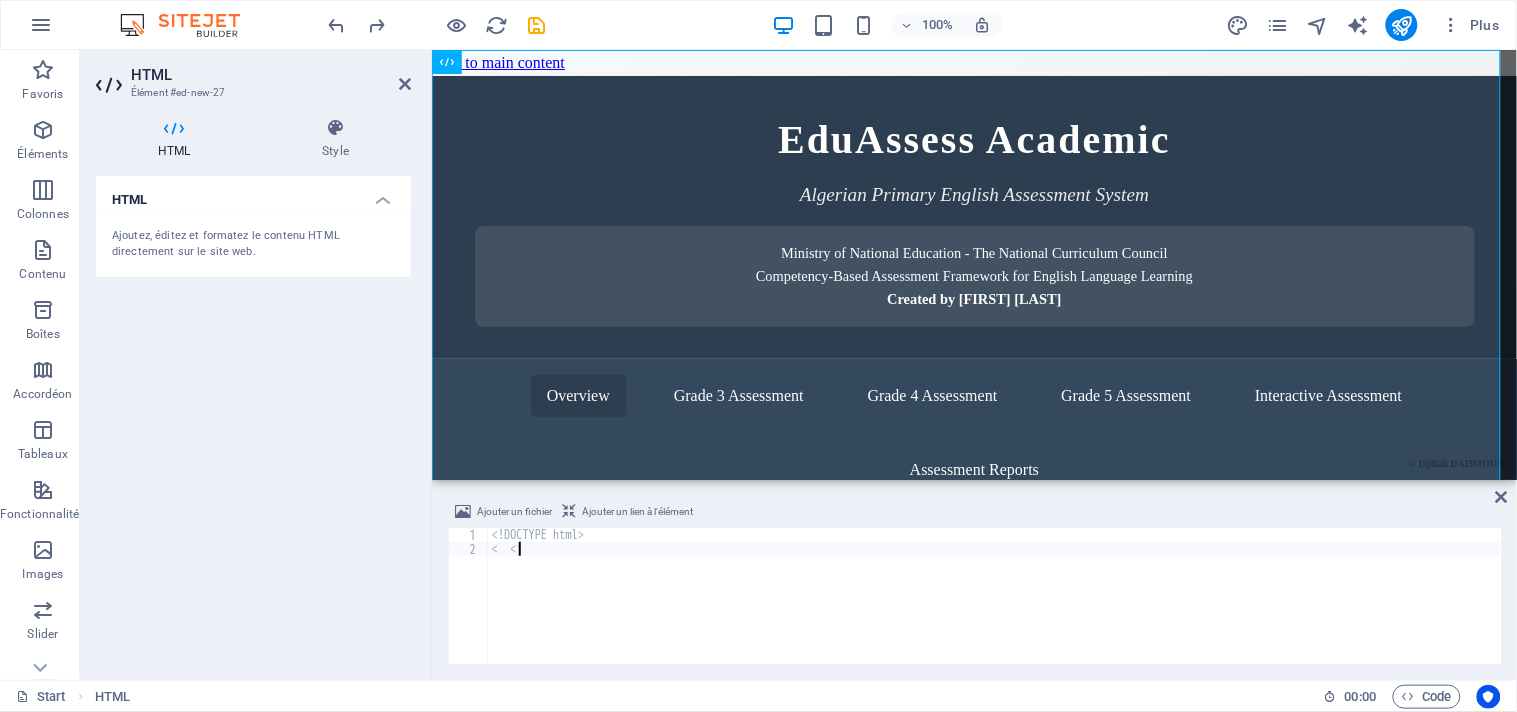 type on "<" 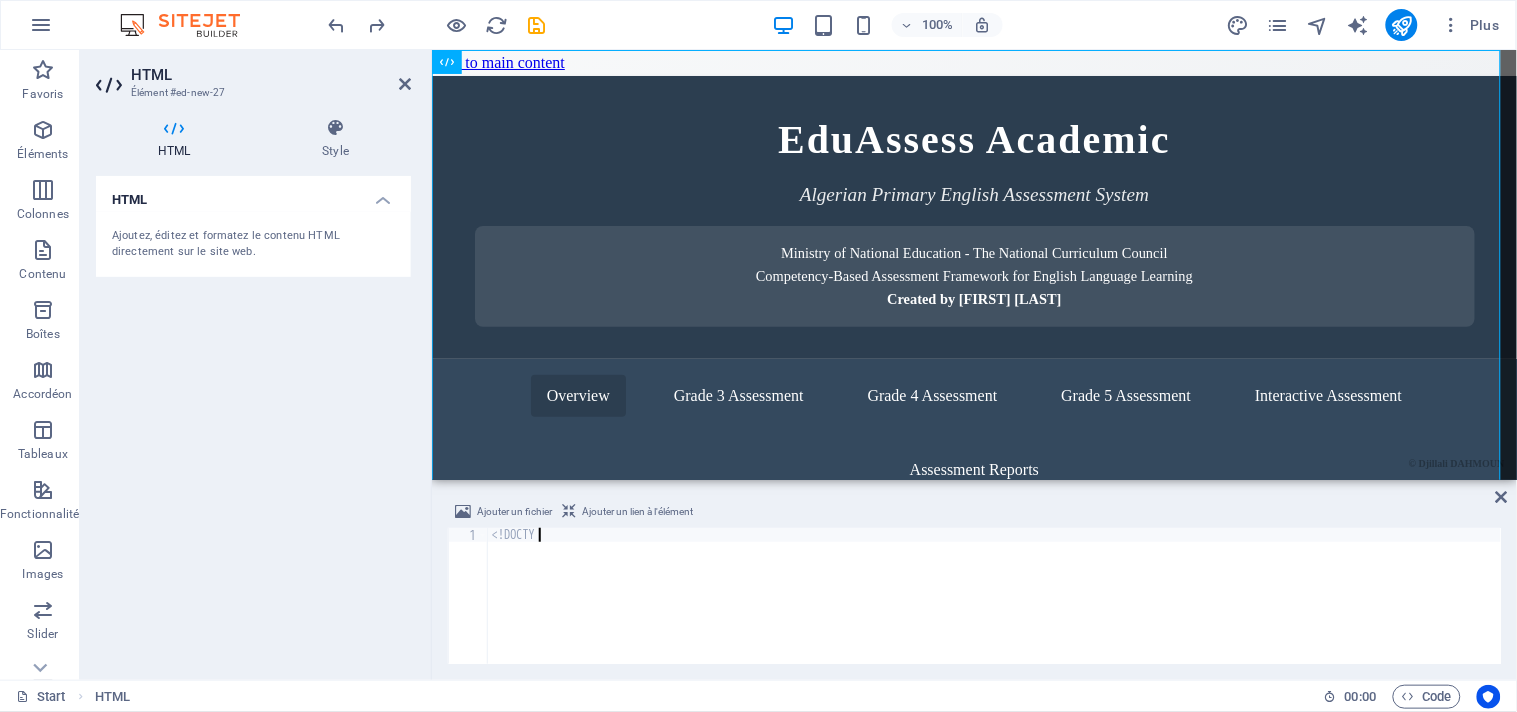 type on "<" 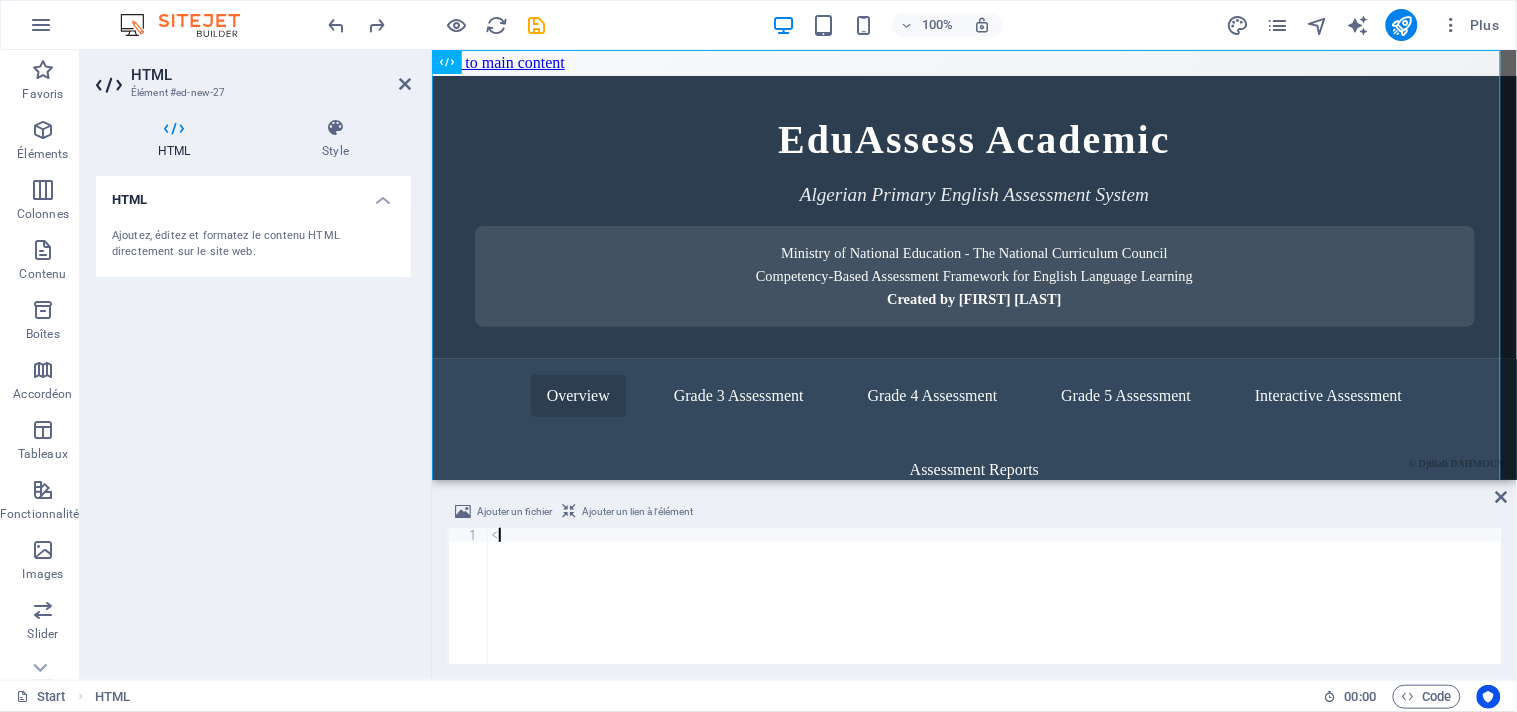 type 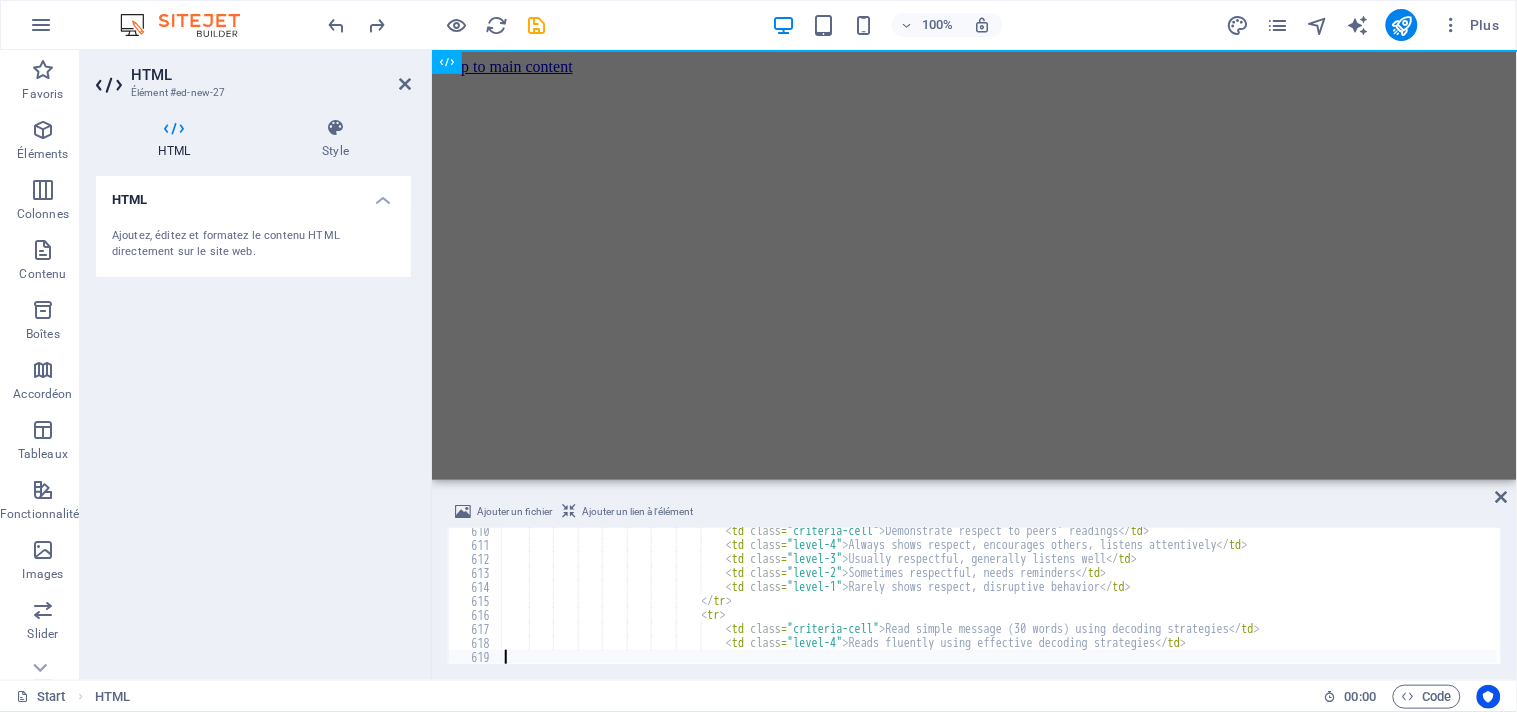 scroll, scrollTop: 8530, scrollLeft: 0, axis: vertical 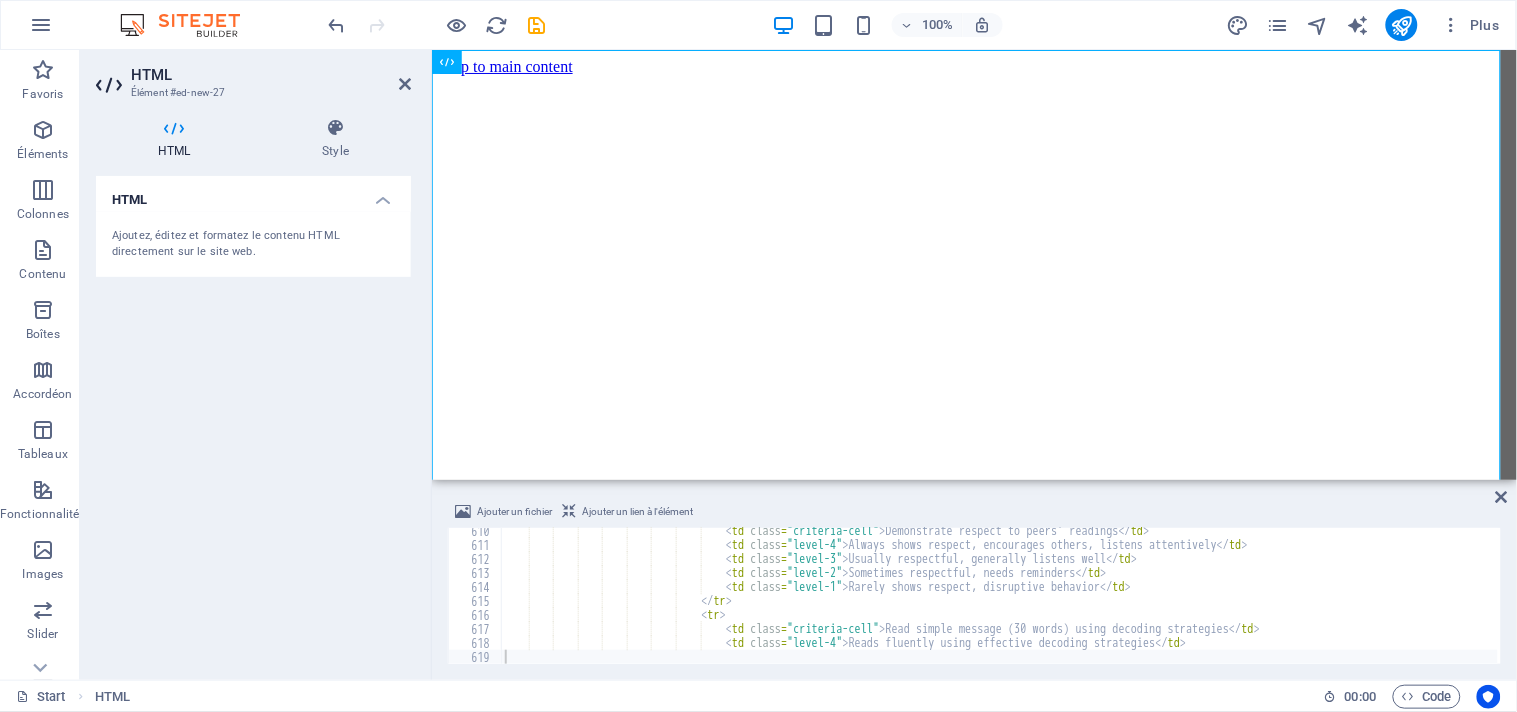 click on "HTML Ajoutez, éditez et formatez le contenu HTML directement sur le site web." at bounding box center [253, 420] 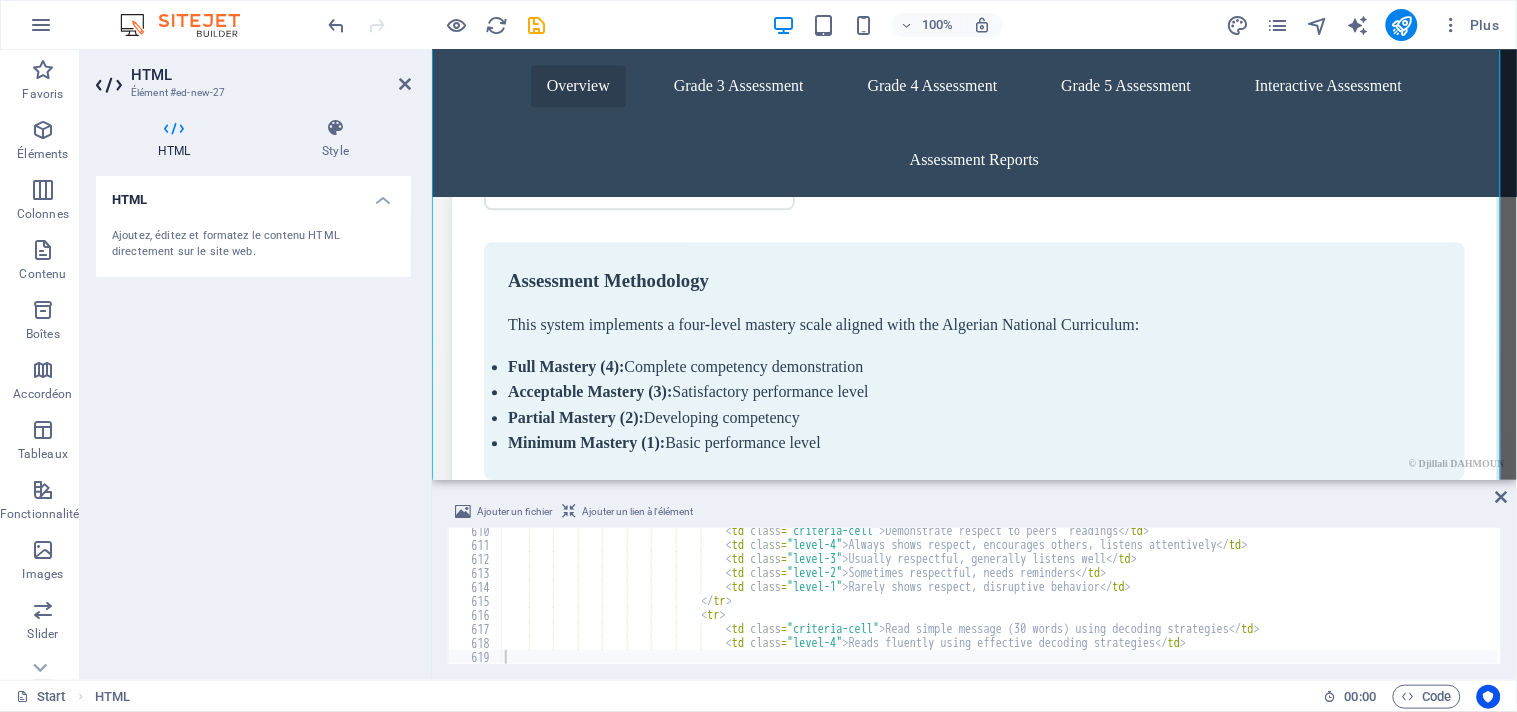 scroll, scrollTop: 1195, scrollLeft: 0, axis: vertical 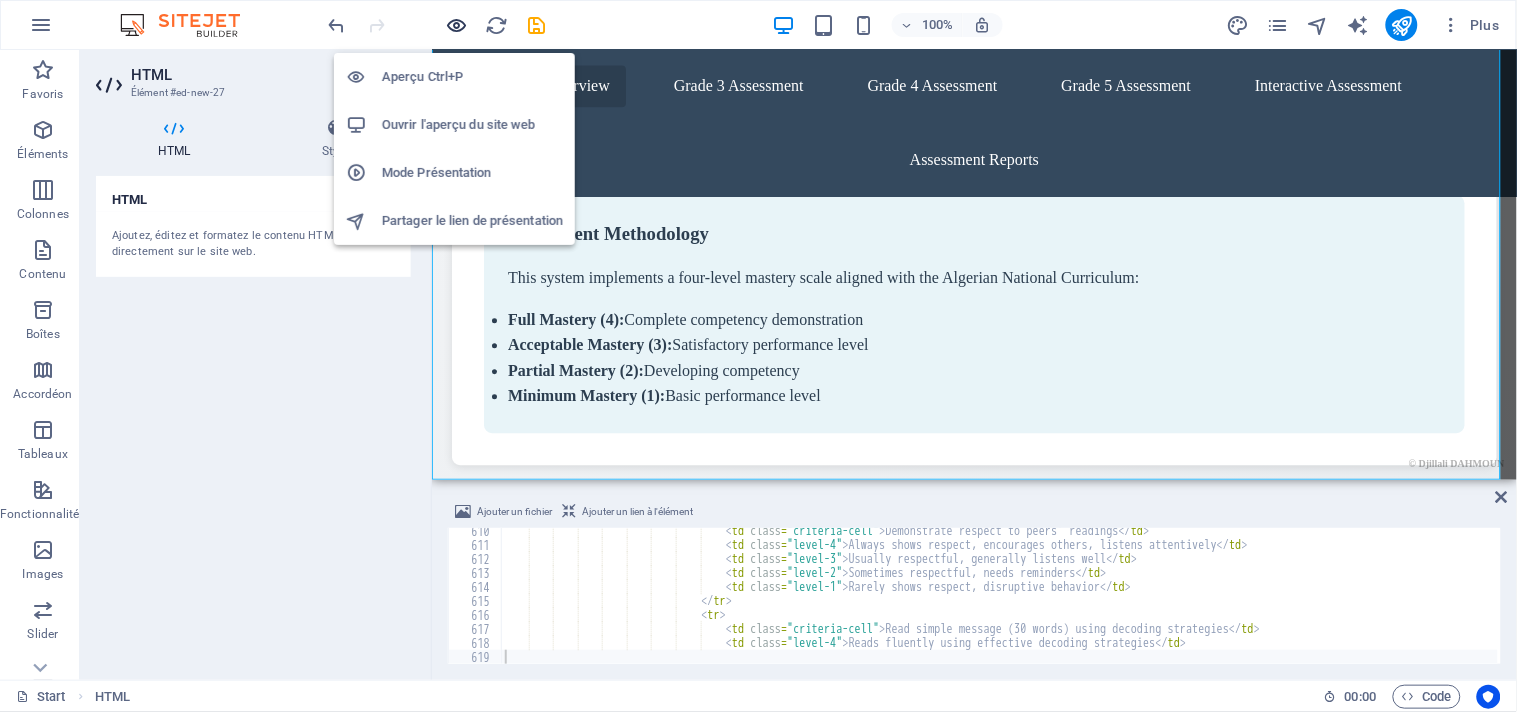 click at bounding box center [457, 25] 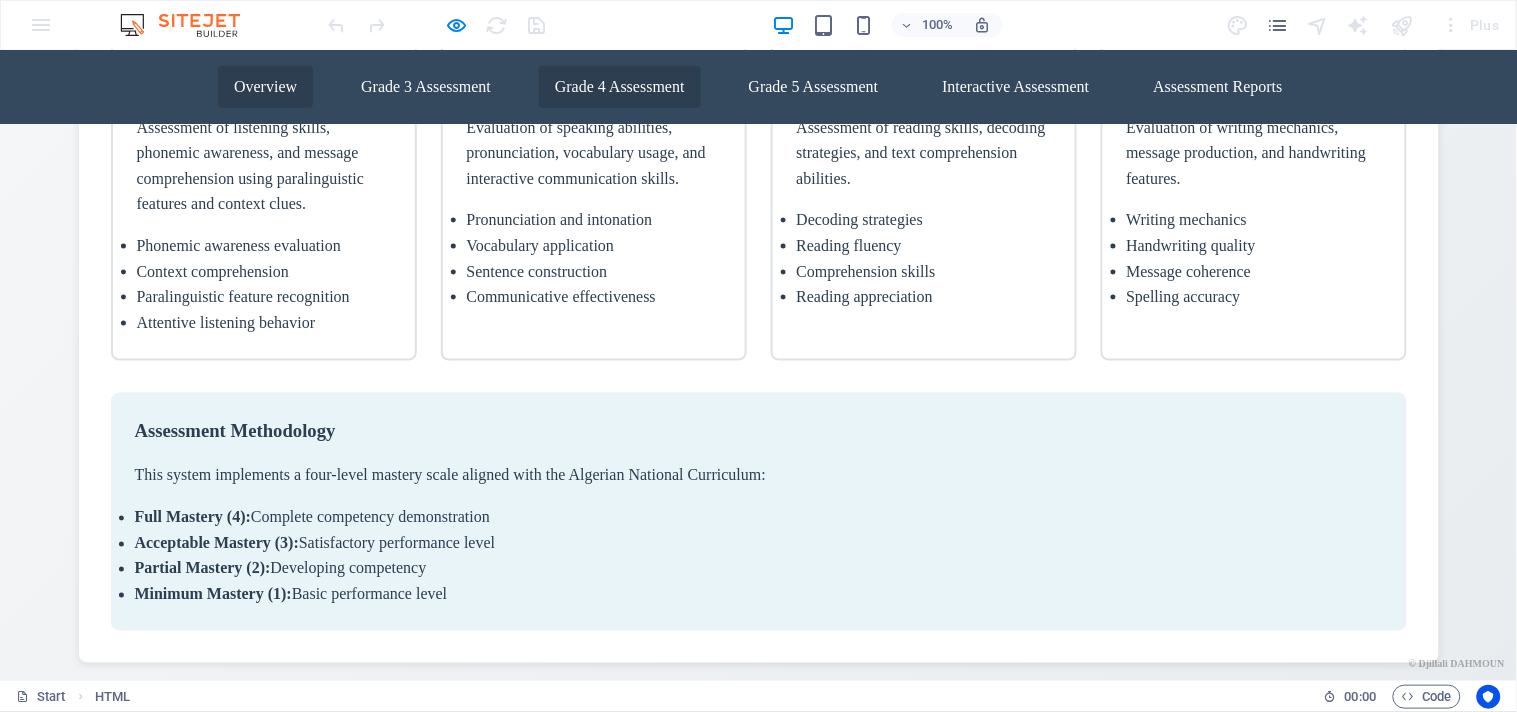 click on "Grade 4 Assessment" at bounding box center (620, 86) 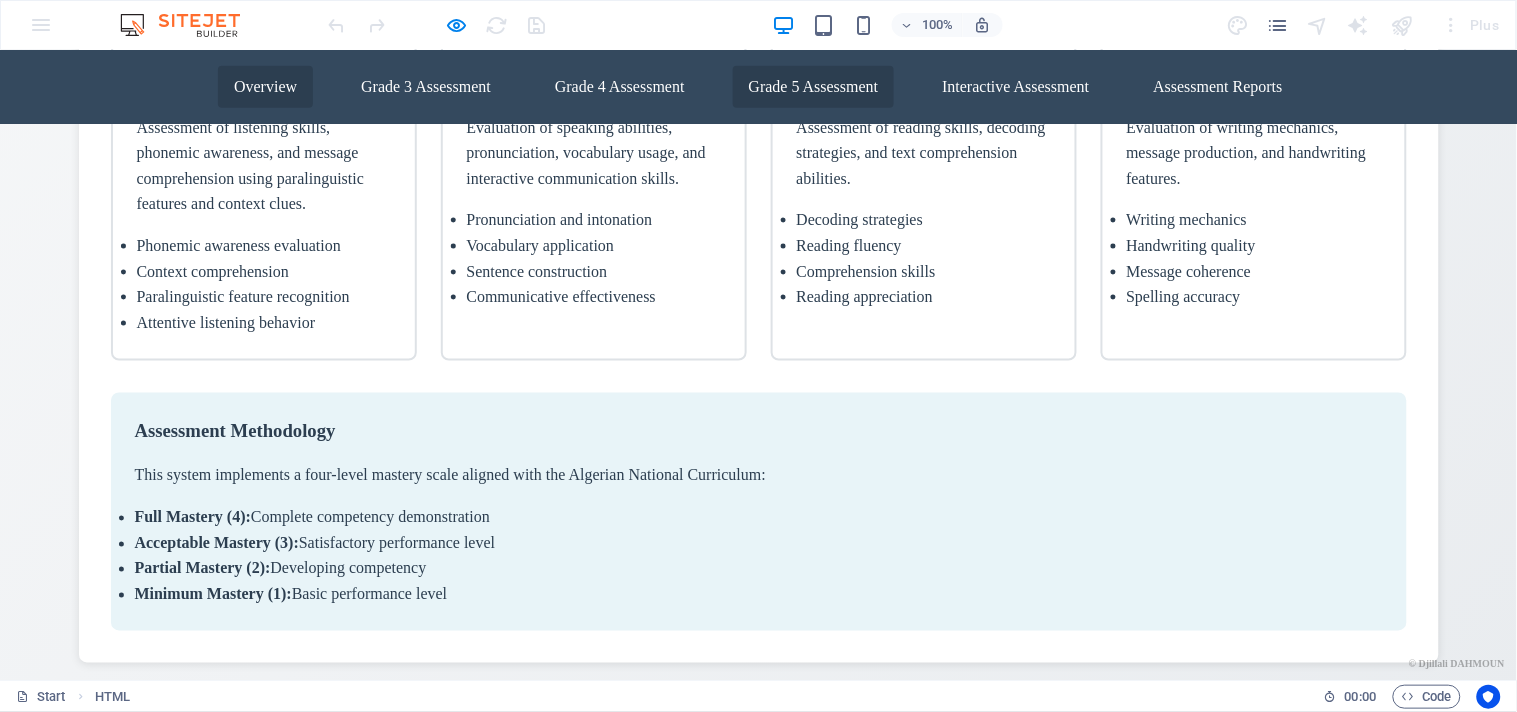 click on "Grade 5 Assessment" at bounding box center (814, 86) 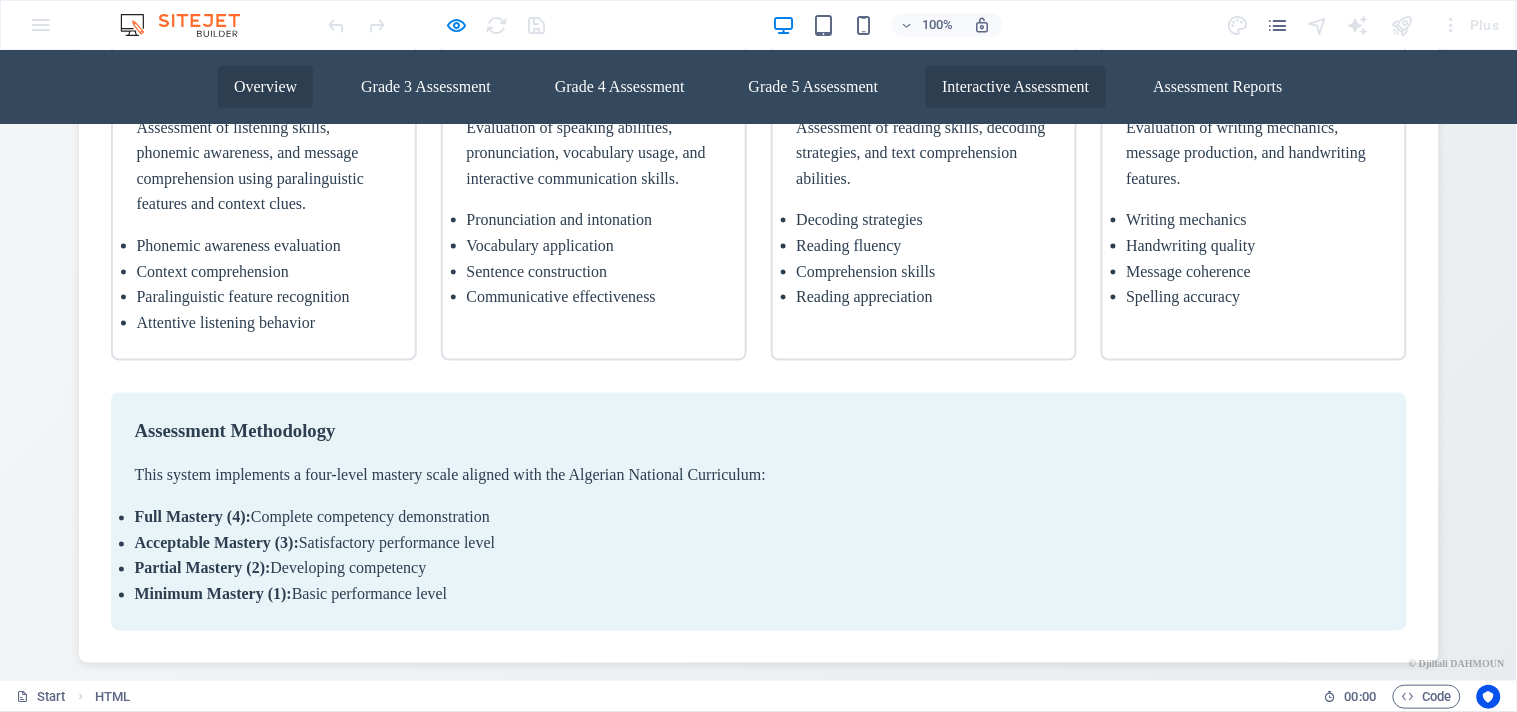 click on "Interactive Assessment" at bounding box center (1015, 86) 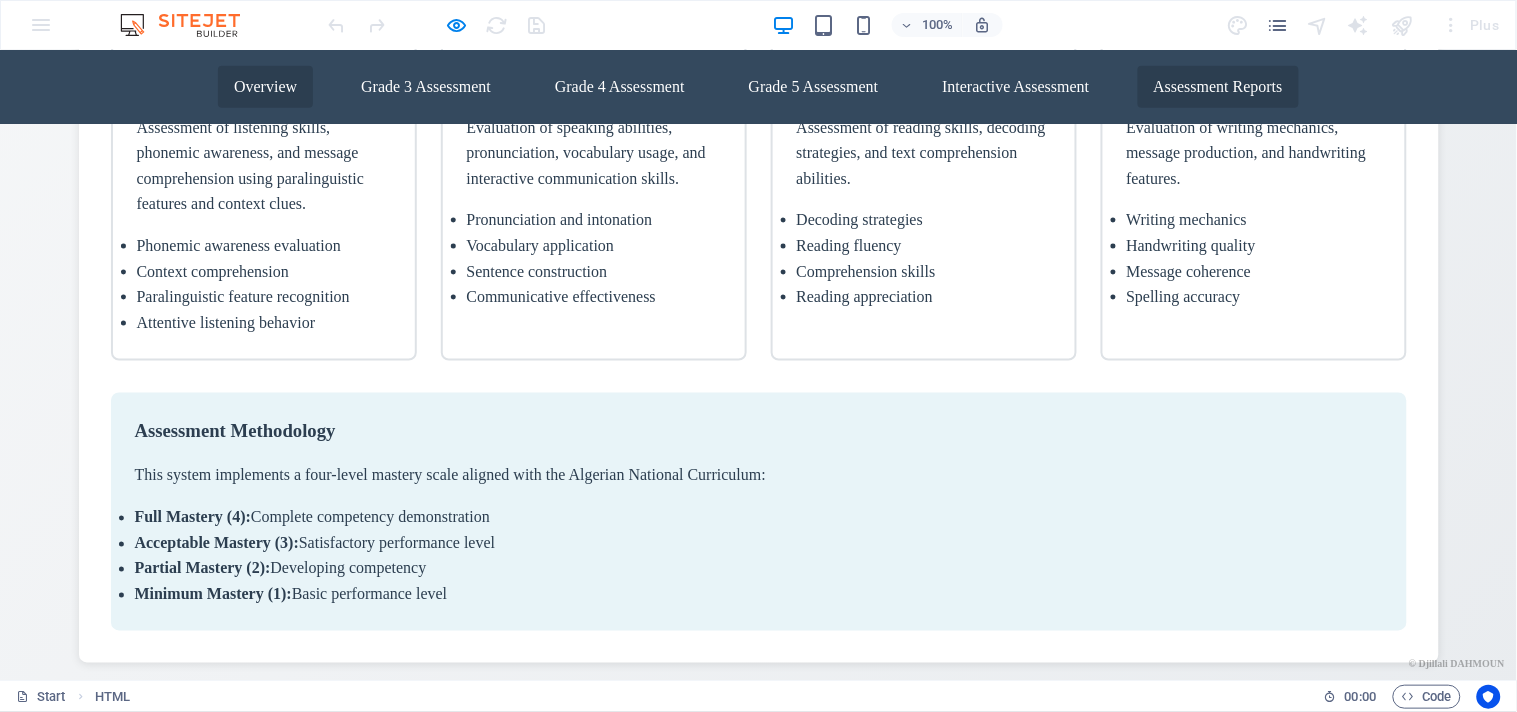 click on "Assessment Reports" at bounding box center (1218, 86) 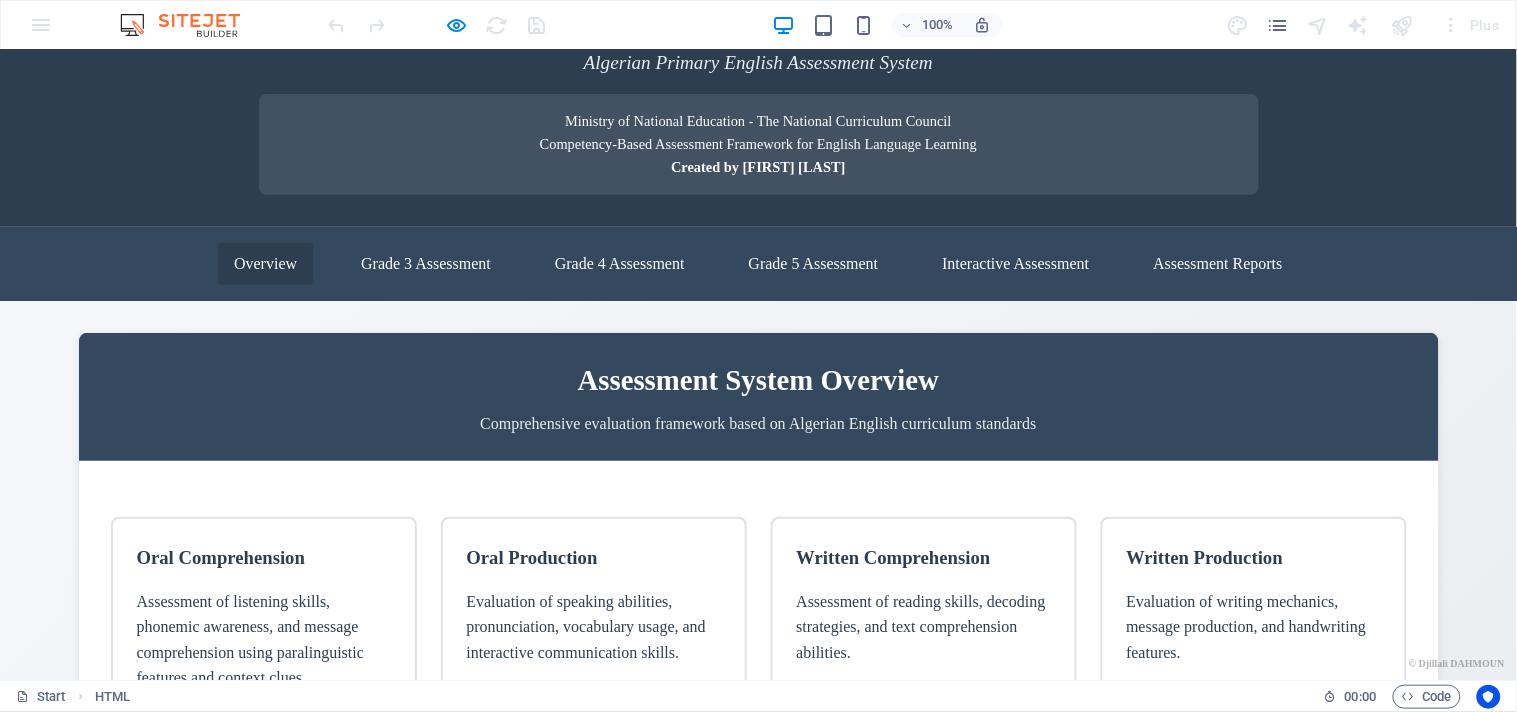 scroll, scrollTop: 0, scrollLeft: 0, axis: both 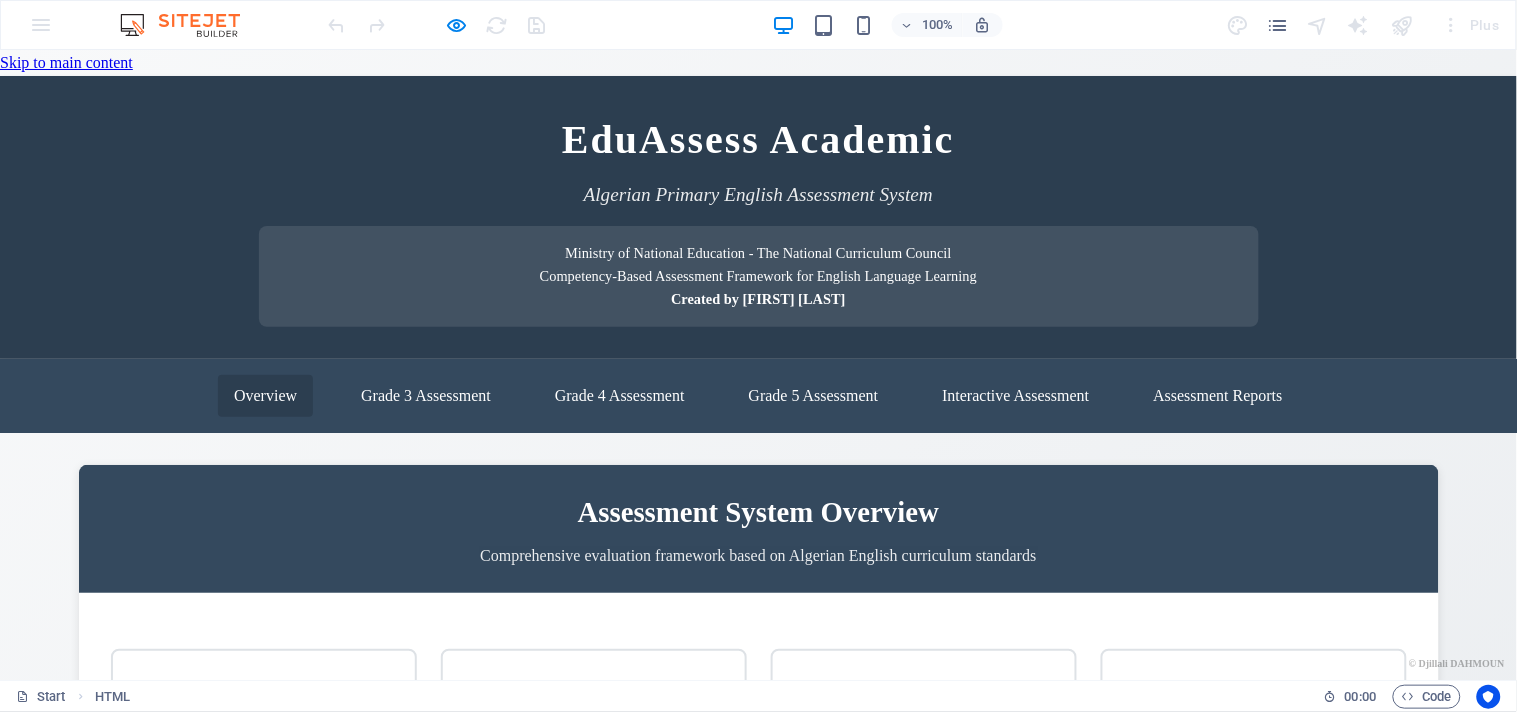 click on "Ministry of National Education - The National Curriculum Council
Competency-Based Assessment Framework for English Language Learning
Created by Djillali DAHMOUN" at bounding box center [759, 275] 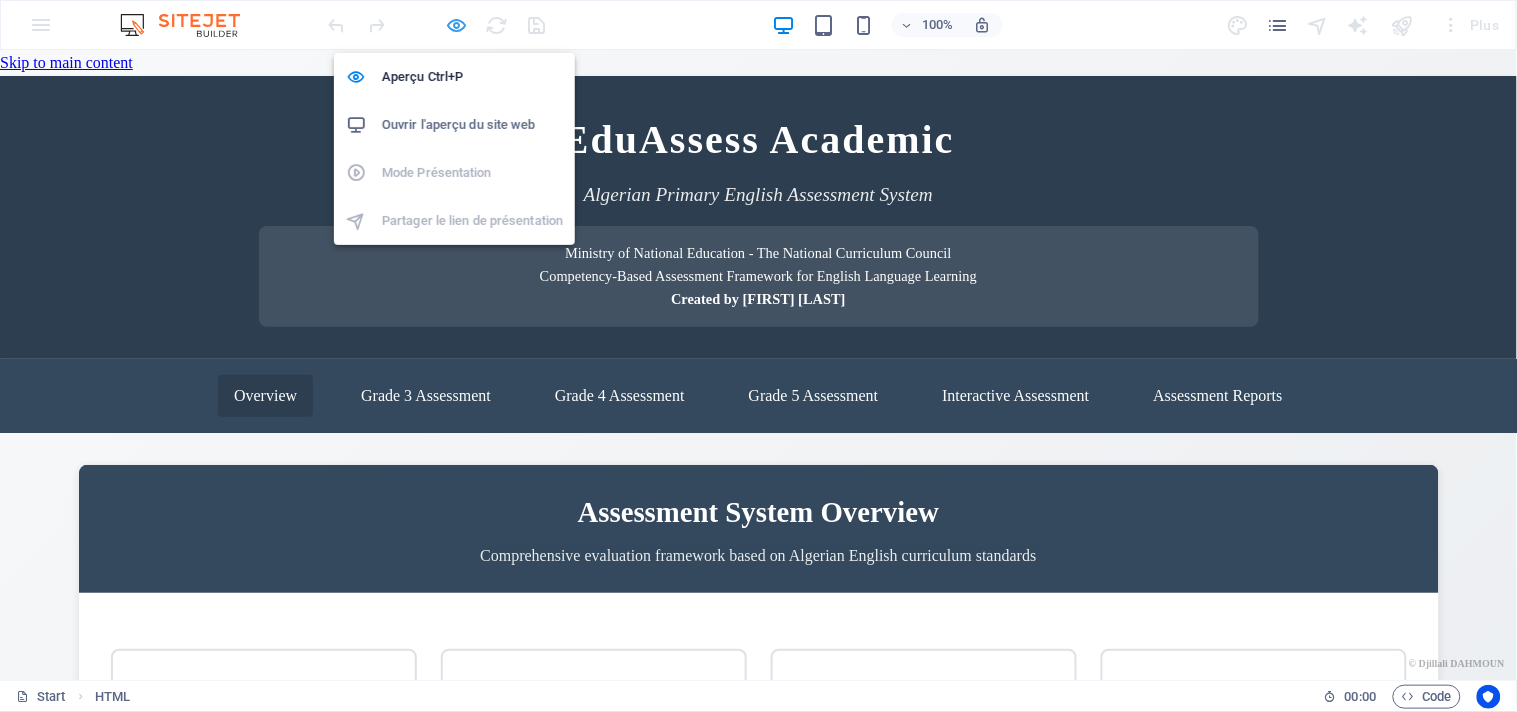 click at bounding box center (457, 25) 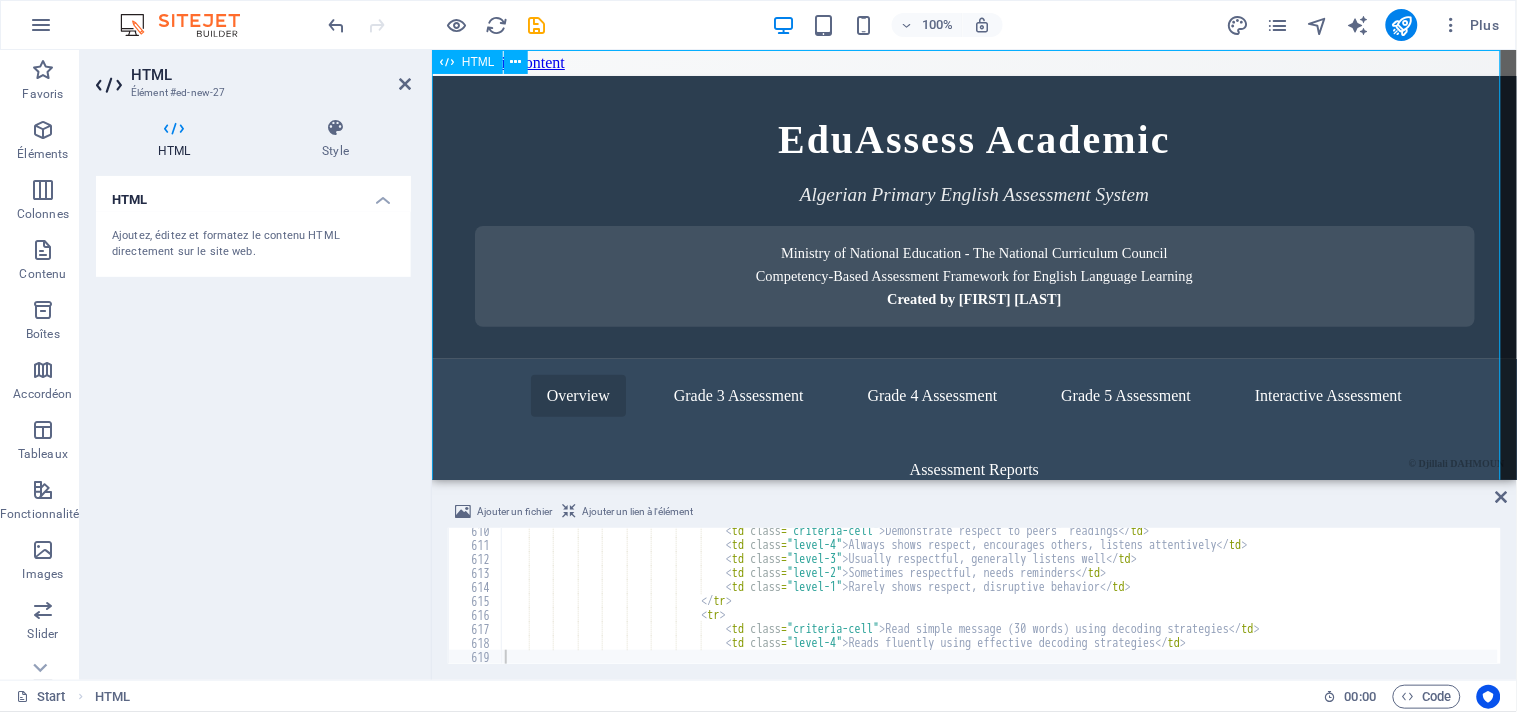click on "EduAssess Academic - Algerian Primary English Assessment System | Djillali DAHMOUN
EduAssess Academic
Algerian Primary English Assessment System
Ministry of National Education - The National Curriculum Council
Competency-Based Assessment Framework for English Language Learning
Created by Djillali DAHMOUN
Overview
Grade 3 Assessment
Grade 4 Assessment
Grade 5 Assessment
Interactive Assessment
Assessment Reports
Assessment System Overview" at bounding box center [973, 899] 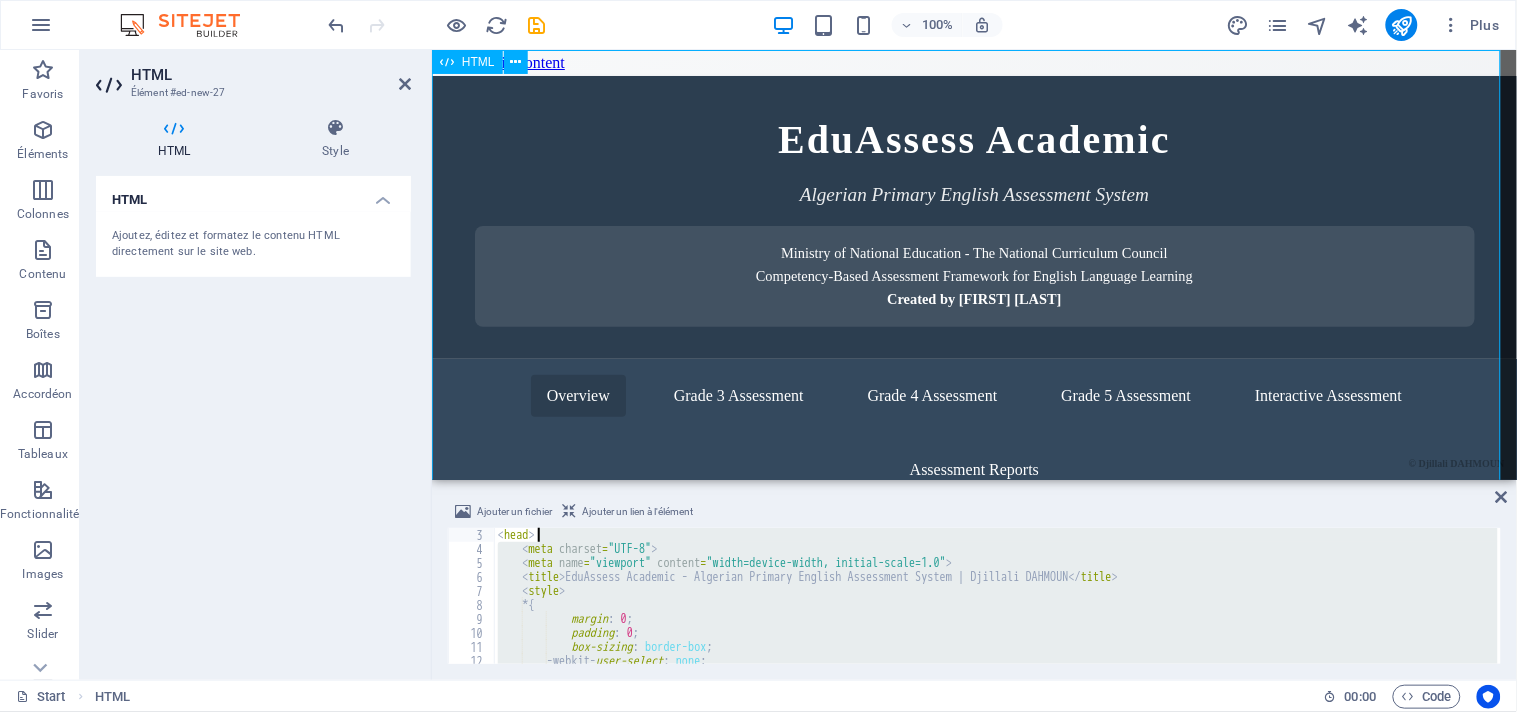 scroll, scrollTop: 0, scrollLeft: 0, axis: both 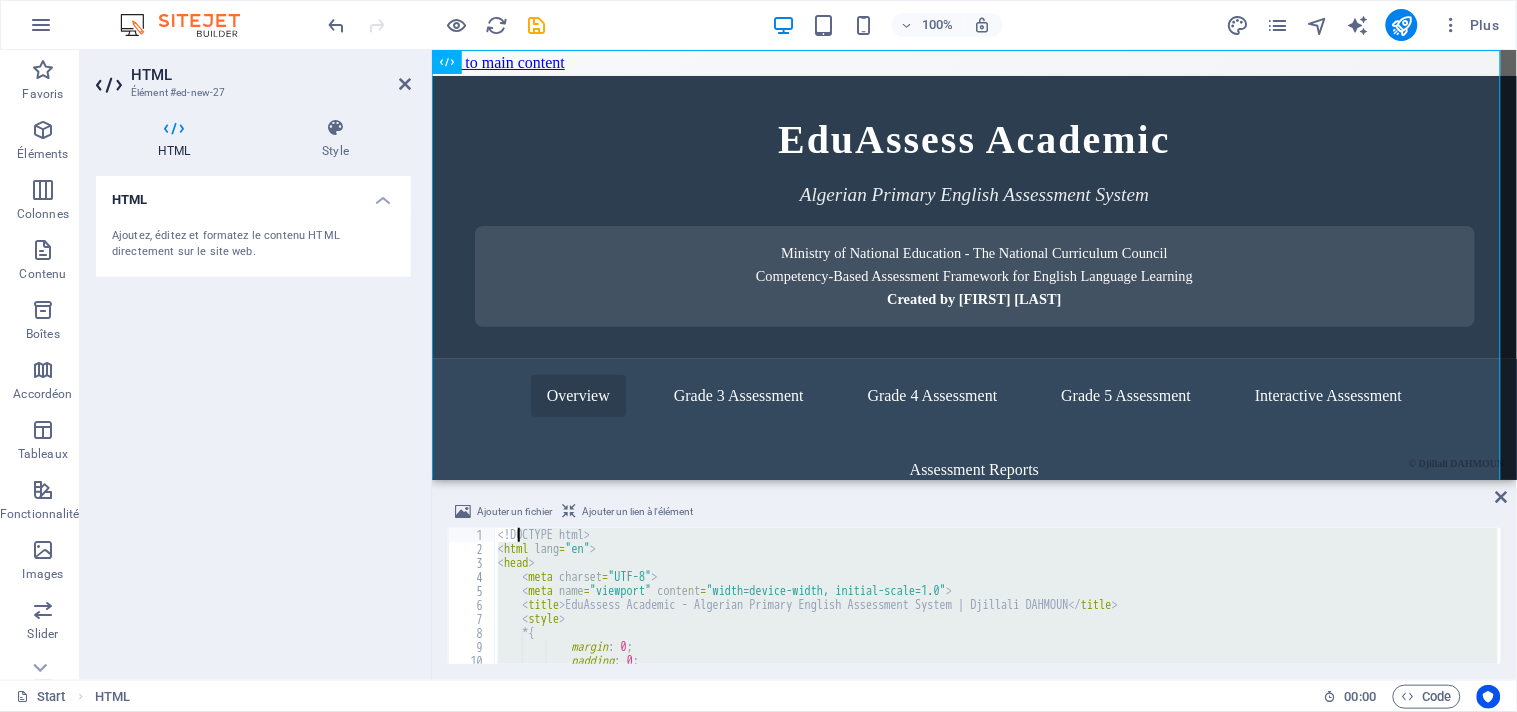 drag, startPoint x: 520, startPoint y: 653, endPoint x: 521, endPoint y: 542, distance: 111.0045 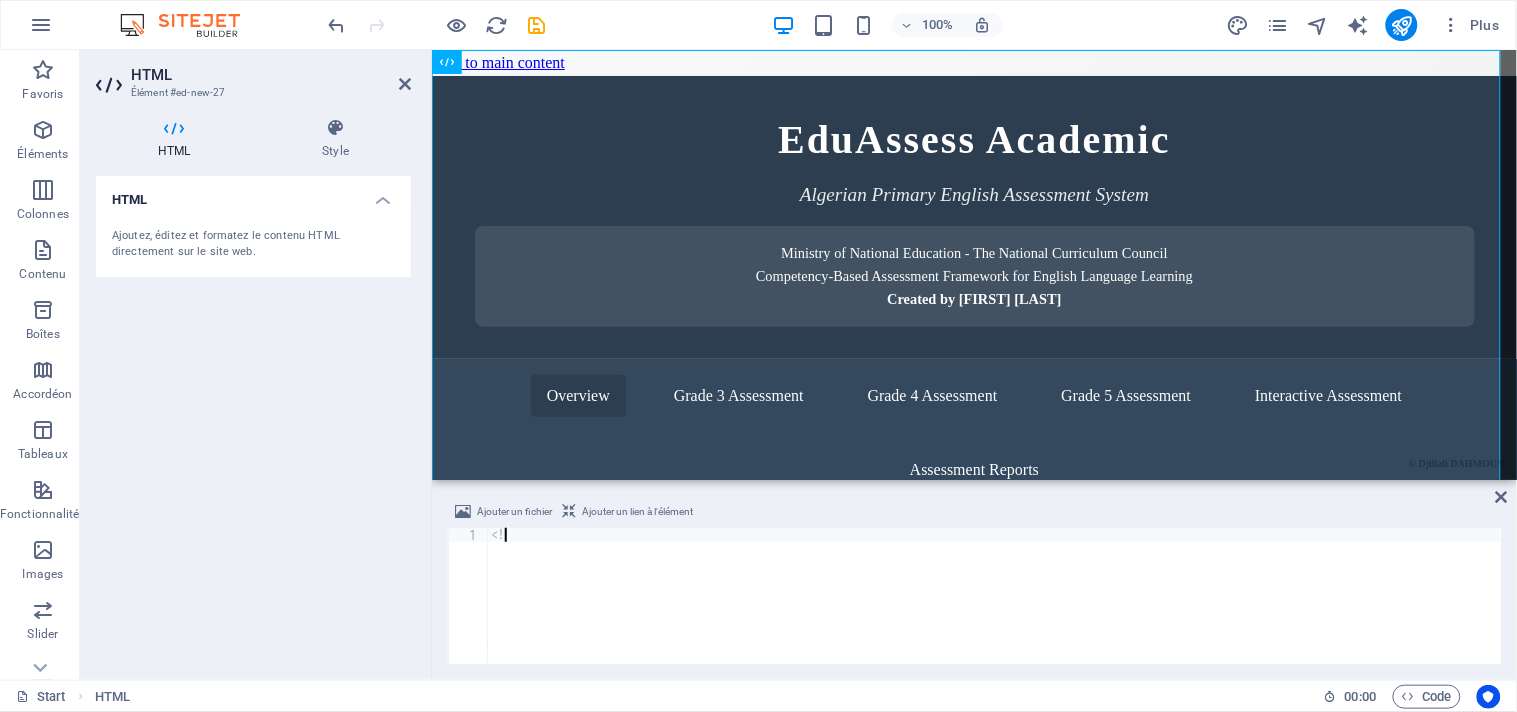 type on "<" 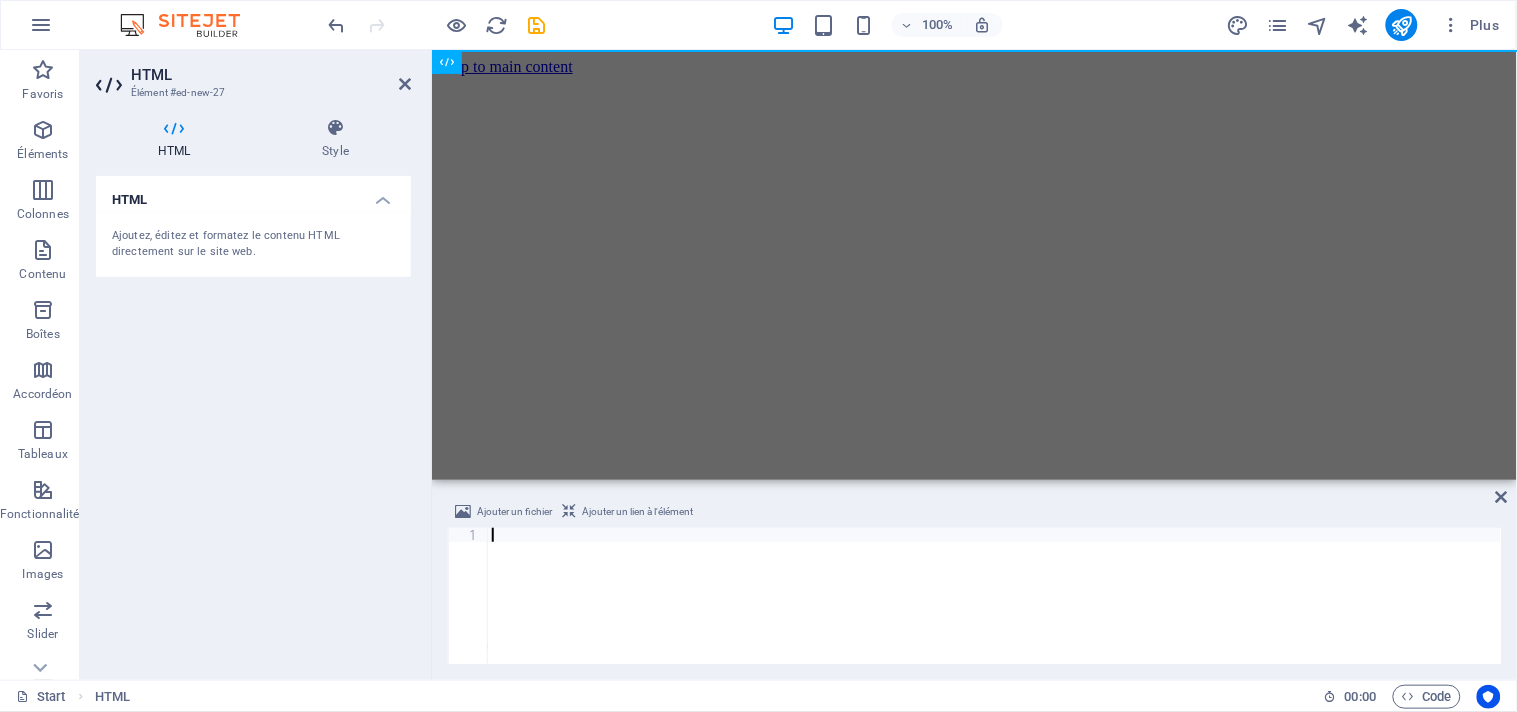 scroll, scrollTop: 11357, scrollLeft: 0, axis: vertical 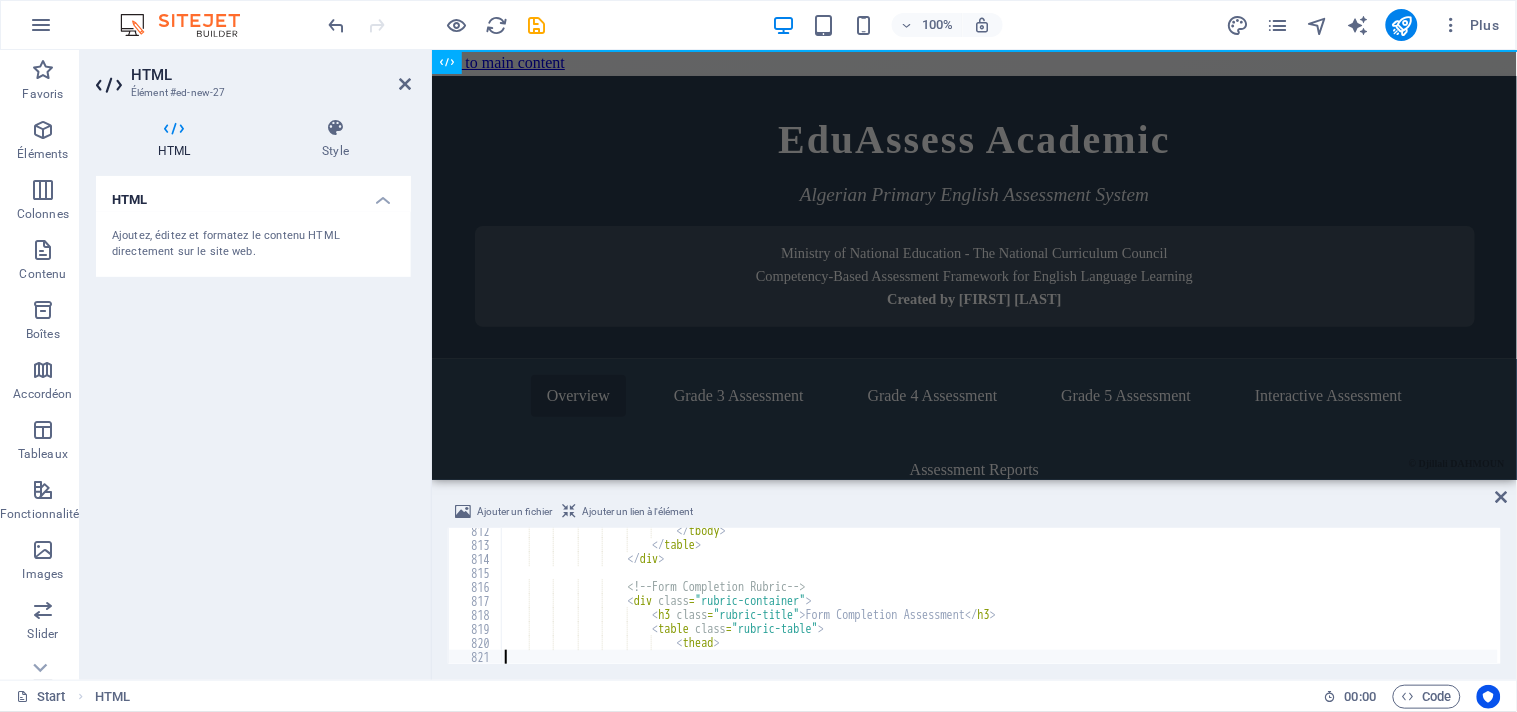 click on "HTML Ajoutez, éditez et formatez le contenu HTML directement sur le site web." at bounding box center (253, 420) 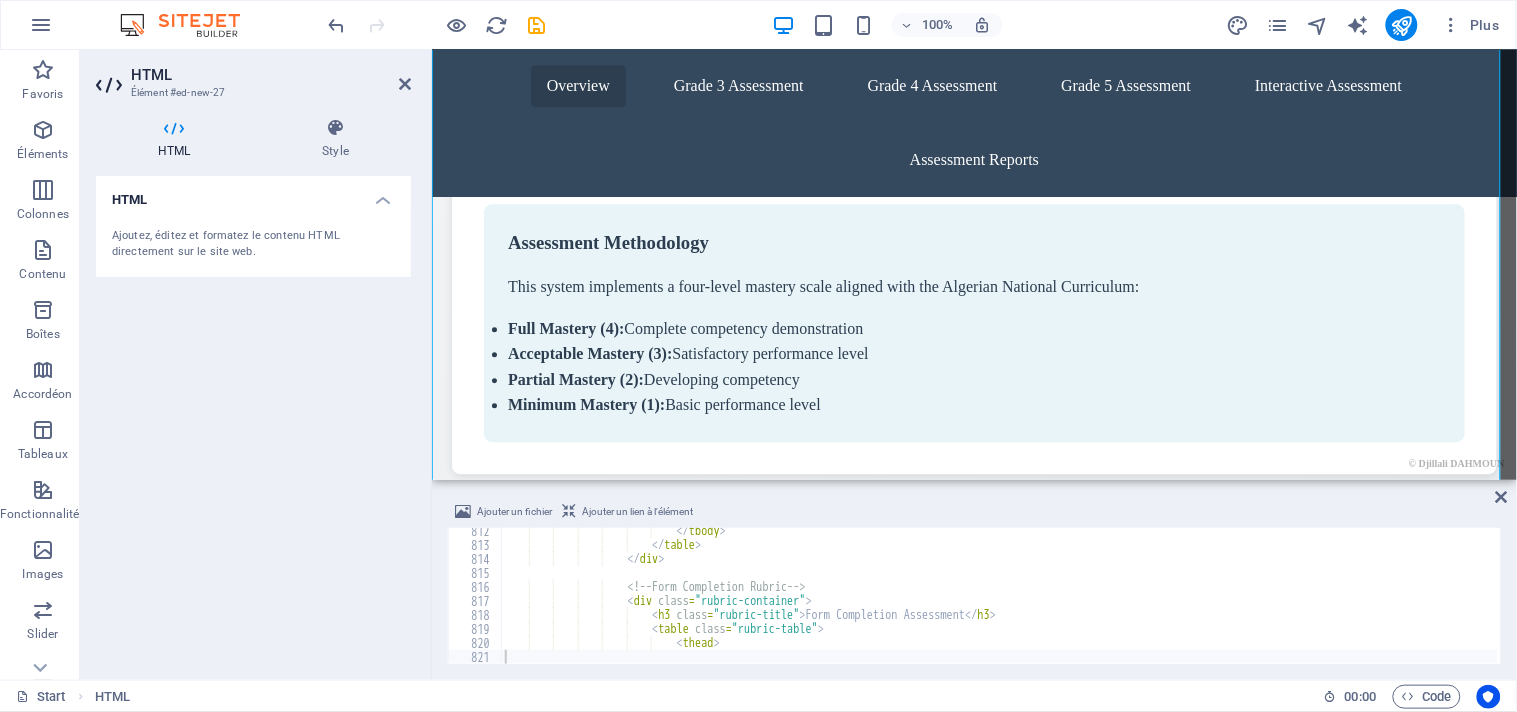 scroll, scrollTop: 1195, scrollLeft: 0, axis: vertical 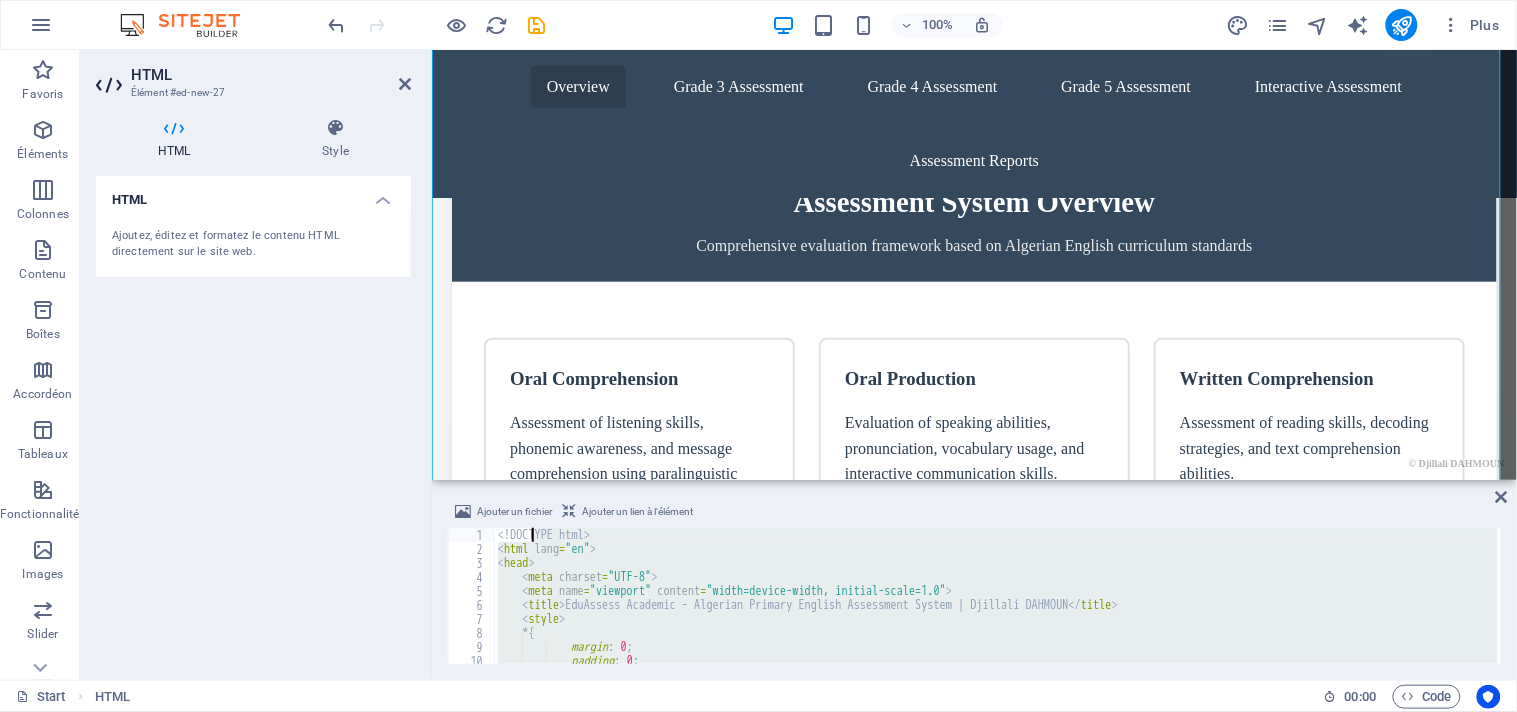 drag, startPoint x: 684, startPoint y: 650, endPoint x: 534, endPoint y: 551, distance: 179.7248 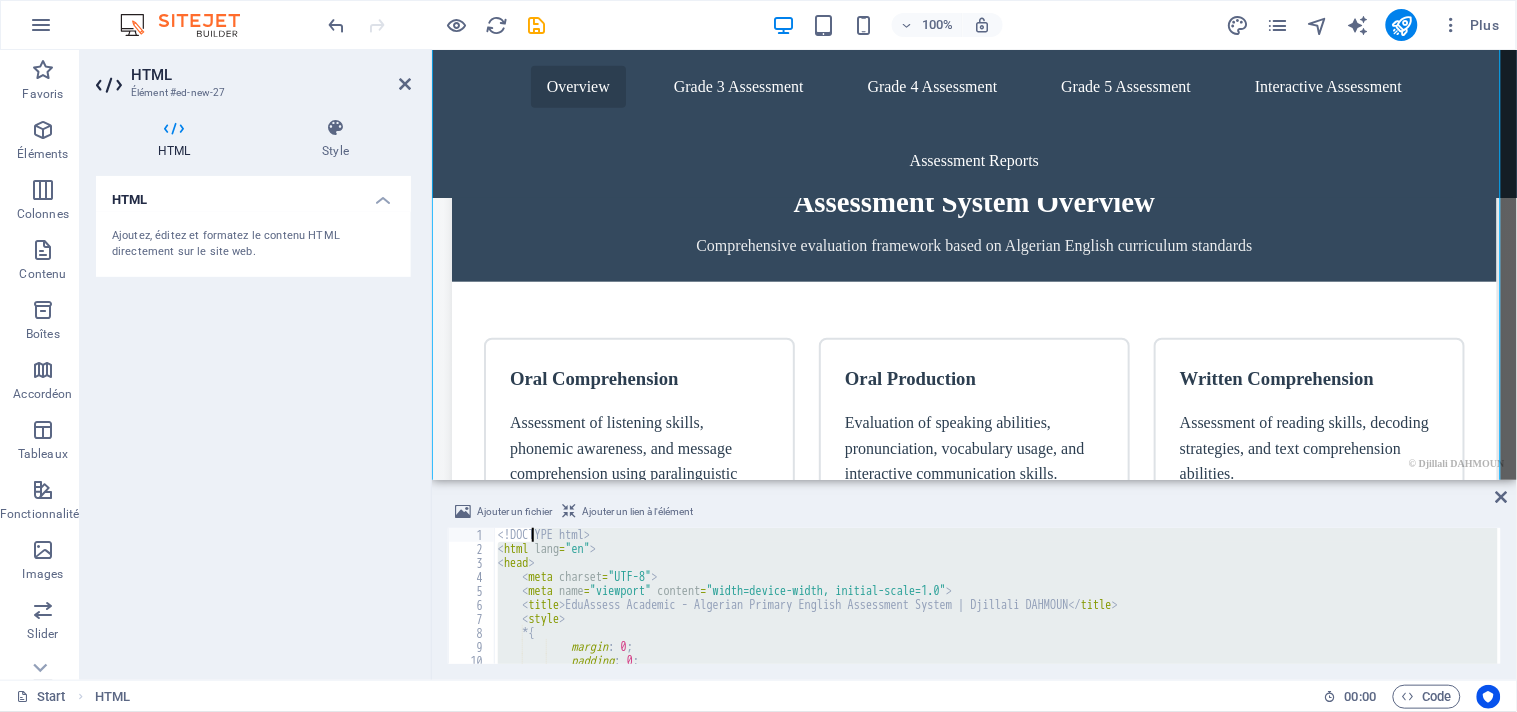 type on "<!DOC <thead>" 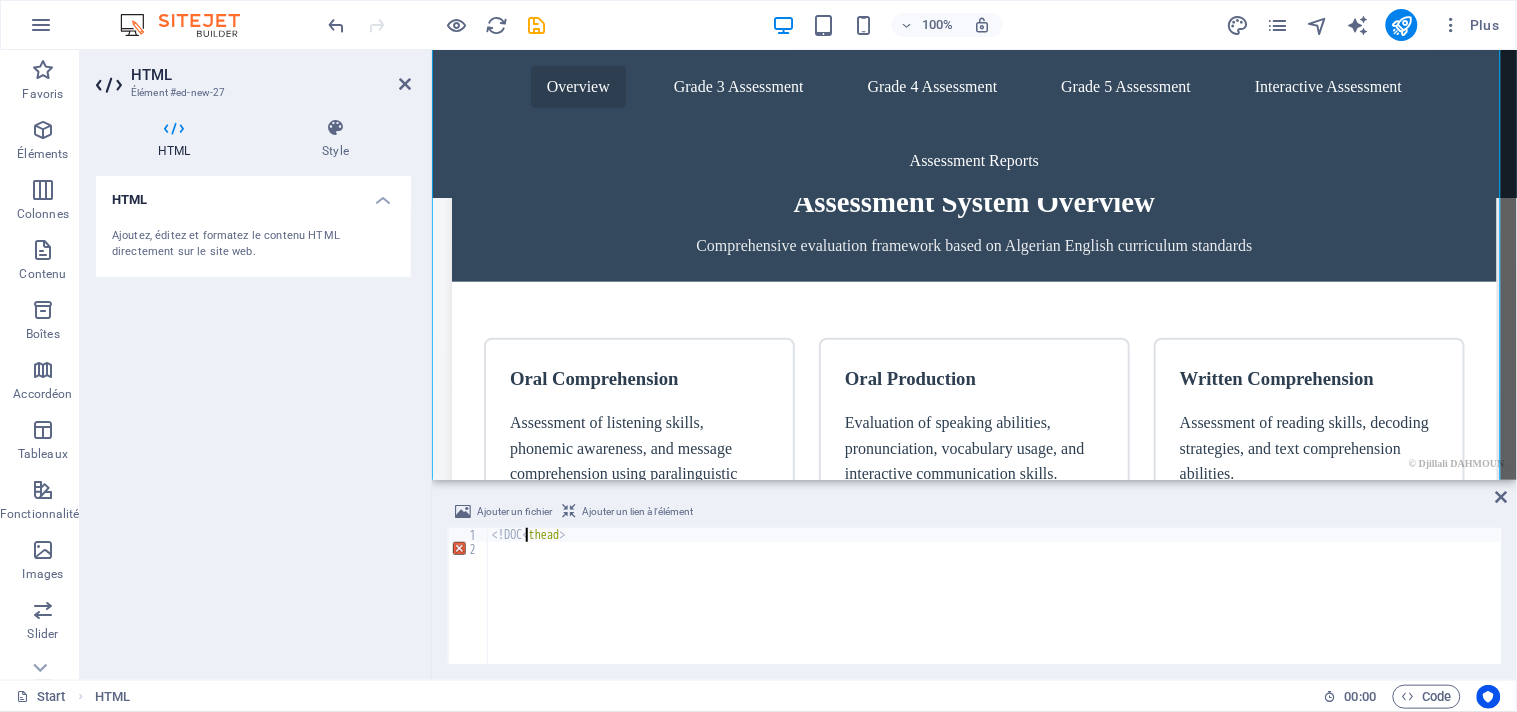 click on "< !DOC  < thead >" at bounding box center [995, 610] 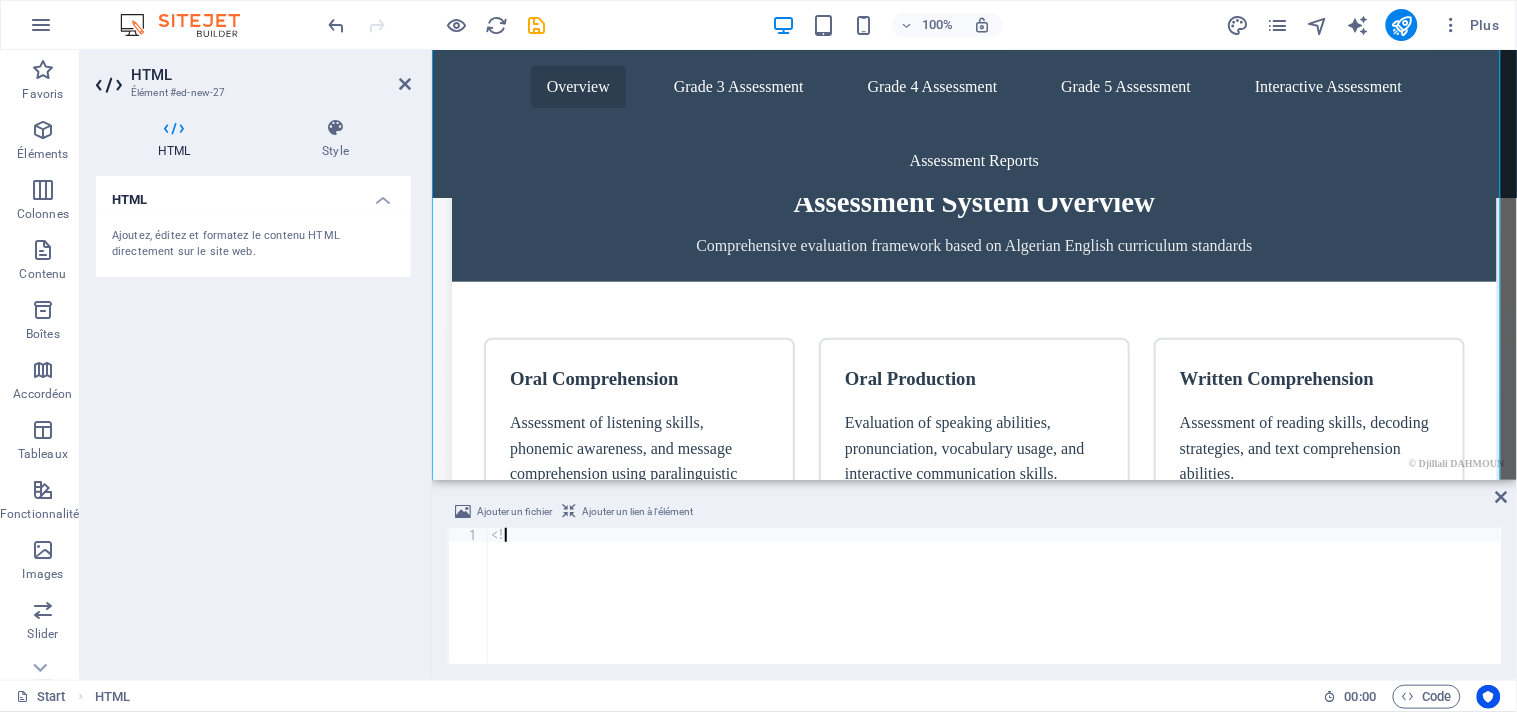 type on "<" 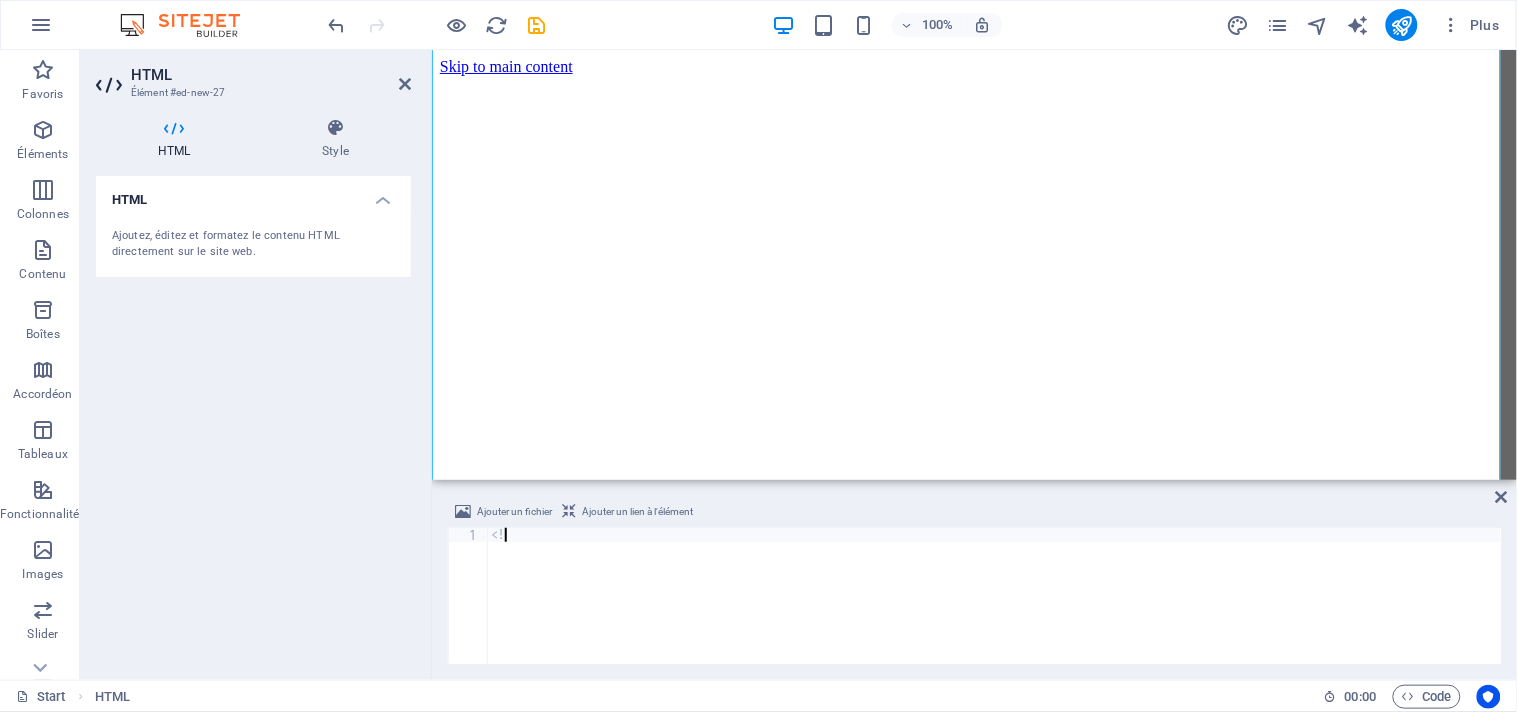 scroll, scrollTop: 0, scrollLeft: 0, axis: both 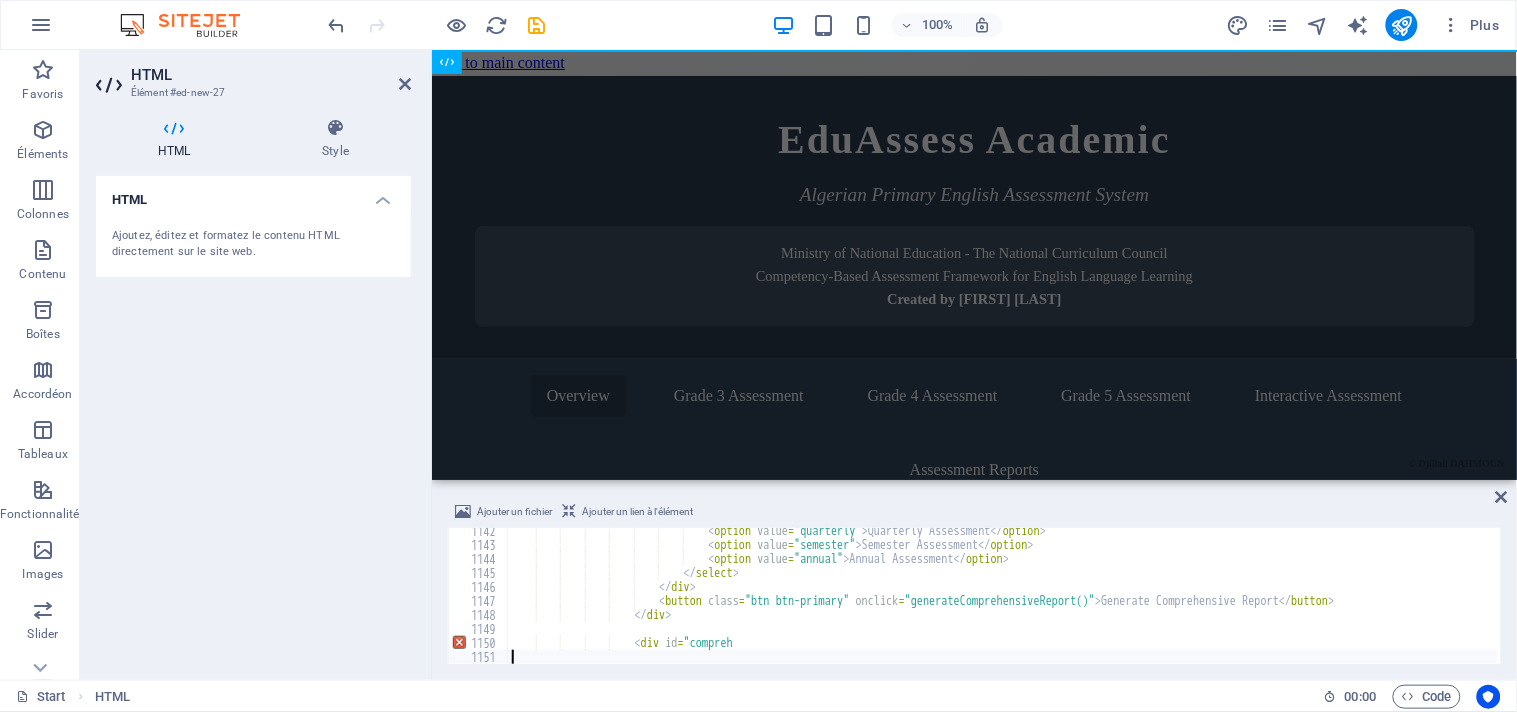 click on "HTML Ajoutez, éditez et formatez le contenu HTML directement sur le site web." at bounding box center [253, 420] 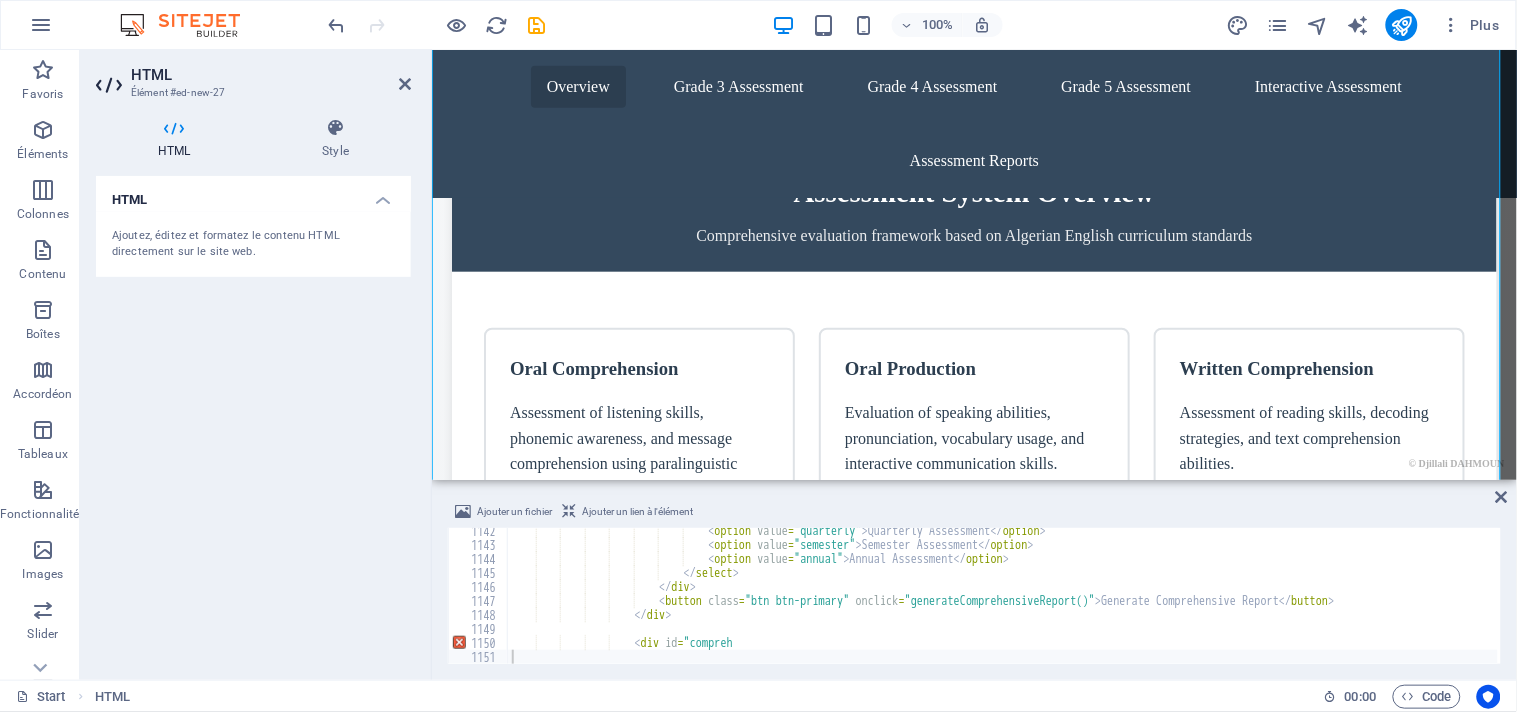 scroll, scrollTop: 0, scrollLeft: 0, axis: both 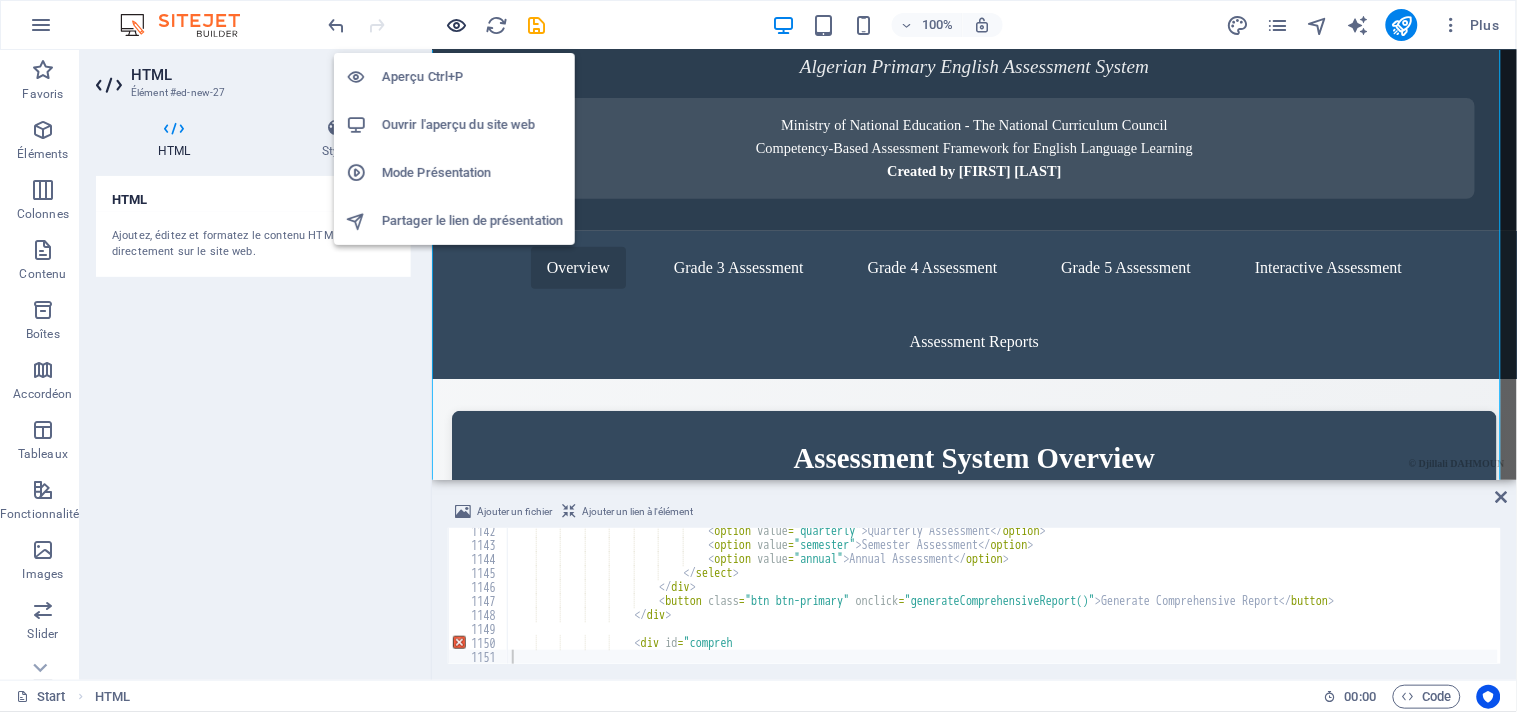 click at bounding box center [457, 25] 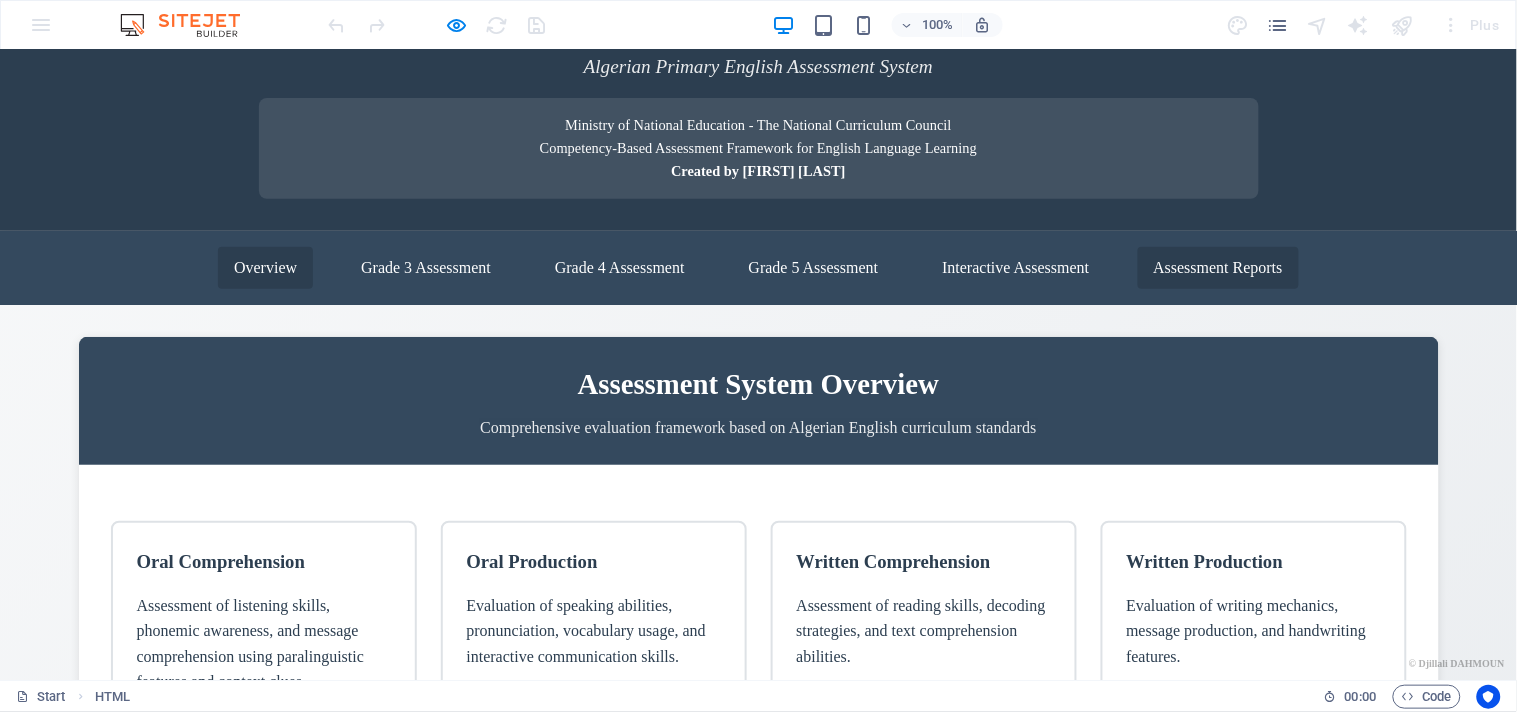 click on "Assessment Reports" at bounding box center (1218, 267) 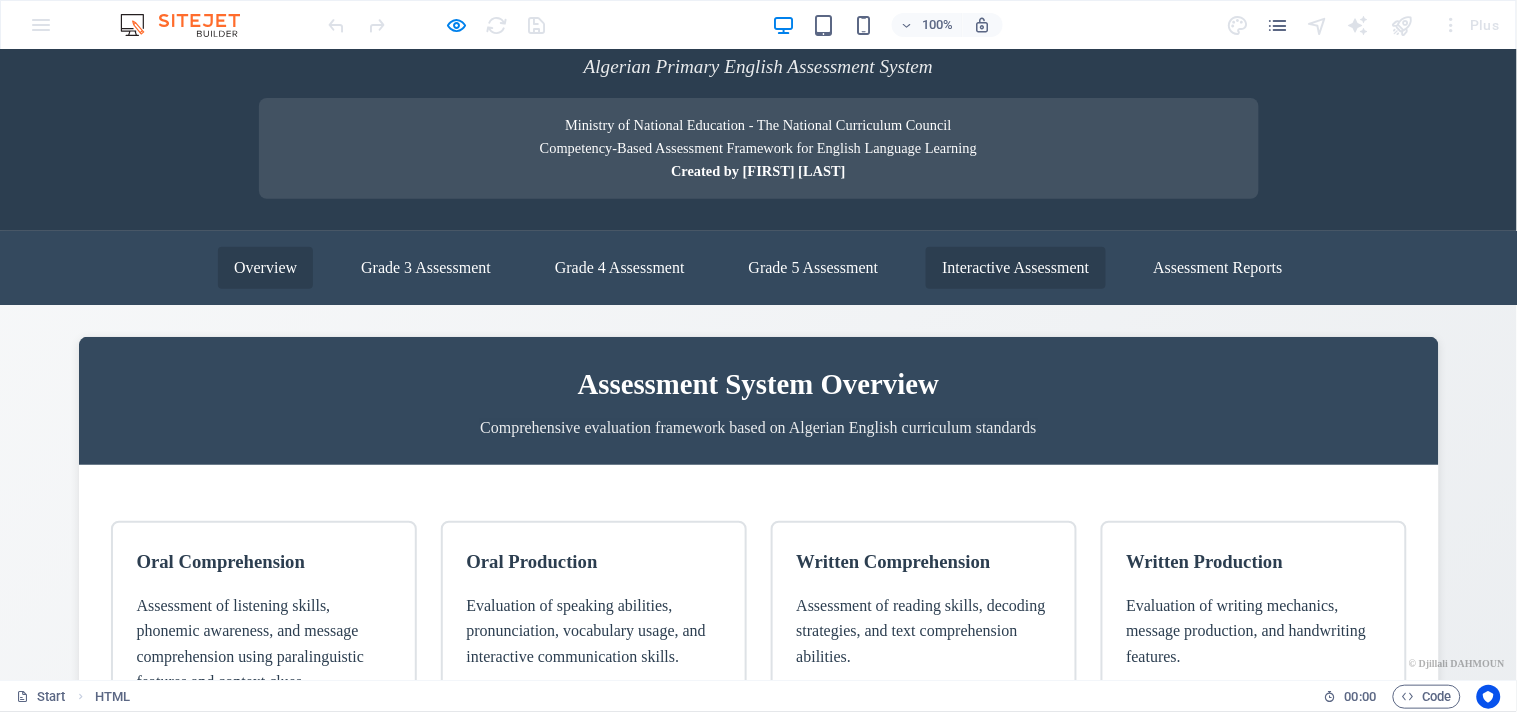 drag, startPoint x: 965, startPoint y: 226, endPoint x: 954, endPoint y: 230, distance: 11.7046995 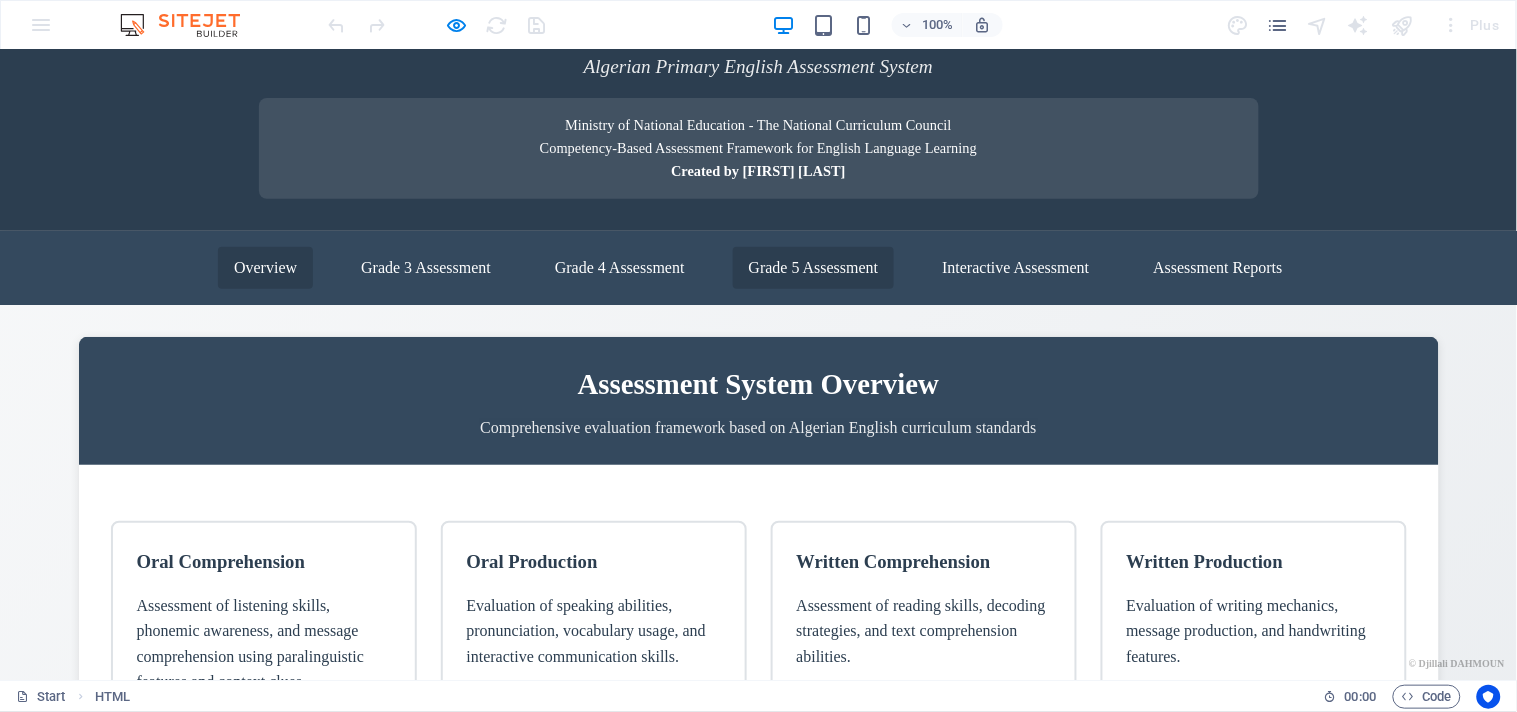click on "Grade 5 Assessment" at bounding box center [814, 267] 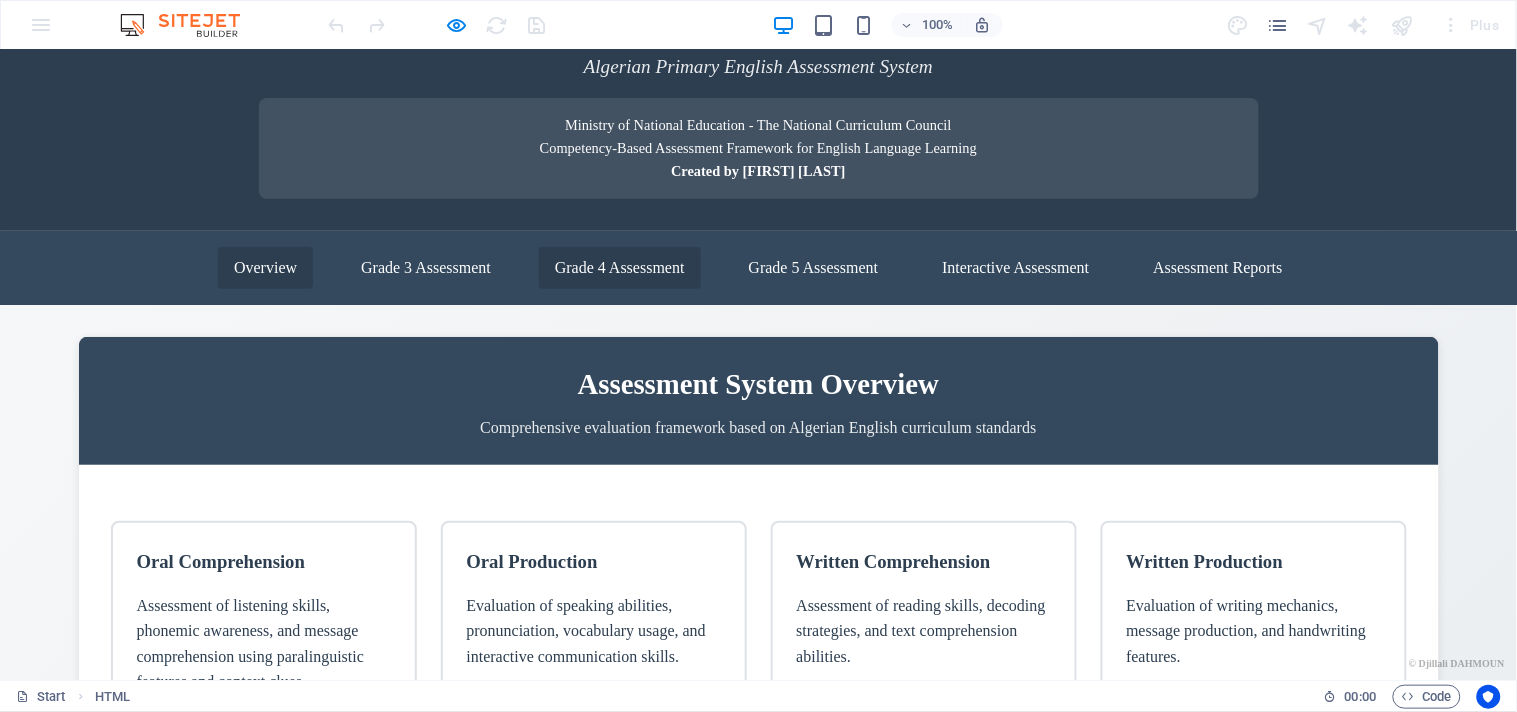 click on "Grade 4 Assessment" at bounding box center (620, 267) 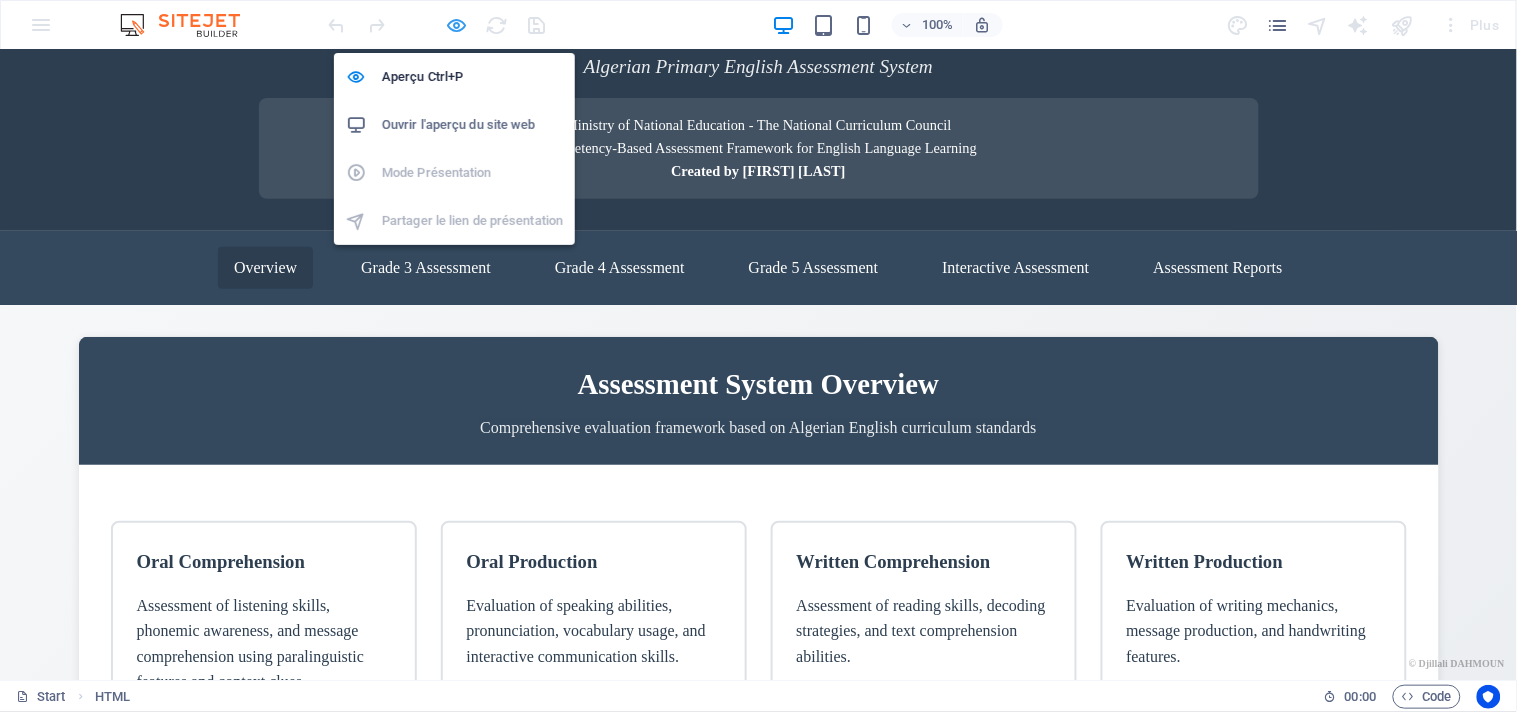 click at bounding box center (457, 25) 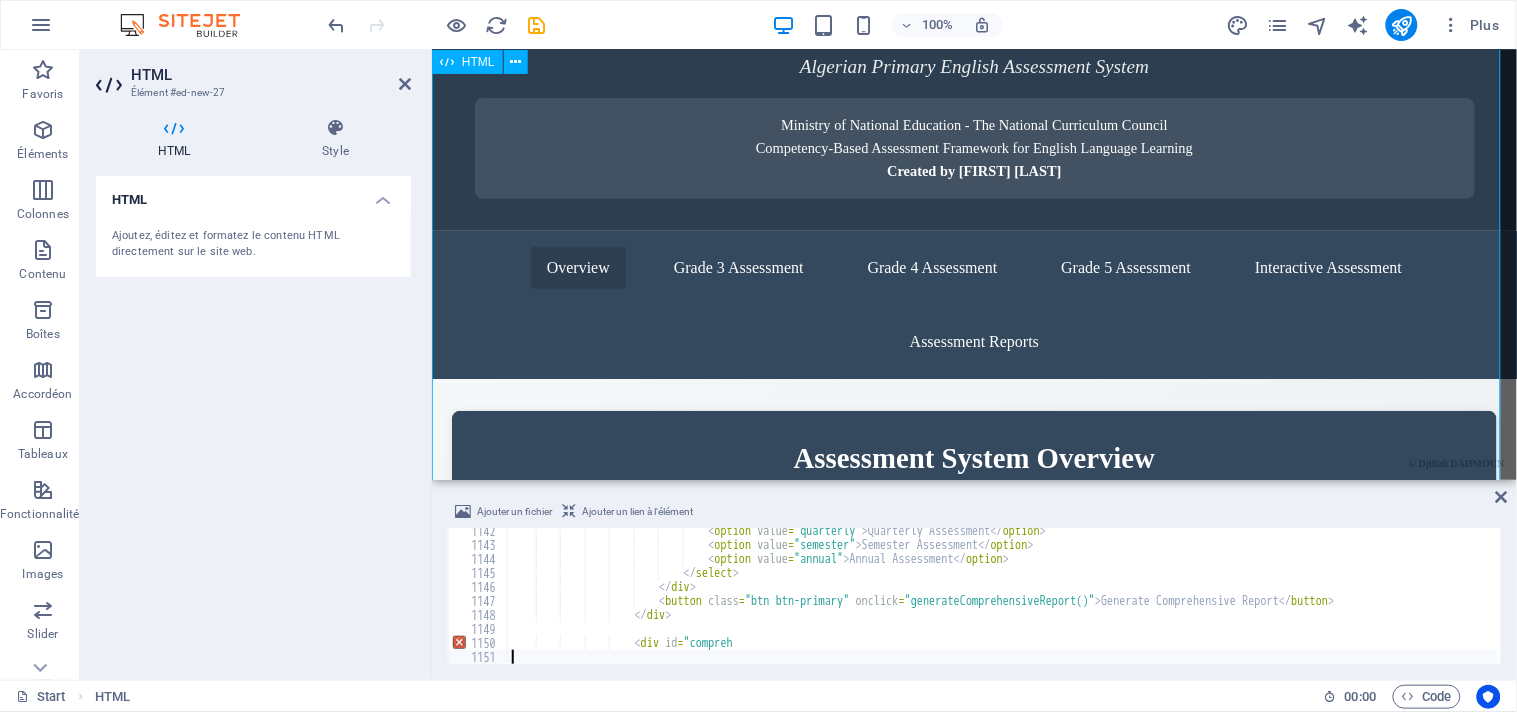 click on "EduAssess Academic - Algerian Primary English Assessment System | Djillali DAHMOUN
EduAssess Academic
Algerian Primary English Assessment System
Ministry of National Education - The National Curriculum Council
Competency-Based Assessment Framework for English Language Learning
Created by Djillali DAHMOUN
Overview
Grade 3 Assessment
Grade 4 Assessment
Grade 5 Assessment
Interactive Assessment
Assessment Reports
Assessment System Overview
Sizing" at bounding box center (973, 771) 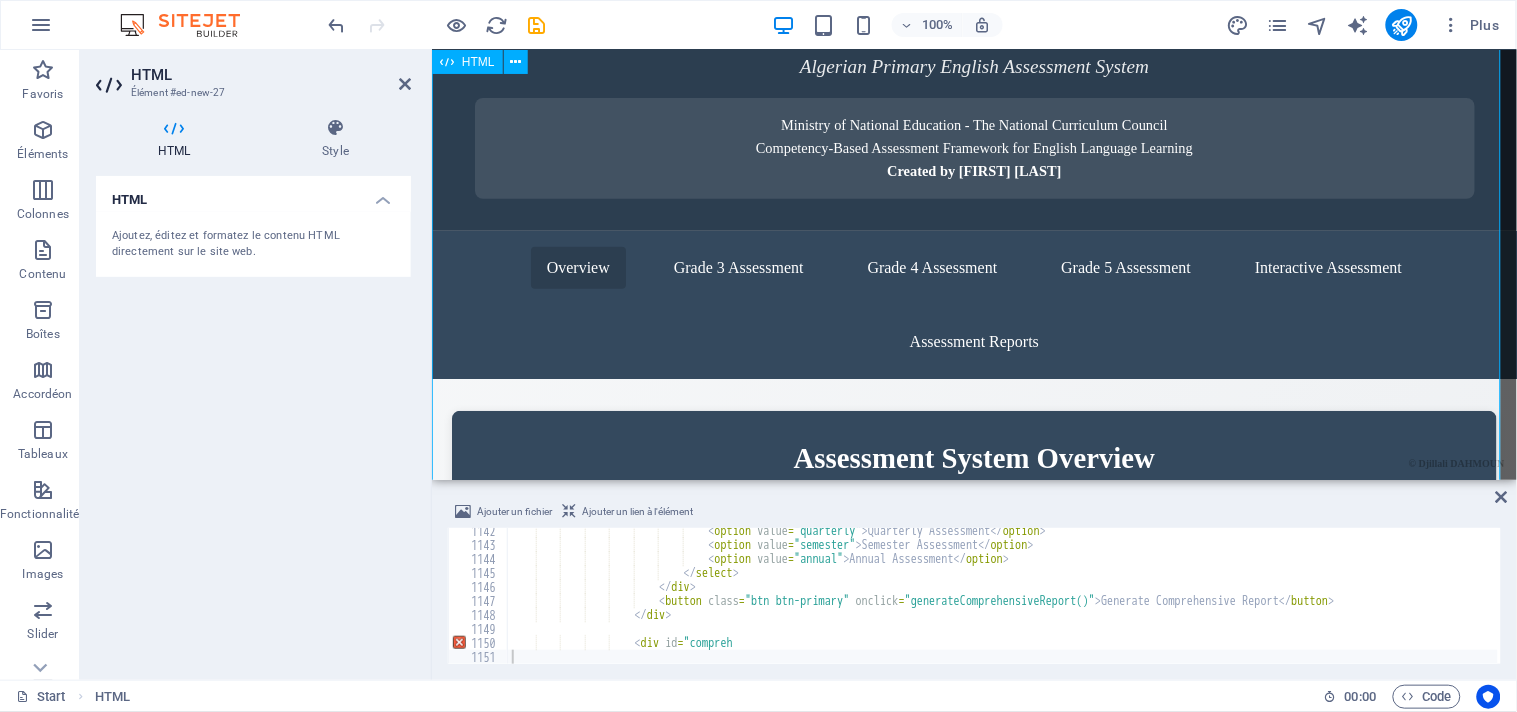 click on "EduAssess Academic - Algerian Primary English Assessment System | Djillali DAHMOUN
EduAssess Academic
Algerian Primary English Assessment System
Ministry of National Education - The National Curriculum Council
Competency-Based Assessment Framework for English Language Learning
Created by Djillali DAHMOUN
Overview
Grade 3 Assessment
Grade 4 Assessment
Grade 5 Assessment
Interactive Assessment
Assessment Reports
Assessment System Overview
Sizing" at bounding box center [973, 771] 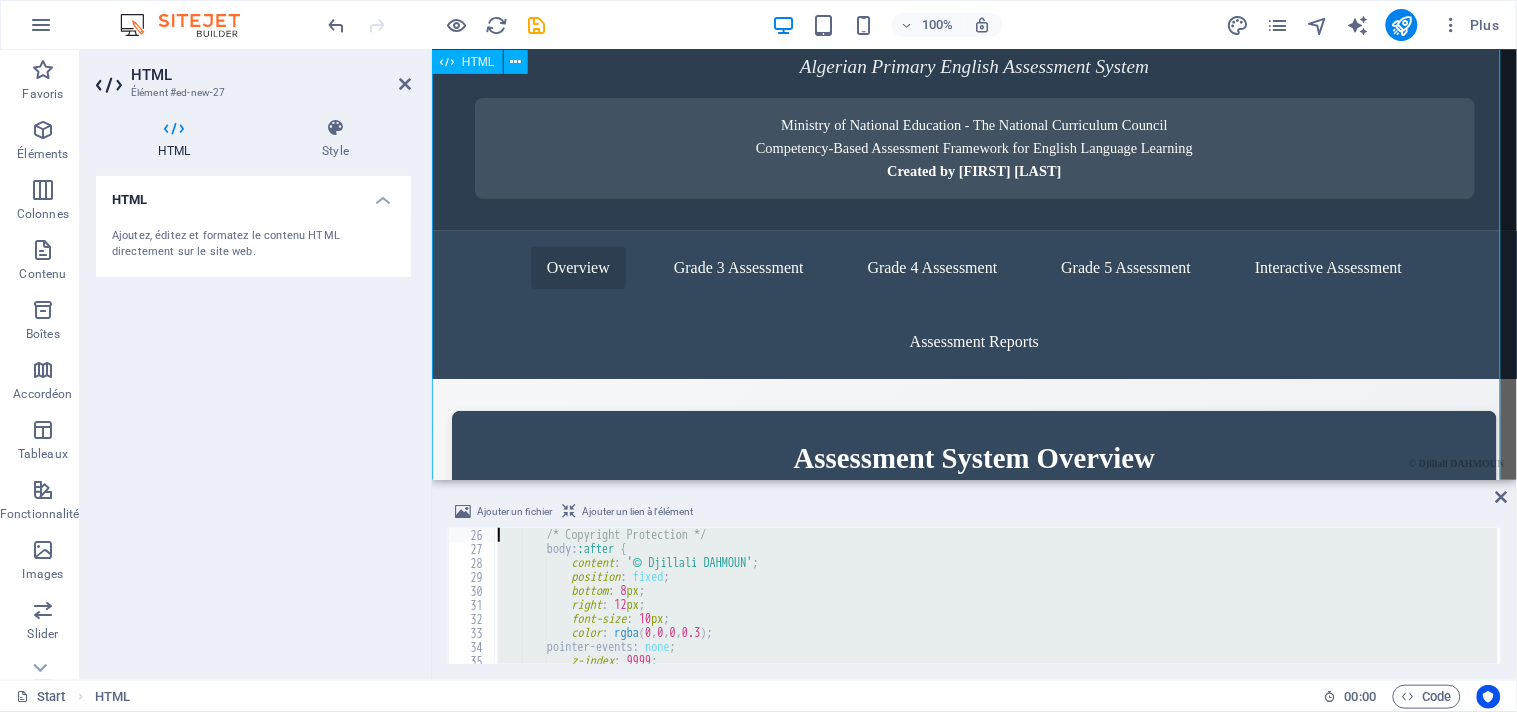 scroll, scrollTop: 0, scrollLeft: 0, axis: both 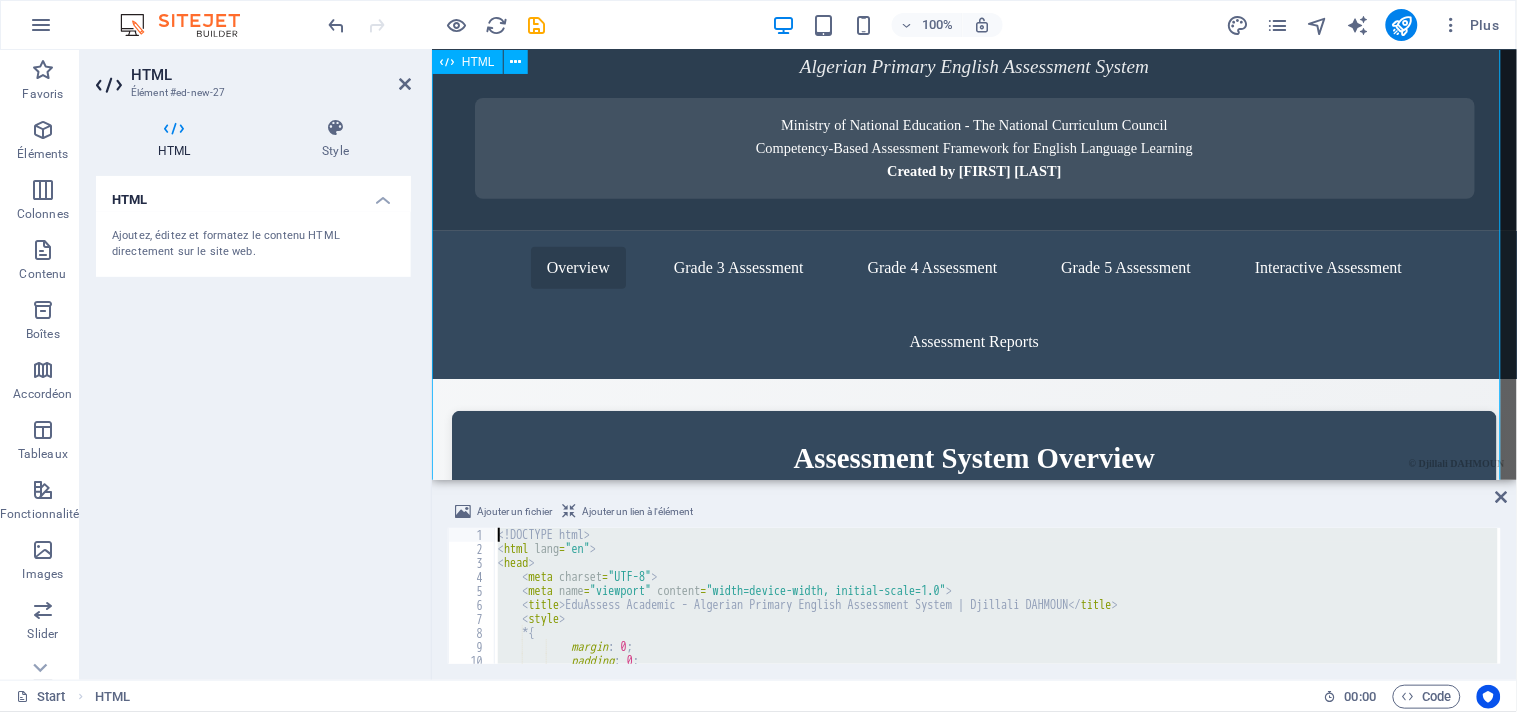 drag, startPoint x: 955, startPoint y: 704, endPoint x: 512, endPoint y: 113, distance: 738.60004 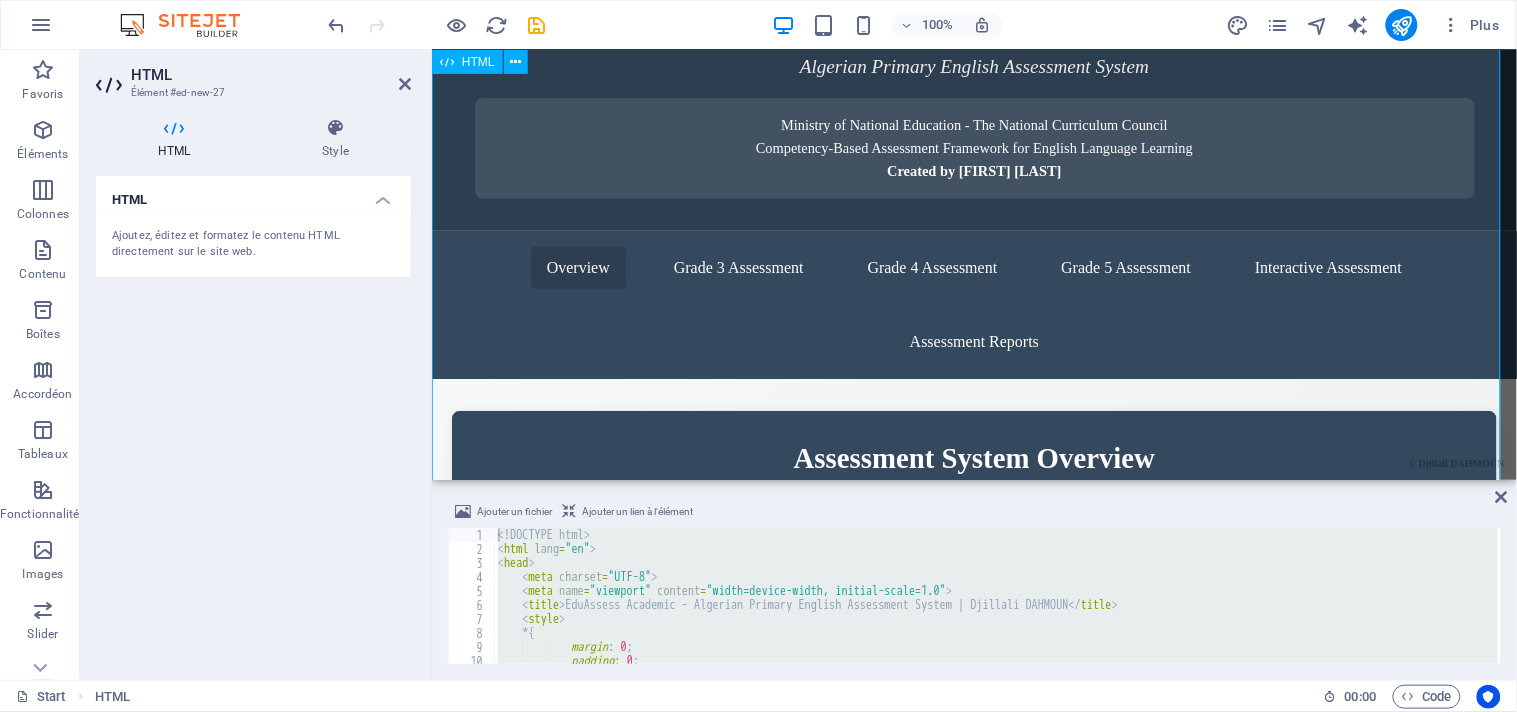 type on "<!DOCTYPE html>
<html lang="en">" 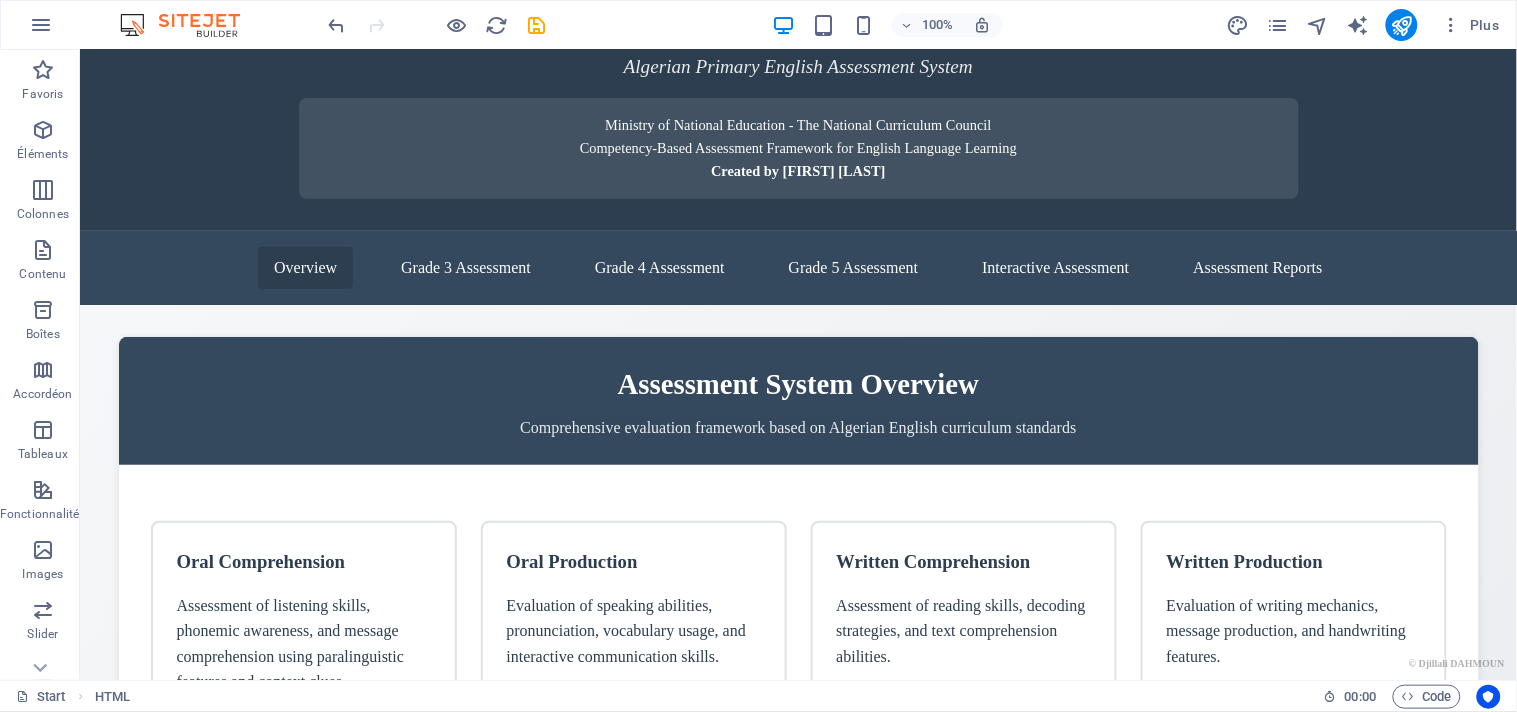 scroll, scrollTop: 0, scrollLeft: 0, axis: both 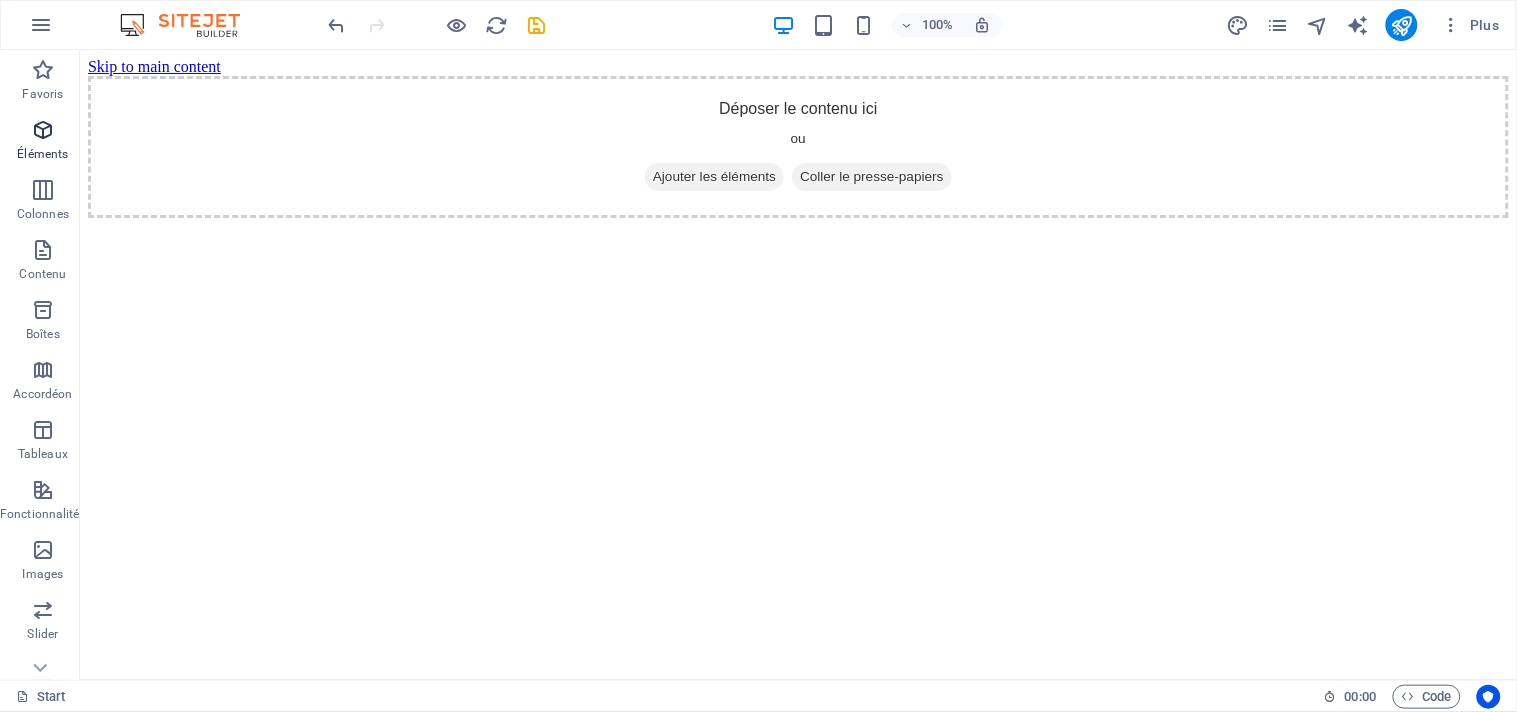 click at bounding box center (43, 130) 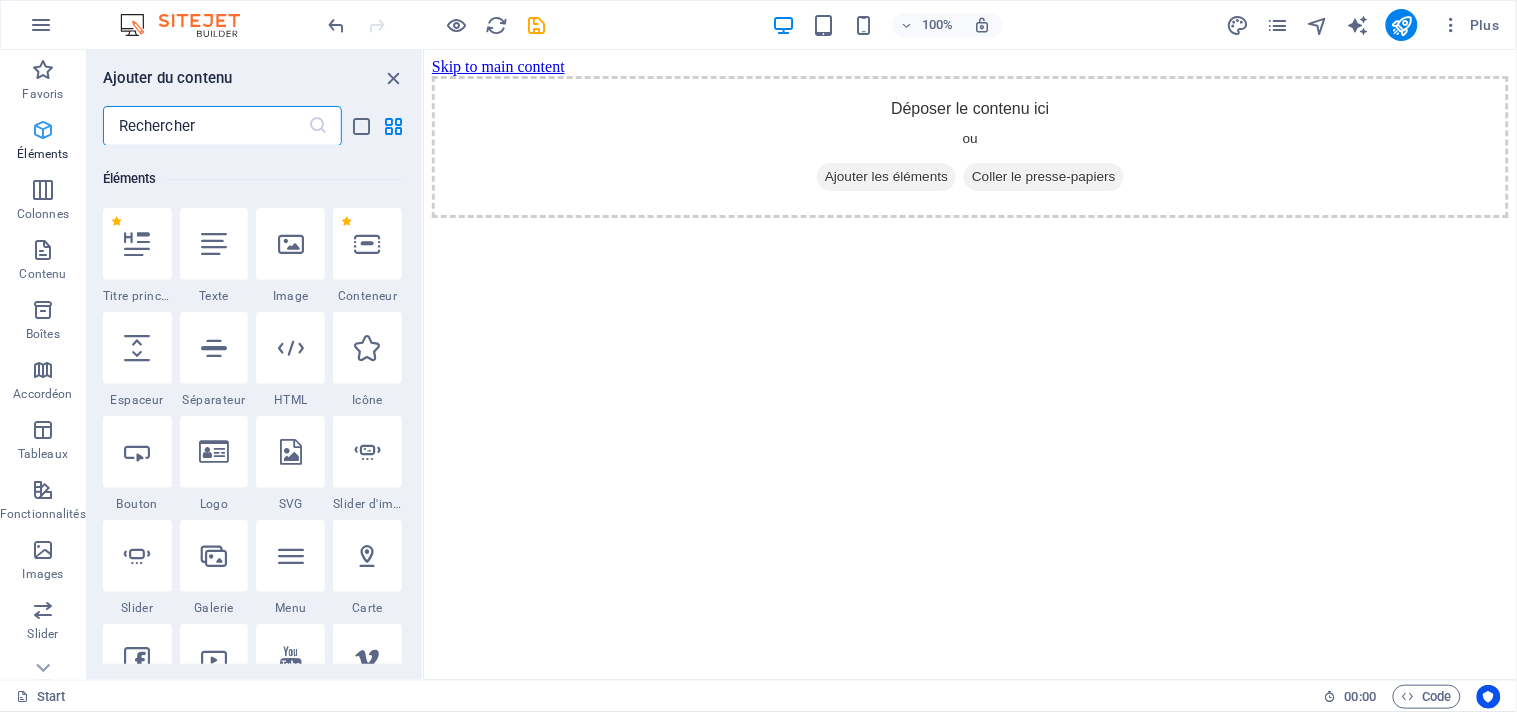scroll, scrollTop: 213, scrollLeft: 0, axis: vertical 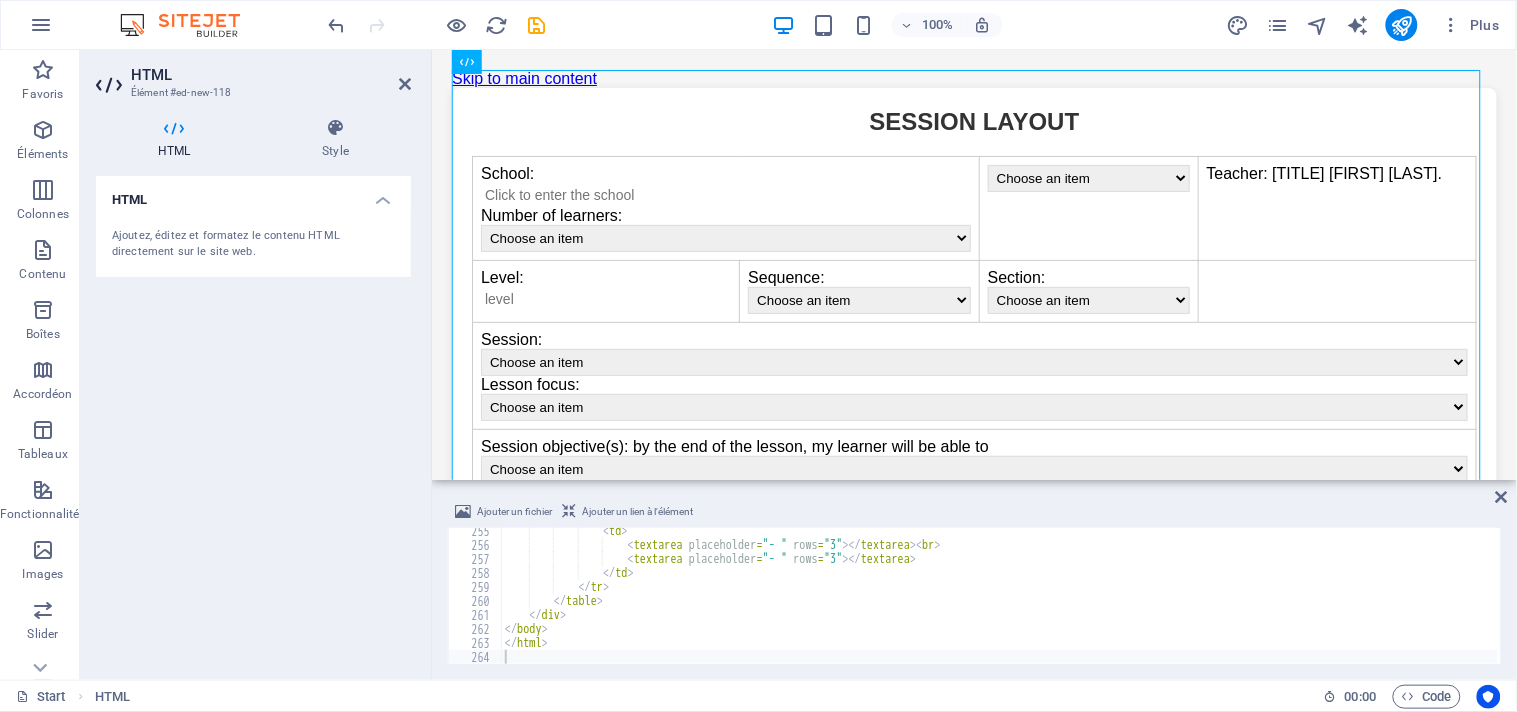 click on "HTML Ajoutez, éditez et formatez le contenu HTML directement sur le site web." at bounding box center (253, 420) 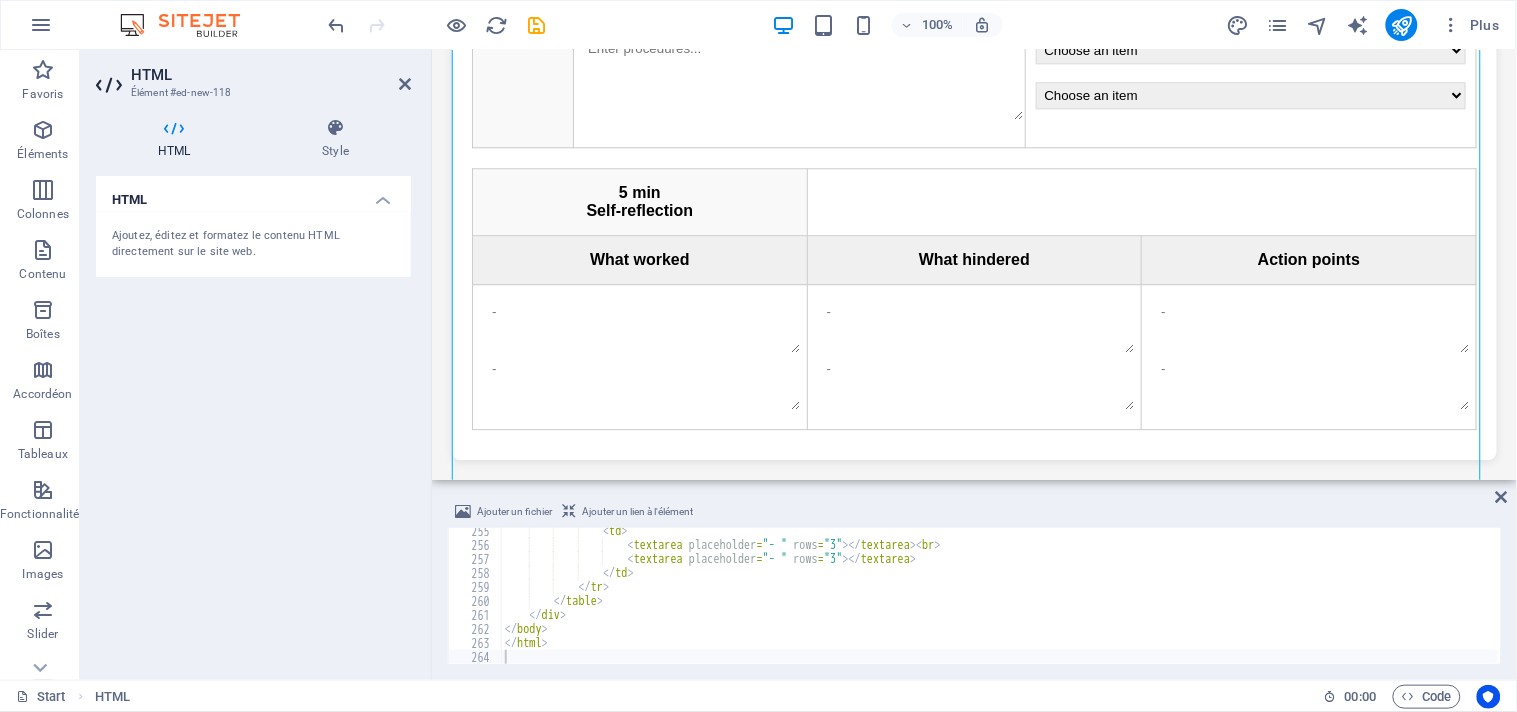 scroll, scrollTop: 1347, scrollLeft: 0, axis: vertical 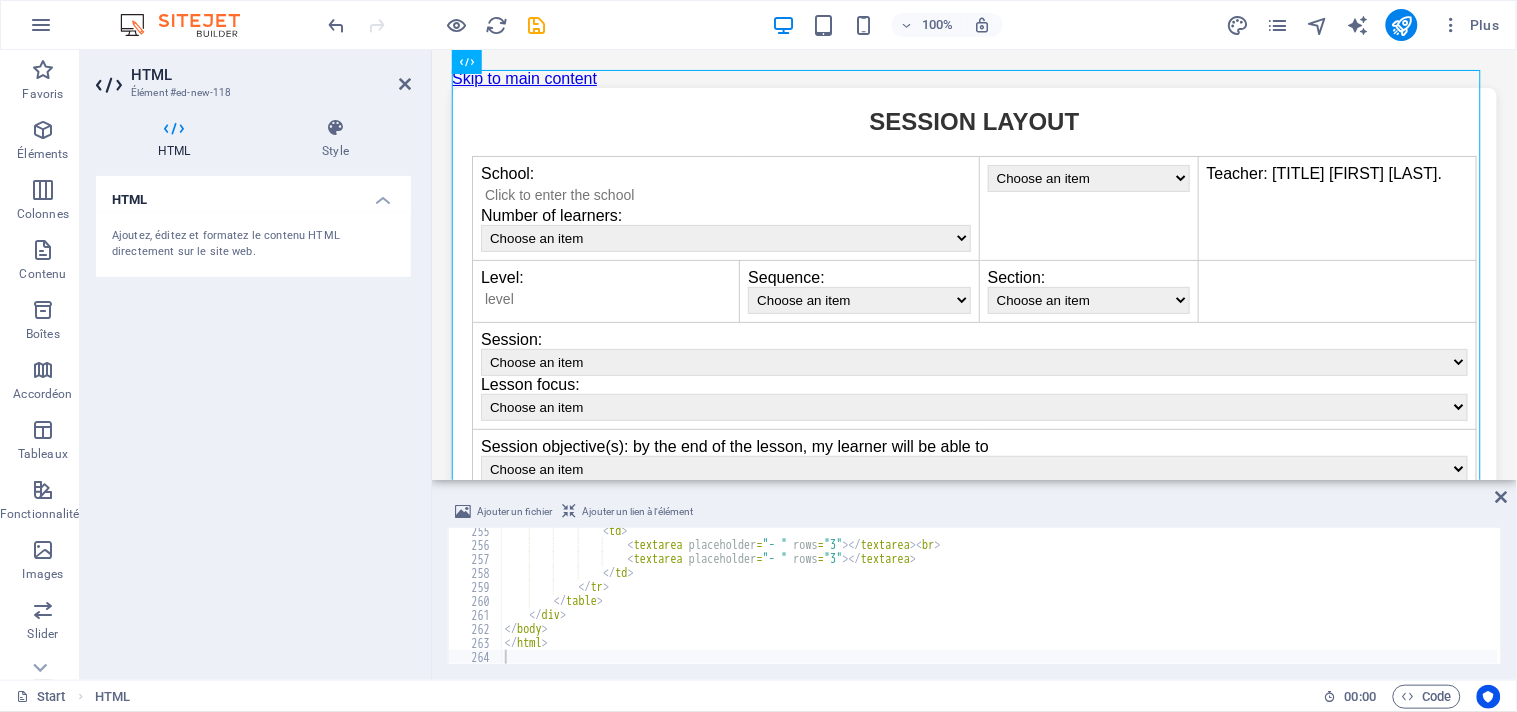 drag, startPoint x: 1505, startPoint y: 321, endPoint x: 1933, endPoint y: 90, distance: 486.35892 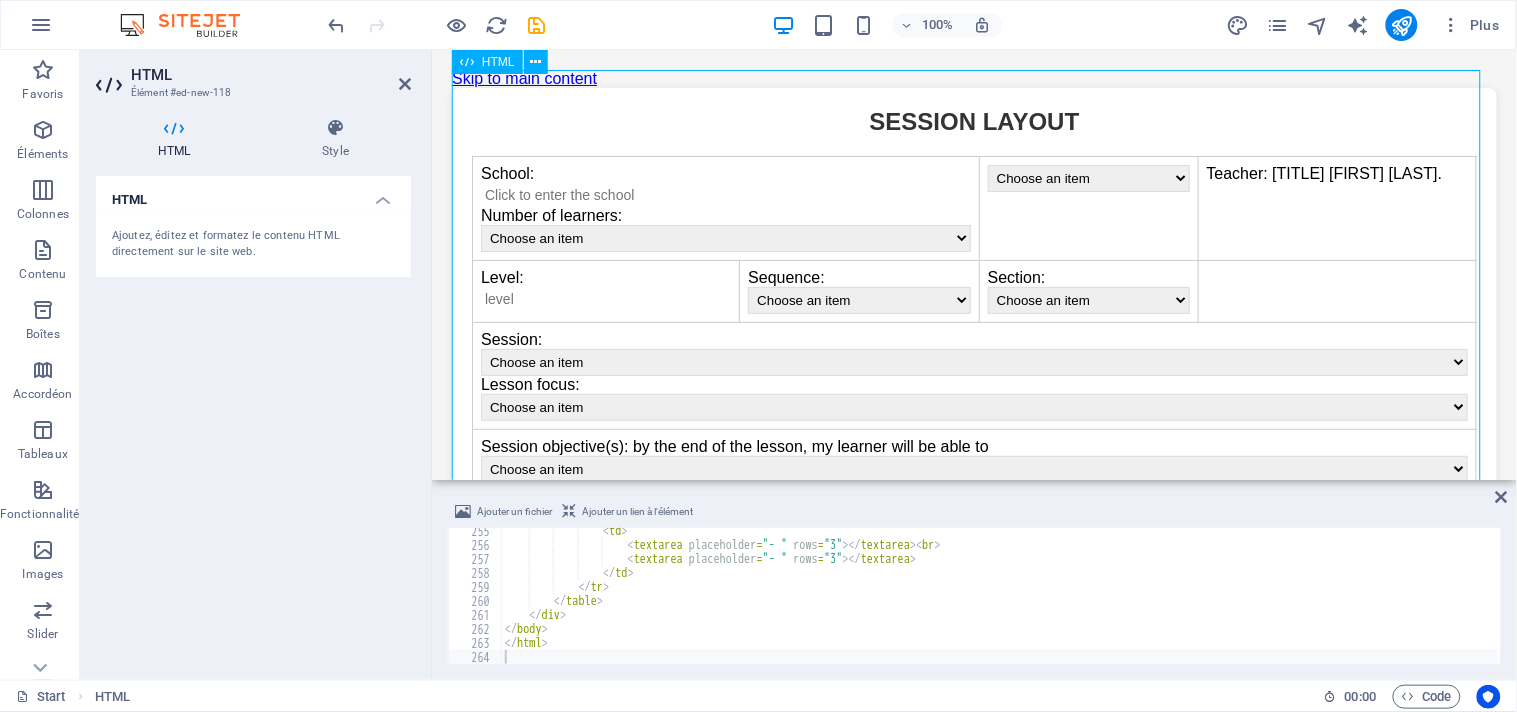 click on "Primary School Lesson Planner
SESSION LAYOUT
School:
Number of learners:  Choose an item
Choose an item
Teacher: Mr. Chentouf Khaled.
Level:
Sequence:  Choose an item
Section:  Choose an item
Session:  Choose an item
Lesson focus:  Choose an item
Session objective(s): by the end of the lesson, my learner will be able to  Choose an item
Target competencies:  Choose an item
Pictures" at bounding box center (973, 937) 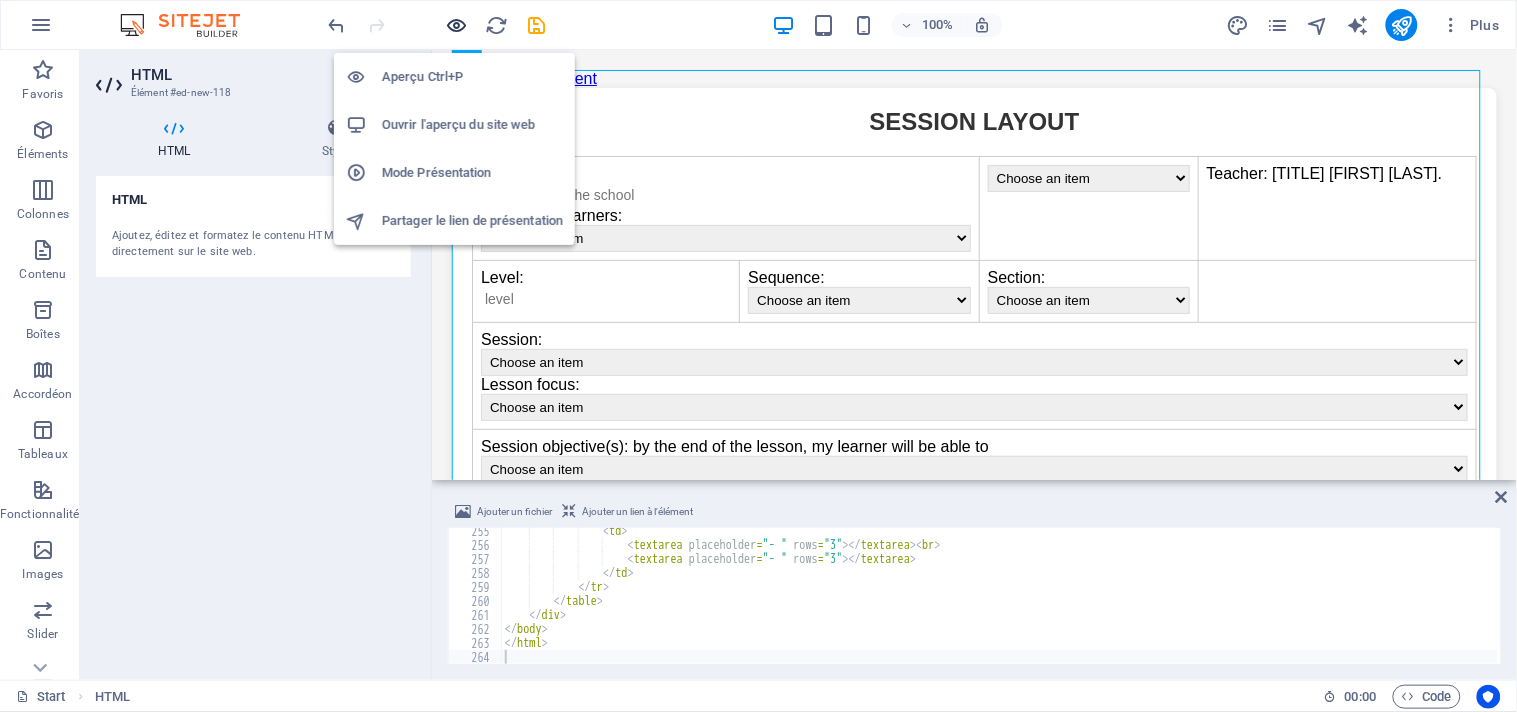 click at bounding box center [457, 25] 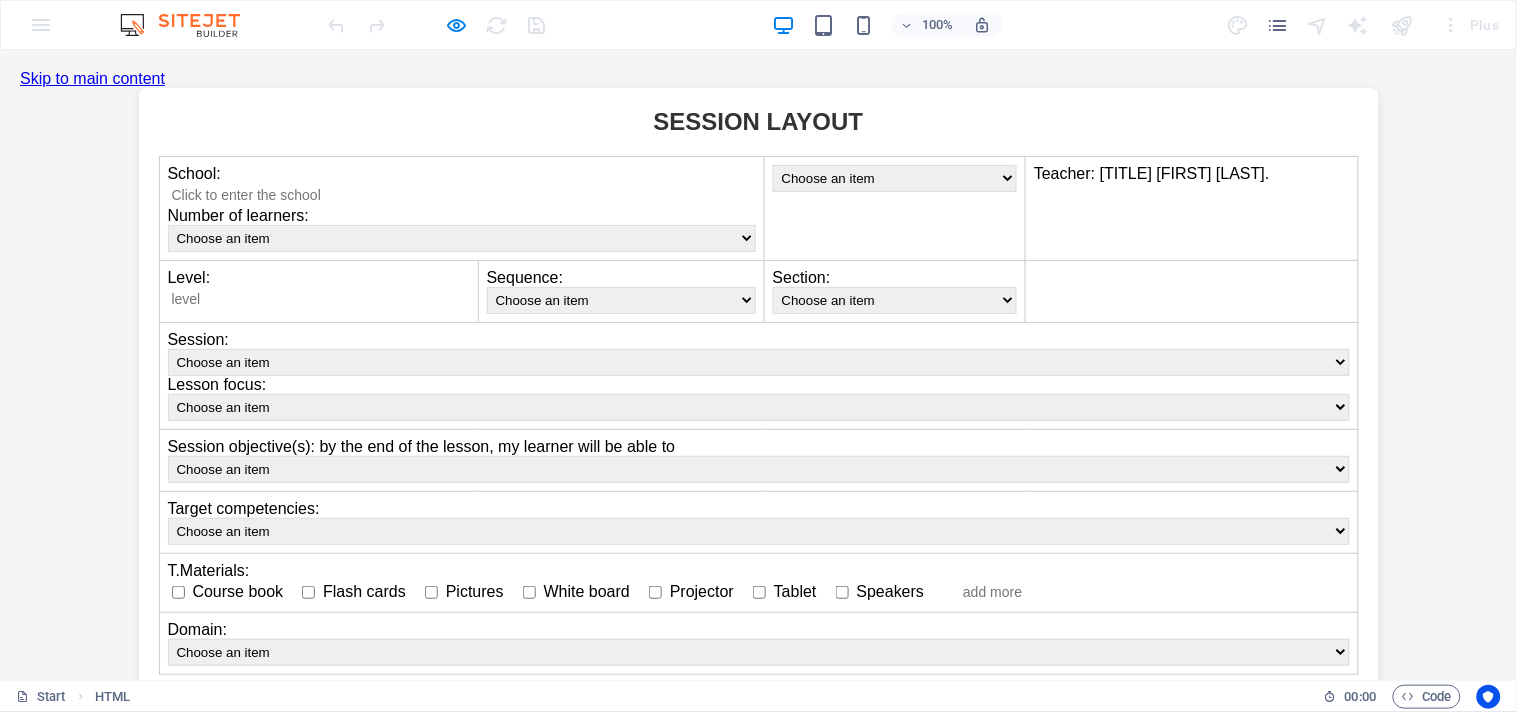 click at bounding box center (466, 194) 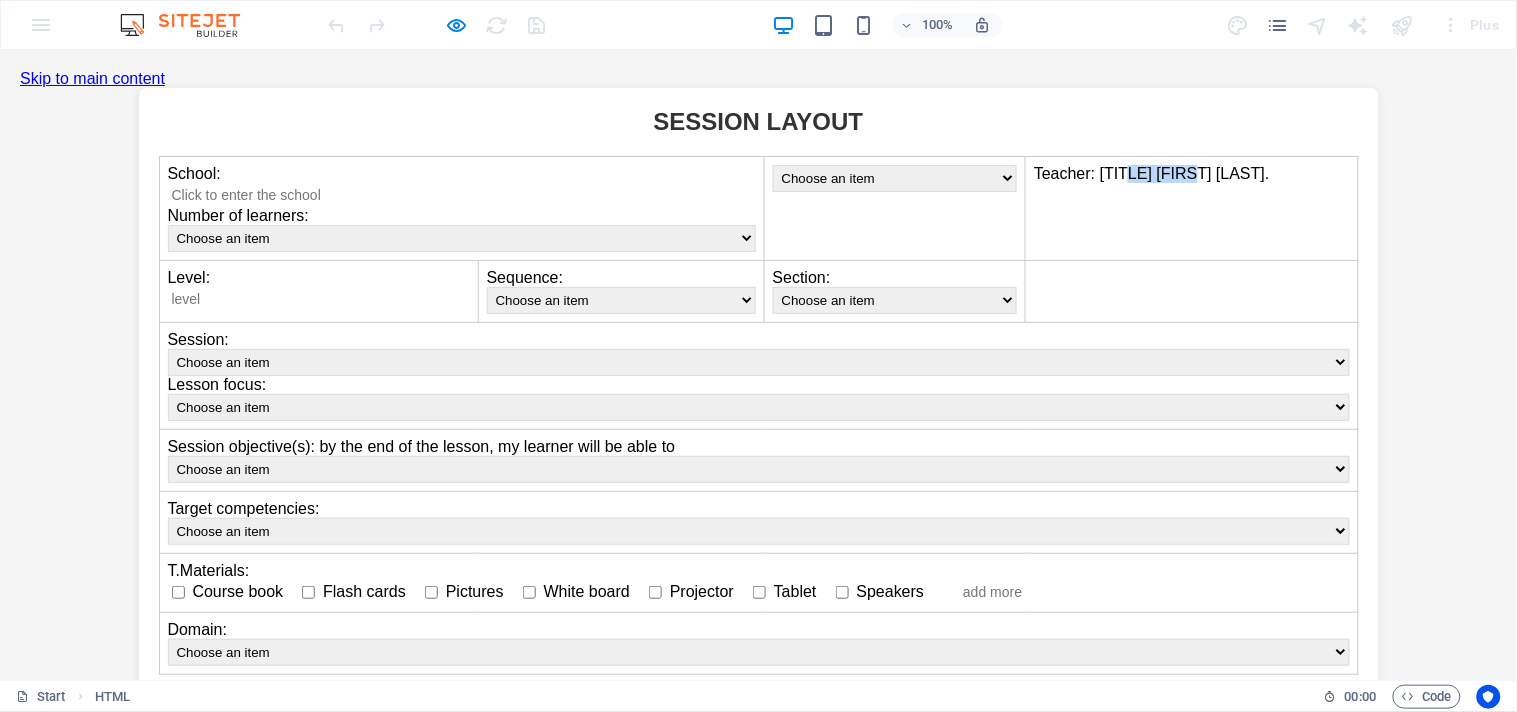 click on "Teacher: Mr. Chentouf Khaled." at bounding box center (1192, 208) 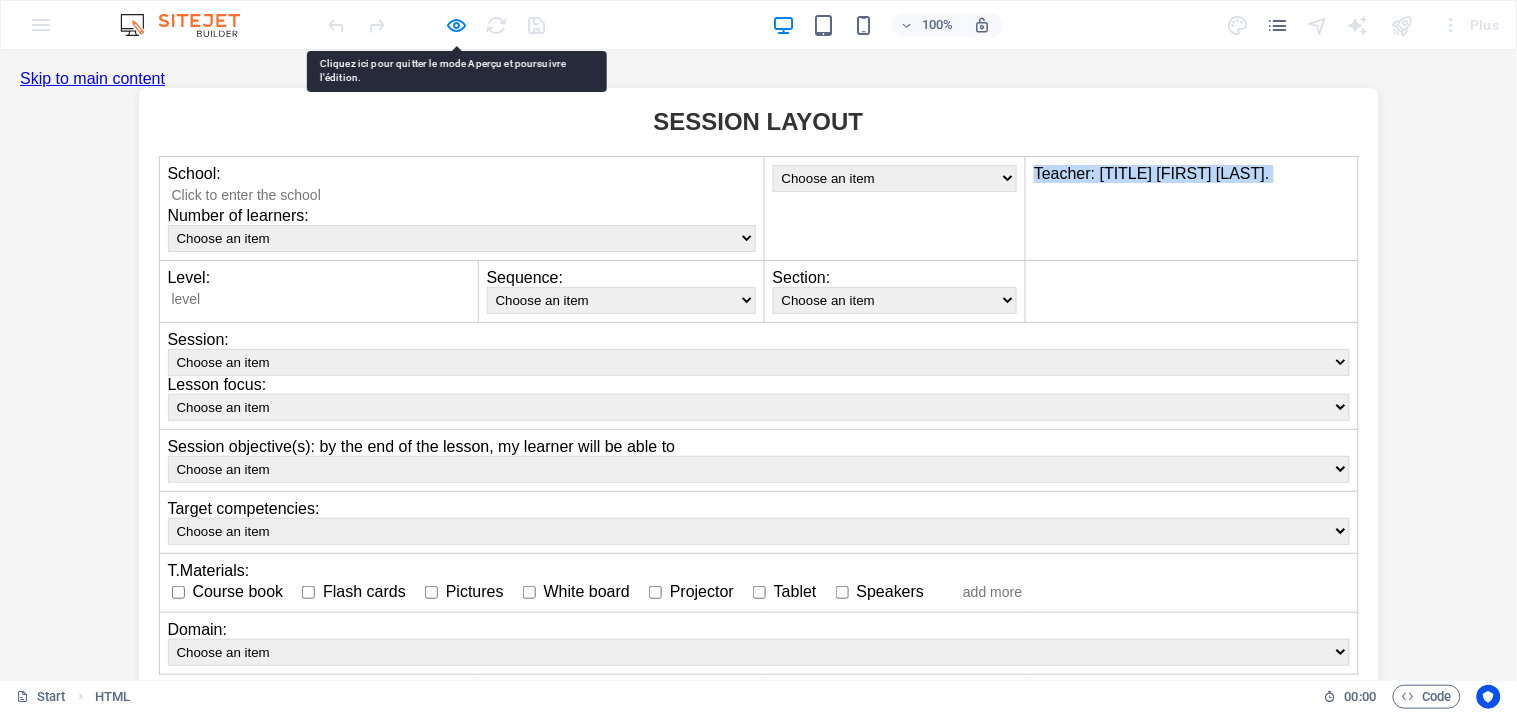 click on "Teacher: Mr. Chentouf Khaled." at bounding box center (1192, 208) 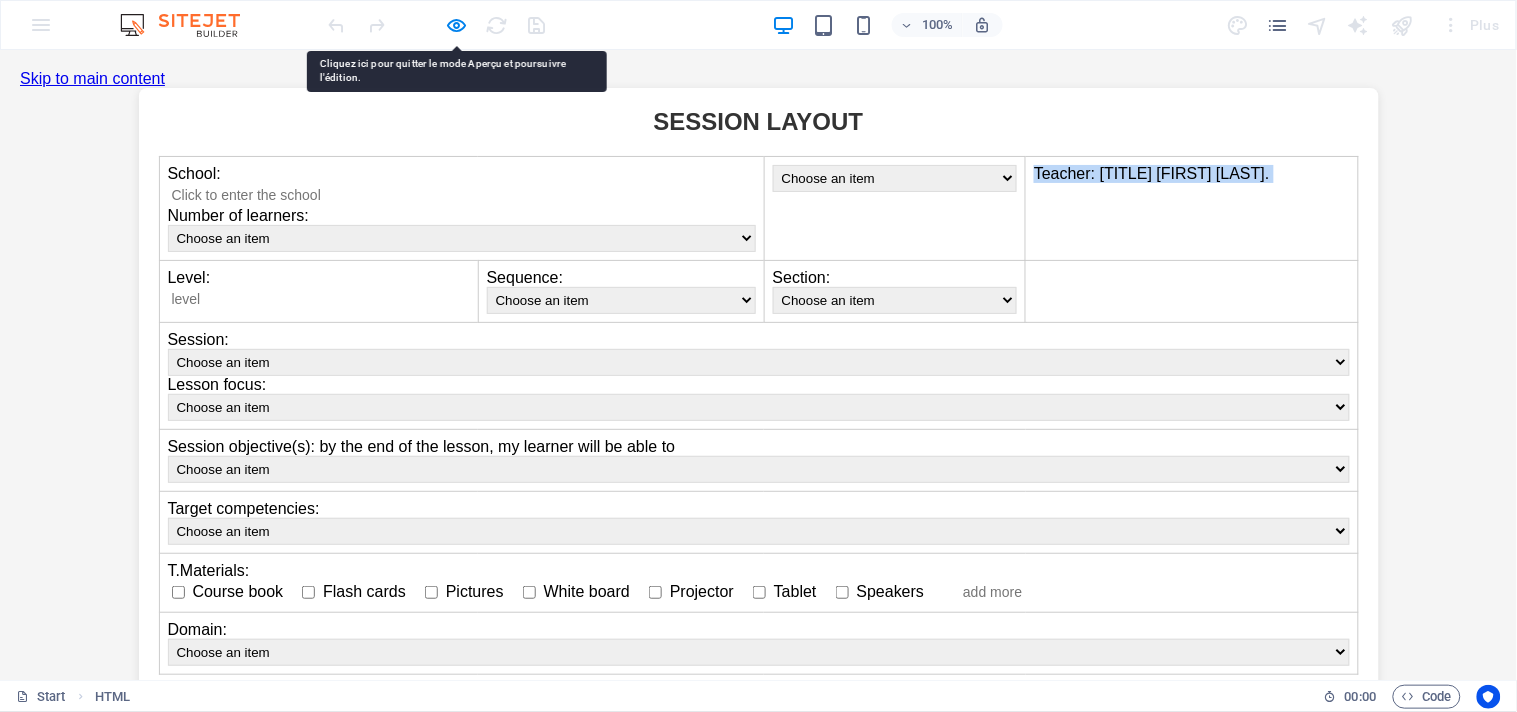 click on "Teacher: Mr. Chentouf Khaled." at bounding box center [1192, 208] 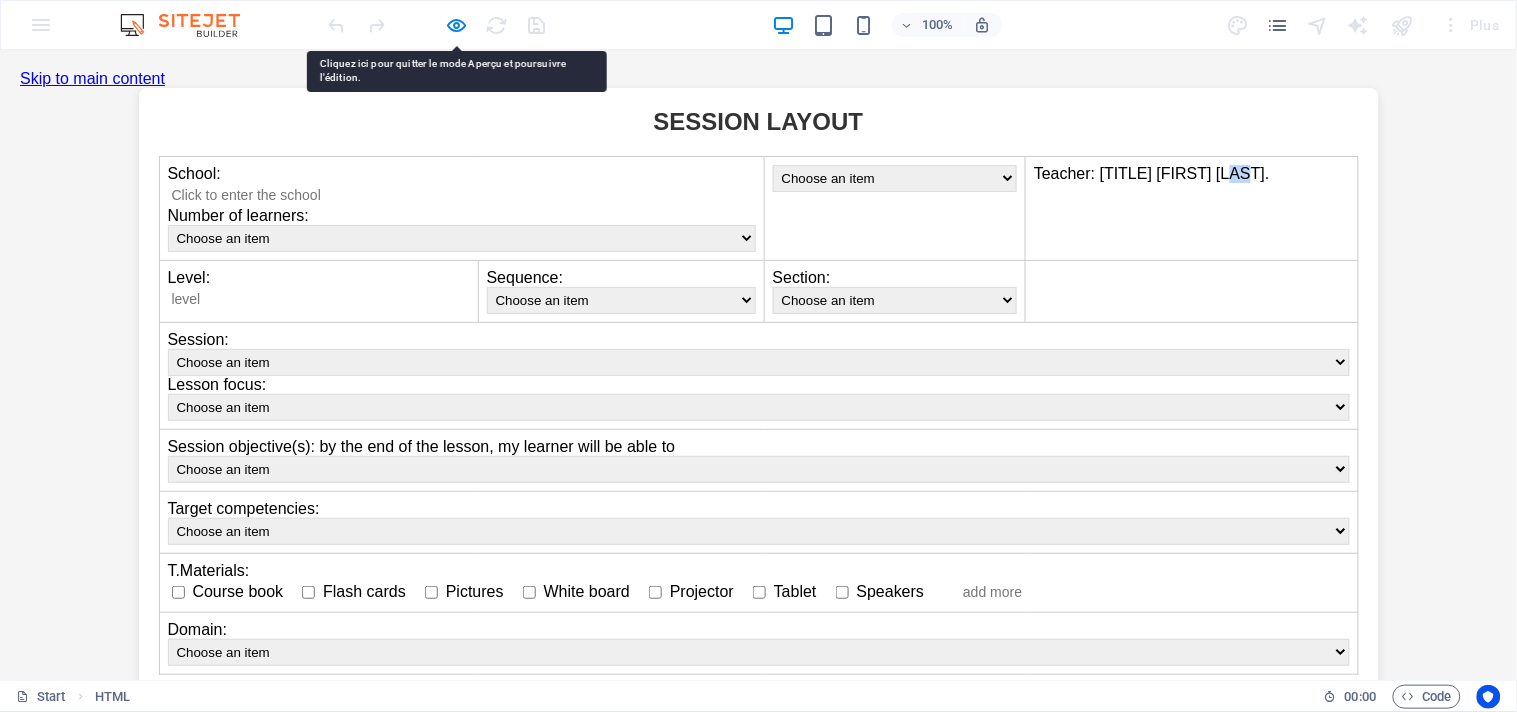 drag, startPoint x: 1265, startPoint y: 179, endPoint x: 1255, endPoint y: 176, distance: 10.440307 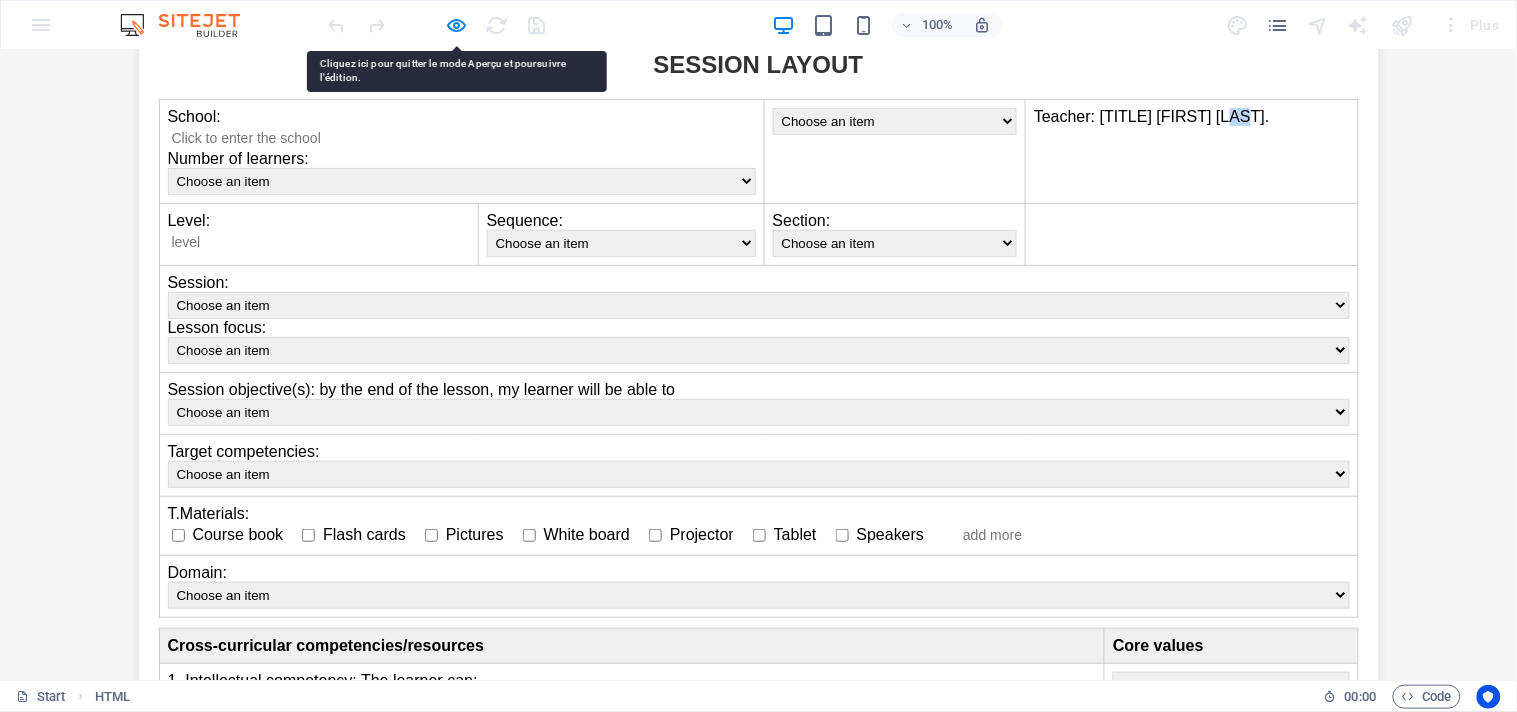 scroll, scrollTop: 62, scrollLeft: 0, axis: vertical 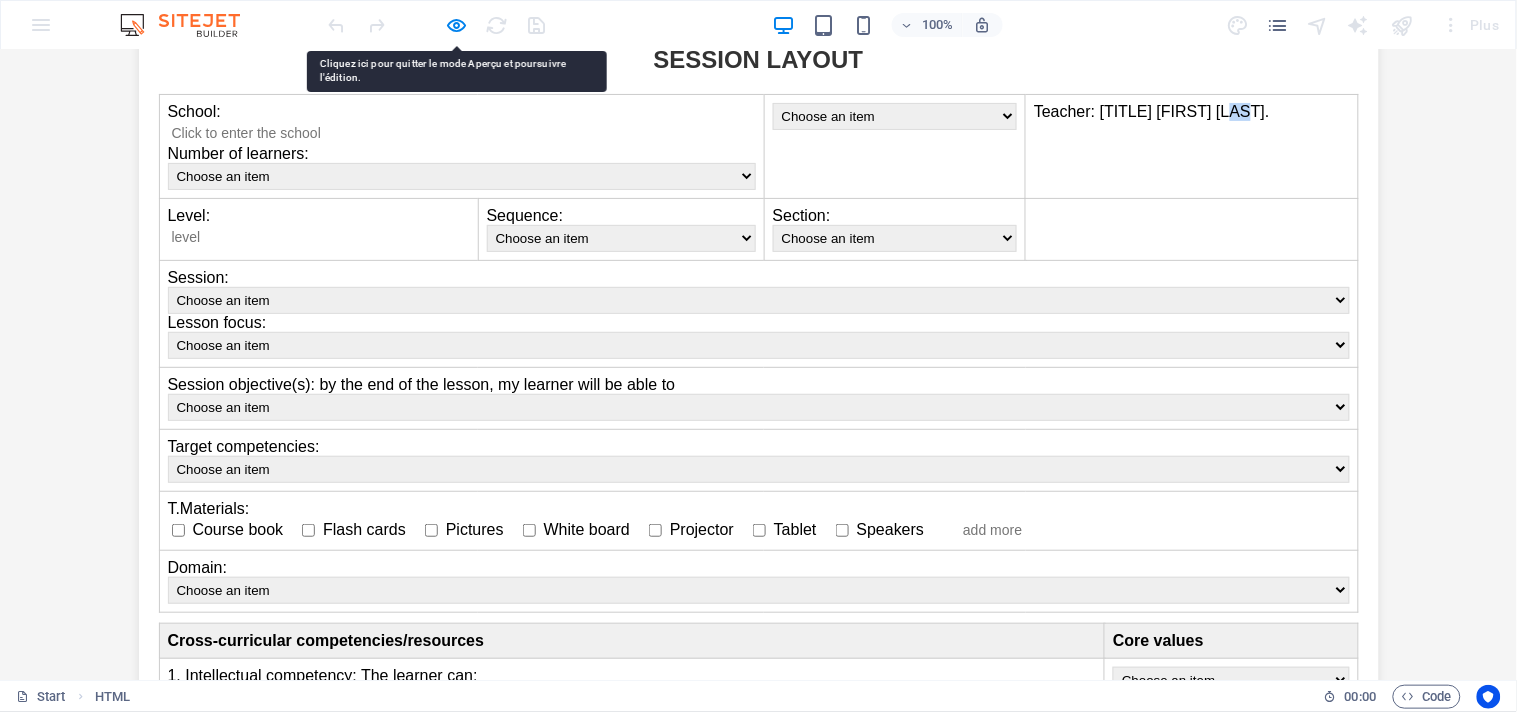 click on "Choose an item" at bounding box center [621, 237] 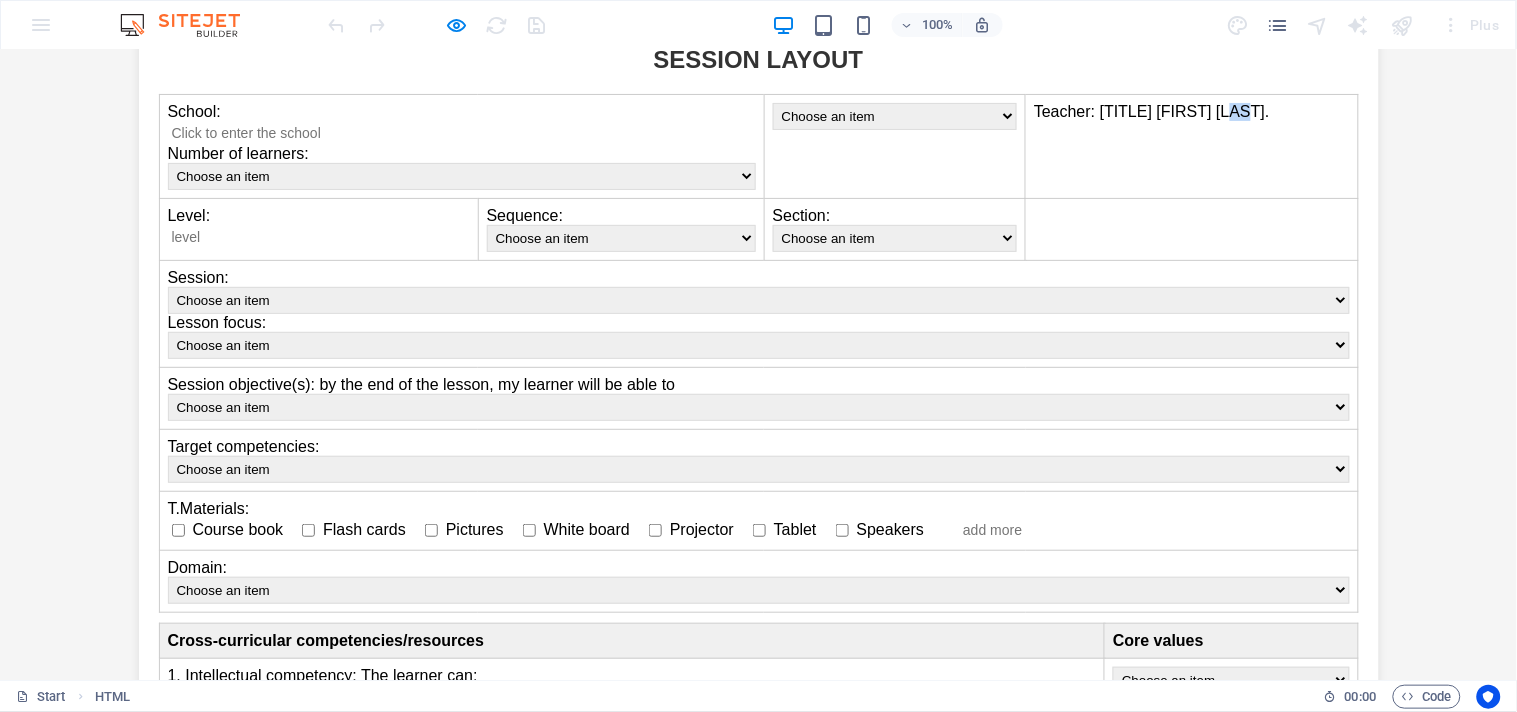 click on "Choose an item" at bounding box center (621, 237) 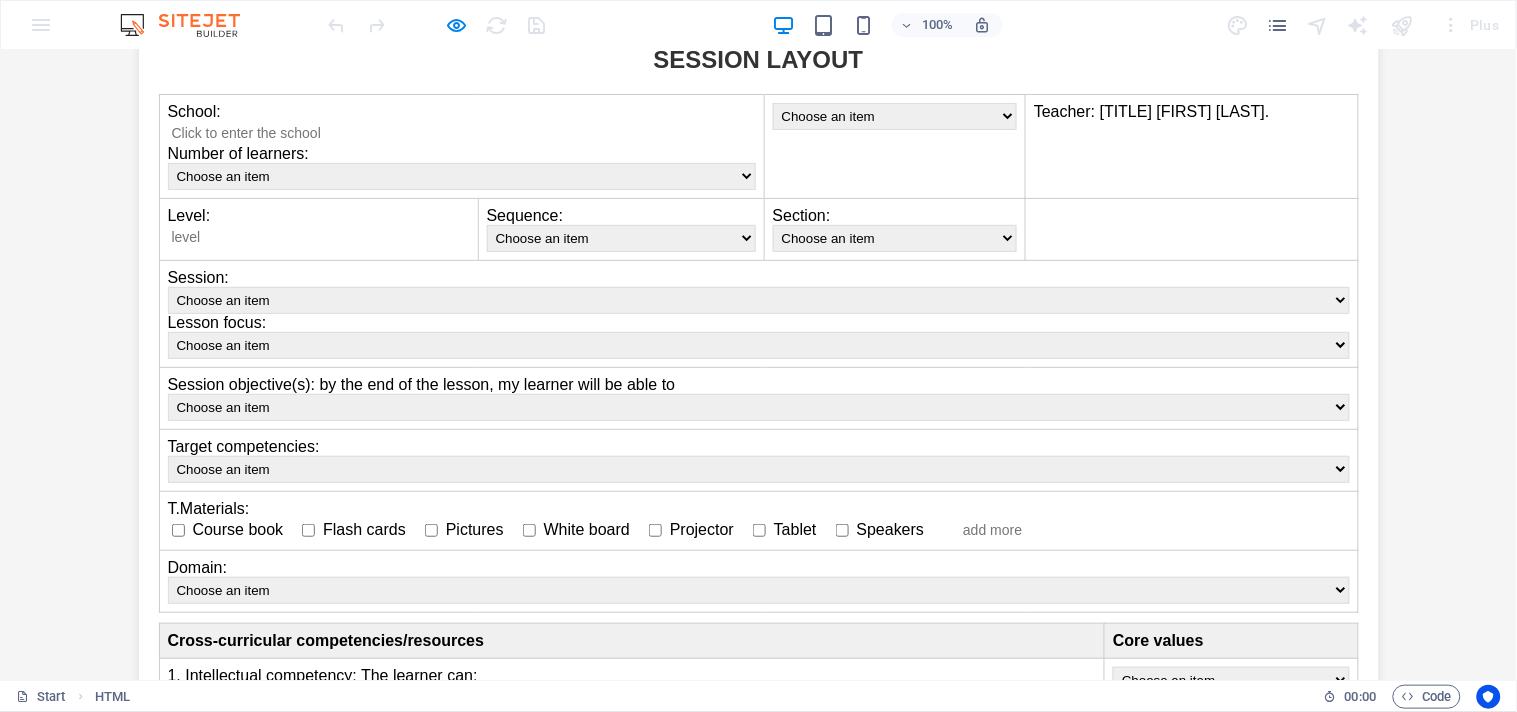 click at bounding box center (323, 236) 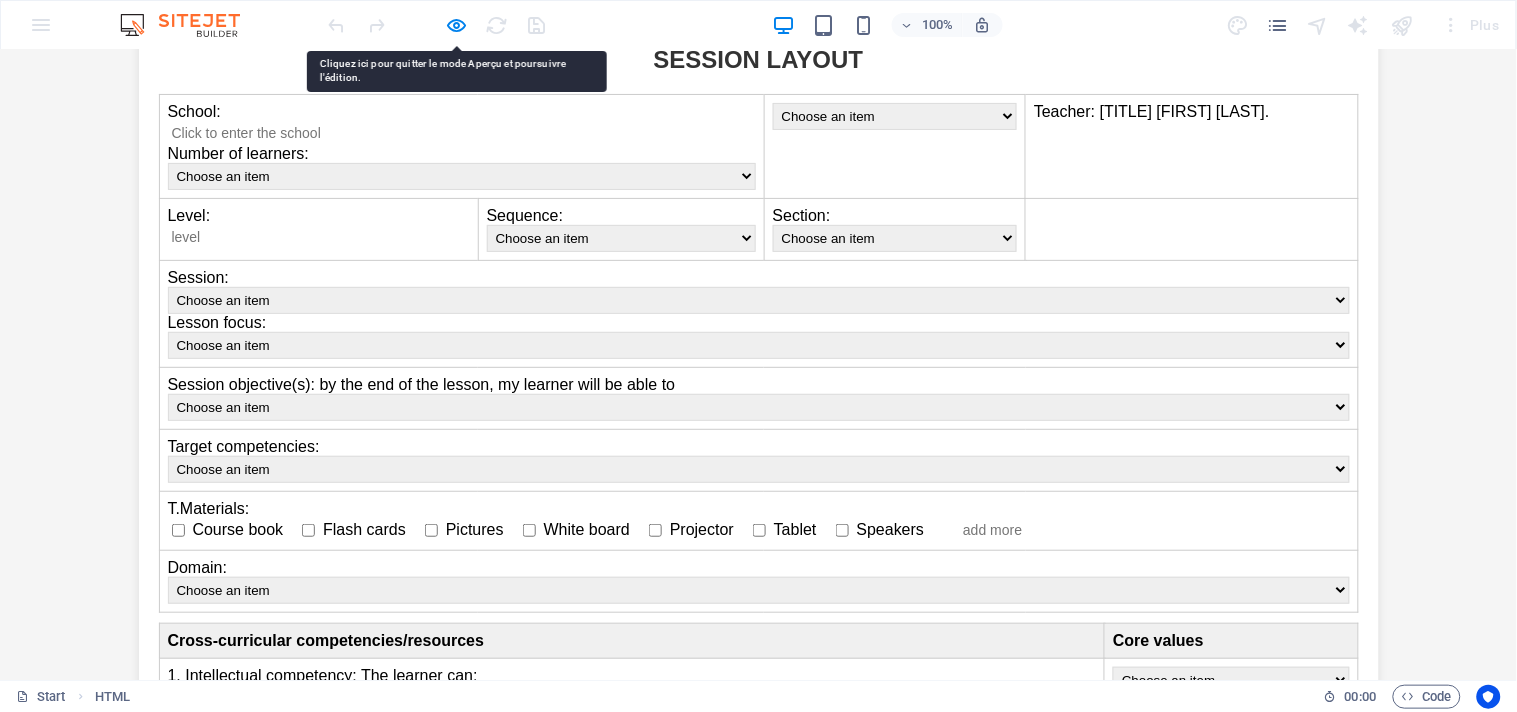 click at bounding box center (323, 236) 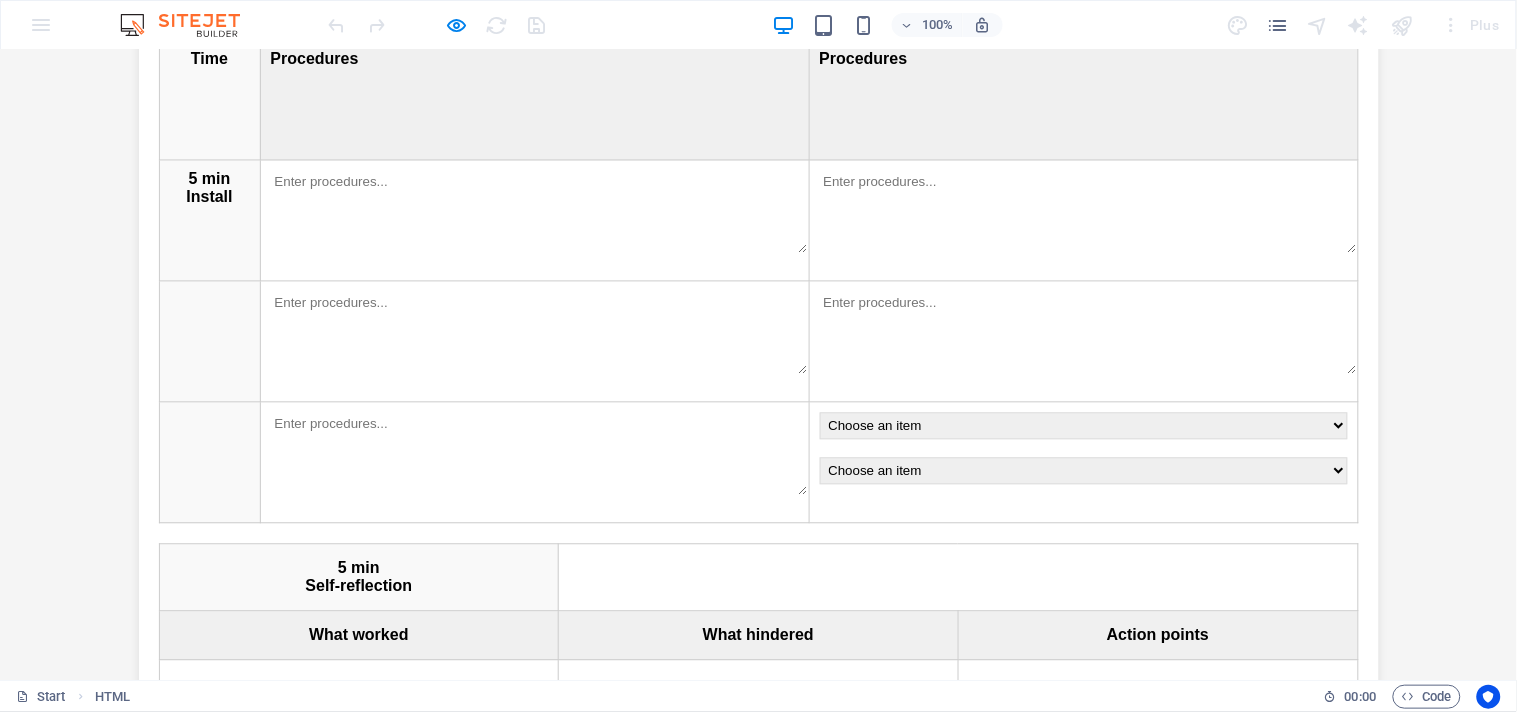 scroll, scrollTop: 945, scrollLeft: 0, axis: vertical 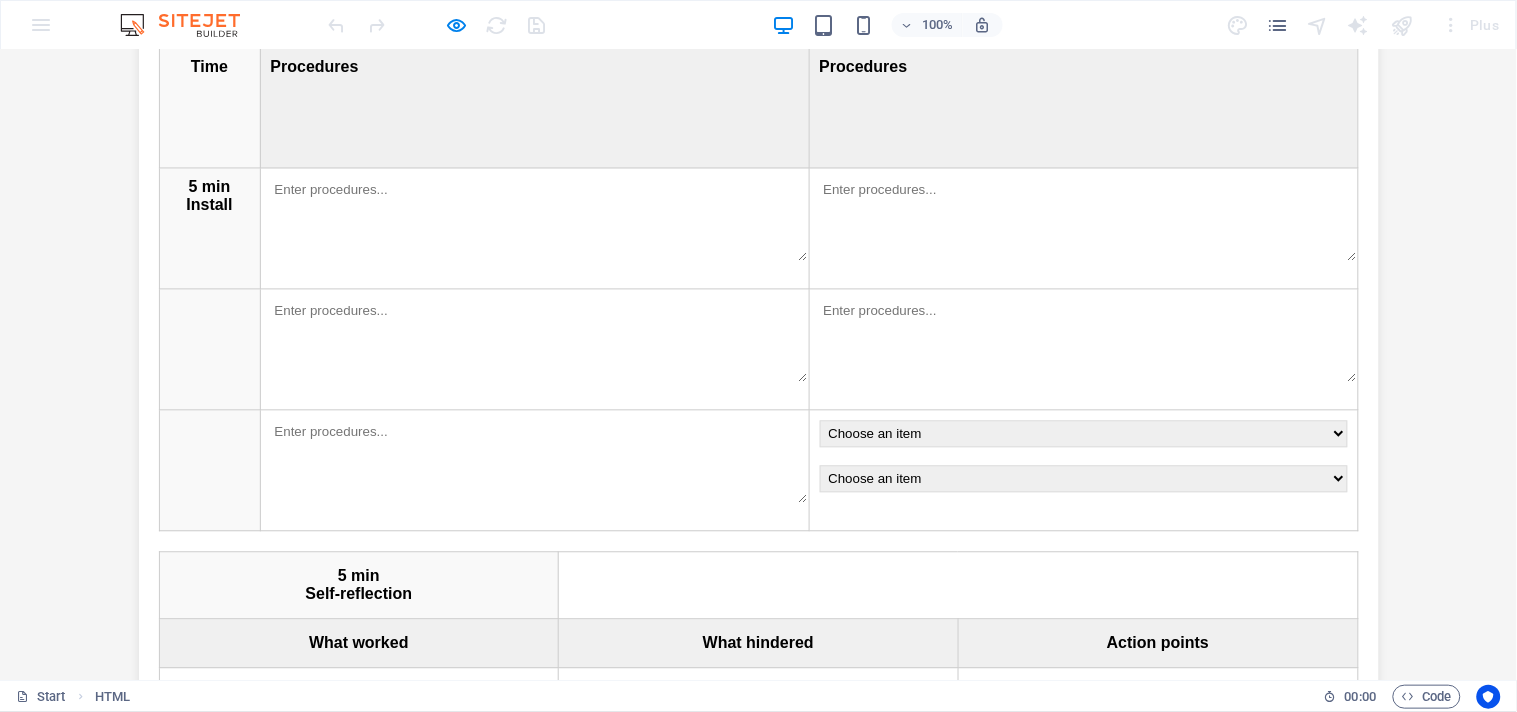 drag, startPoint x: 975, startPoint y: 271, endPoint x: 1044, endPoint y: 194, distance: 103.392456 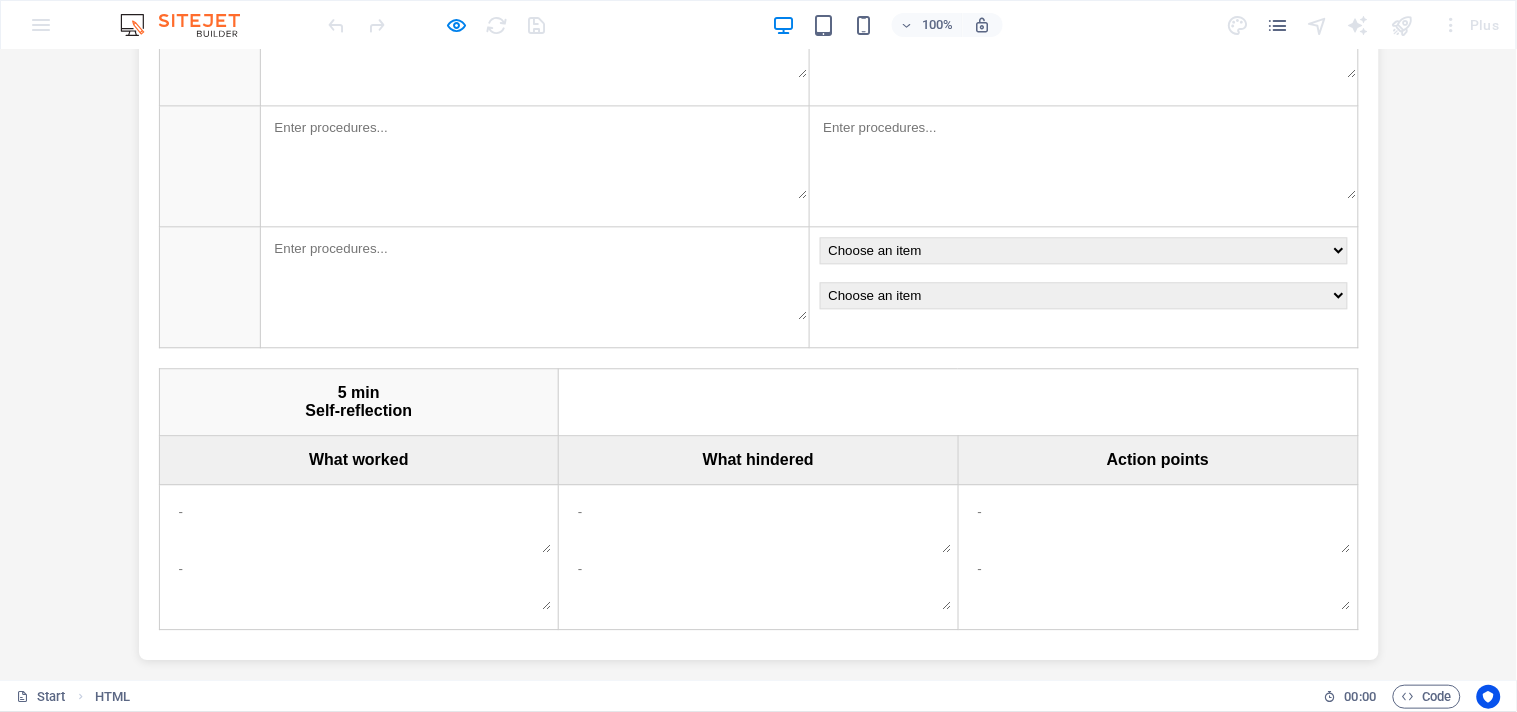 scroll, scrollTop: 1560, scrollLeft: 0, axis: vertical 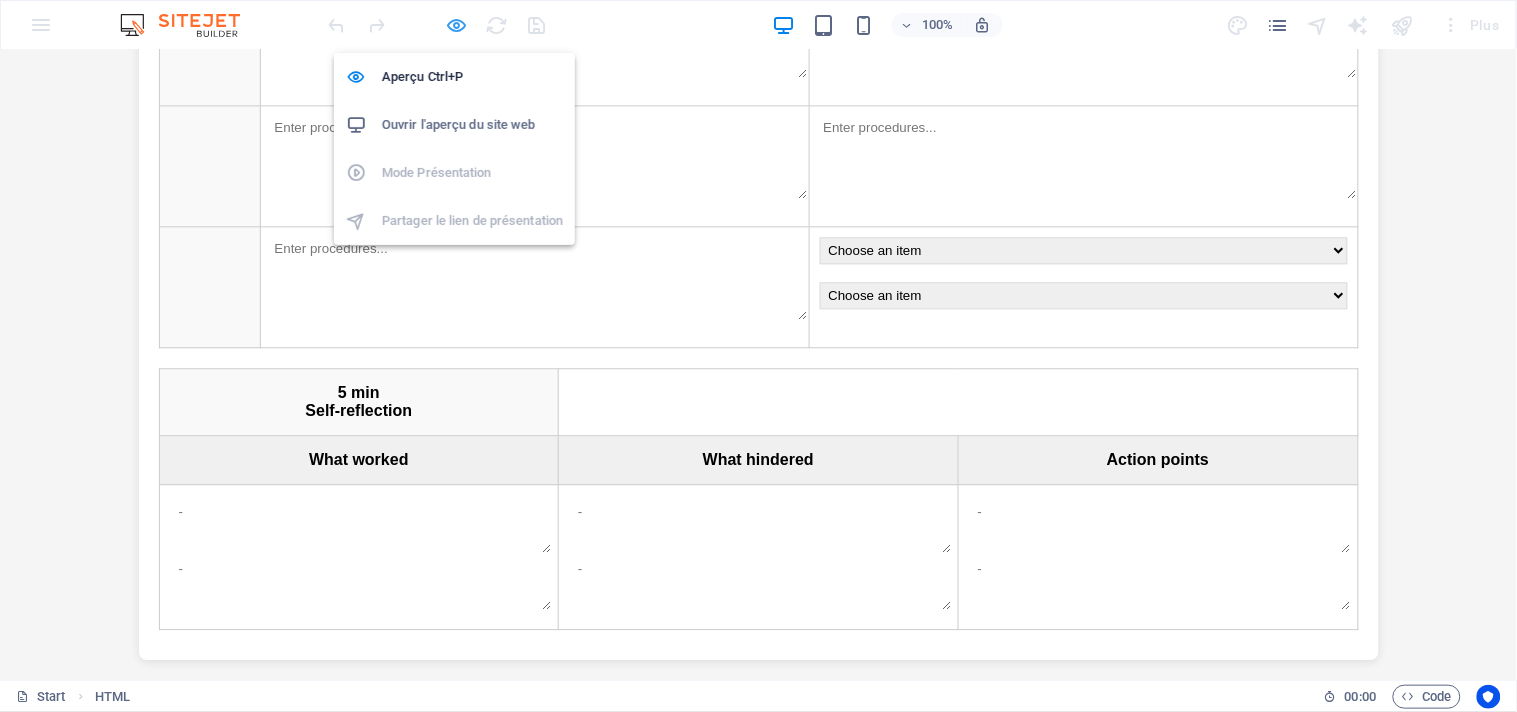 click at bounding box center (457, 25) 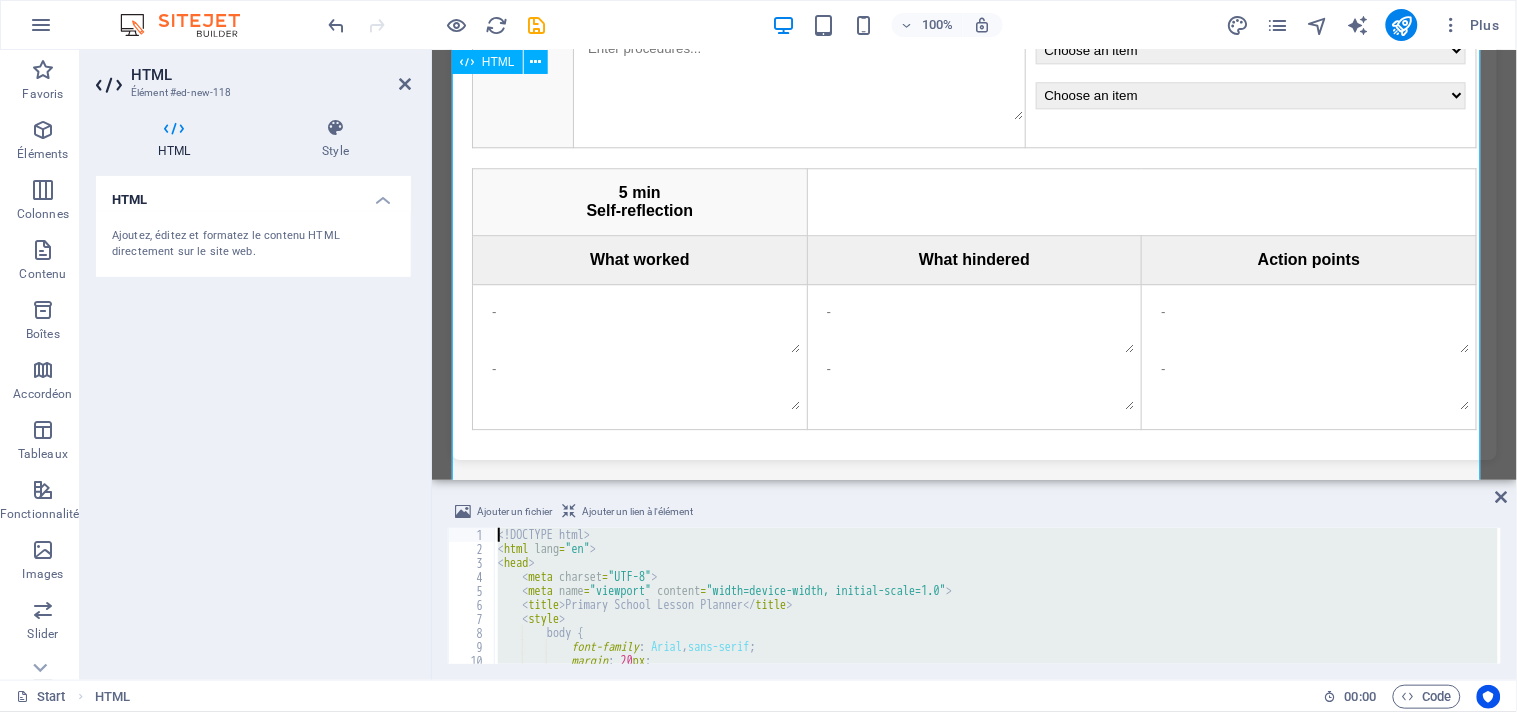 scroll, scrollTop: 0, scrollLeft: 0, axis: both 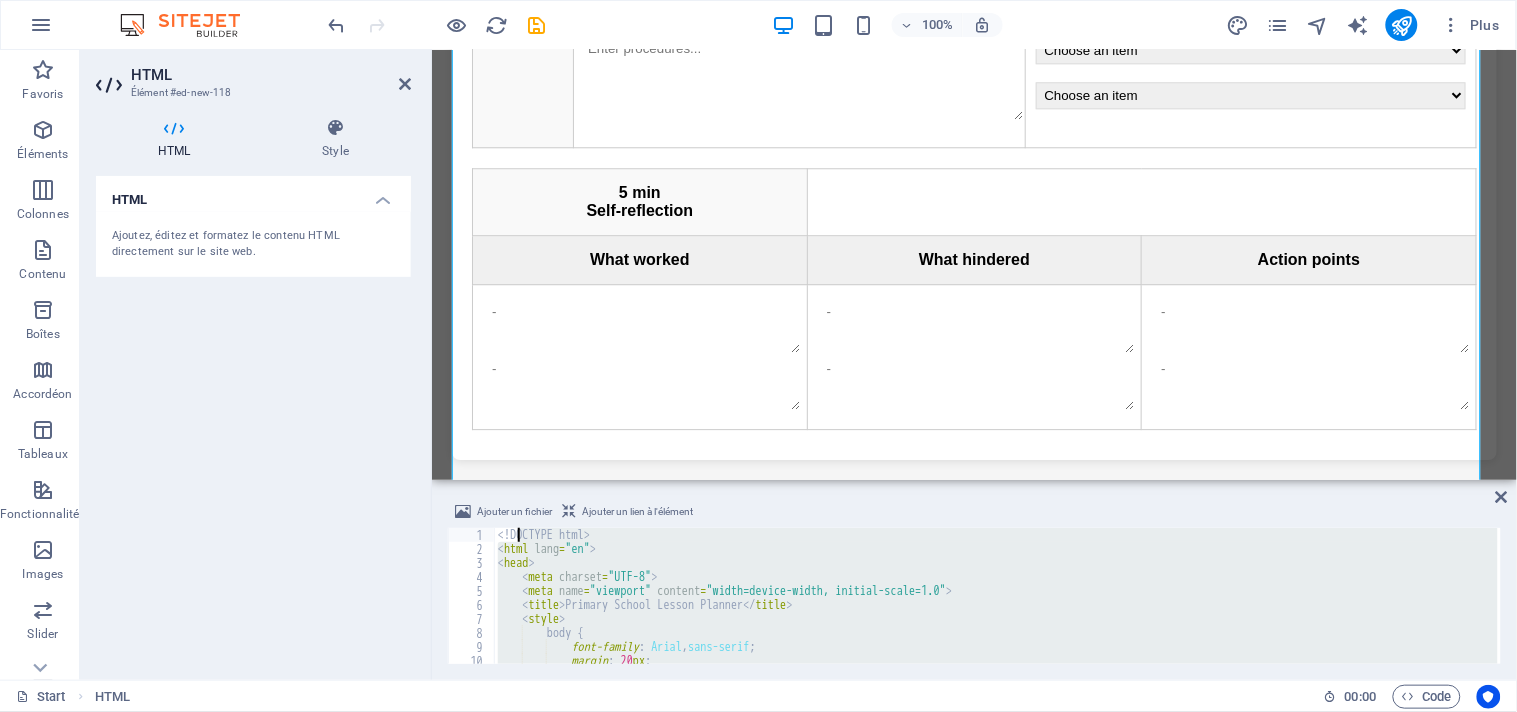 drag, startPoint x: 530, startPoint y: 656, endPoint x: 520, endPoint y: 541, distance: 115.43397 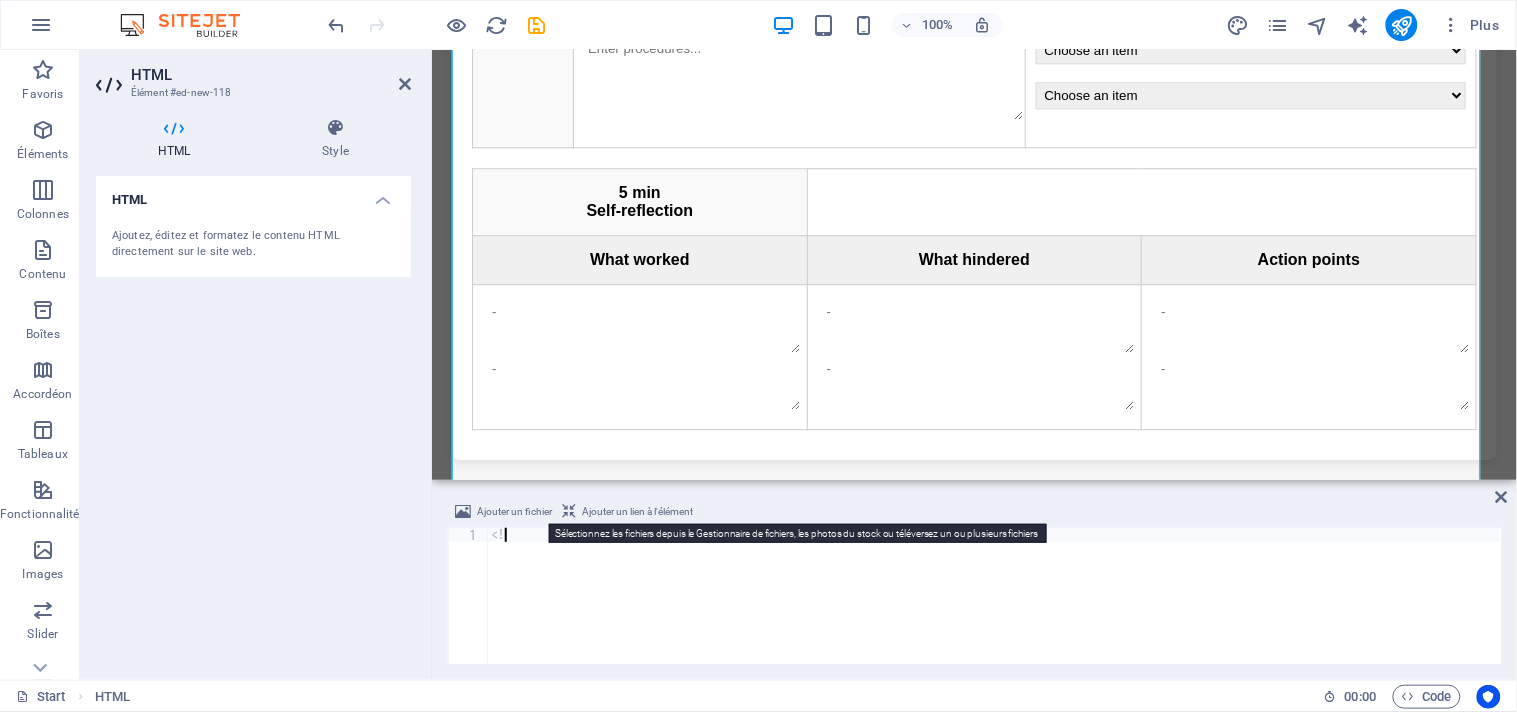 type on "<" 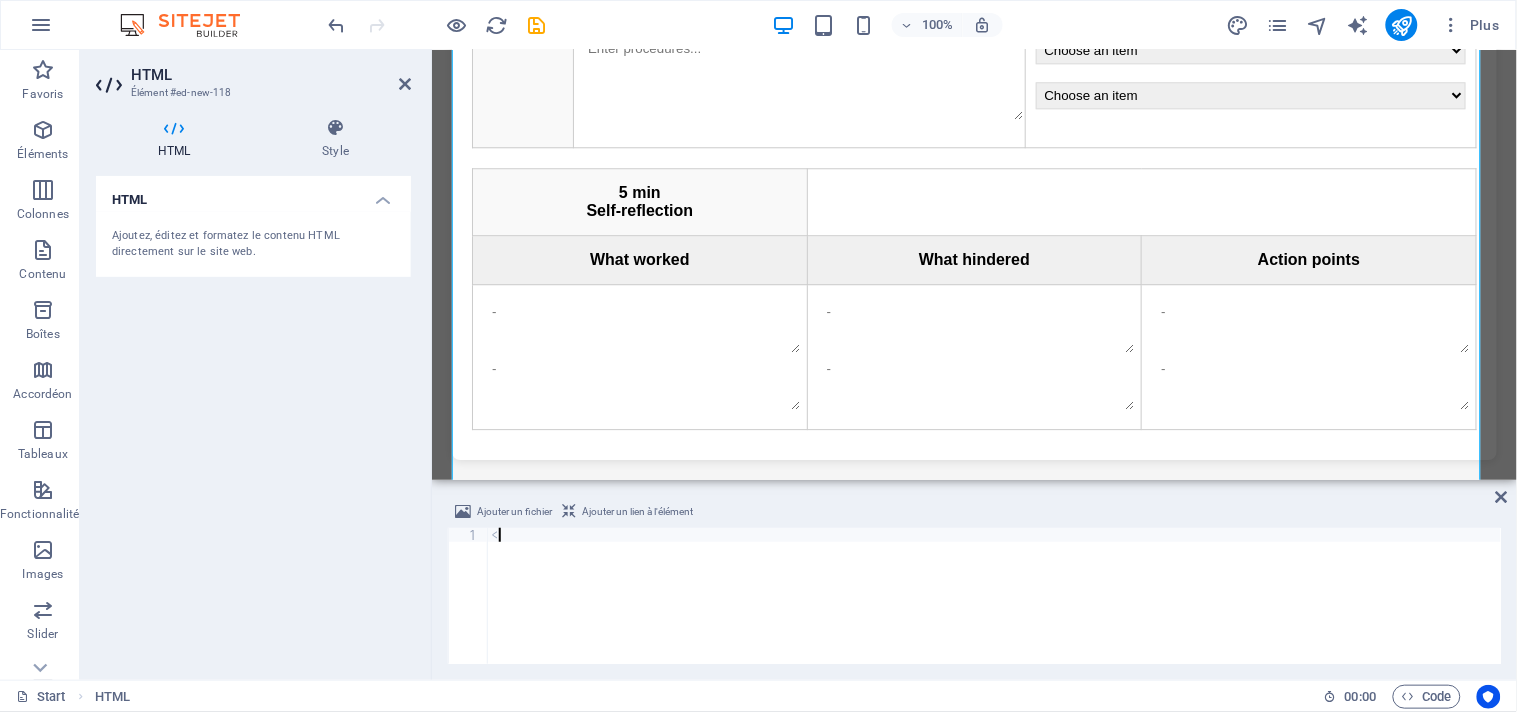 scroll, scrollTop: 0, scrollLeft: 0, axis: both 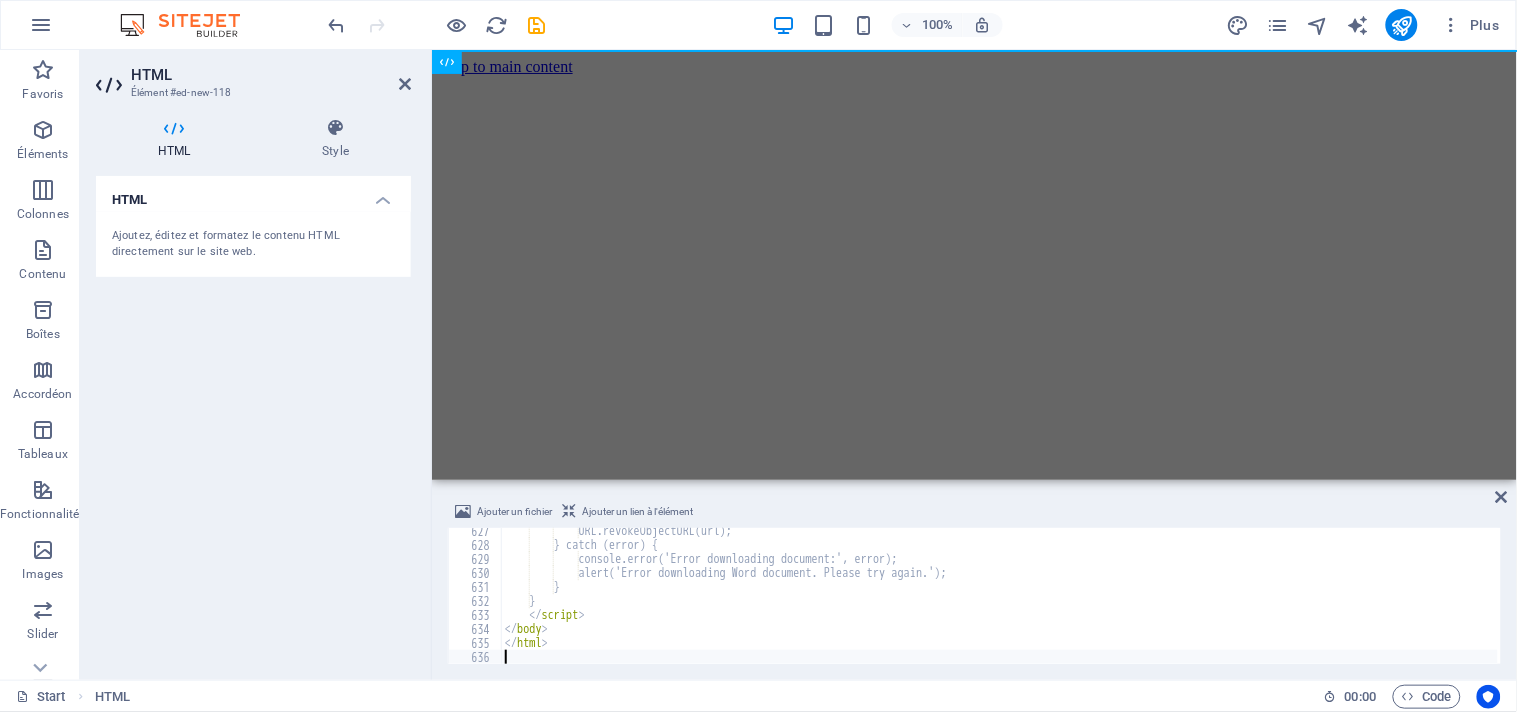 click on "HTML Ajoutez, éditez et formatez le contenu HTML directement sur le site web." at bounding box center [253, 420] 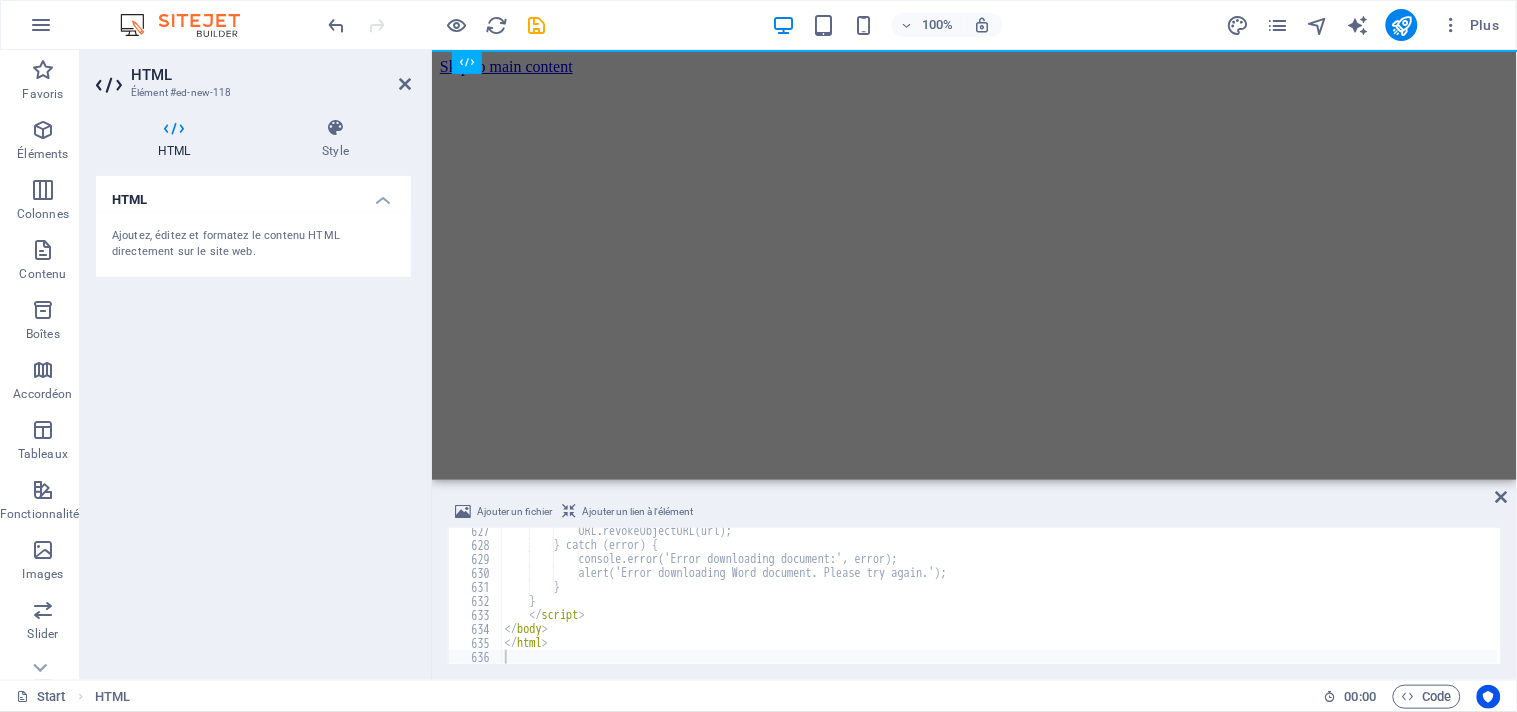 click on "HTML Ajoutez, éditez et formatez le contenu HTML directement sur le site web." at bounding box center (253, 420) 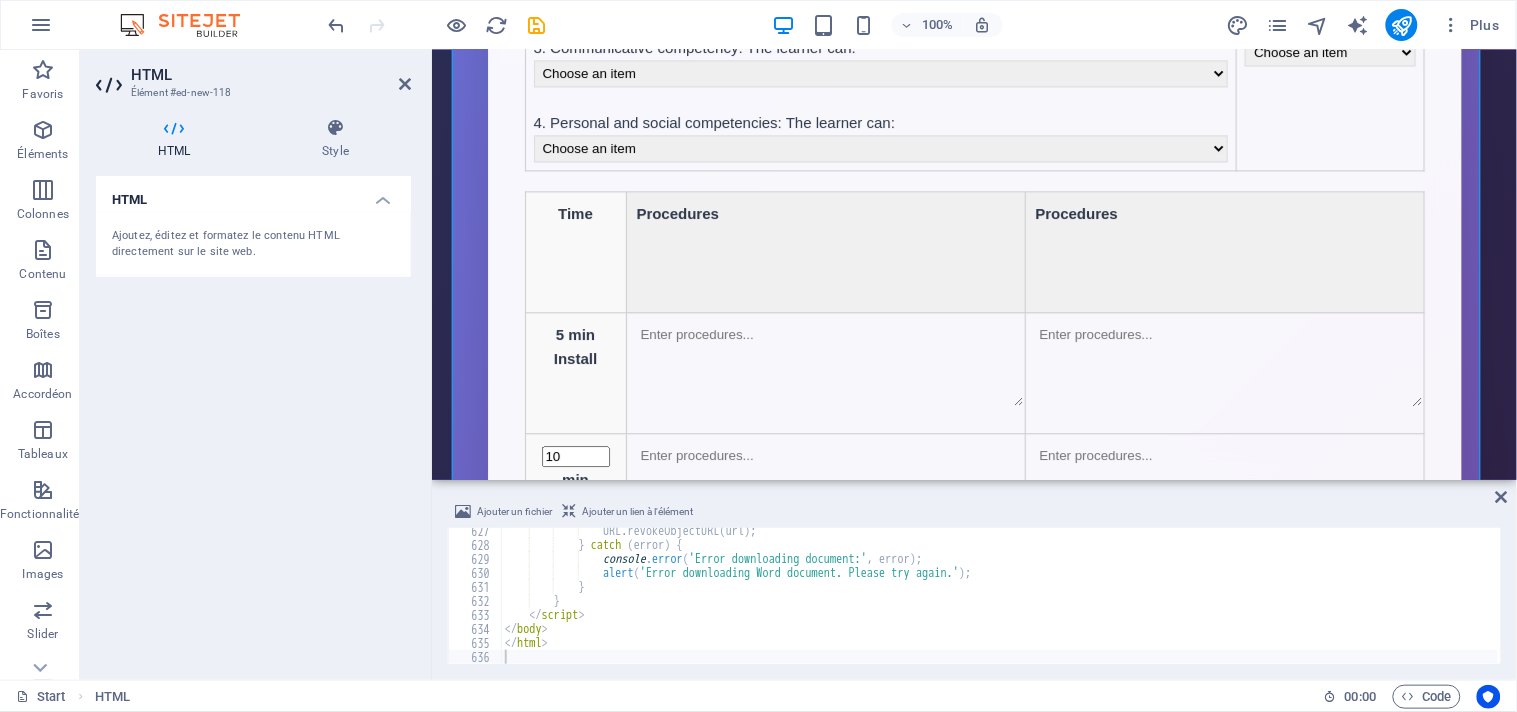 scroll, scrollTop: 1081, scrollLeft: 0, axis: vertical 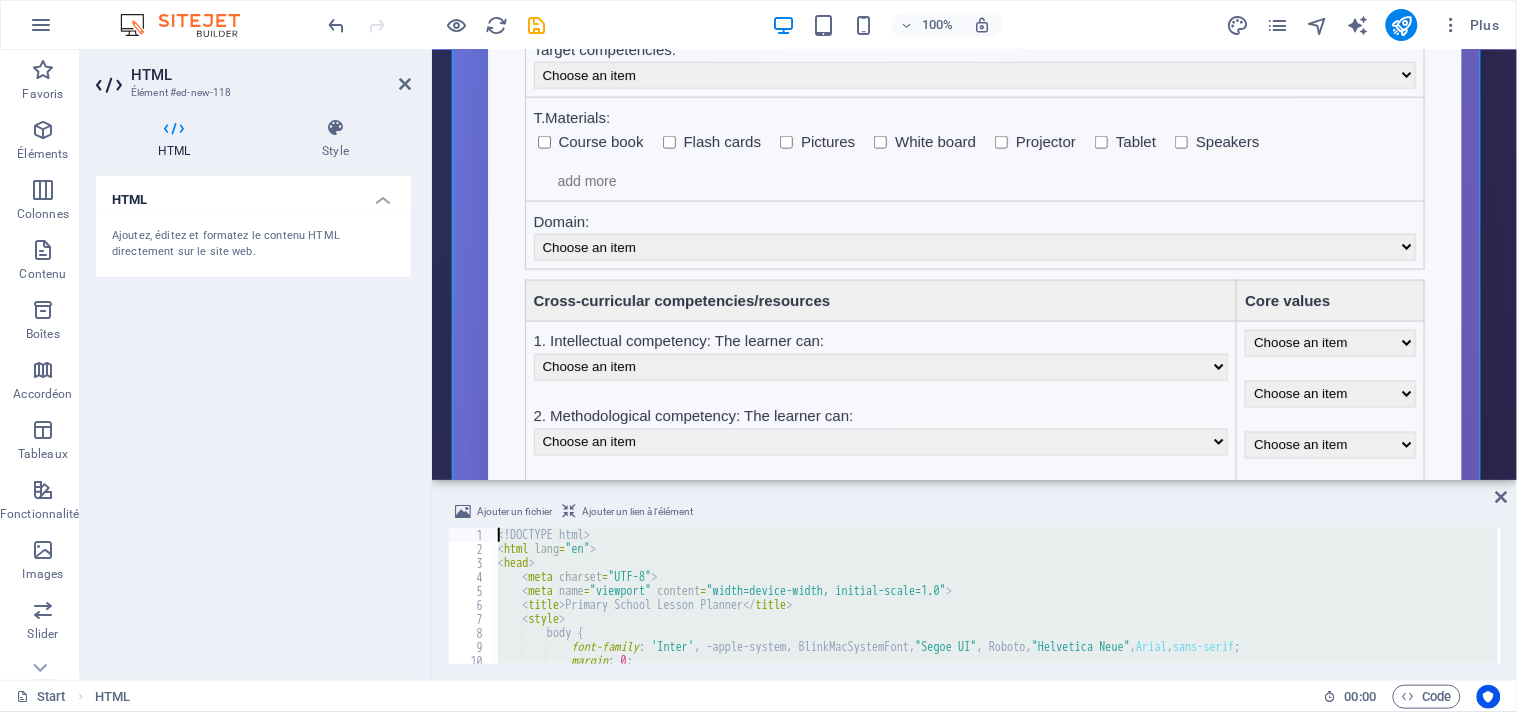 drag, startPoint x: 530, startPoint y: 653, endPoint x: 430, endPoint y: 206, distance: 458.04913 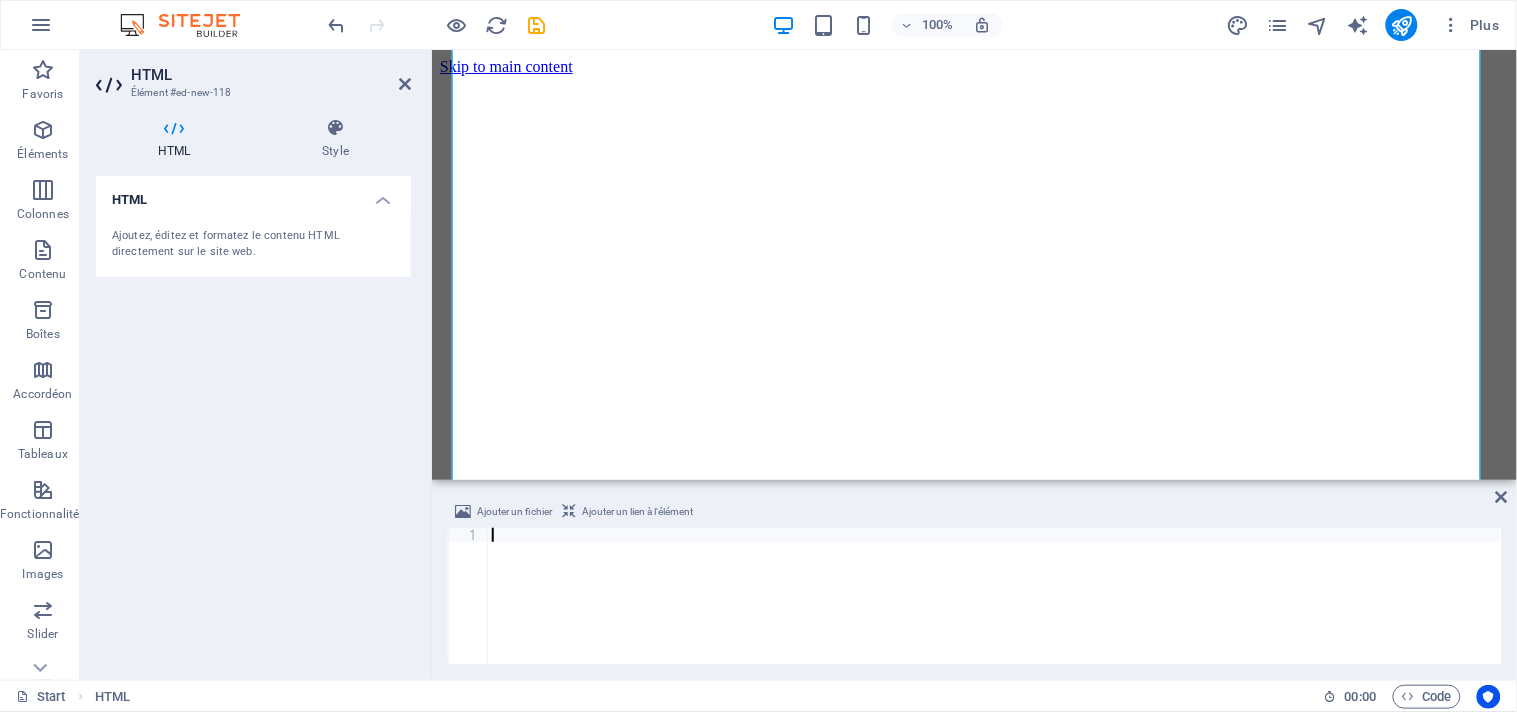scroll, scrollTop: 0, scrollLeft: 0, axis: both 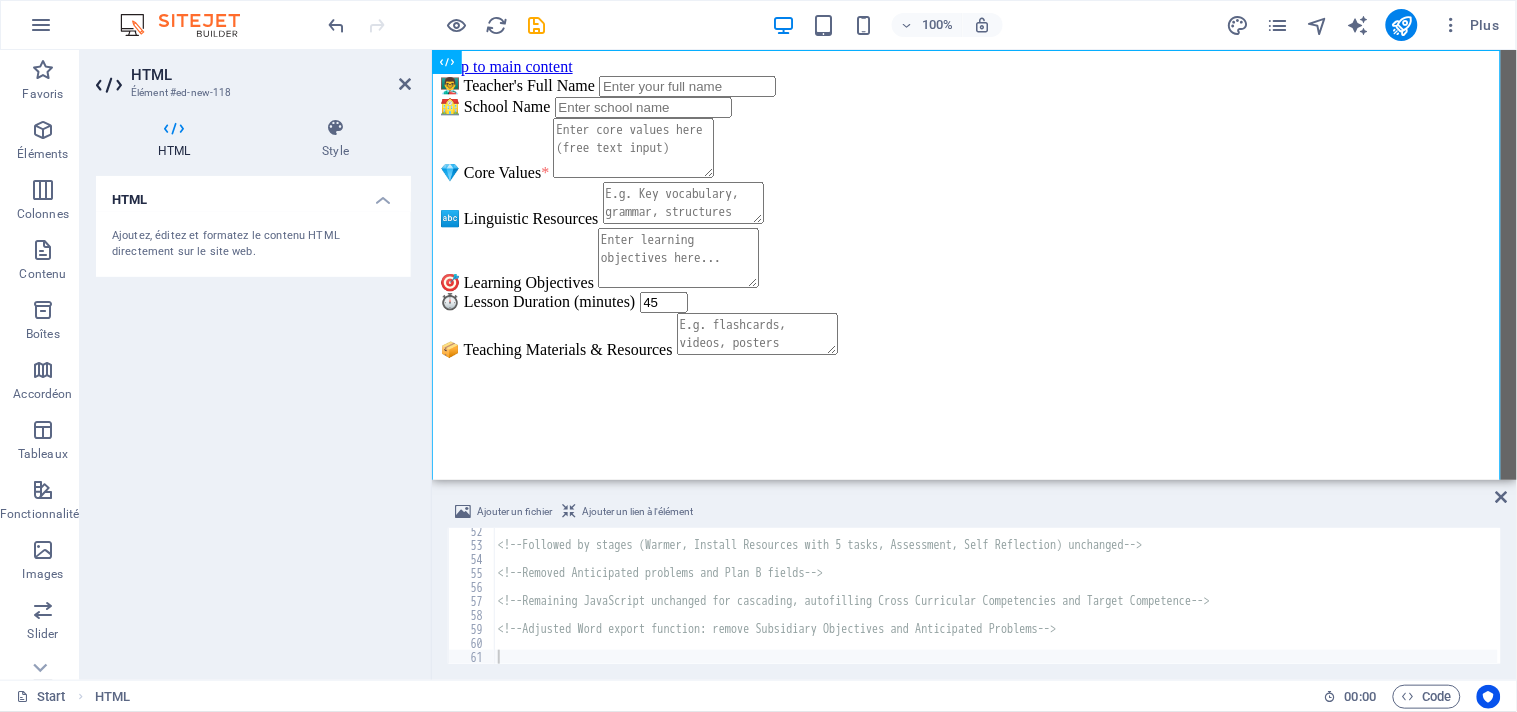 click on "HTML Ajoutez, éditez et formatez le contenu HTML directement sur le site web." at bounding box center (253, 420) 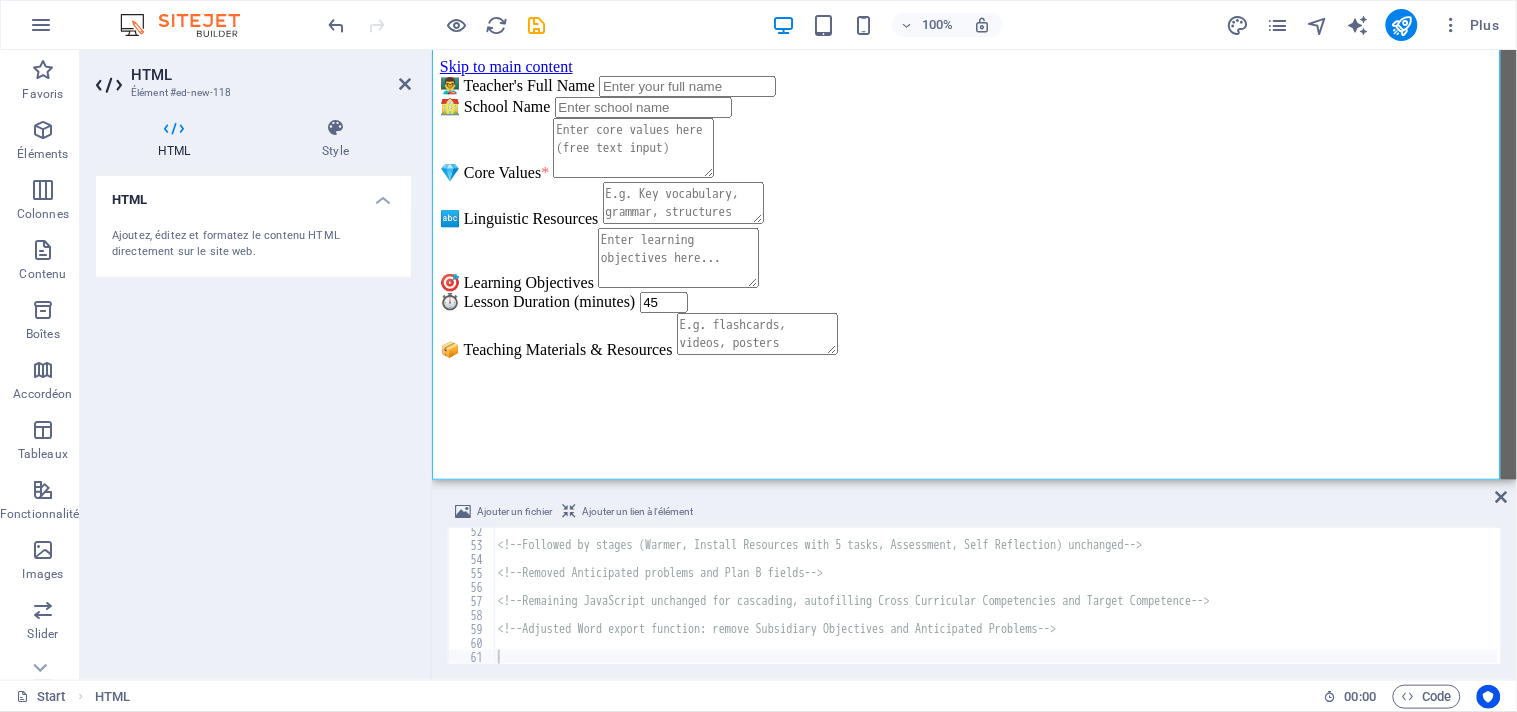 scroll, scrollTop: 0, scrollLeft: 0, axis: both 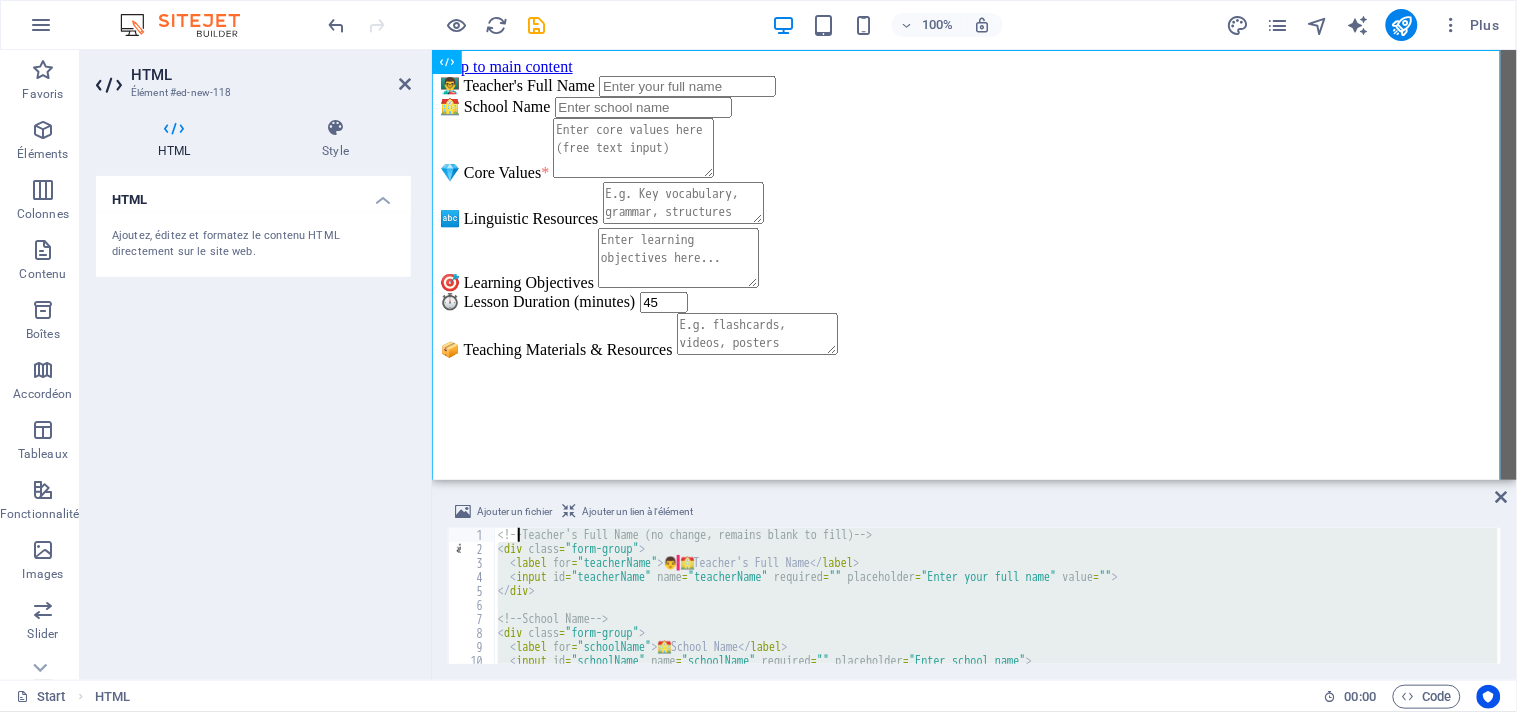 drag, startPoint x: 532, startPoint y: 654, endPoint x: 516, endPoint y: 533, distance: 122.05327 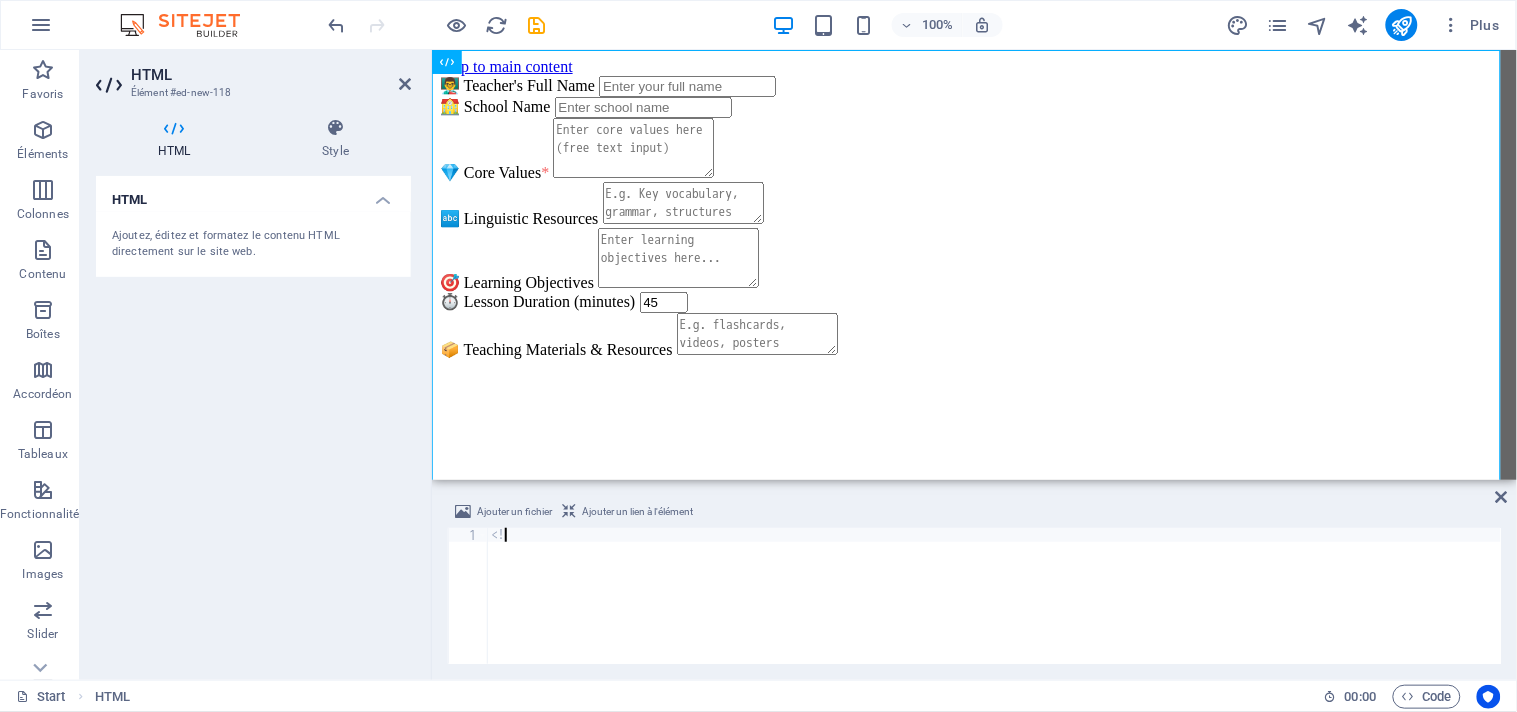 type on "<" 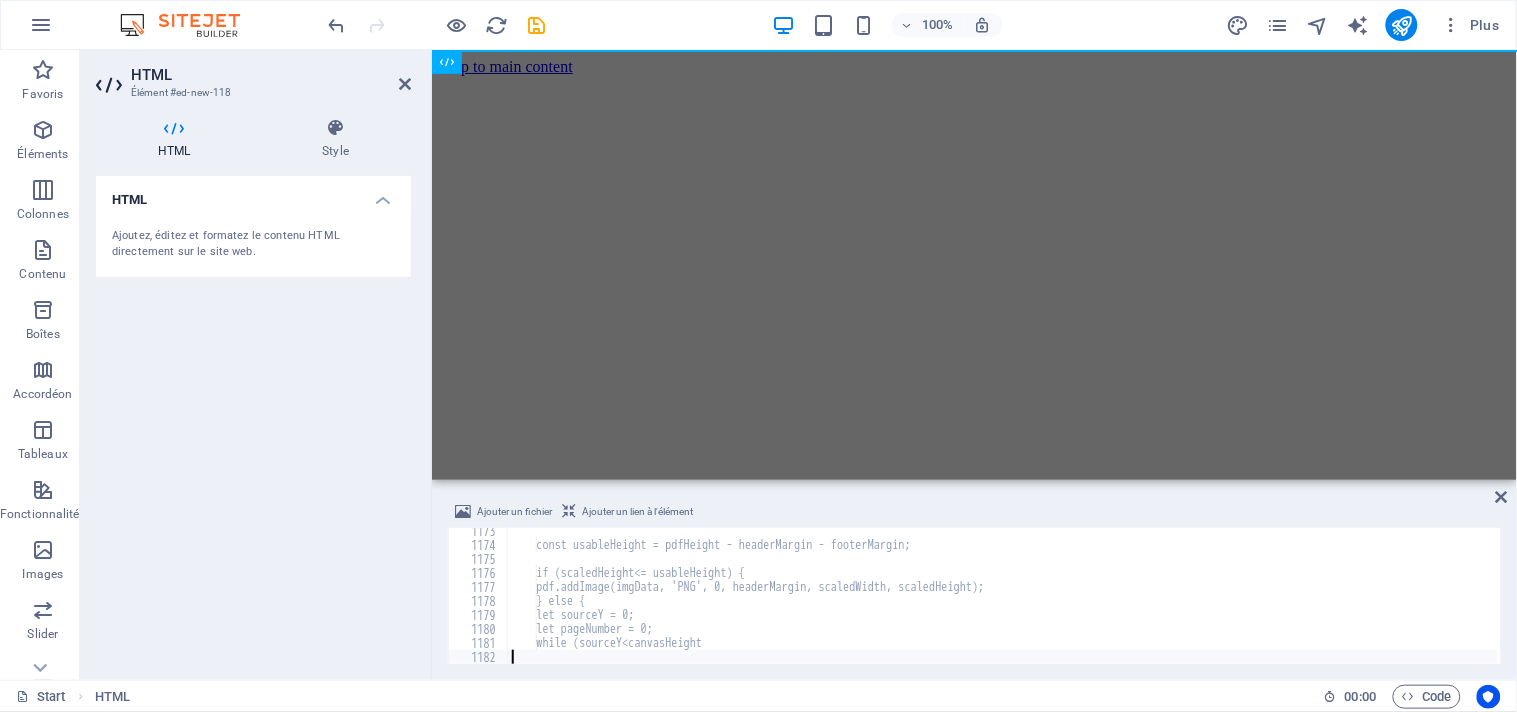 scroll, scrollTop: 16412, scrollLeft: 0, axis: vertical 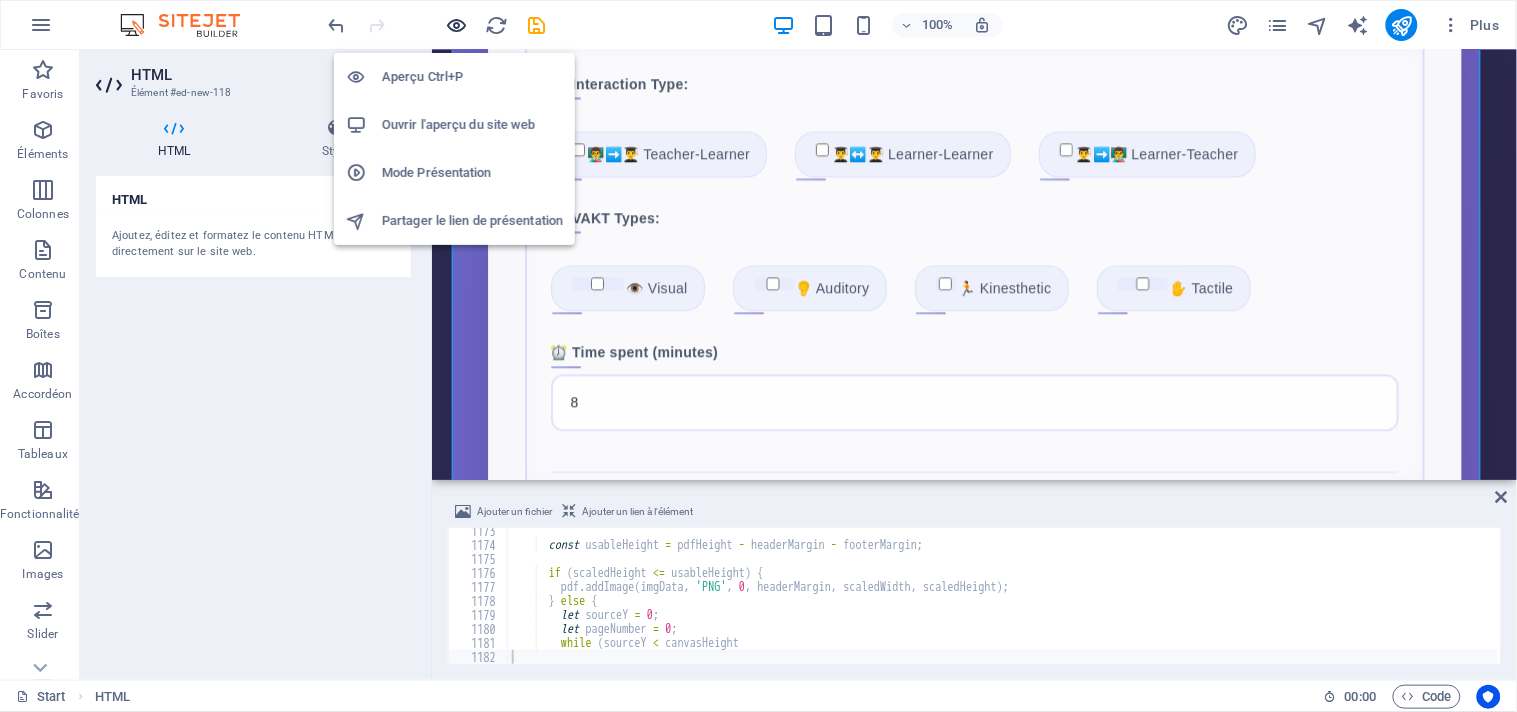 click at bounding box center [457, 25] 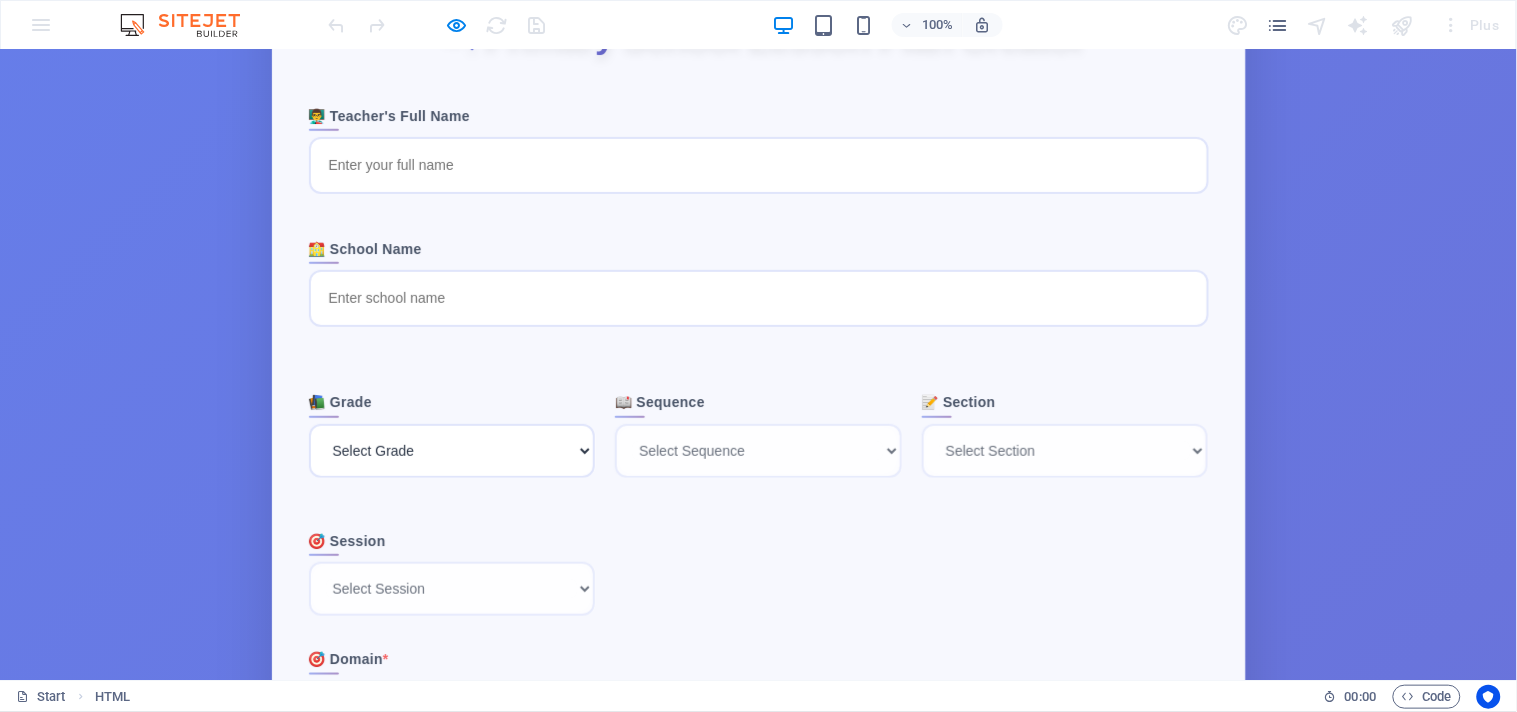 scroll, scrollTop: 0, scrollLeft: 0, axis: both 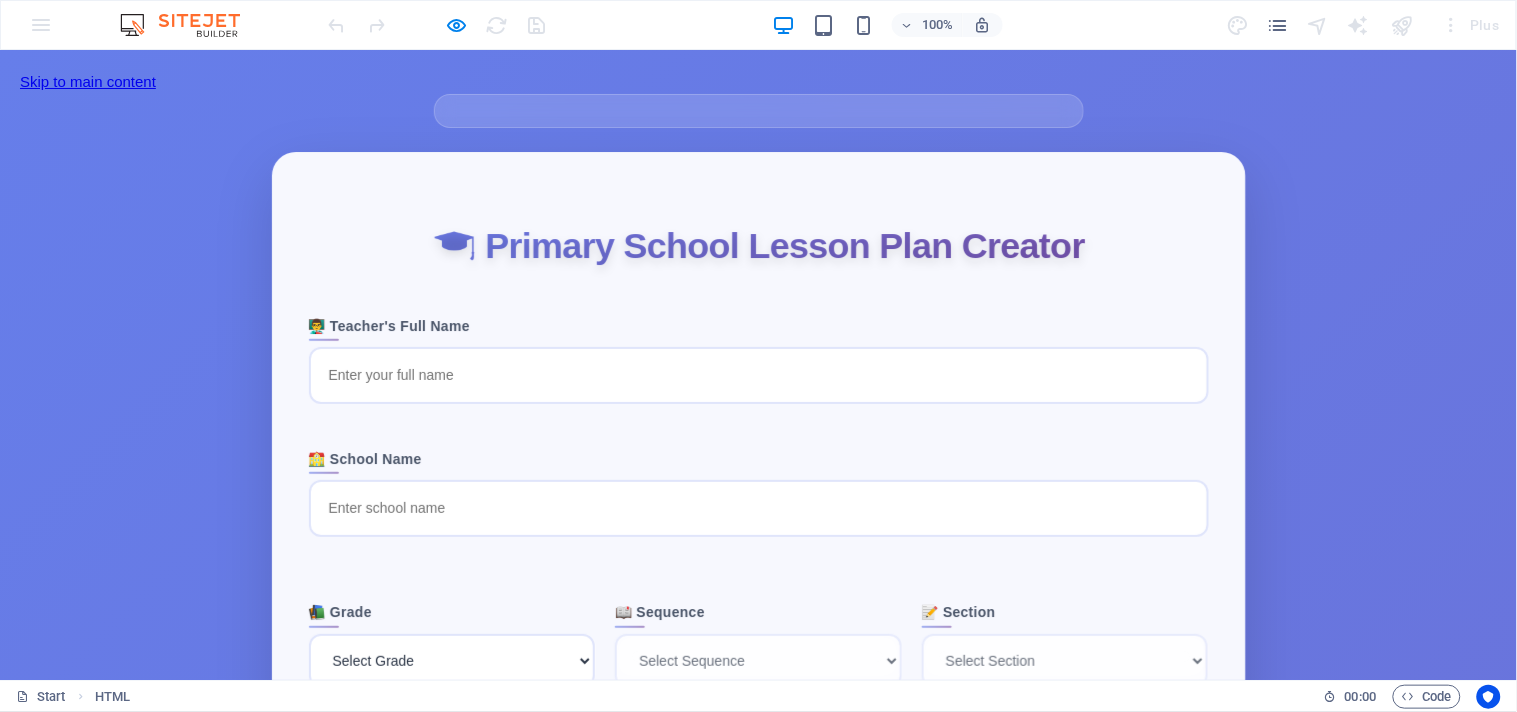 drag, startPoint x: 1511, startPoint y: 390, endPoint x: 1424, endPoint y: 79, distance: 322.93964 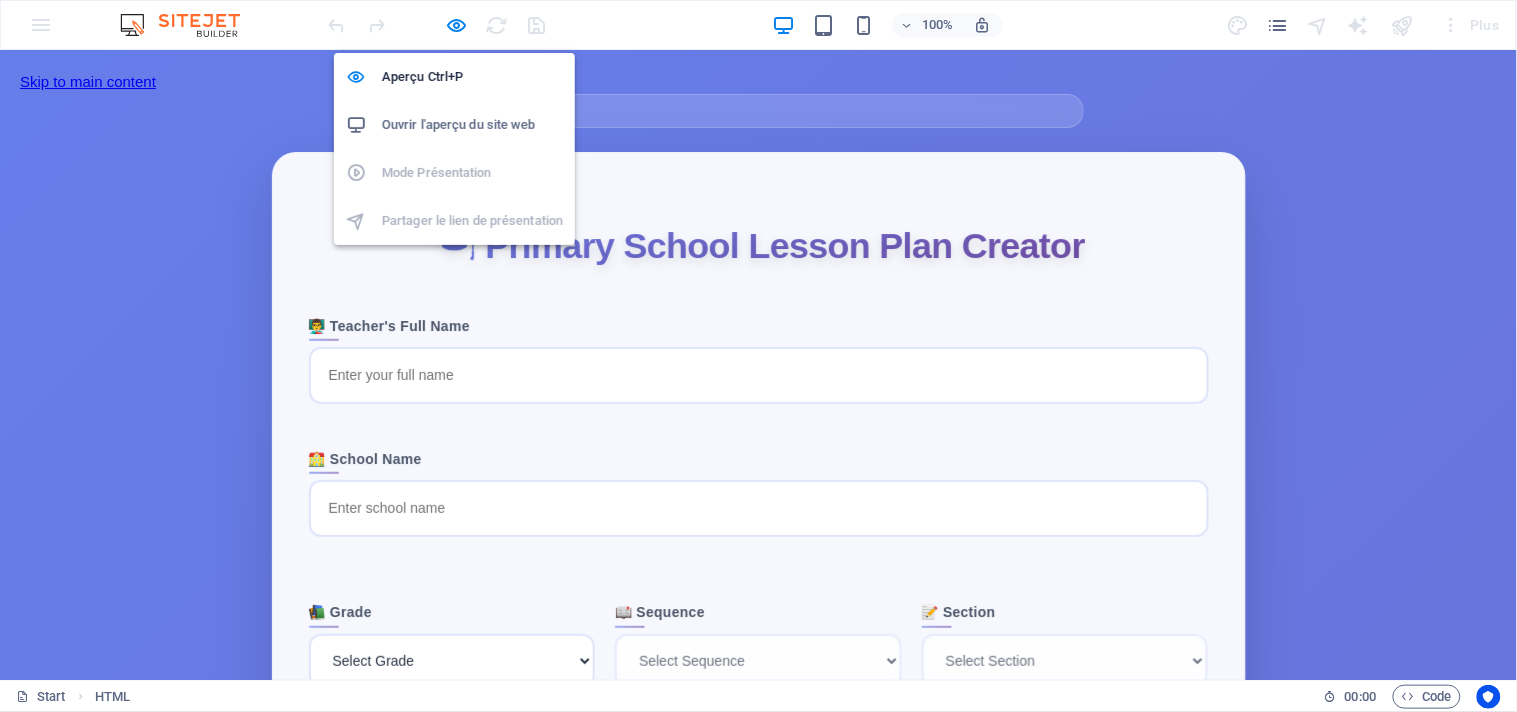 drag, startPoint x: 457, startPoint y: 20, endPoint x: 475, endPoint y: 23, distance: 18.248287 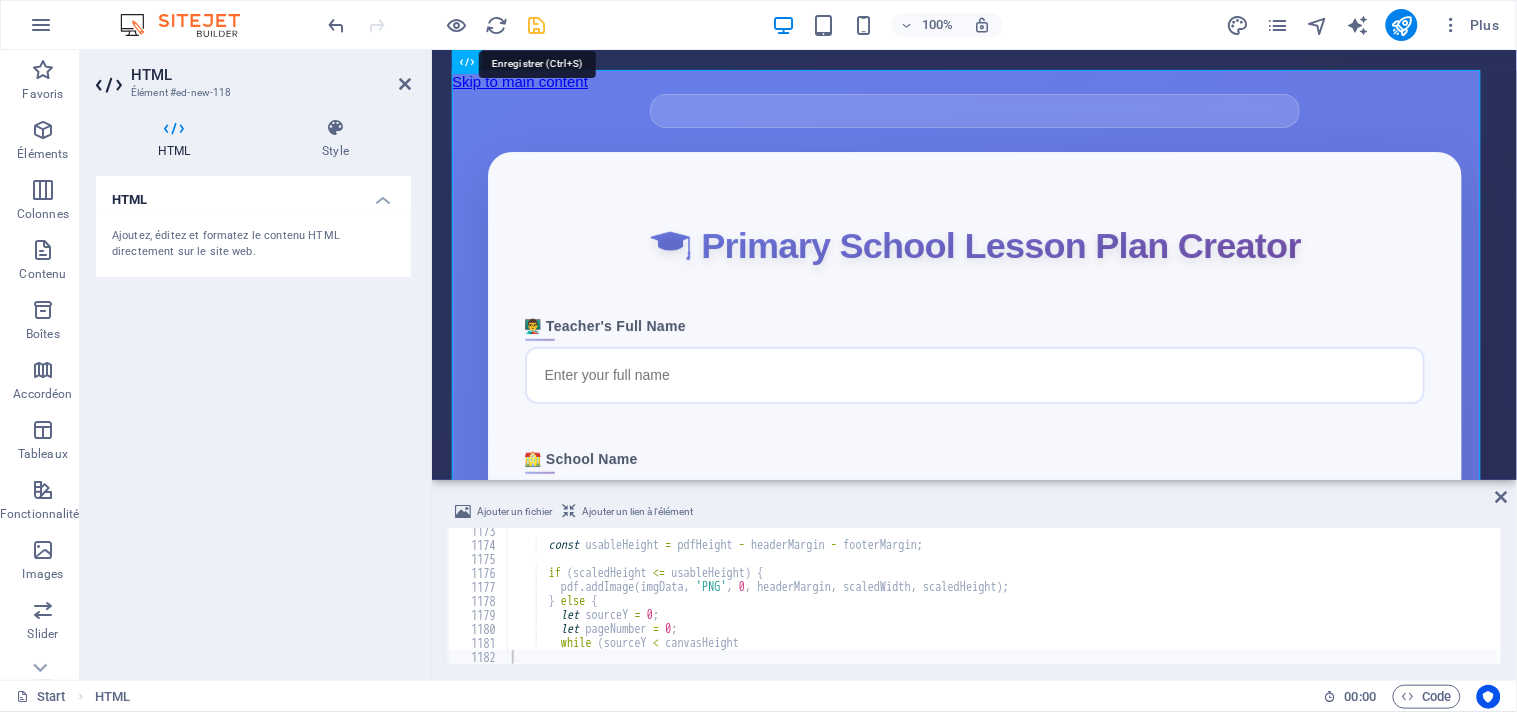 click at bounding box center (537, 25) 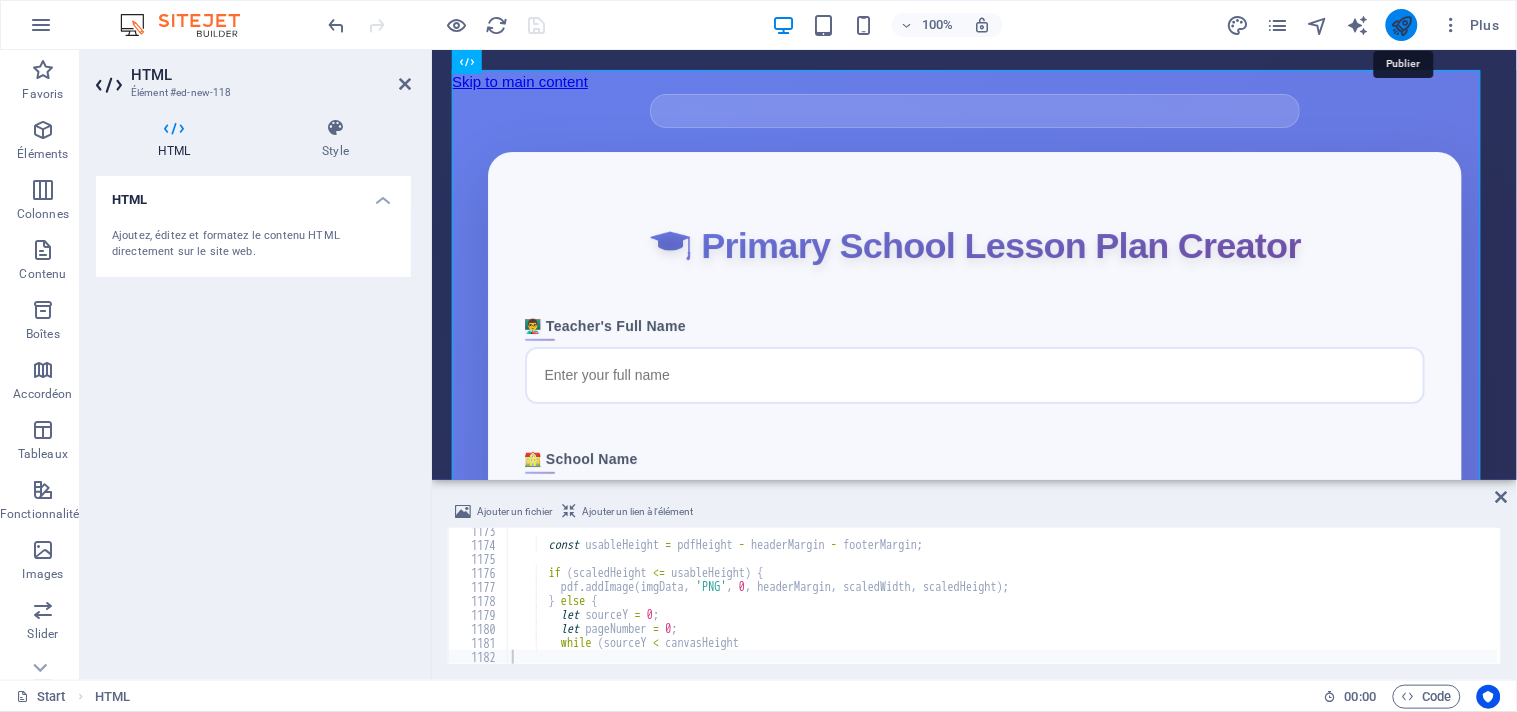 click at bounding box center (1401, 25) 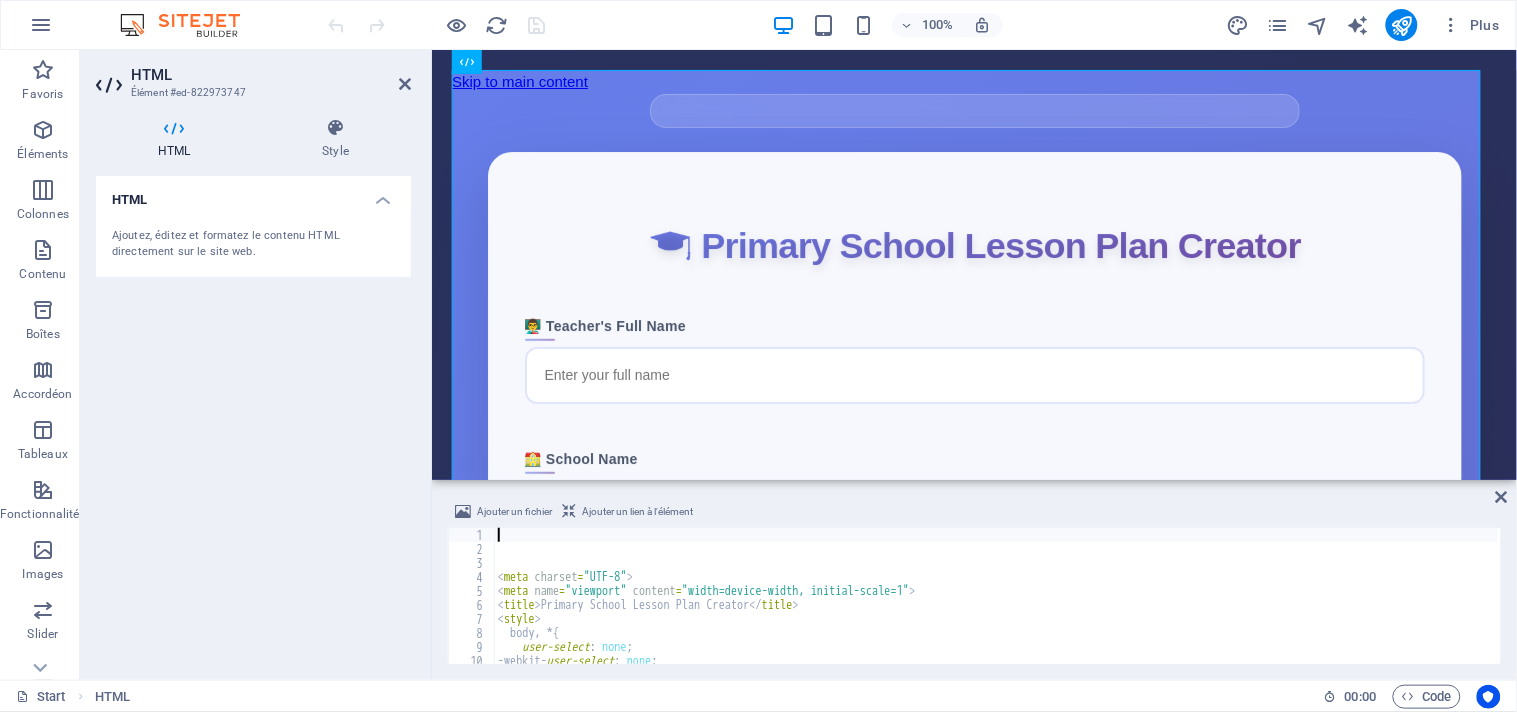 scroll, scrollTop: 0, scrollLeft: 0, axis: both 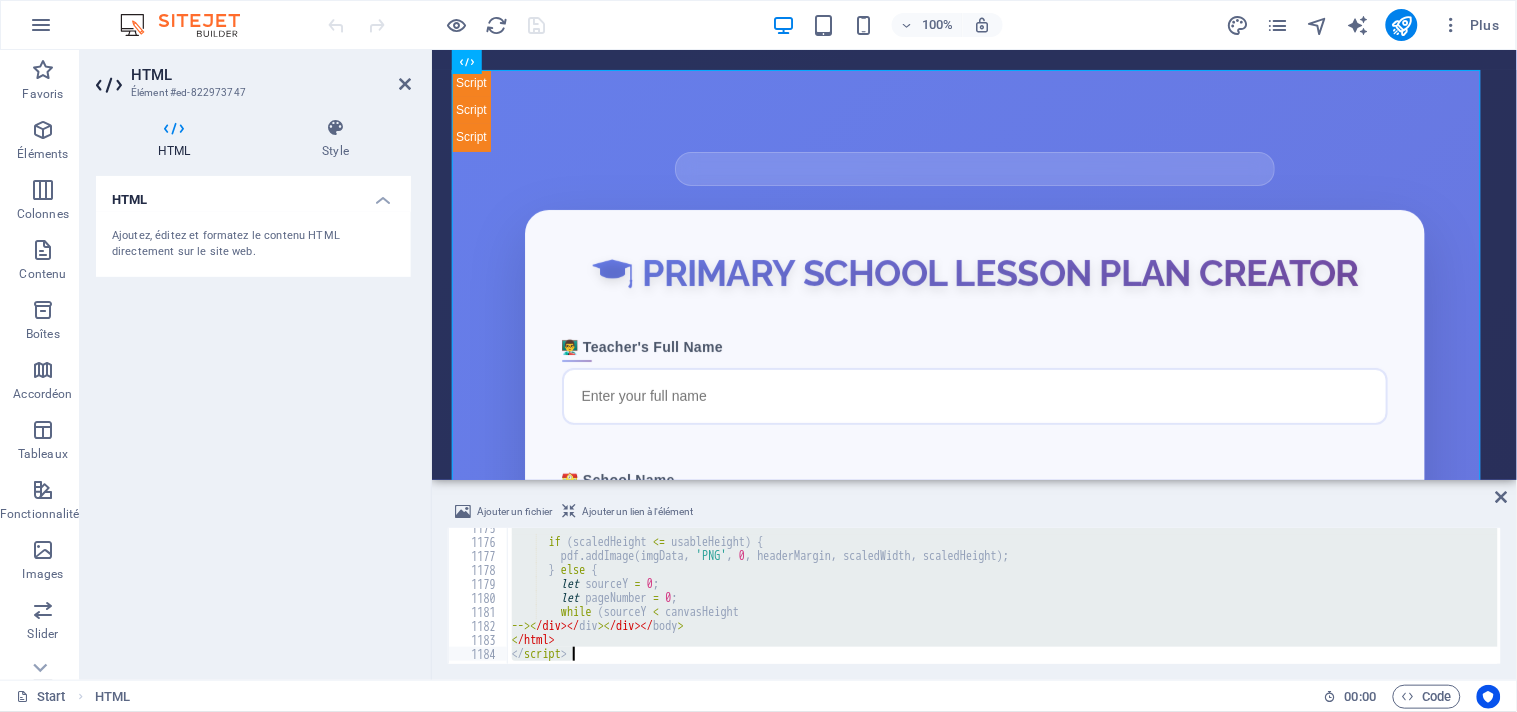 drag, startPoint x: 498, startPoint y: 573, endPoint x: 645, endPoint y: 755, distance: 233.95085 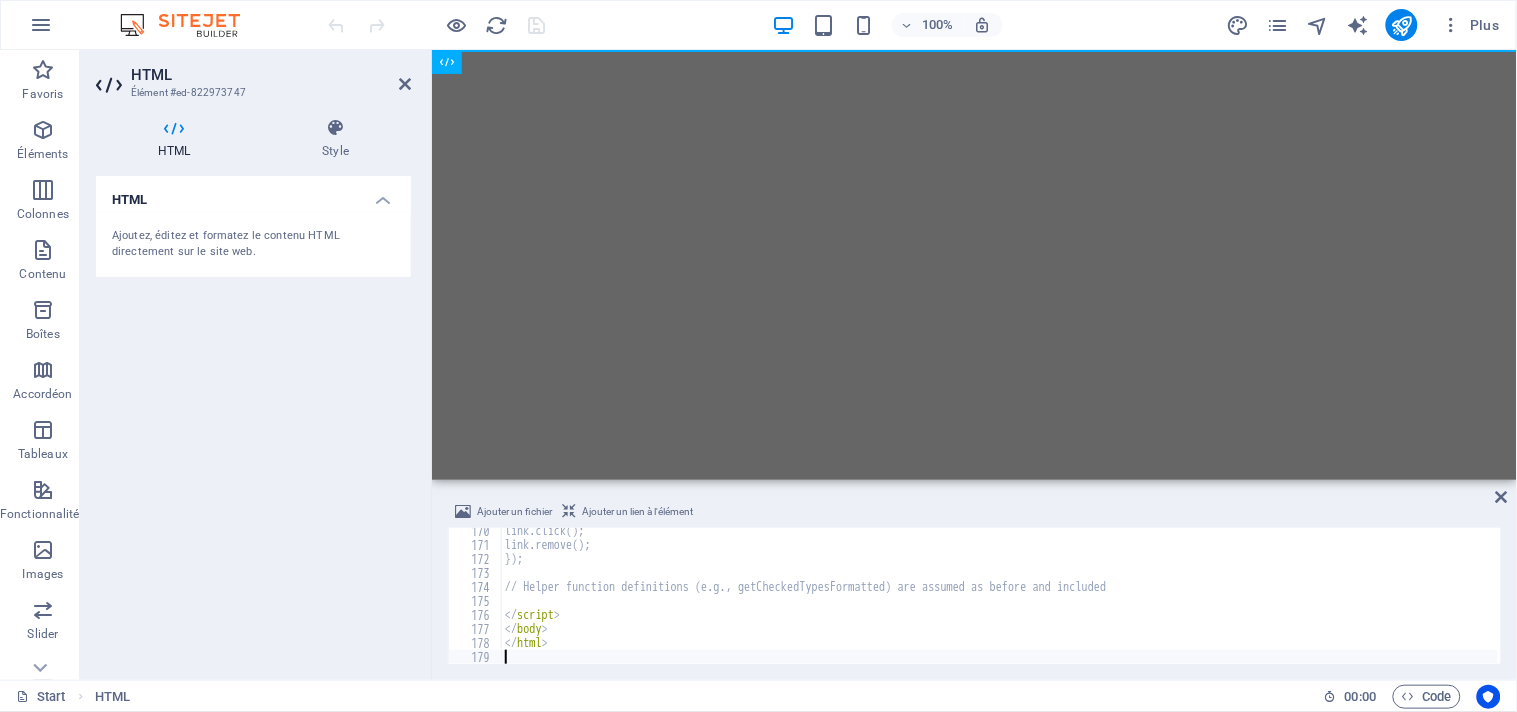 scroll, scrollTop: 2370, scrollLeft: 0, axis: vertical 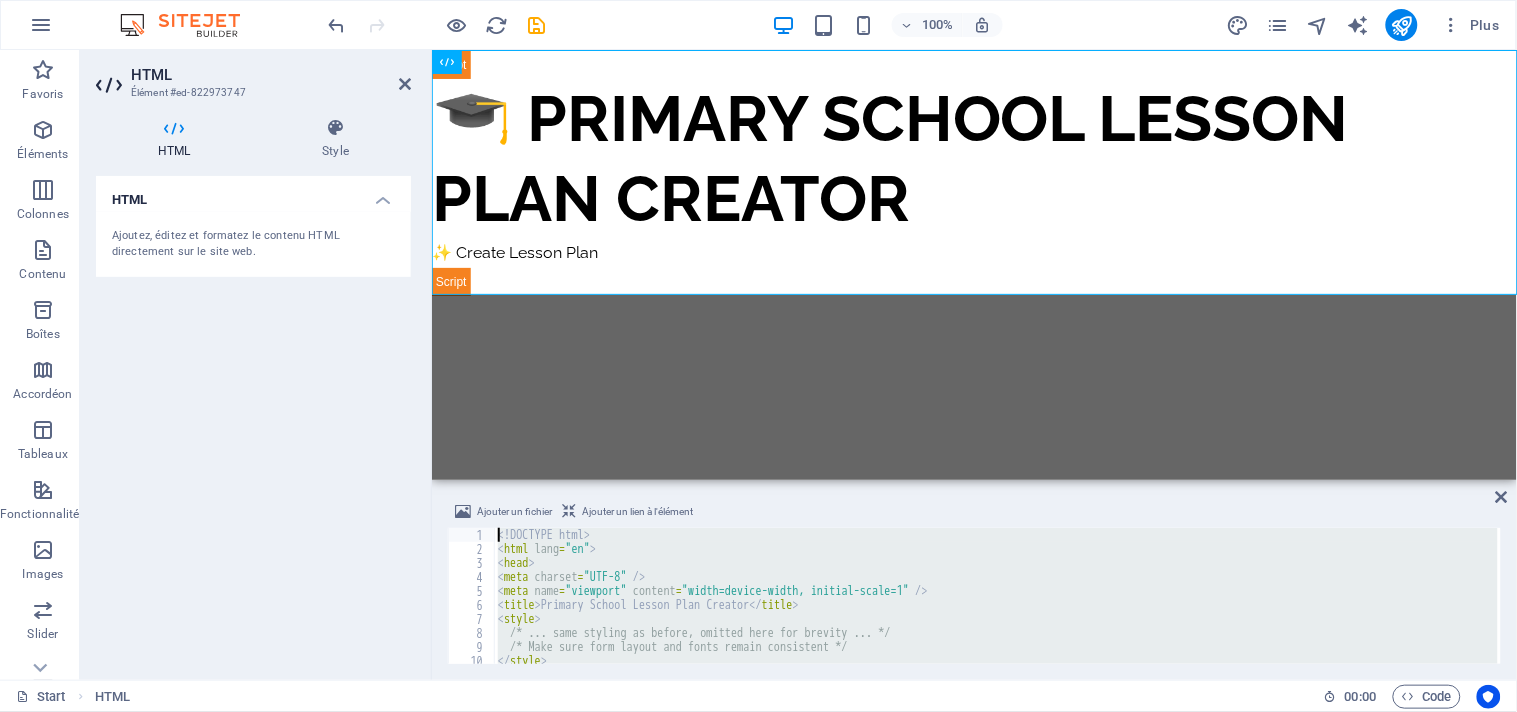 drag, startPoint x: 1005, startPoint y: 694, endPoint x: 467, endPoint y: 402, distance: 612.134 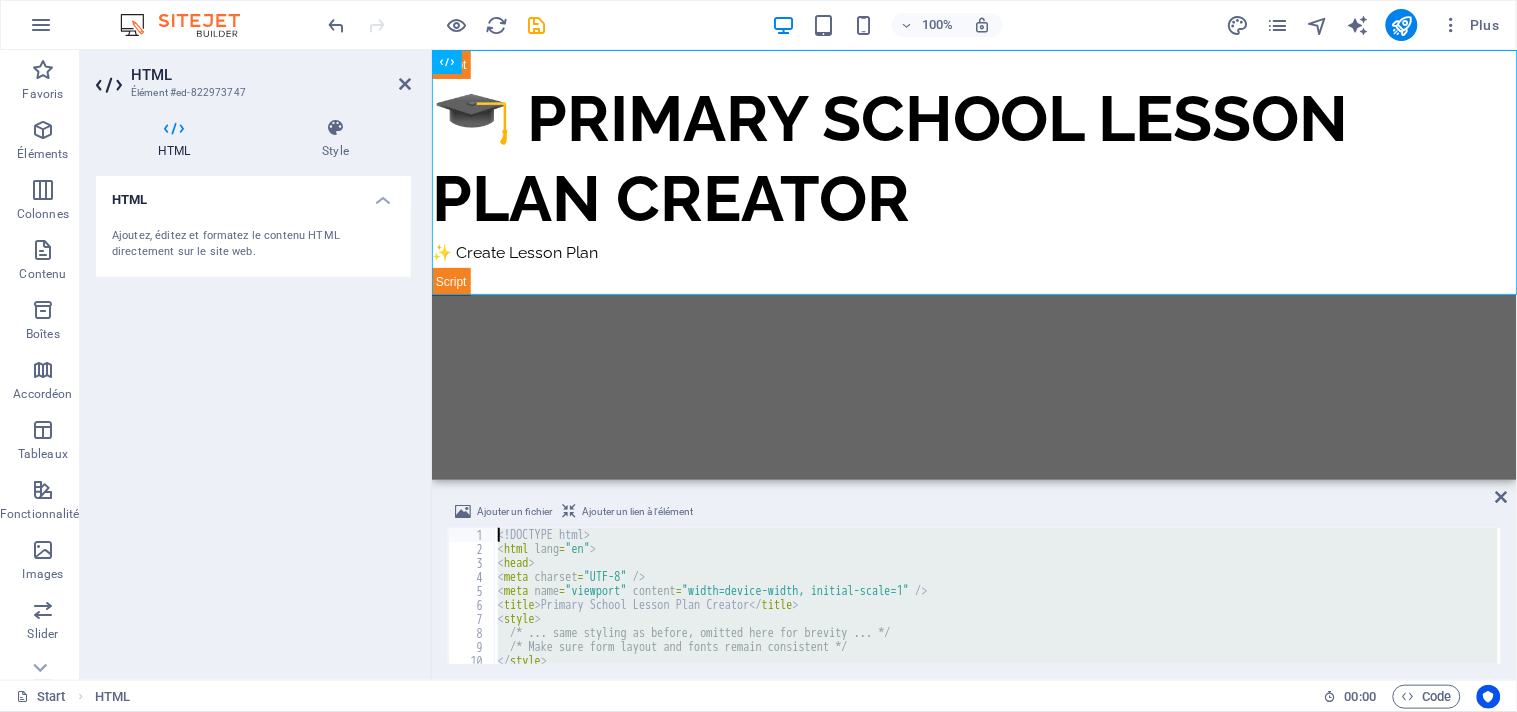 type 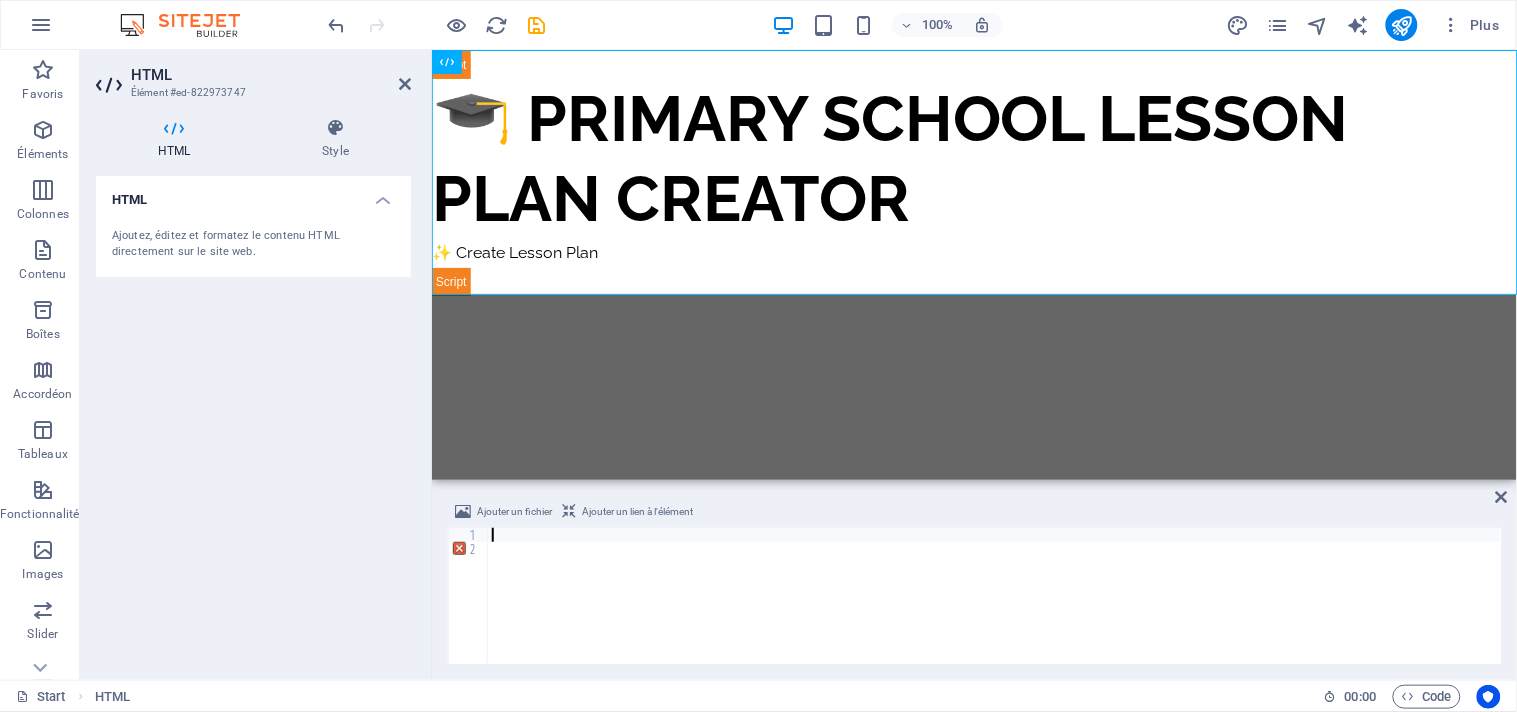 click at bounding box center (995, 610) 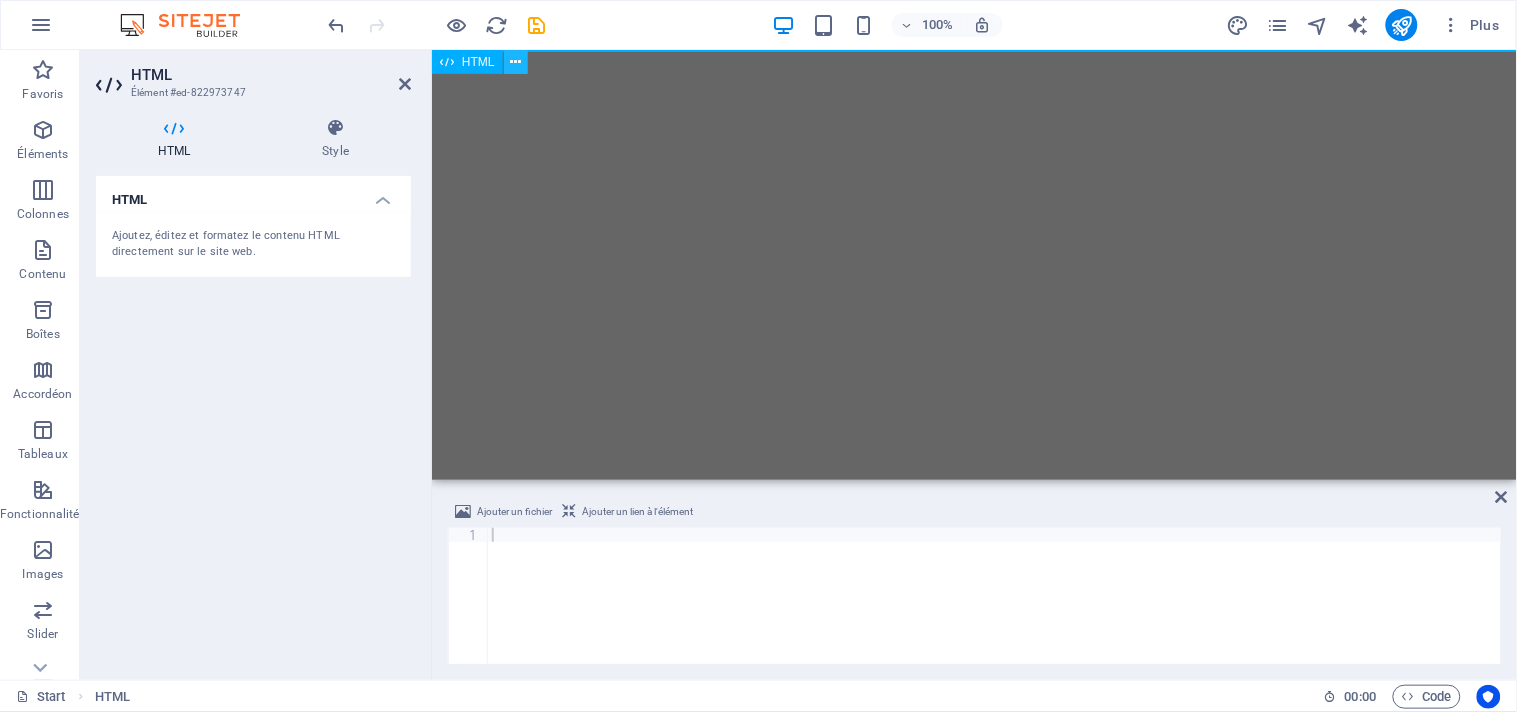click at bounding box center [516, 62] 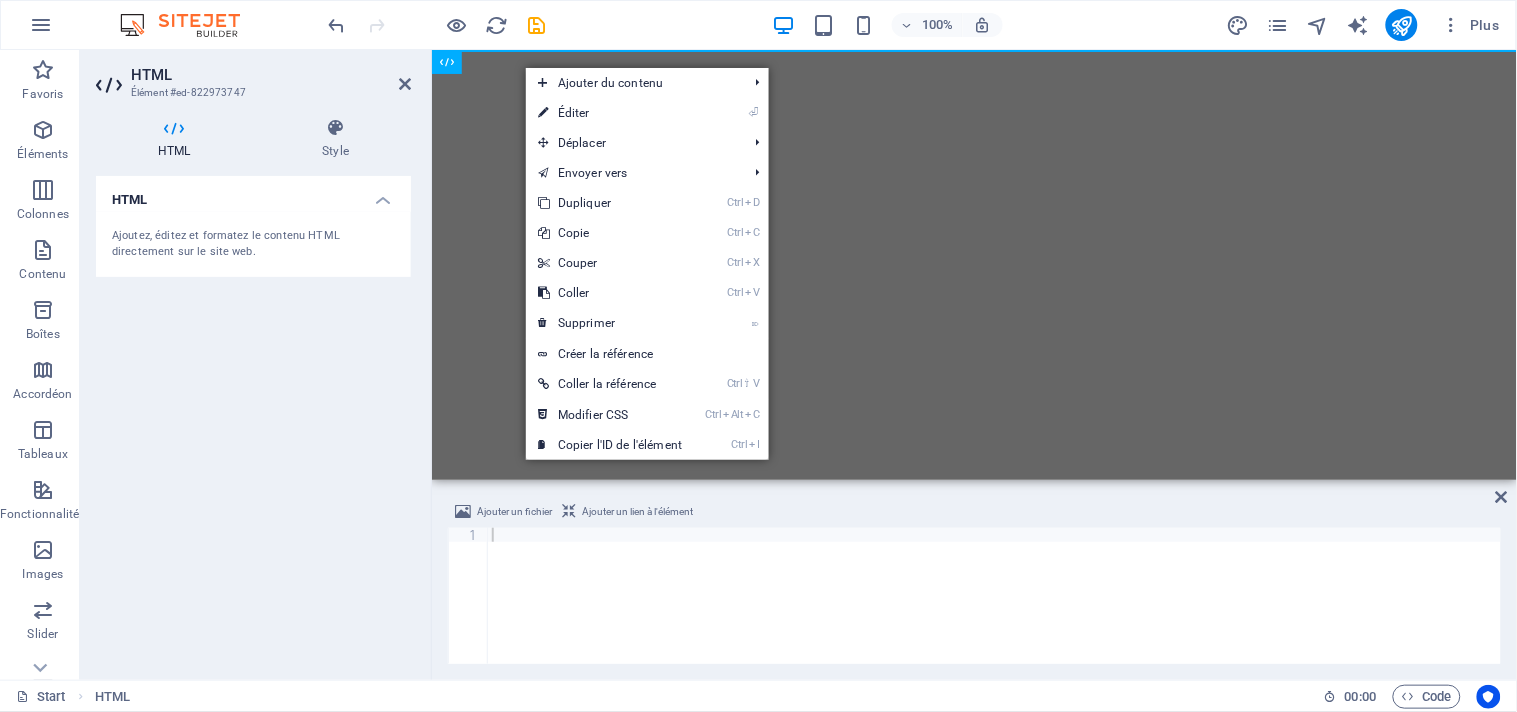 click on "HTML Ajoutez, éditez et formatez le contenu HTML directement sur le site web." at bounding box center [253, 420] 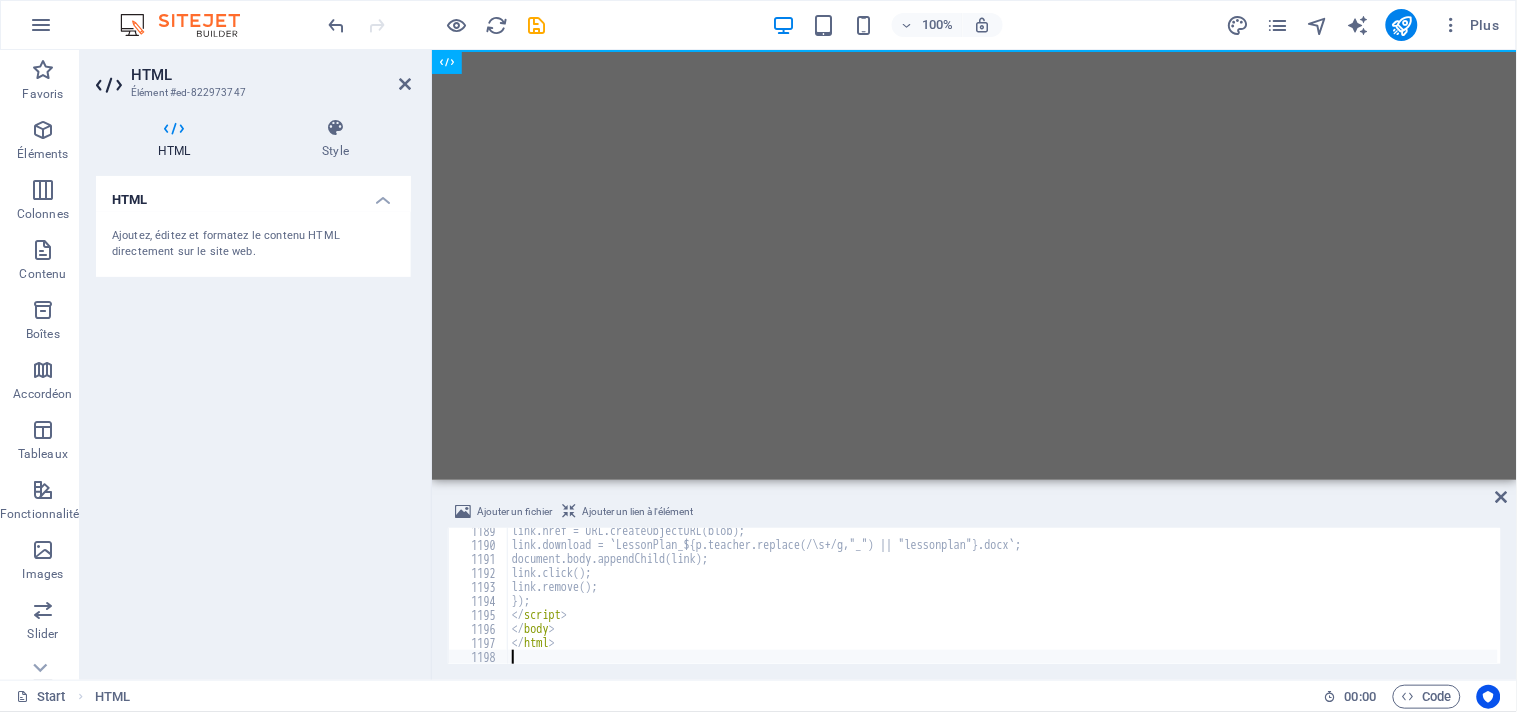scroll, scrollTop: 16635, scrollLeft: 0, axis: vertical 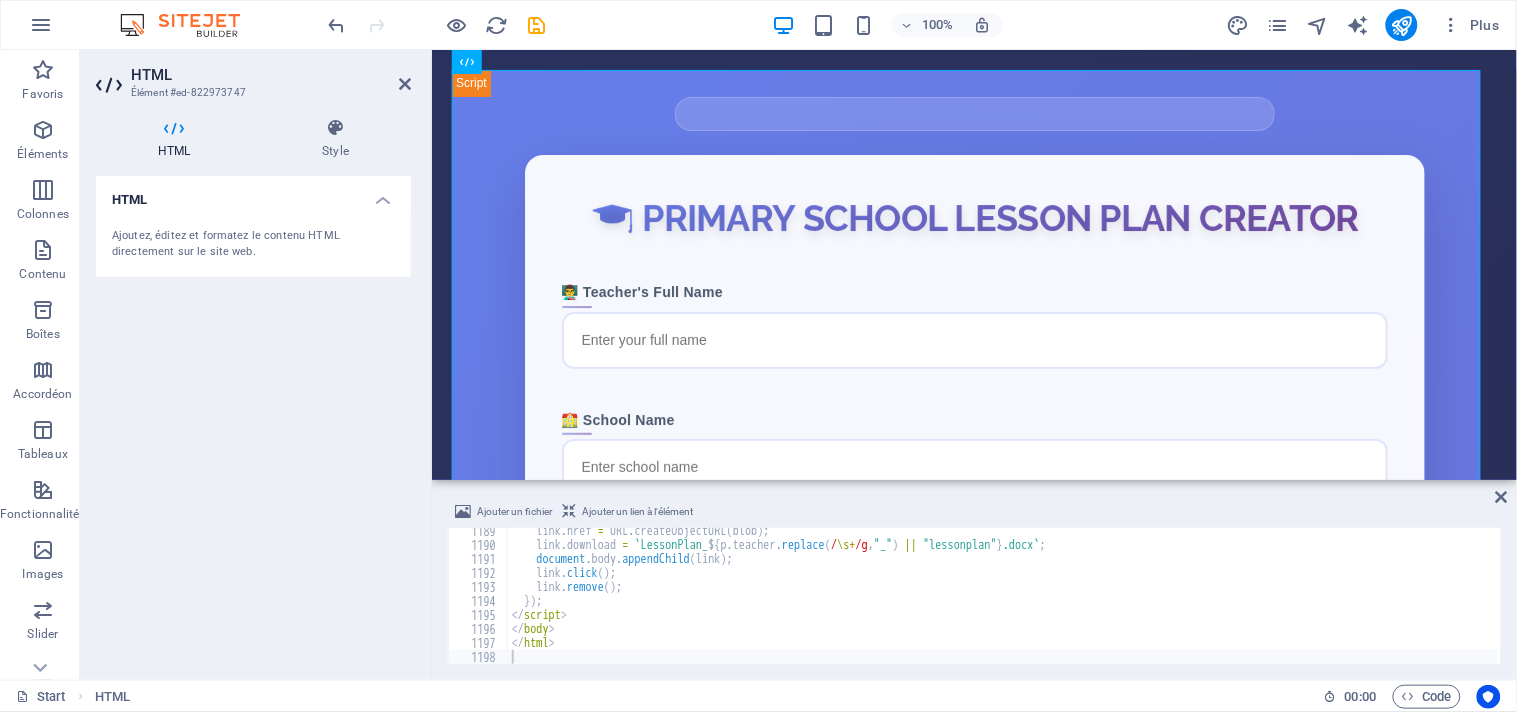 click on "HTML Ajoutez, éditez et formatez le contenu HTML directement sur le site web." at bounding box center [253, 420] 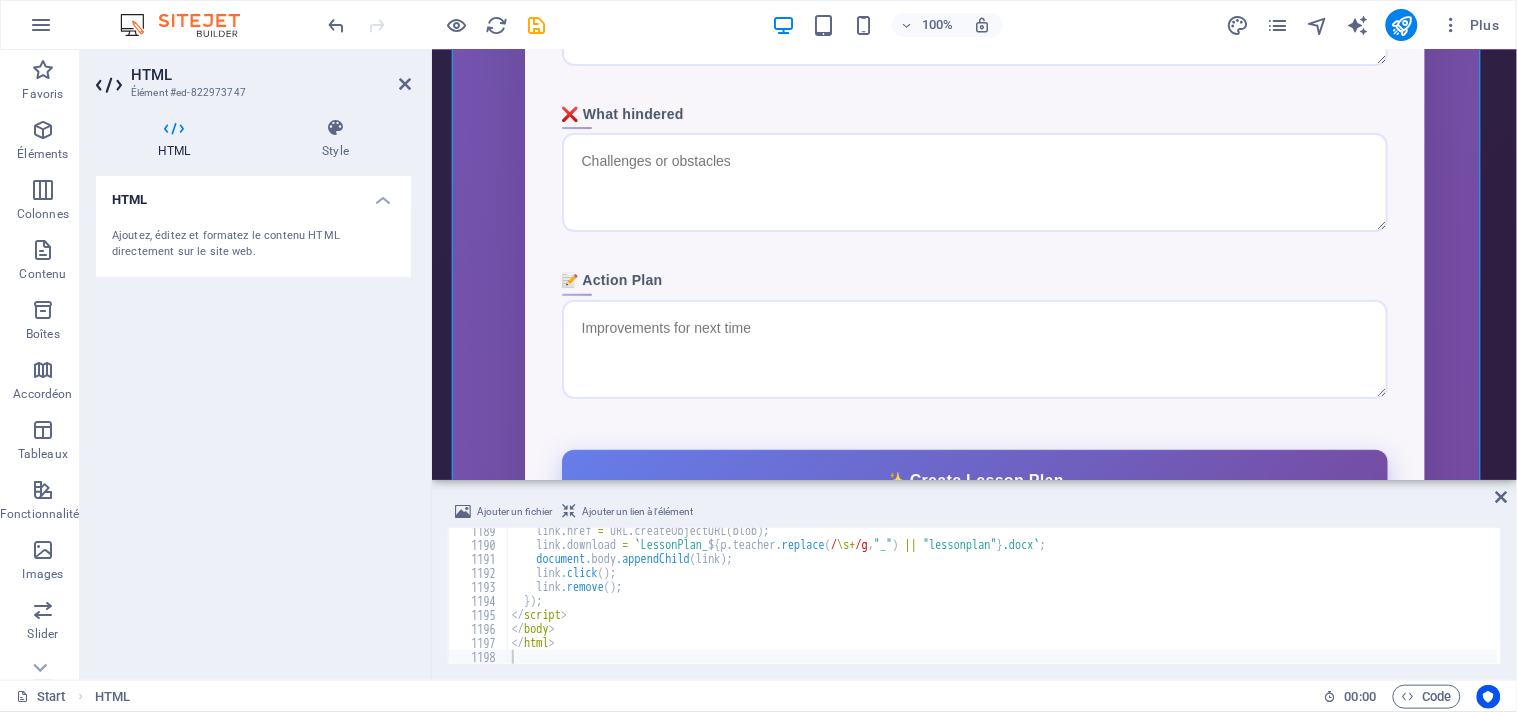 scroll, scrollTop: 8042, scrollLeft: 0, axis: vertical 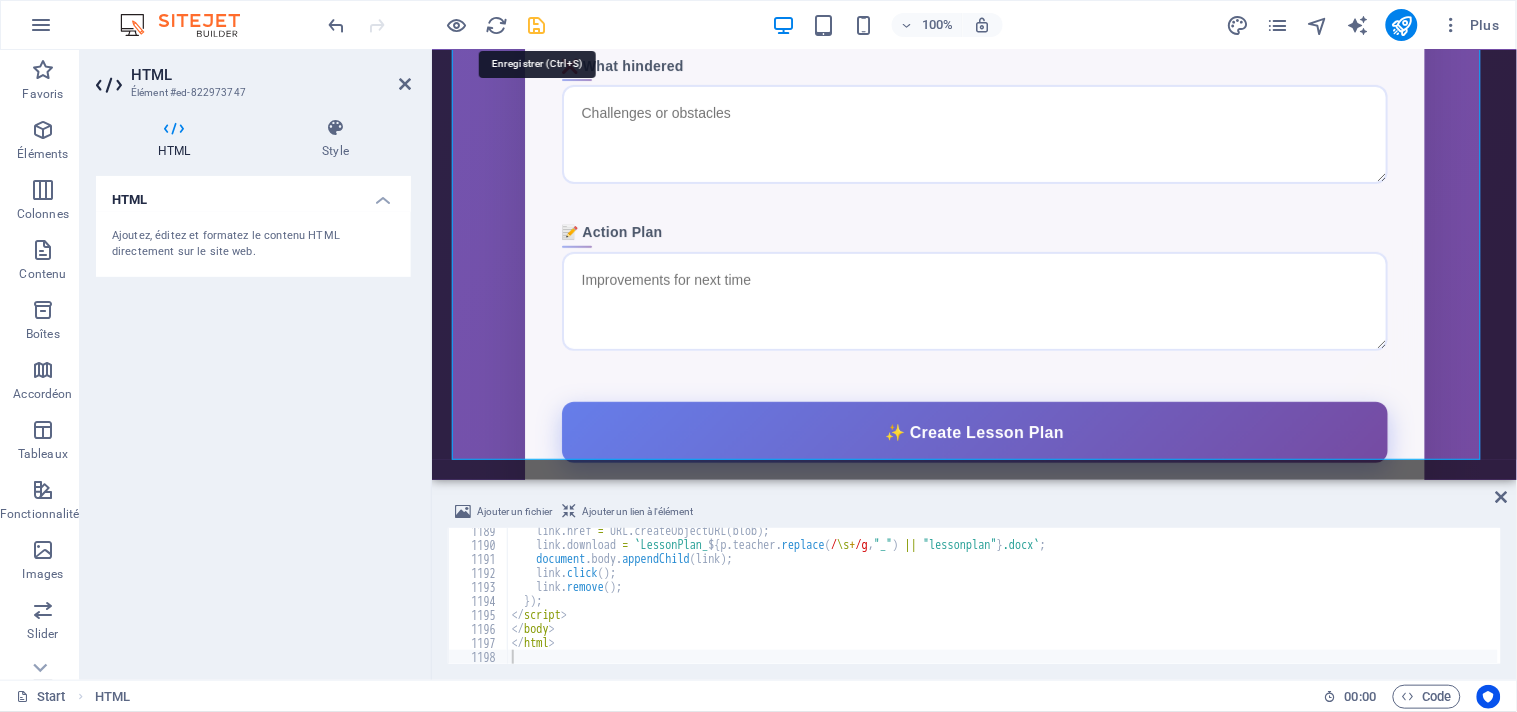 click at bounding box center [537, 25] 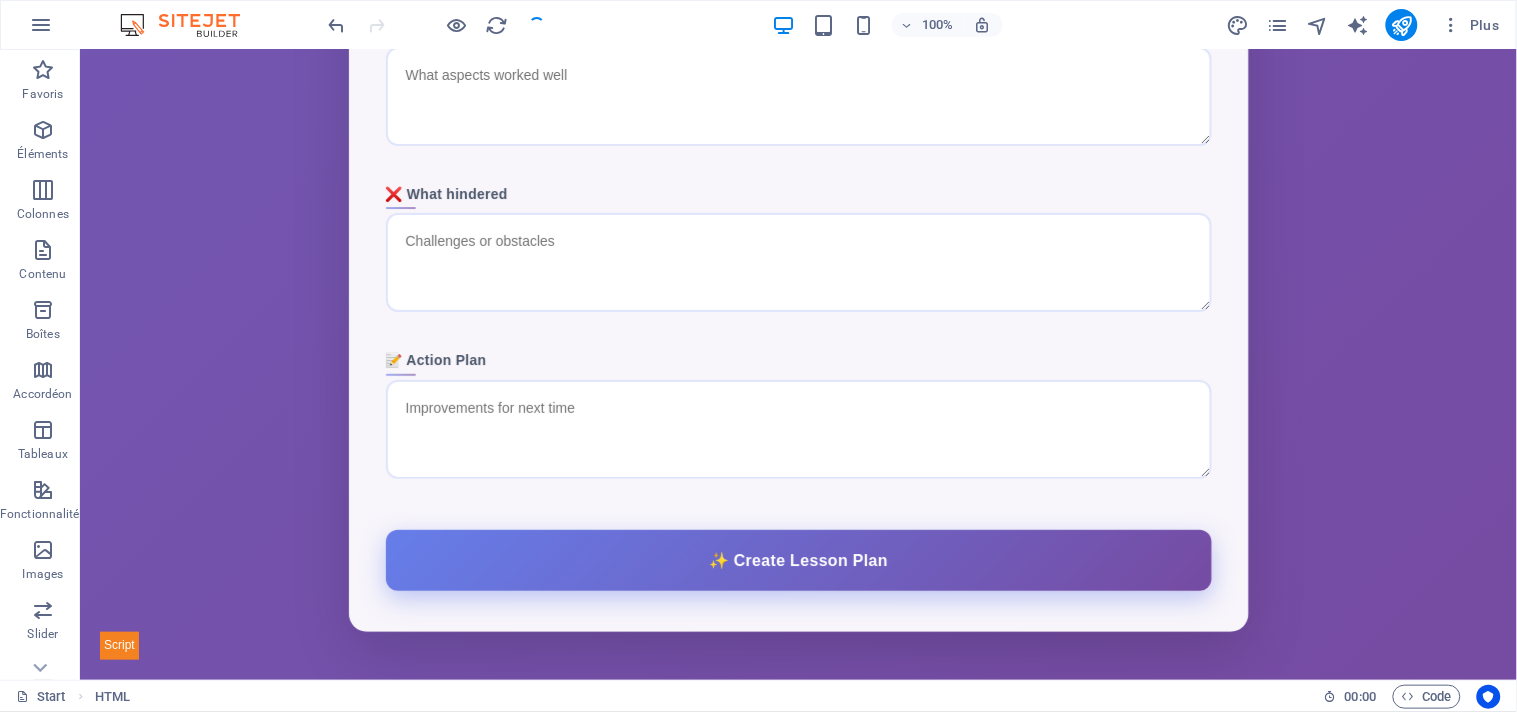 scroll, scrollTop: 7842, scrollLeft: 0, axis: vertical 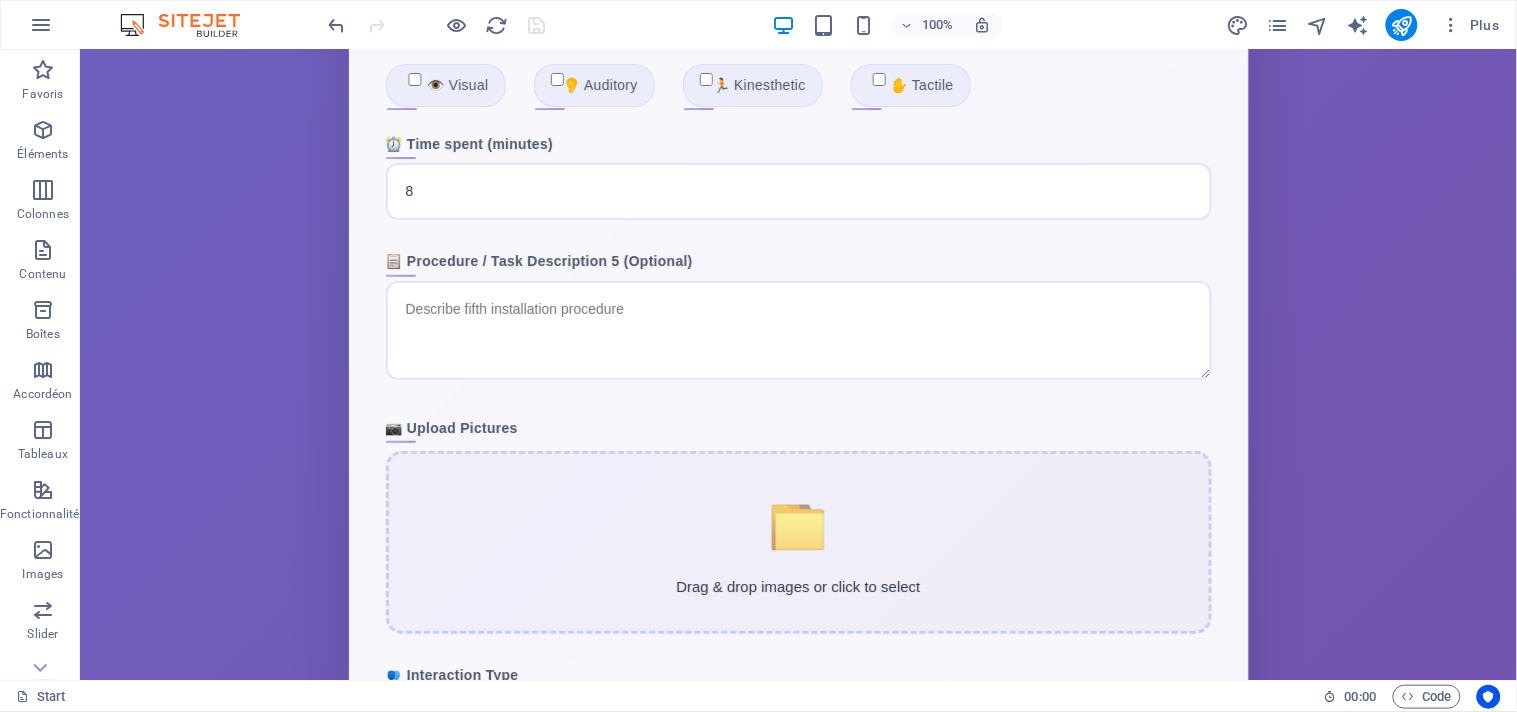 click on "100% Plus" at bounding box center (916, 25) 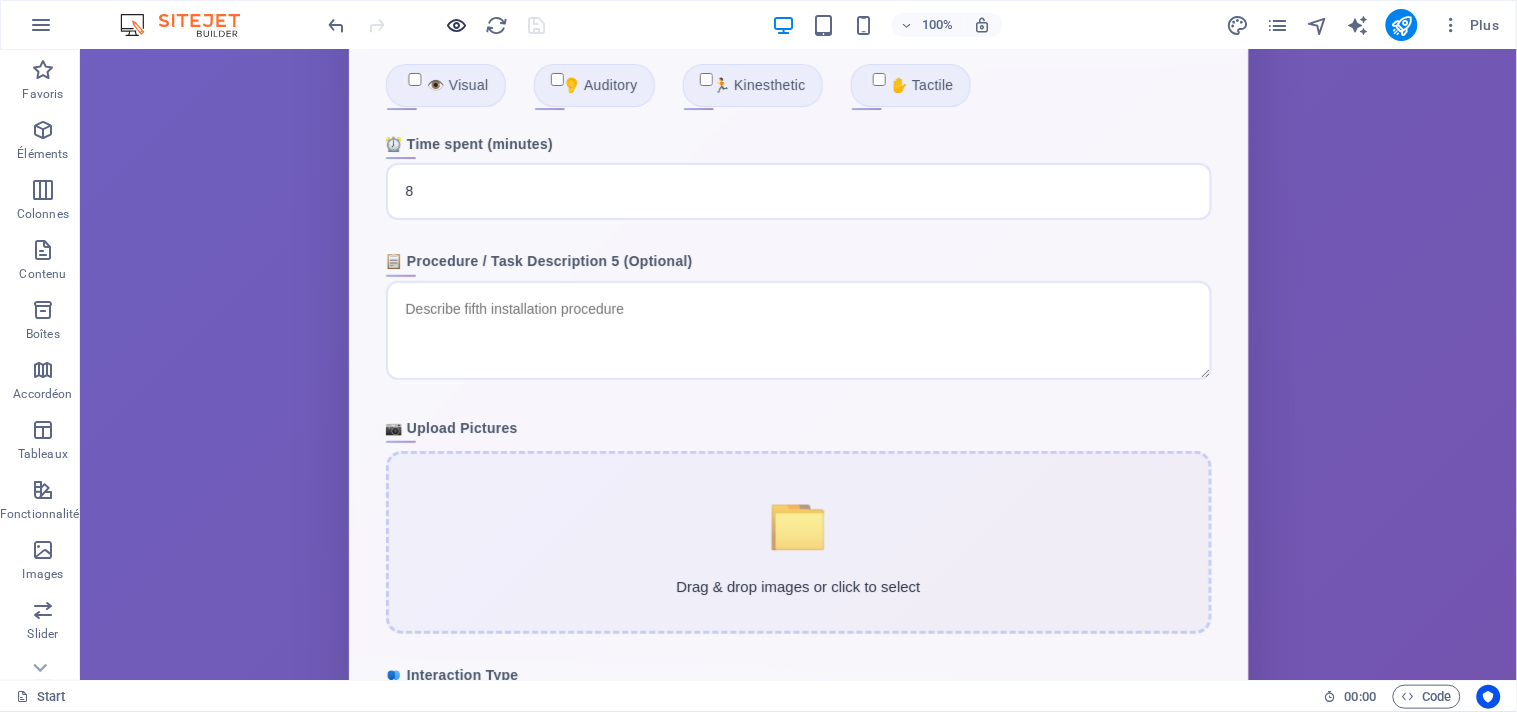 click at bounding box center (457, 25) 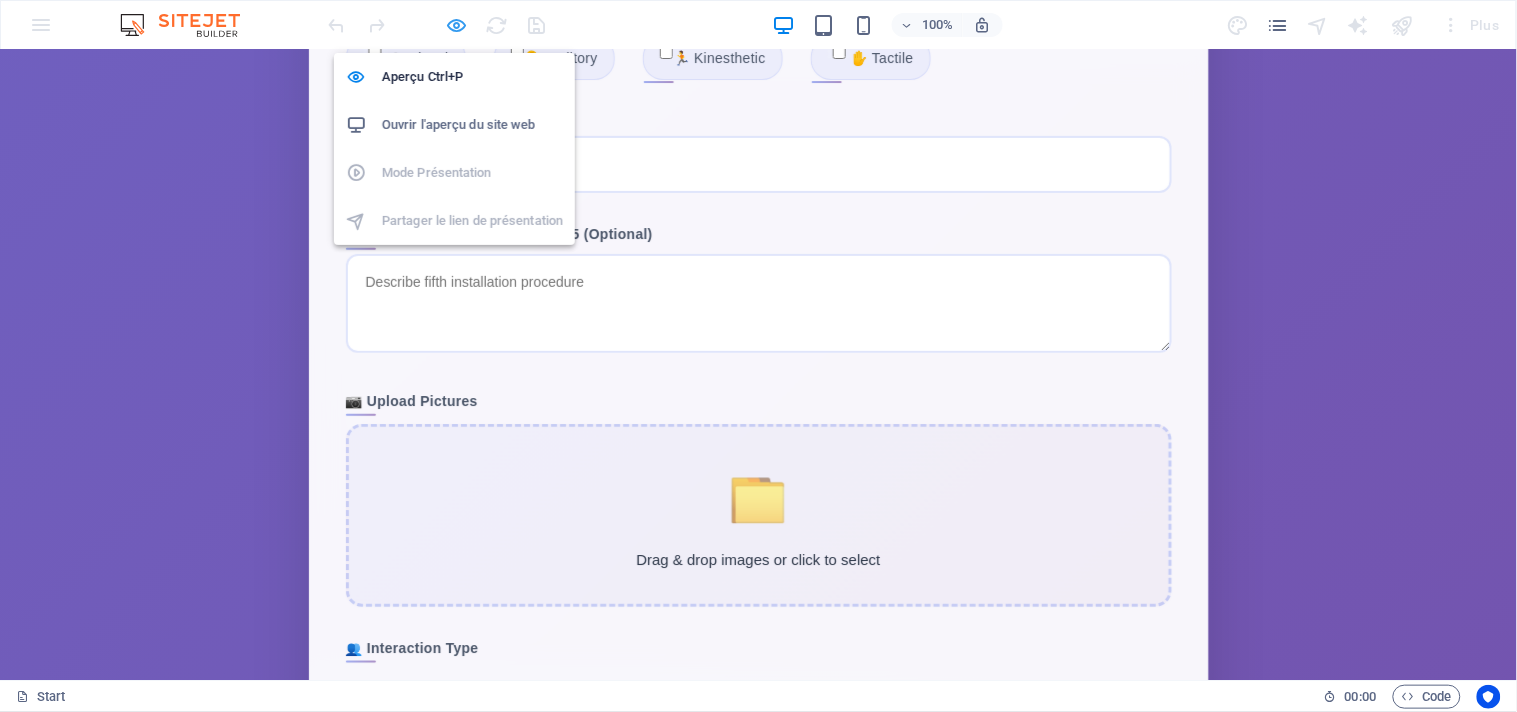scroll, scrollTop: 5996, scrollLeft: 0, axis: vertical 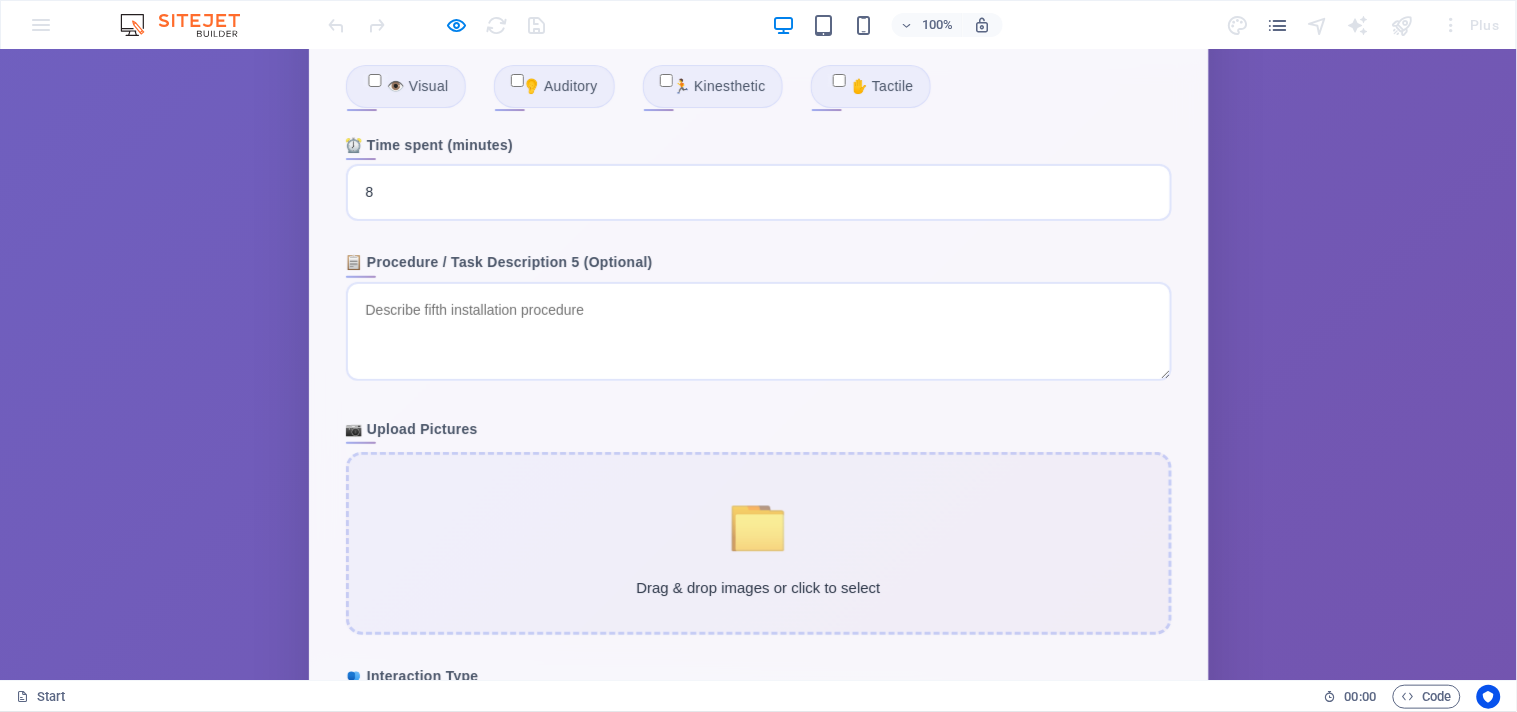 click on "100% Plus" at bounding box center [916, 25] 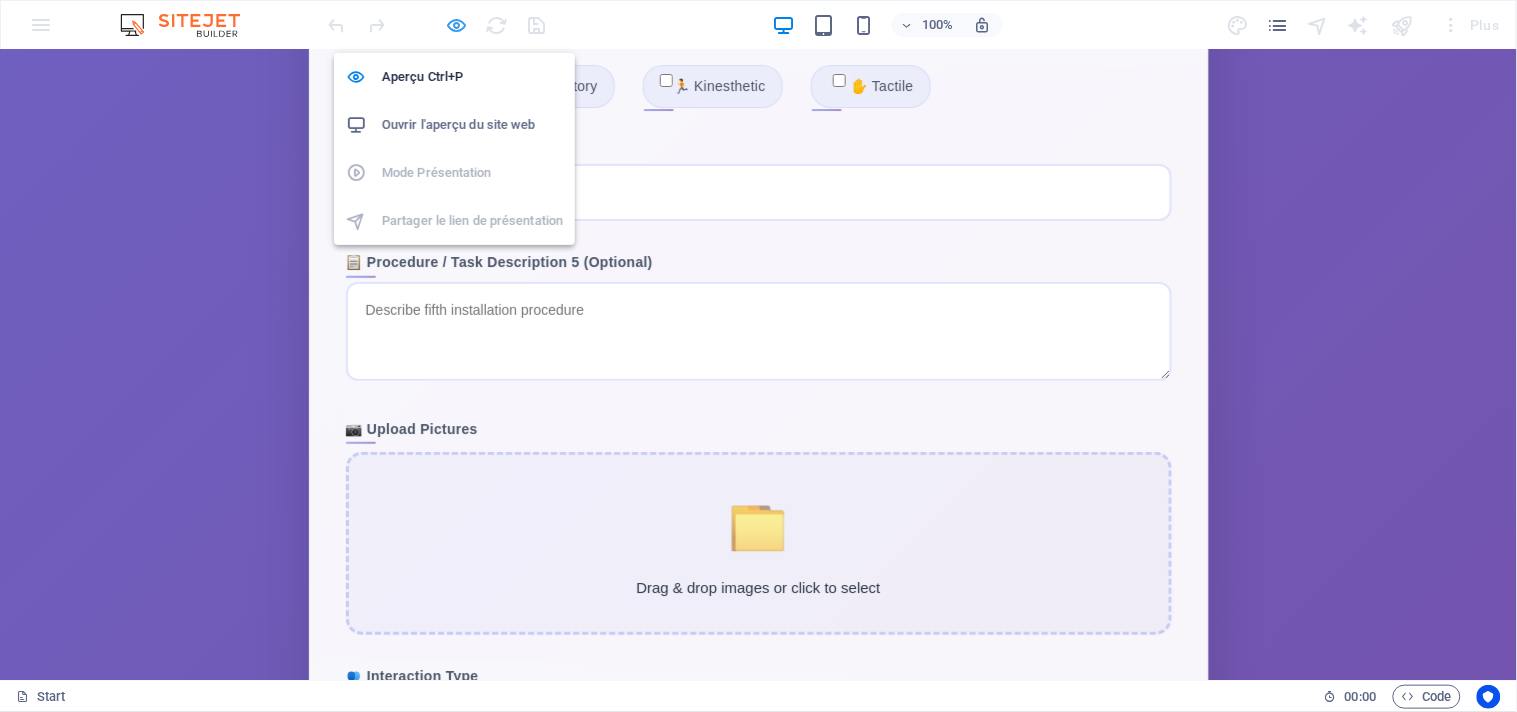 drag, startPoint x: 455, startPoint y: 17, endPoint x: 511, endPoint y: 22, distance: 56.22277 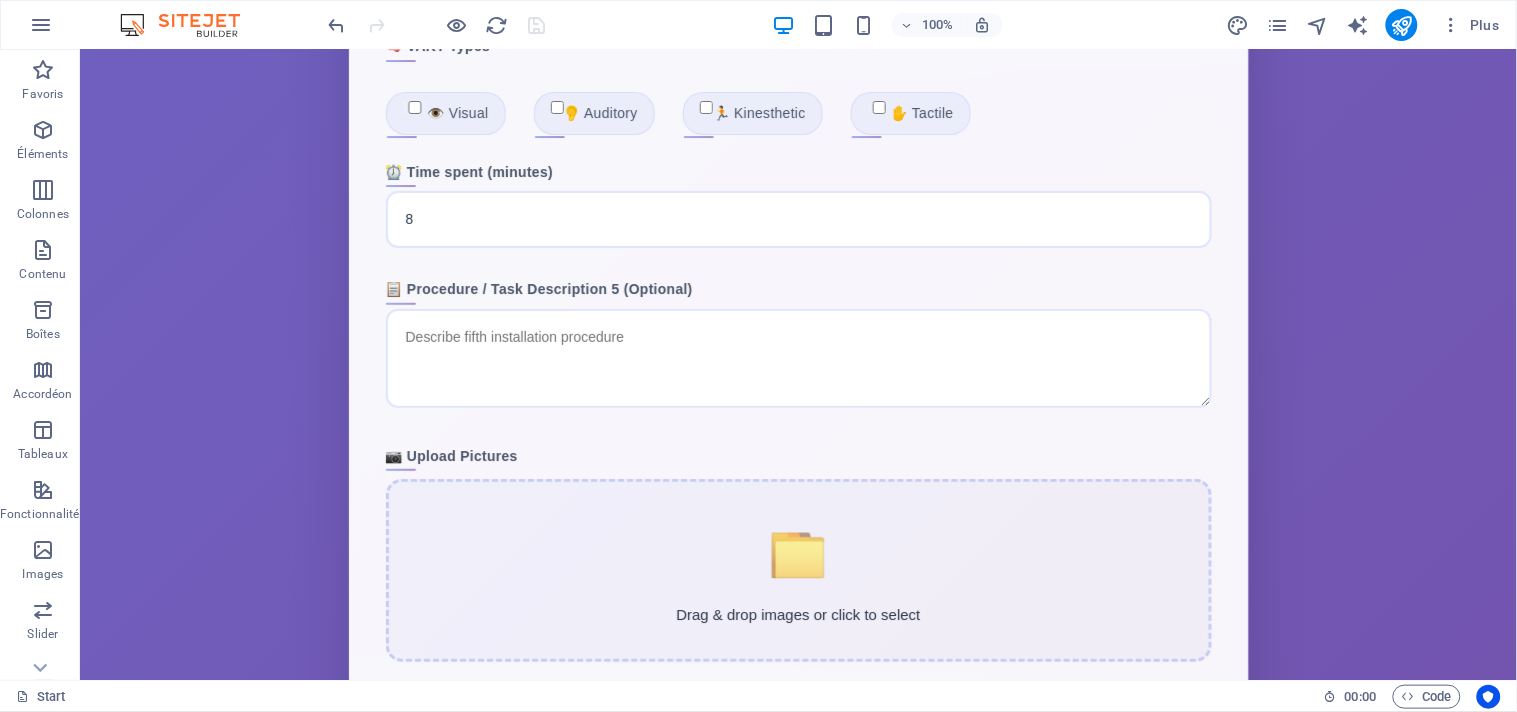 scroll, scrollTop: 6024, scrollLeft: 0, axis: vertical 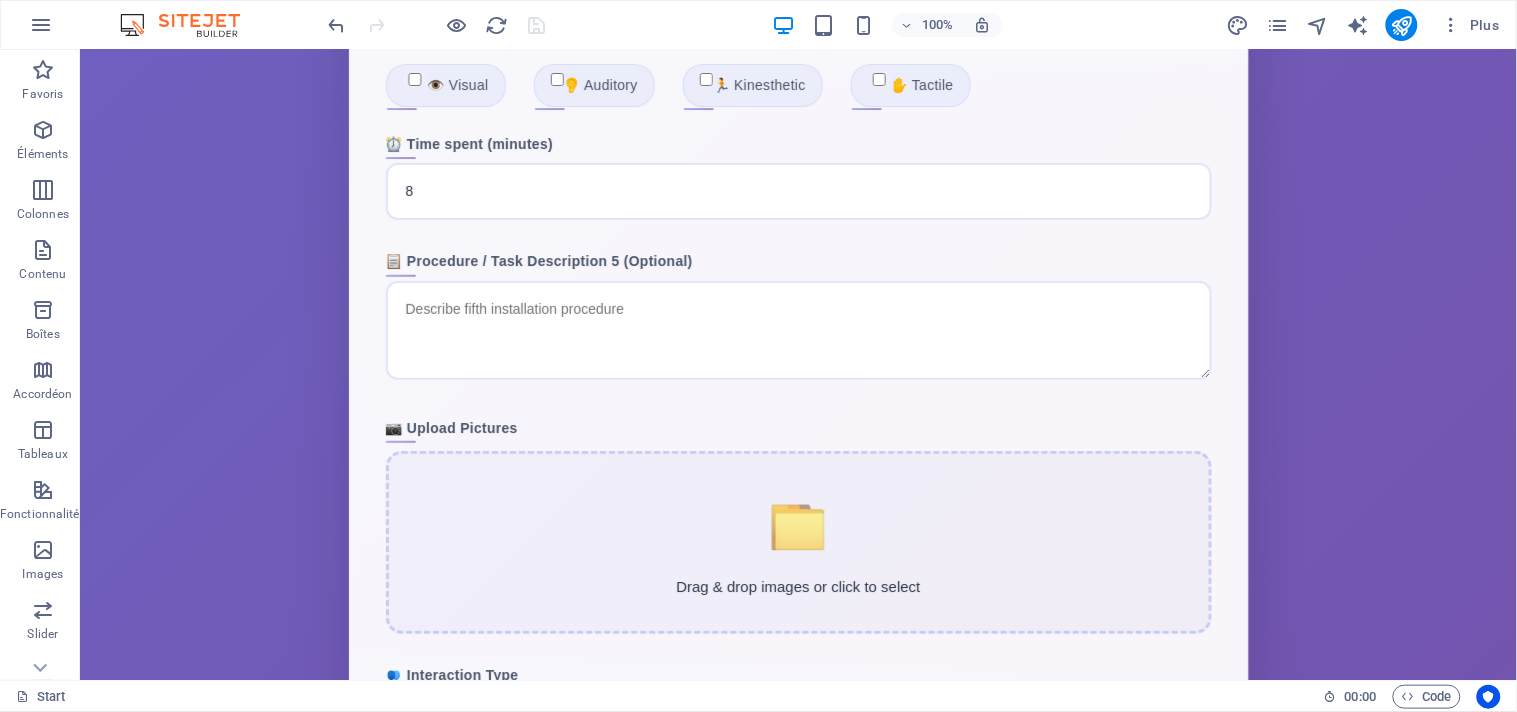click on "100% Plus" at bounding box center [916, 25] 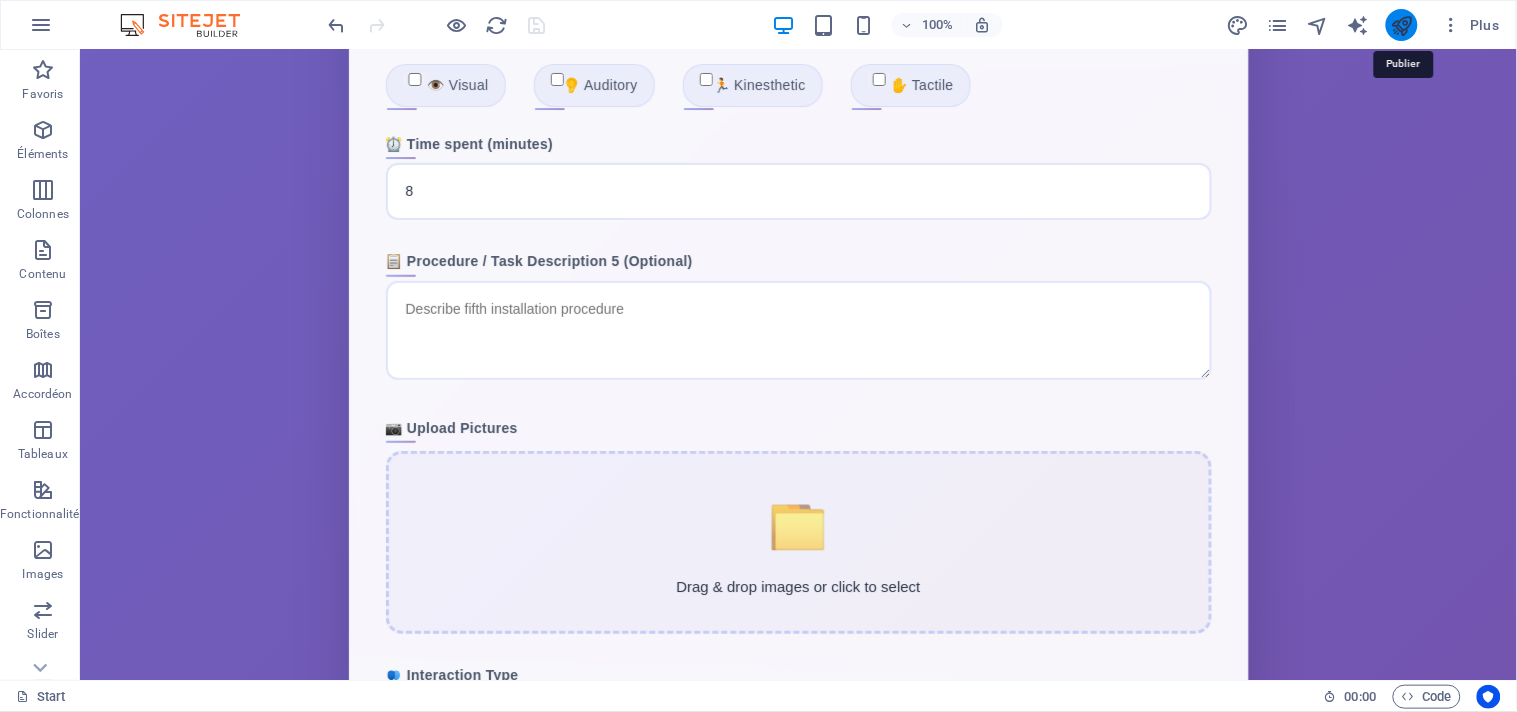 click at bounding box center (1401, 25) 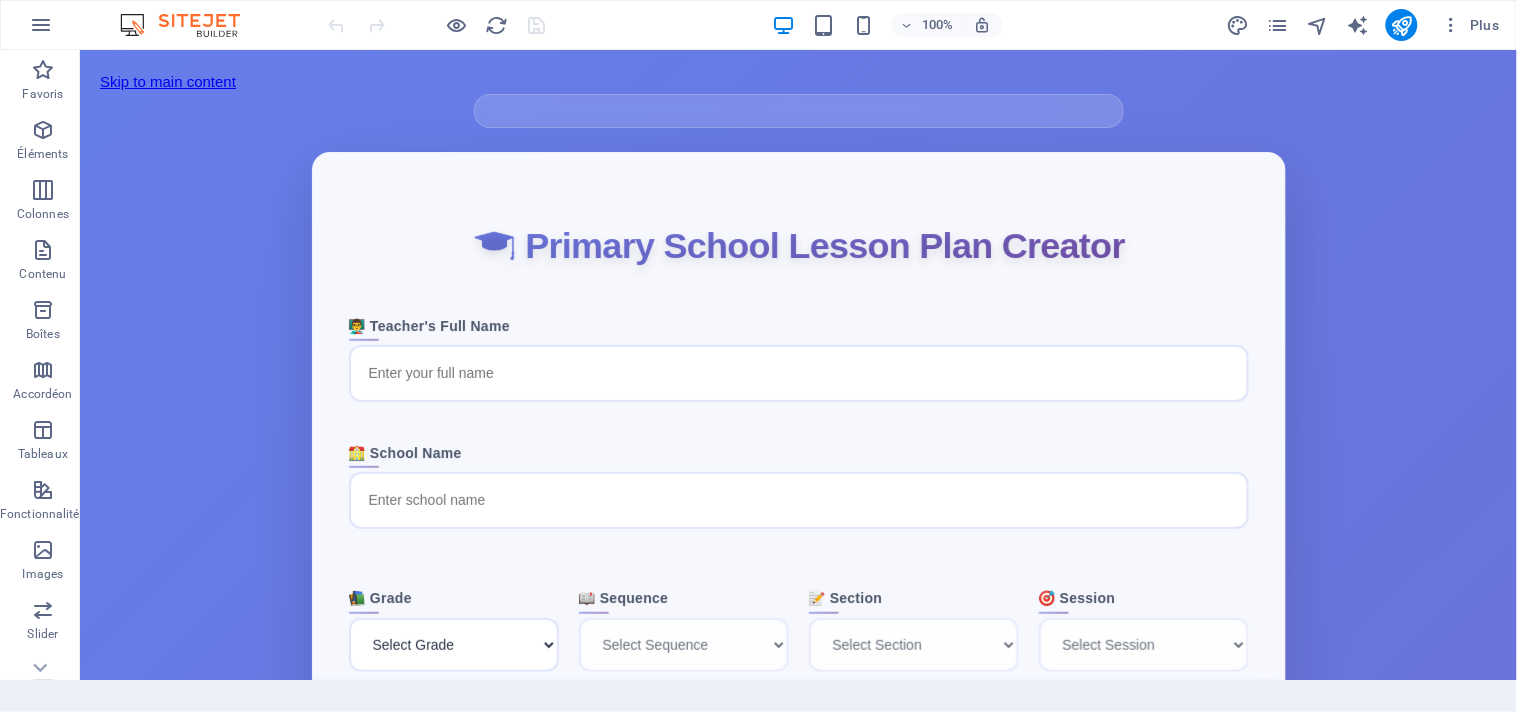 scroll, scrollTop: 0, scrollLeft: 0, axis: both 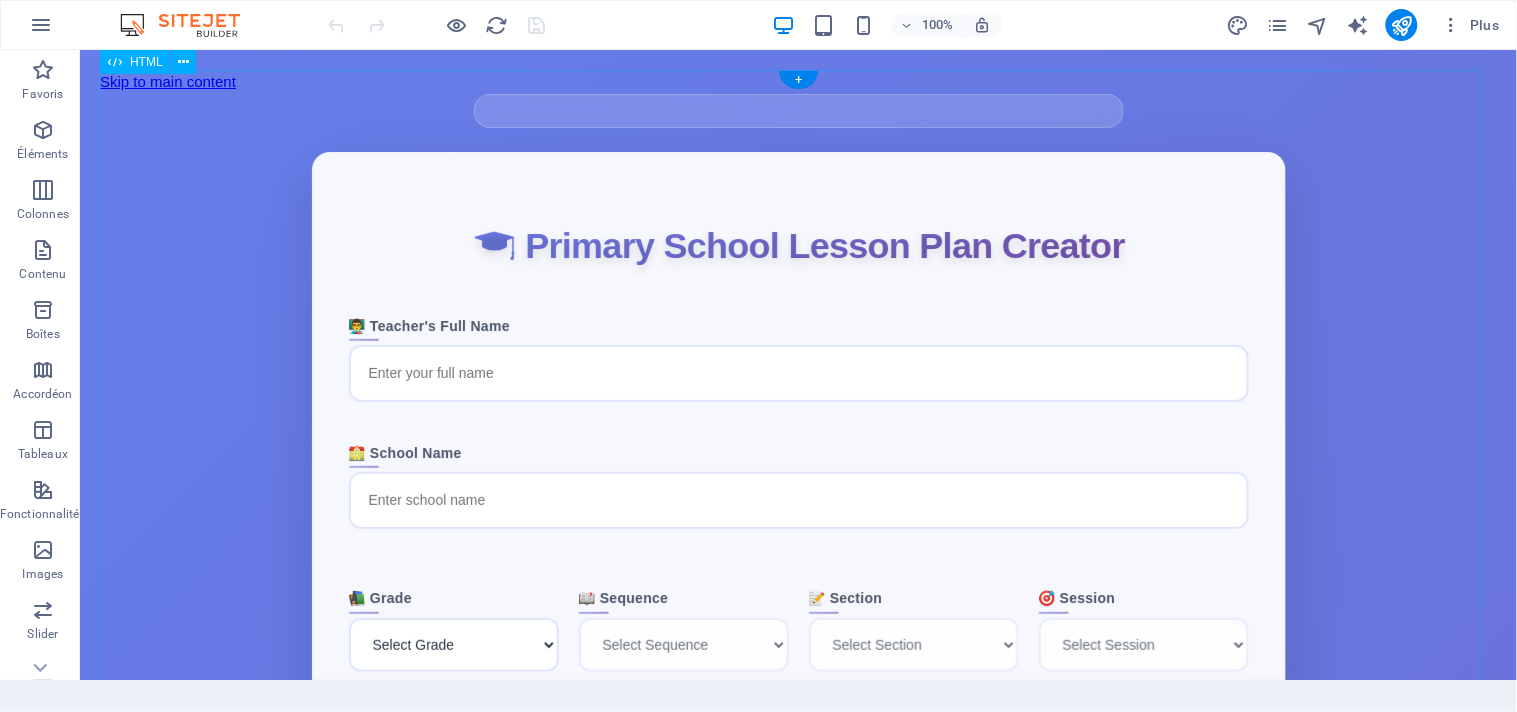click on "🎓 Primary School Lesson Plan Creator
👨‍🏫 Teacher's Full Name
🏫 School Name
📚 Grade
Select Grade
3rd Grade
4th Grade
5th Grade
📖 Sequence
Select Sequence
📝 Section
Select Section
🎯 Session
Select Session
🎯 Domain  *
🎧 Oral Comprehension
🗣️ Oral Production
📖 Written Comprehension
✍️ Written Production
🔗 Cross Curricular Competencies  *
🎯 Target Competence  *
💎 Core Values  *
🔤 Linguistic Resources" at bounding box center [798, 4324] 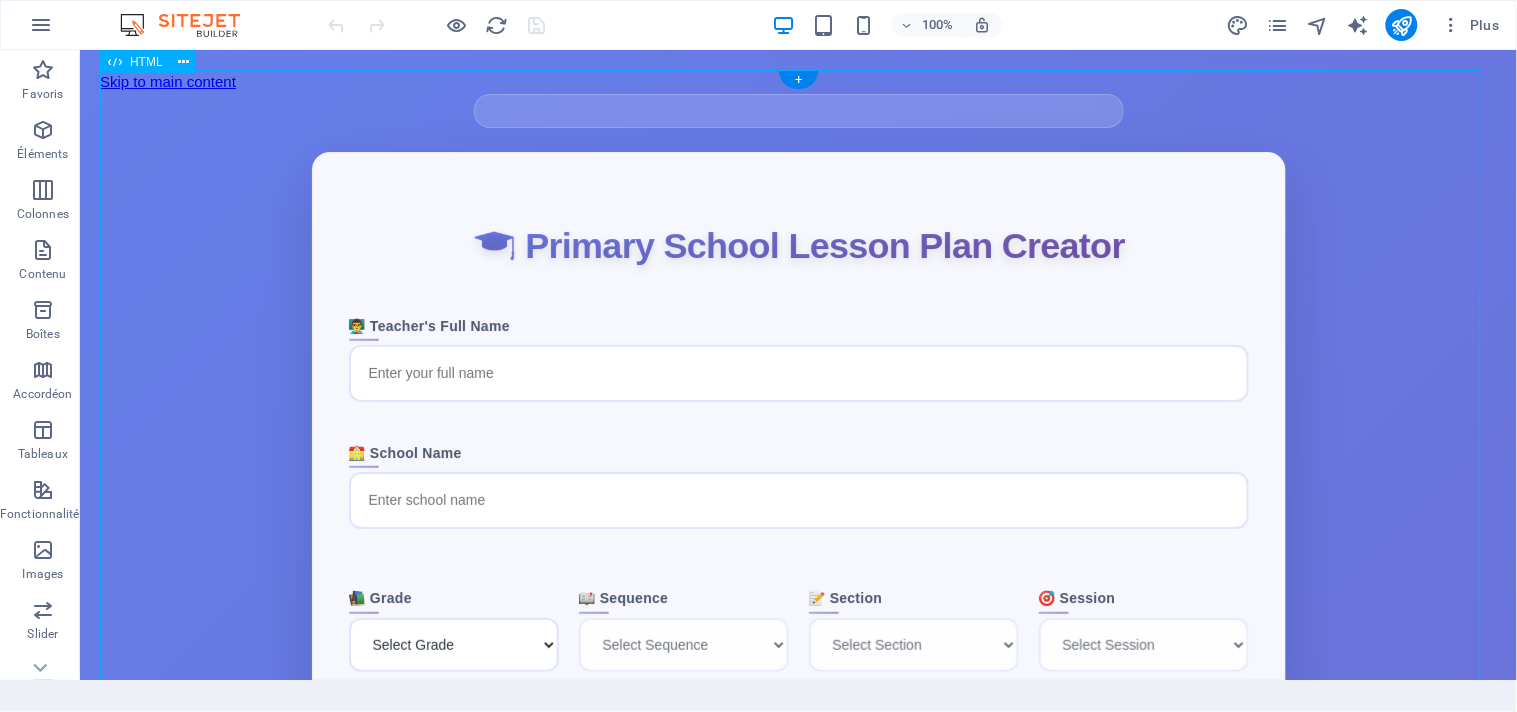 drag, startPoint x: 337, startPoint y: 233, endPoint x: 679, endPoint y: 673, distance: 557.2827 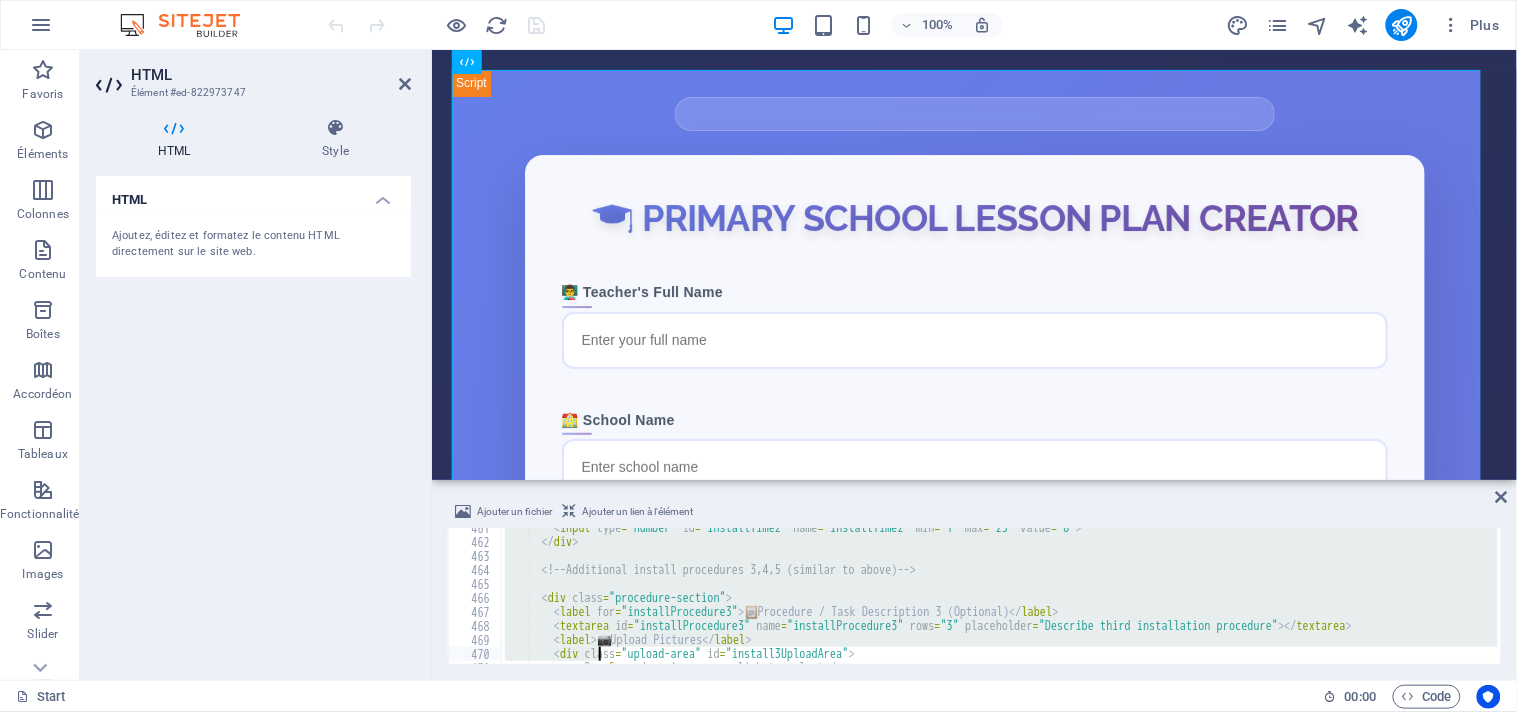 scroll, scrollTop: 6488, scrollLeft: 0, axis: vertical 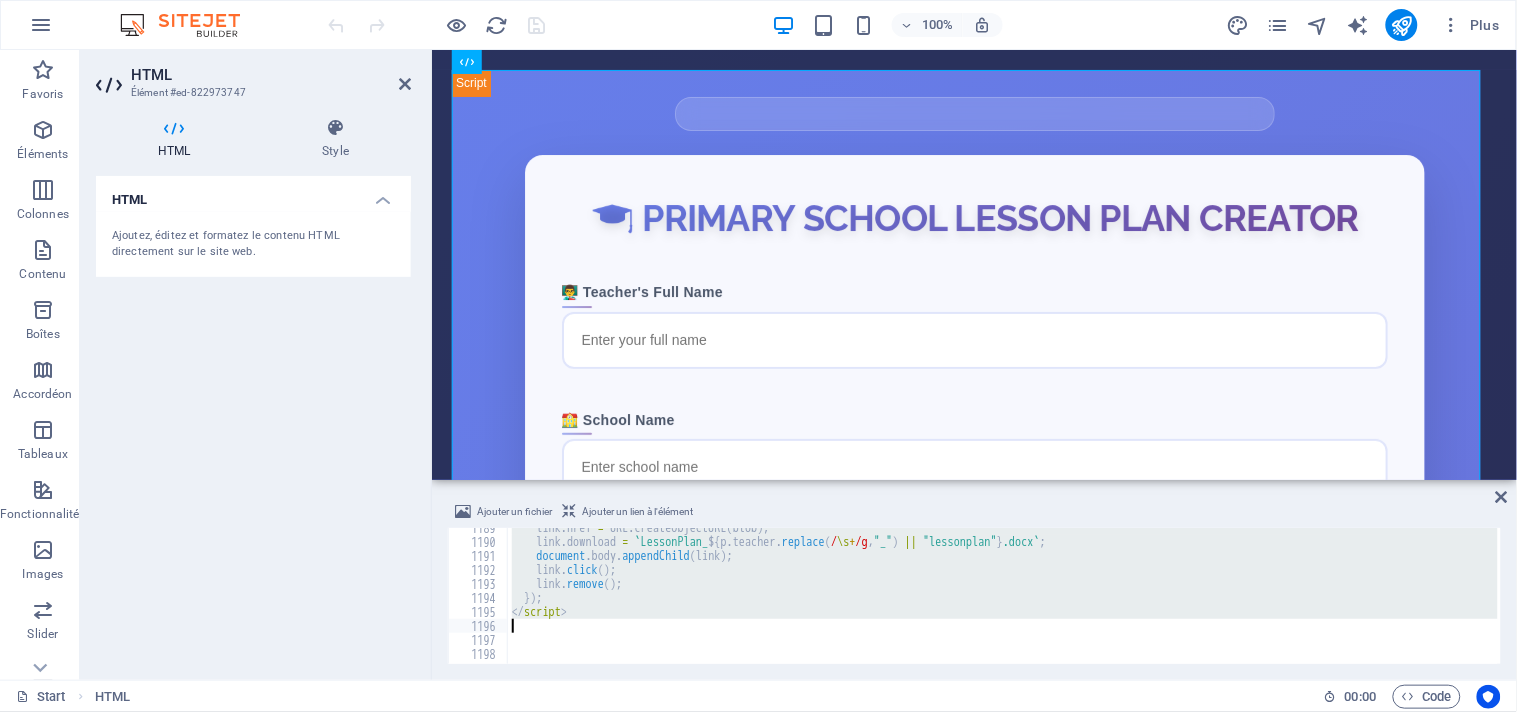drag, startPoint x: 496, startPoint y: 575, endPoint x: 582, endPoint y: 620, distance: 97.06184 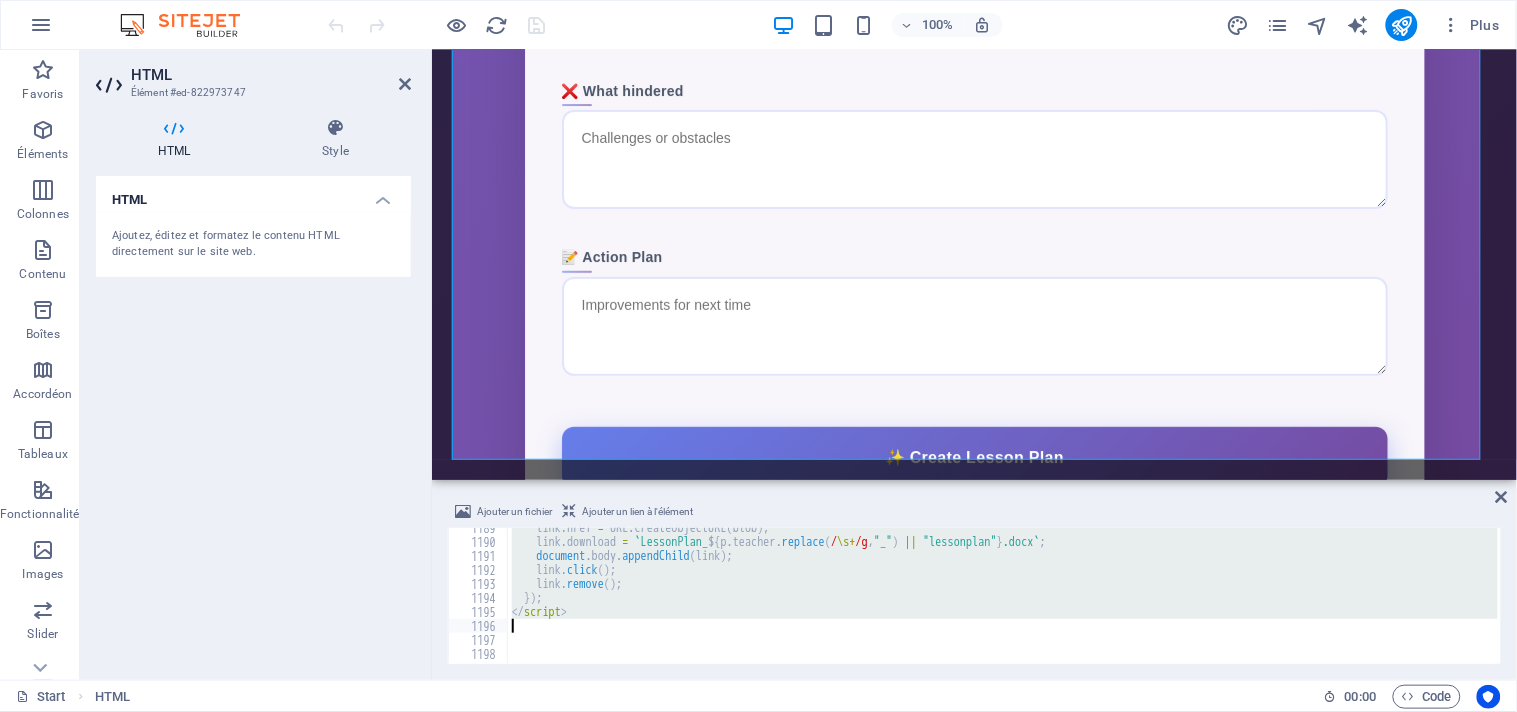 scroll, scrollTop: 8042, scrollLeft: 0, axis: vertical 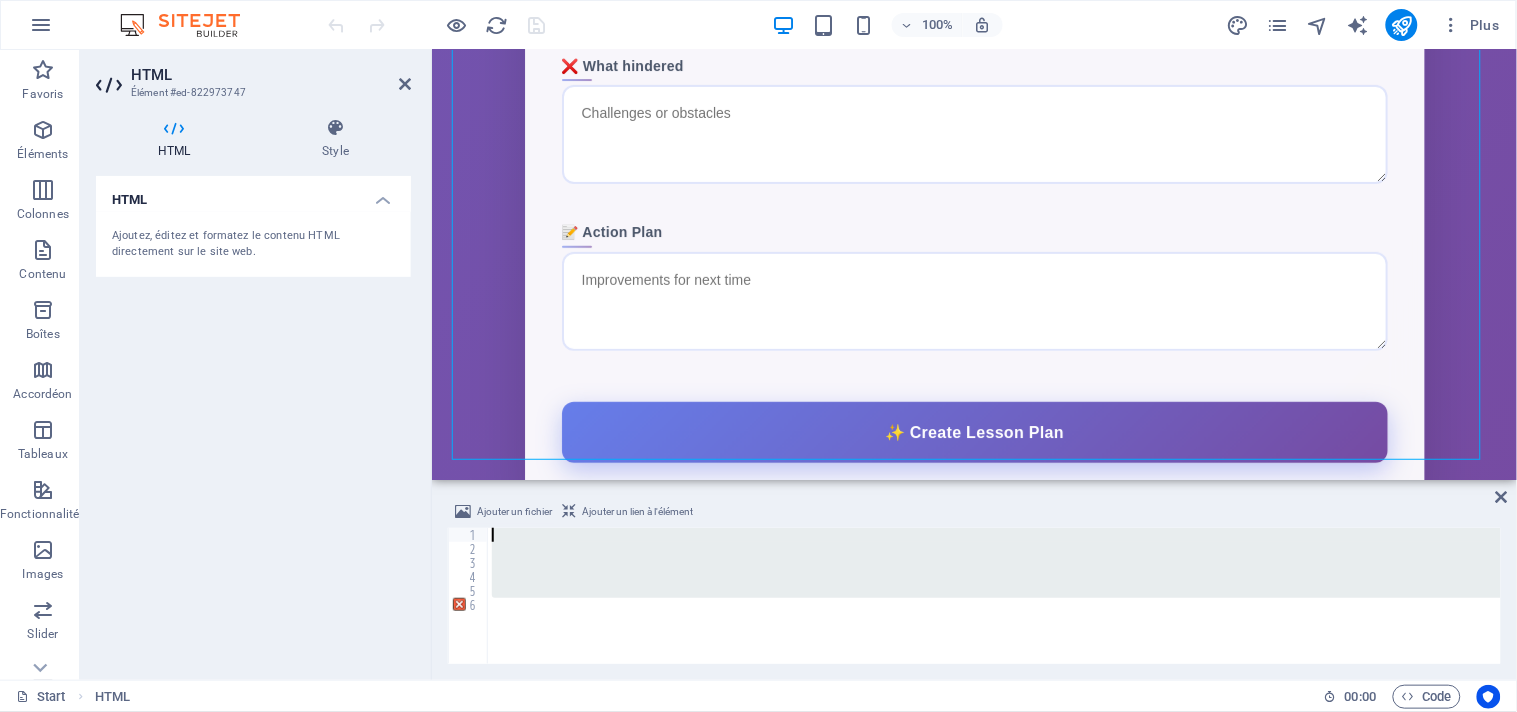 drag, startPoint x: 530, startPoint y: 606, endPoint x: 487, endPoint y: 512, distance: 103.36827 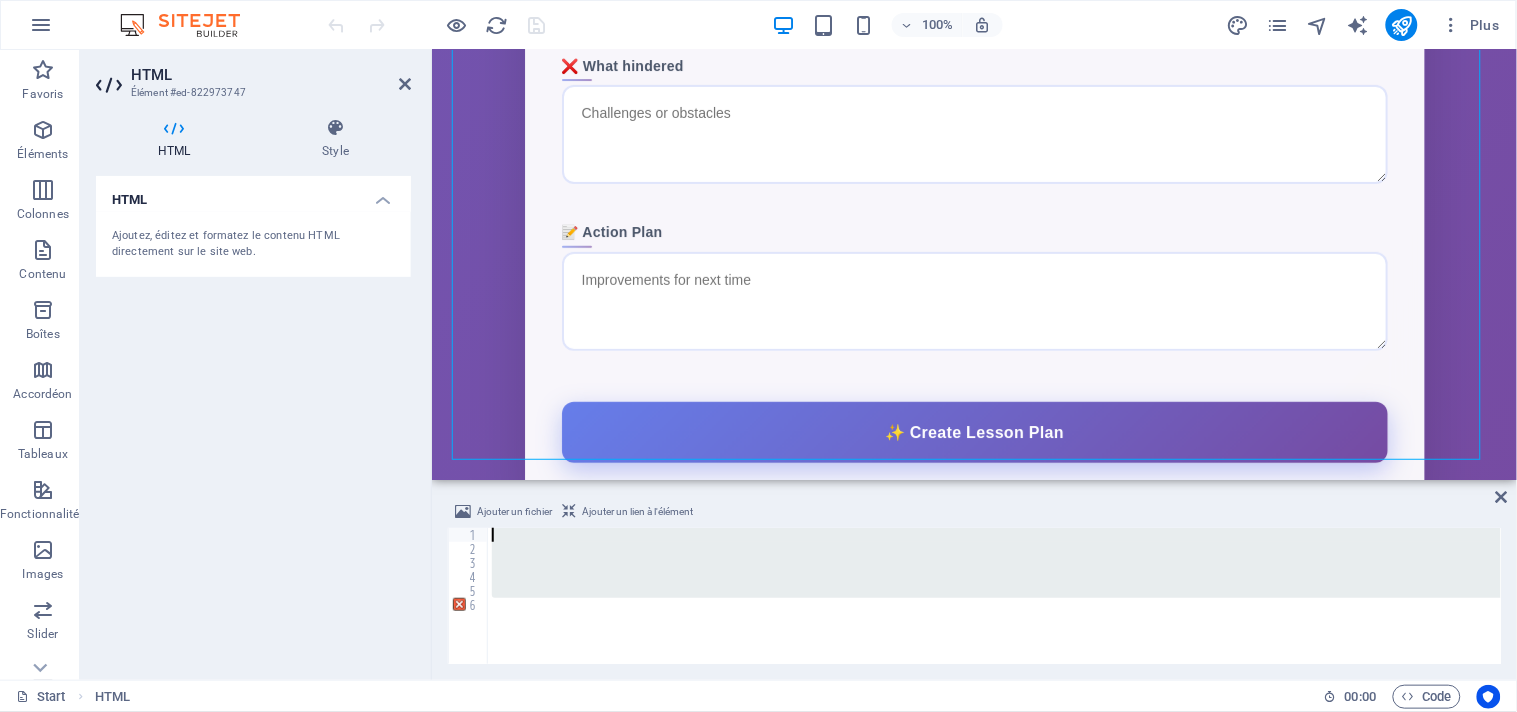 type 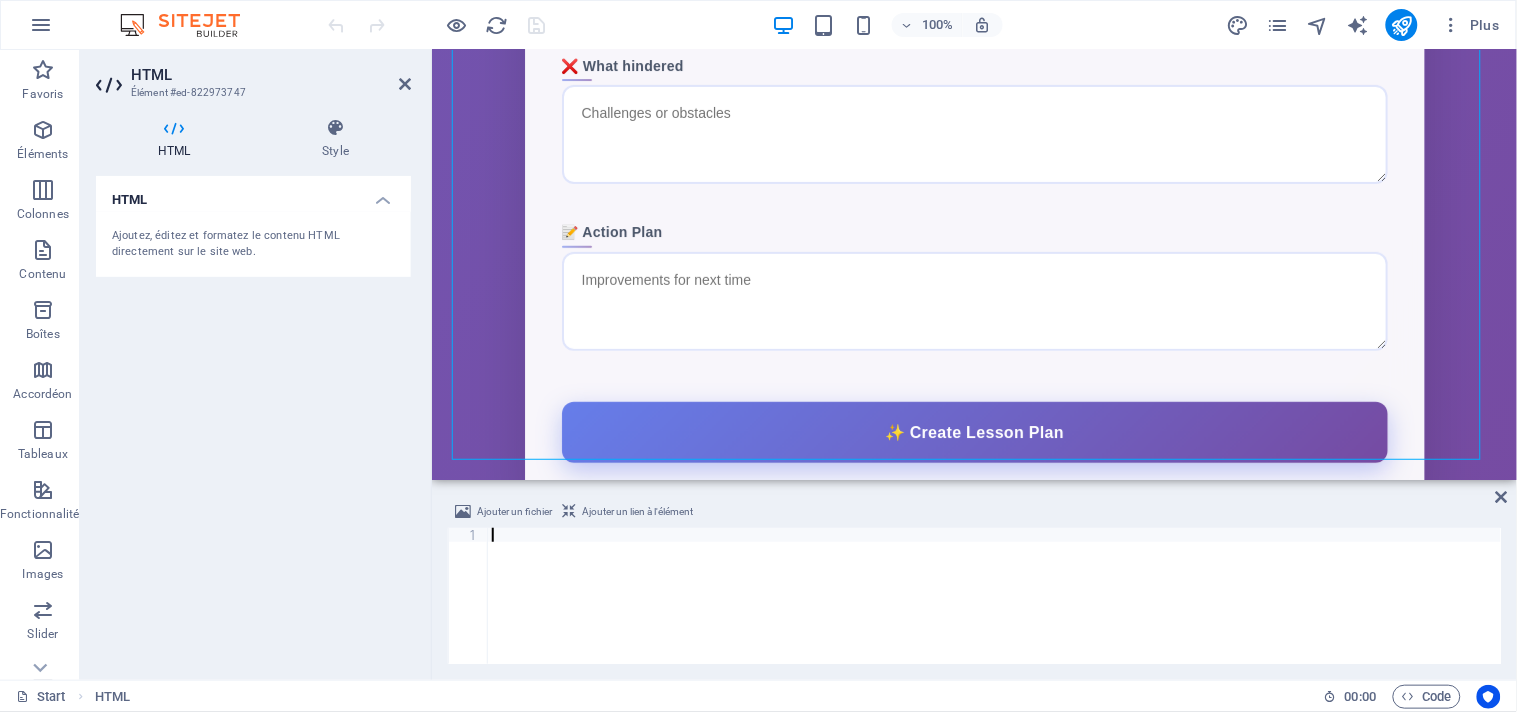 scroll, scrollTop: 0, scrollLeft: 0, axis: both 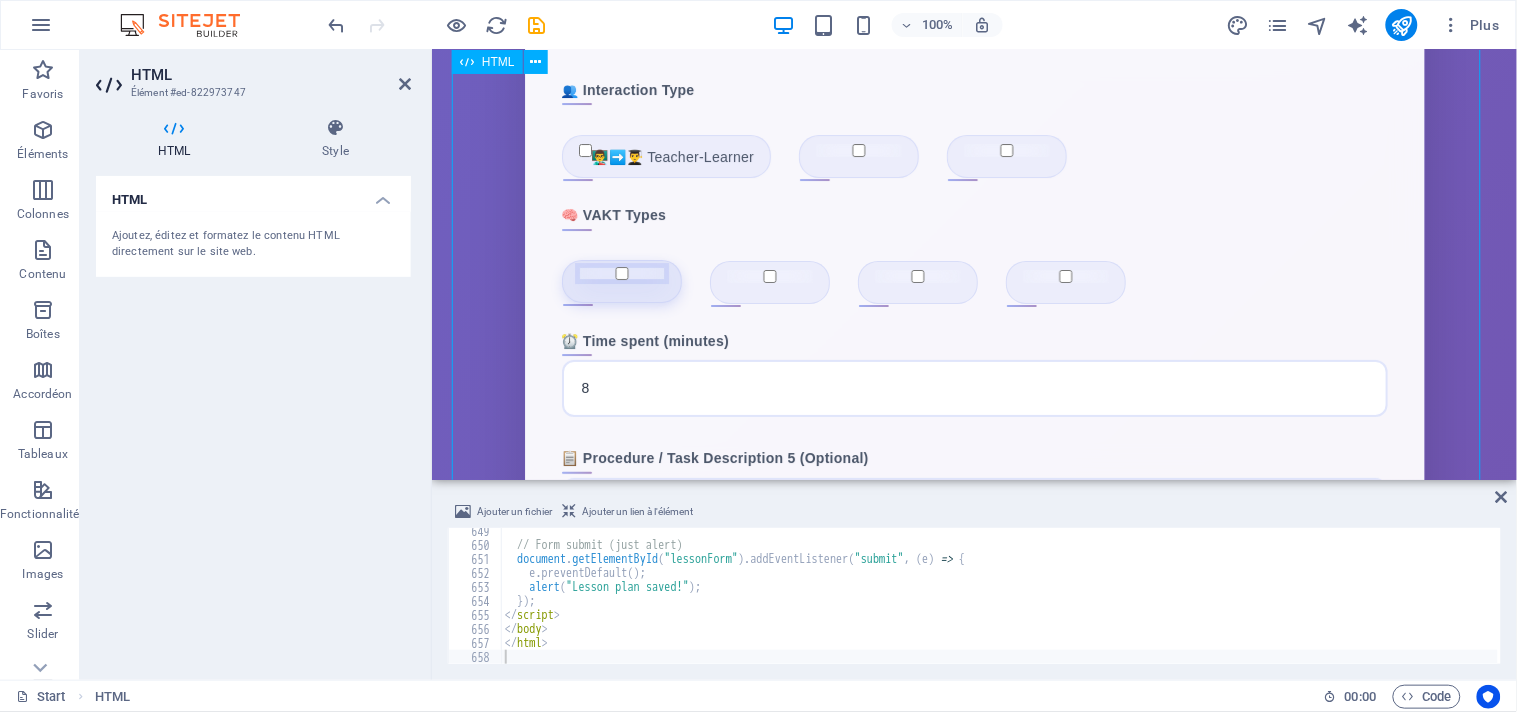 click at bounding box center (621, 272) 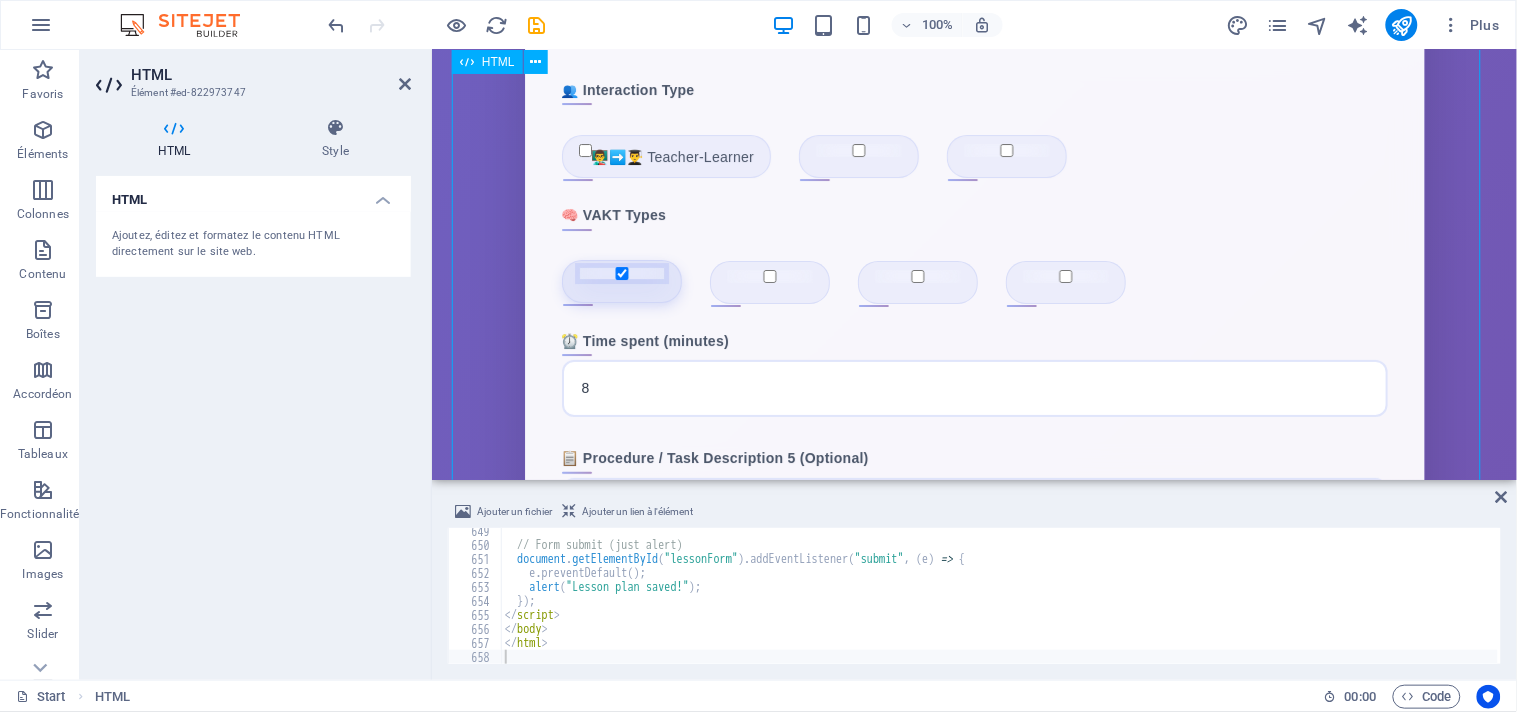 click at bounding box center (621, 272) 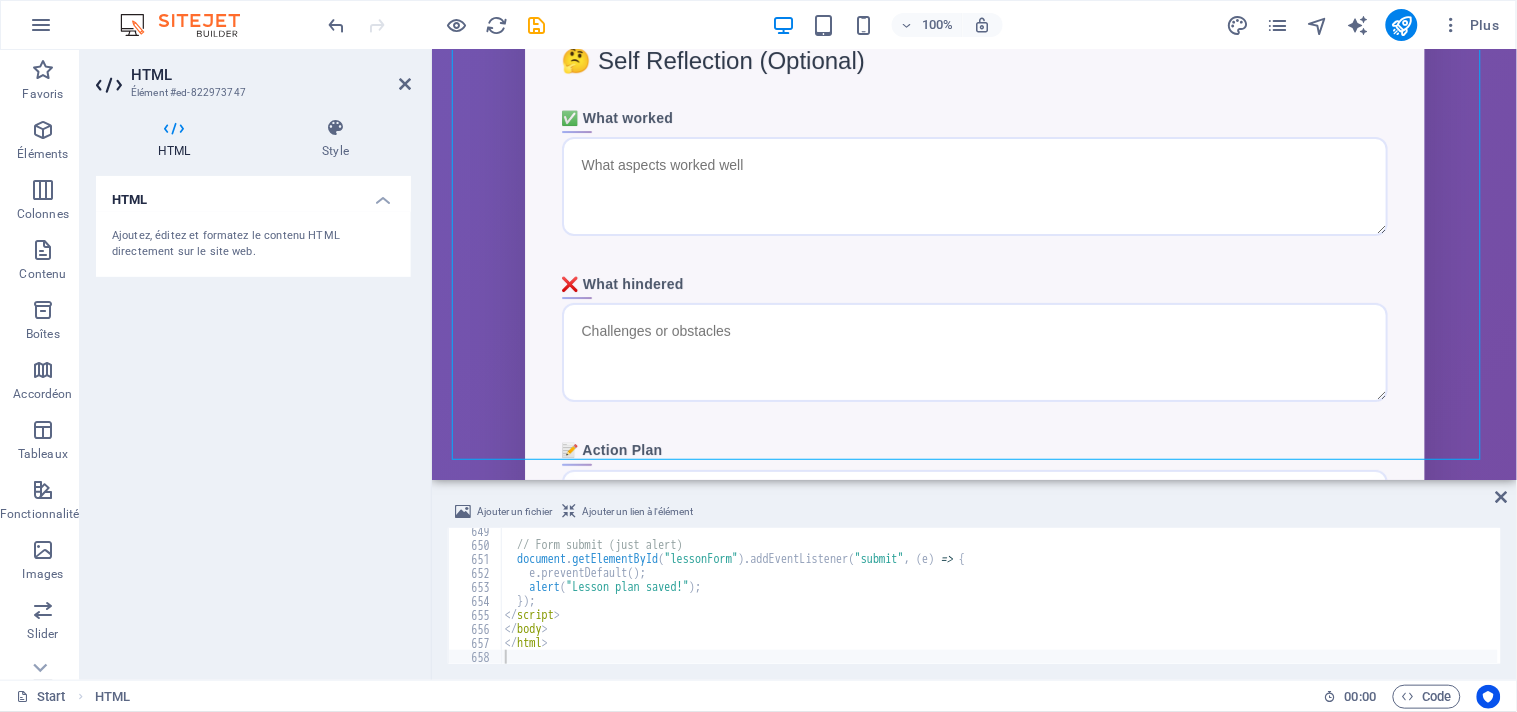scroll, scrollTop: 8014, scrollLeft: 0, axis: vertical 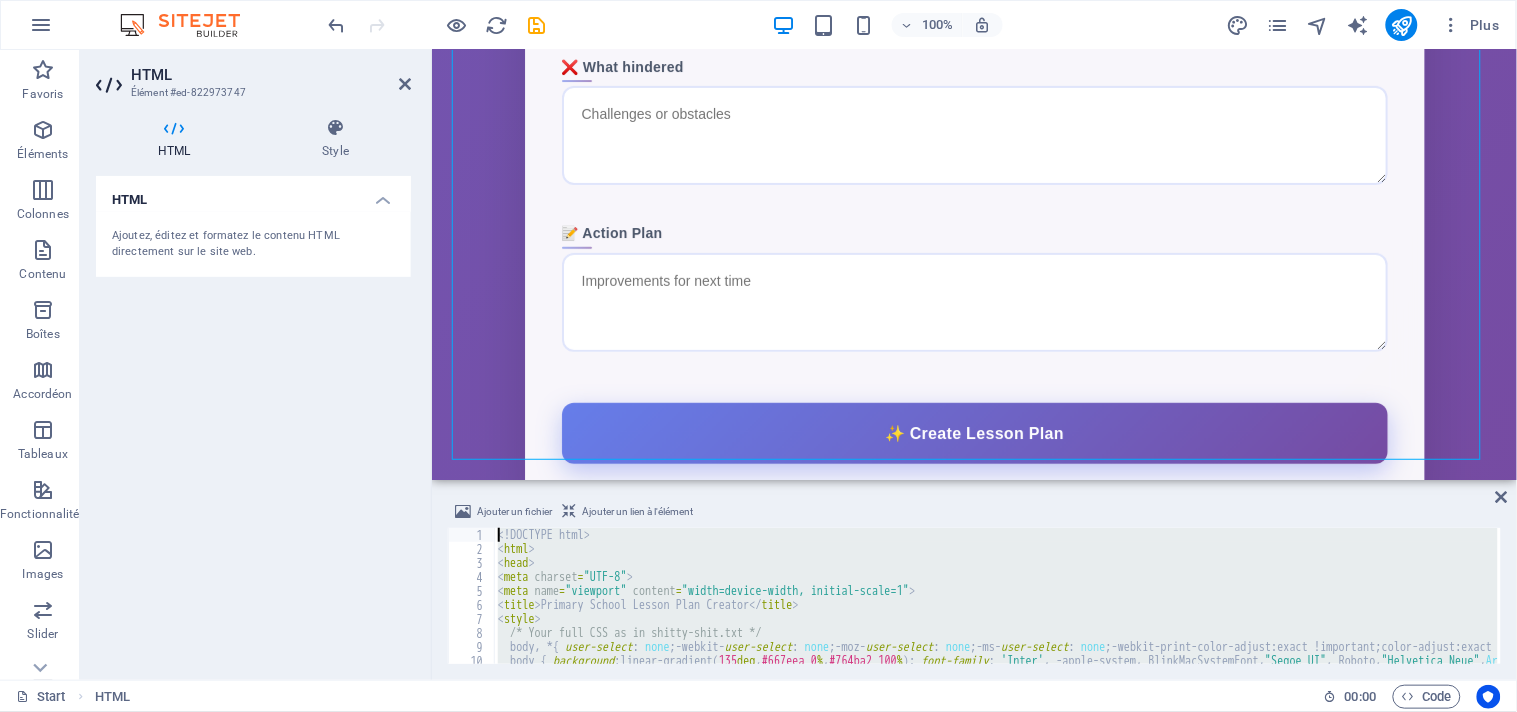 drag, startPoint x: 987, startPoint y: 699, endPoint x: 444, endPoint y: 327, distance: 658.20435 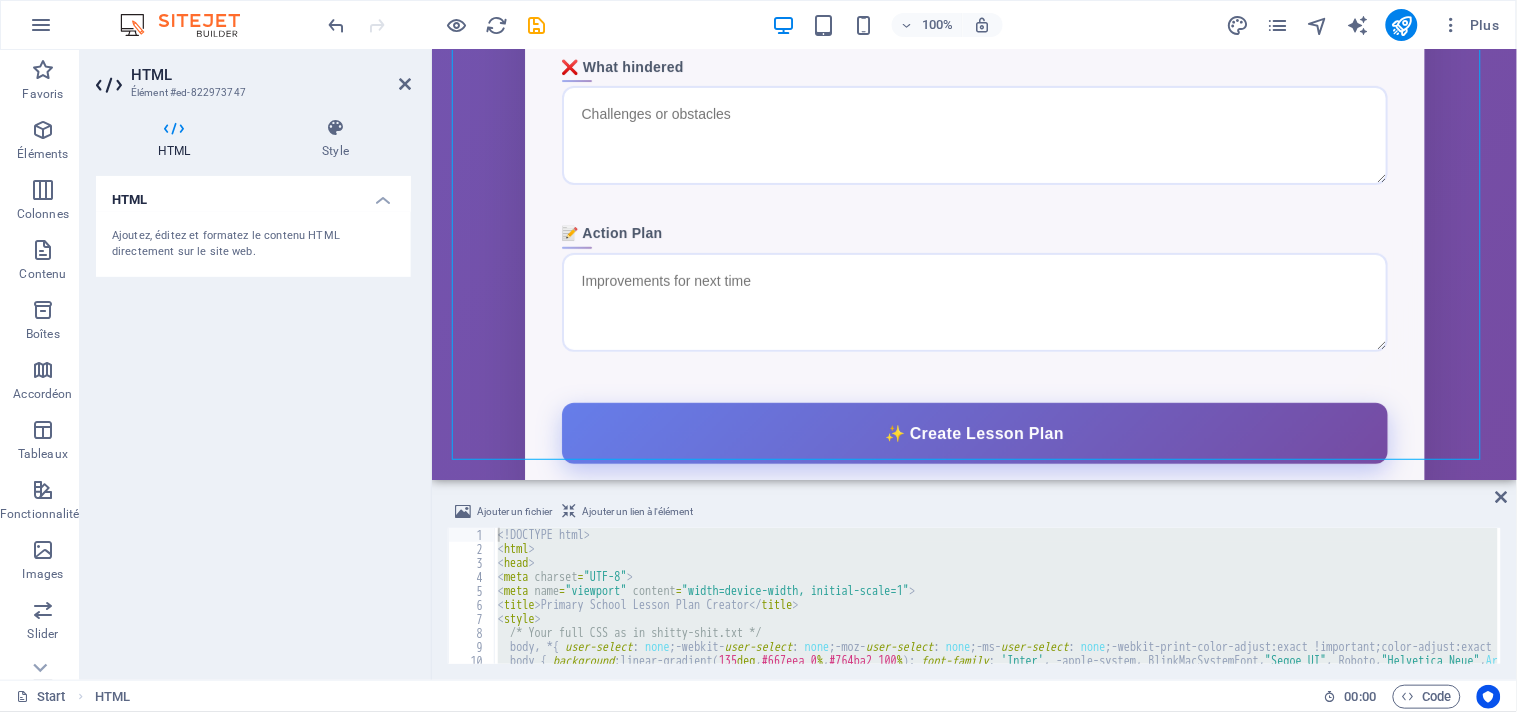type on "<!DOCTYPE html>
<html>" 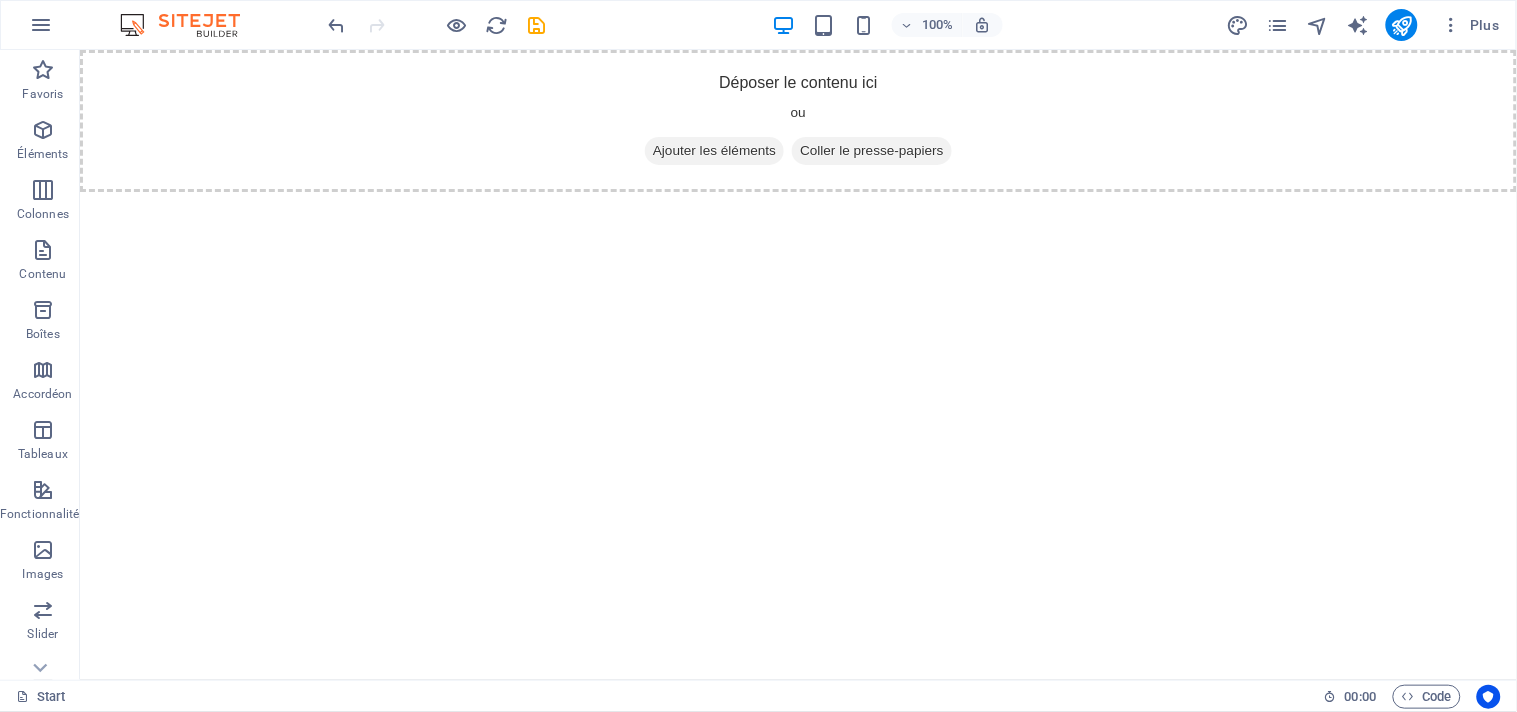 scroll, scrollTop: 0, scrollLeft: 0, axis: both 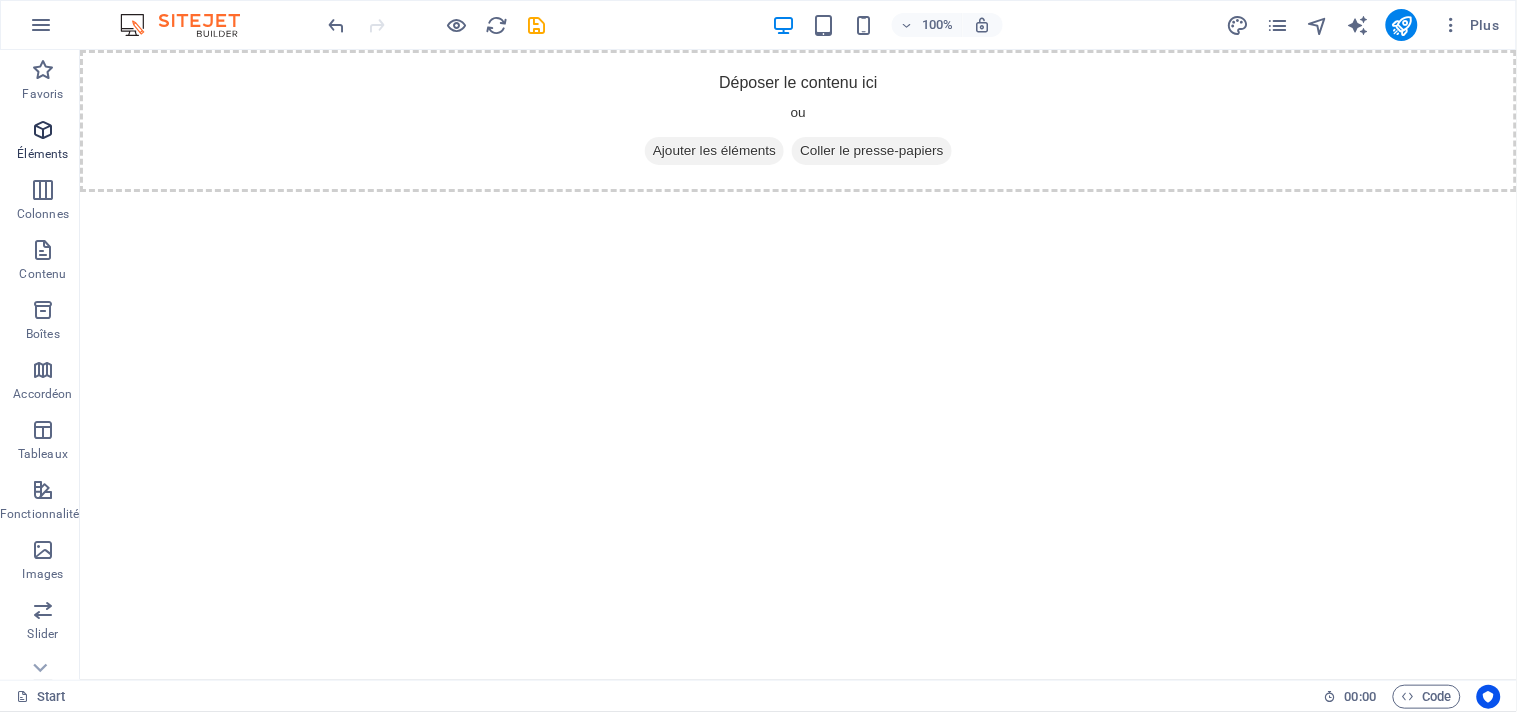 click at bounding box center (43, 130) 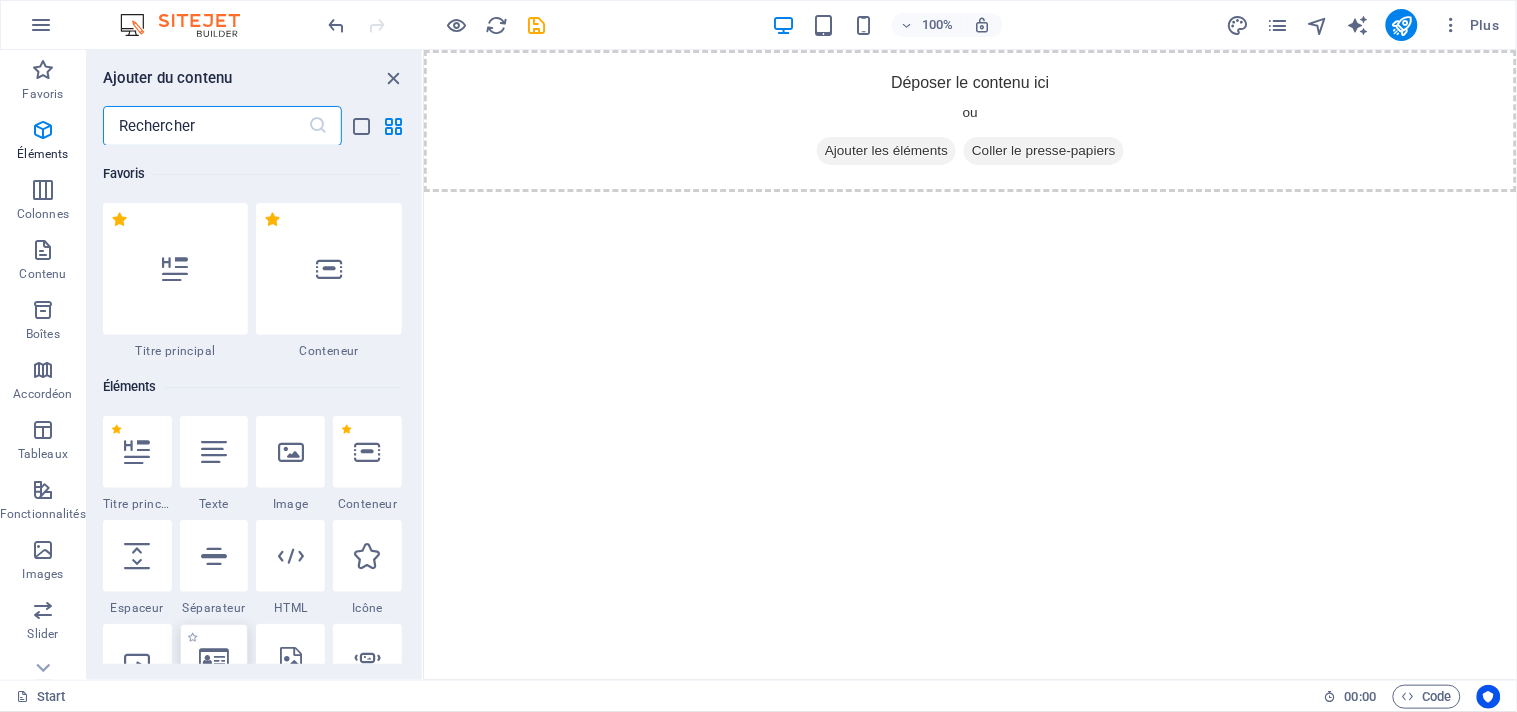scroll, scrollTop: 213, scrollLeft: 0, axis: vertical 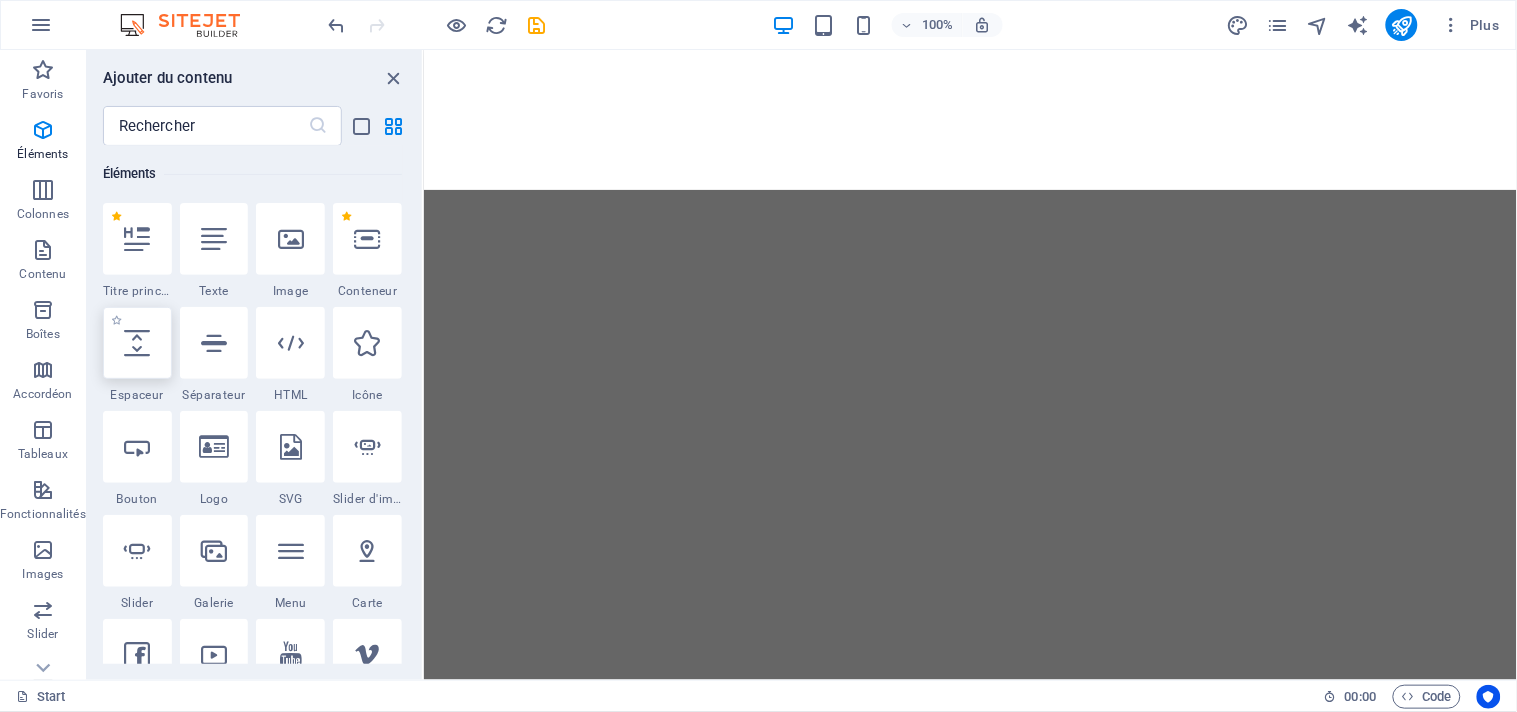 select on "px" 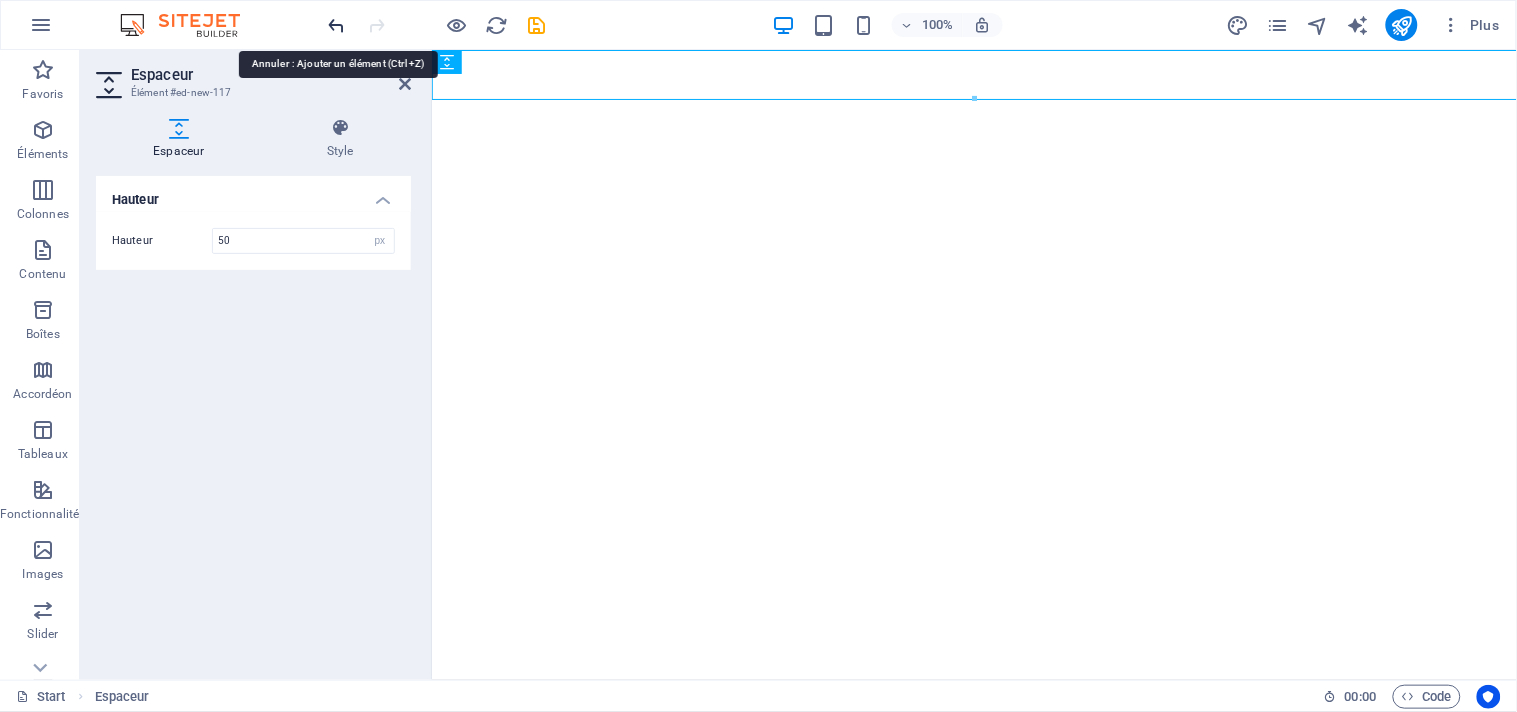 click at bounding box center (337, 25) 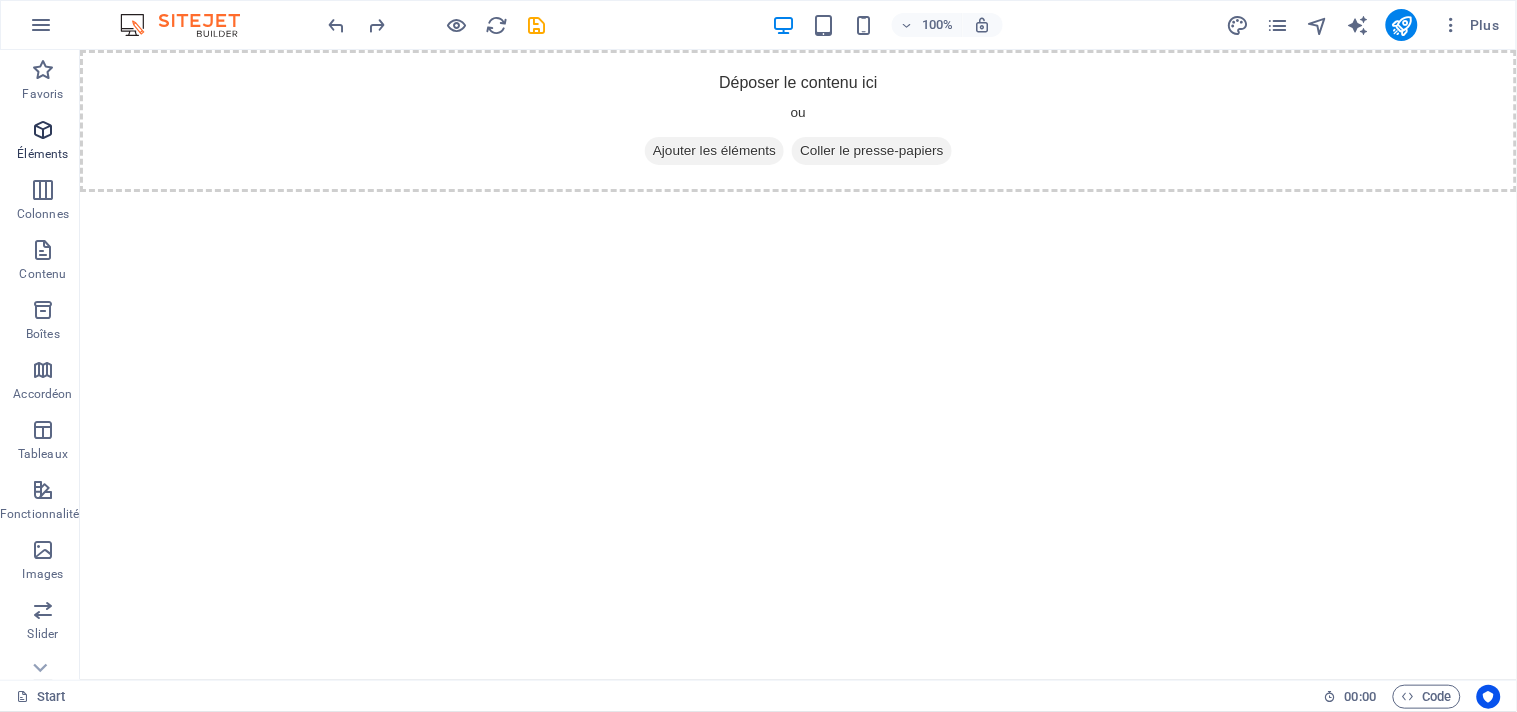 click at bounding box center [43, 130] 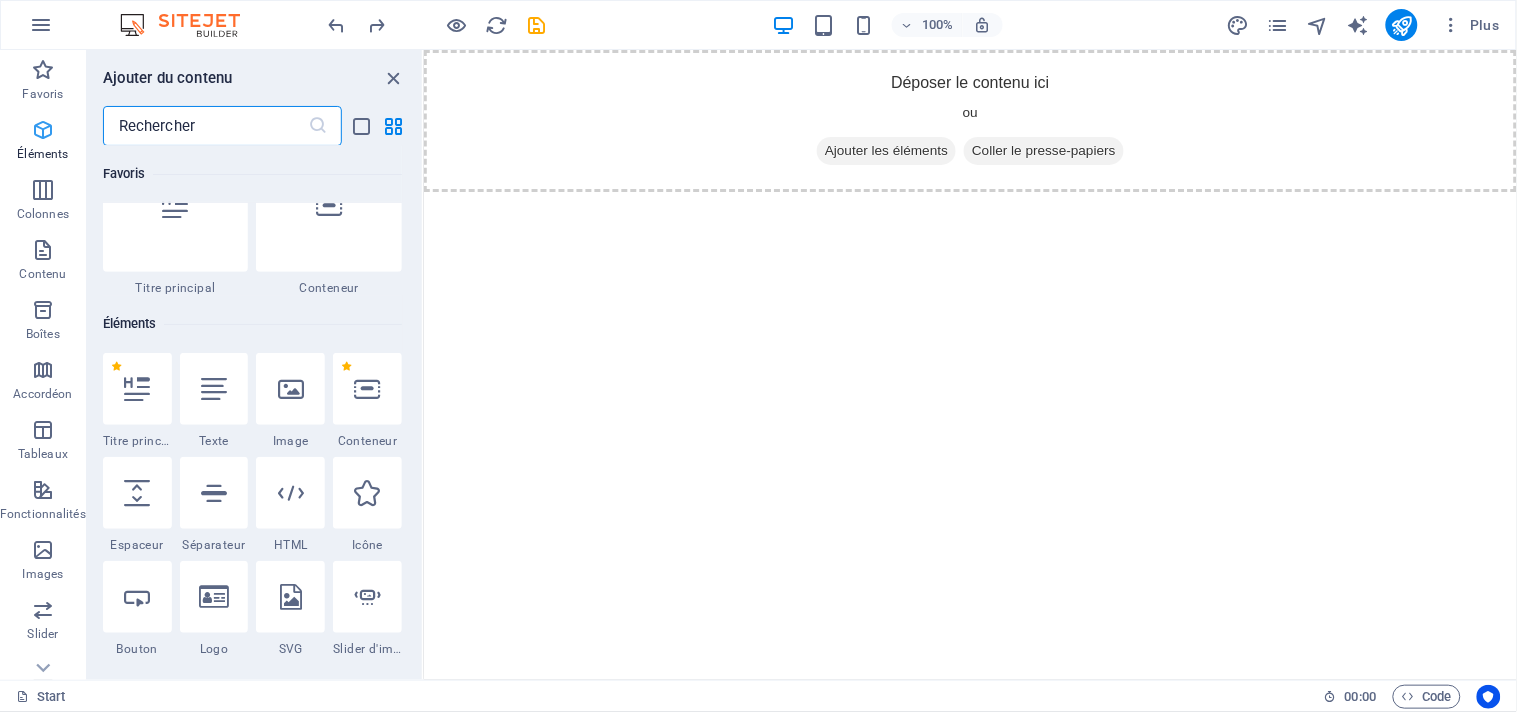 scroll, scrollTop: 213, scrollLeft: 0, axis: vertical 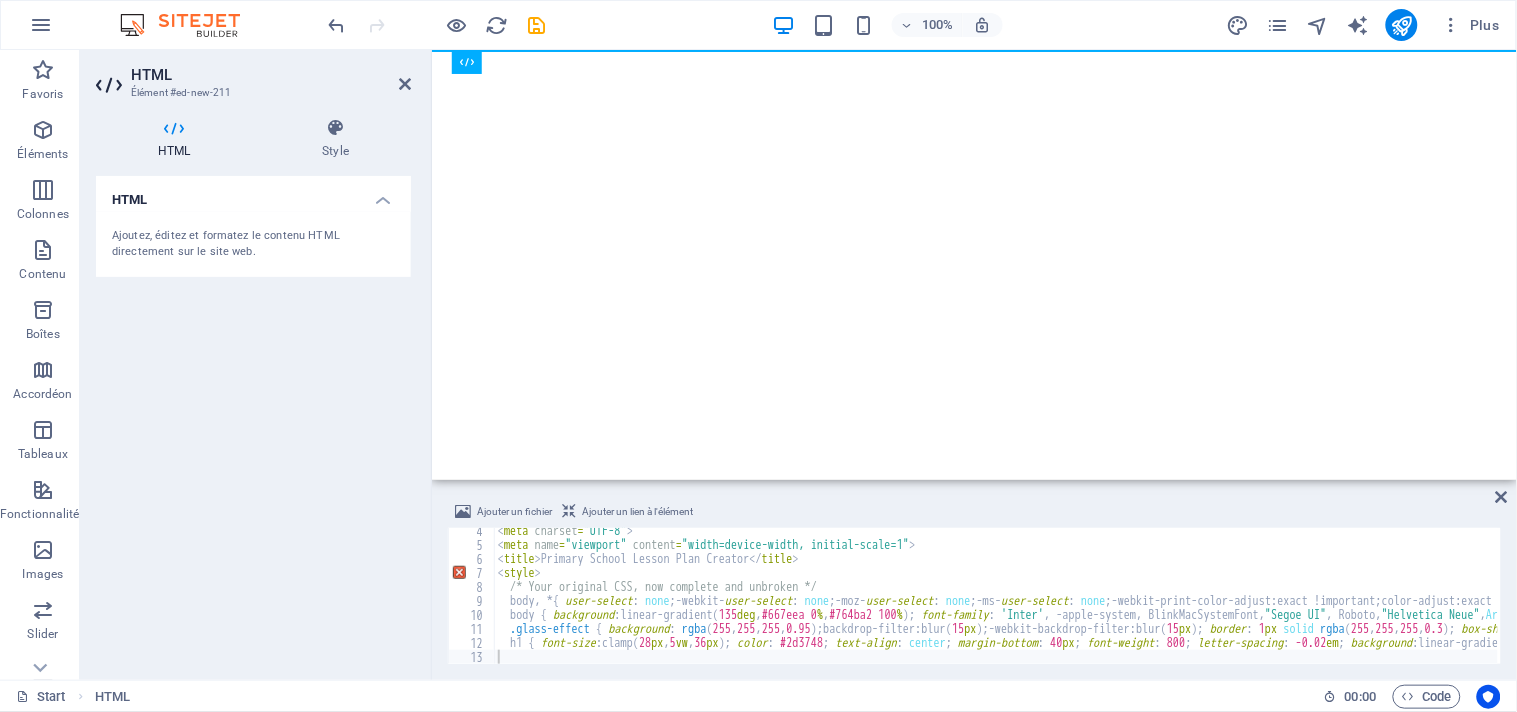 click on "HTML Ajoutez, éditez et formatez le contenu HTML directement sur le site web." at bounding box center (253, 420) 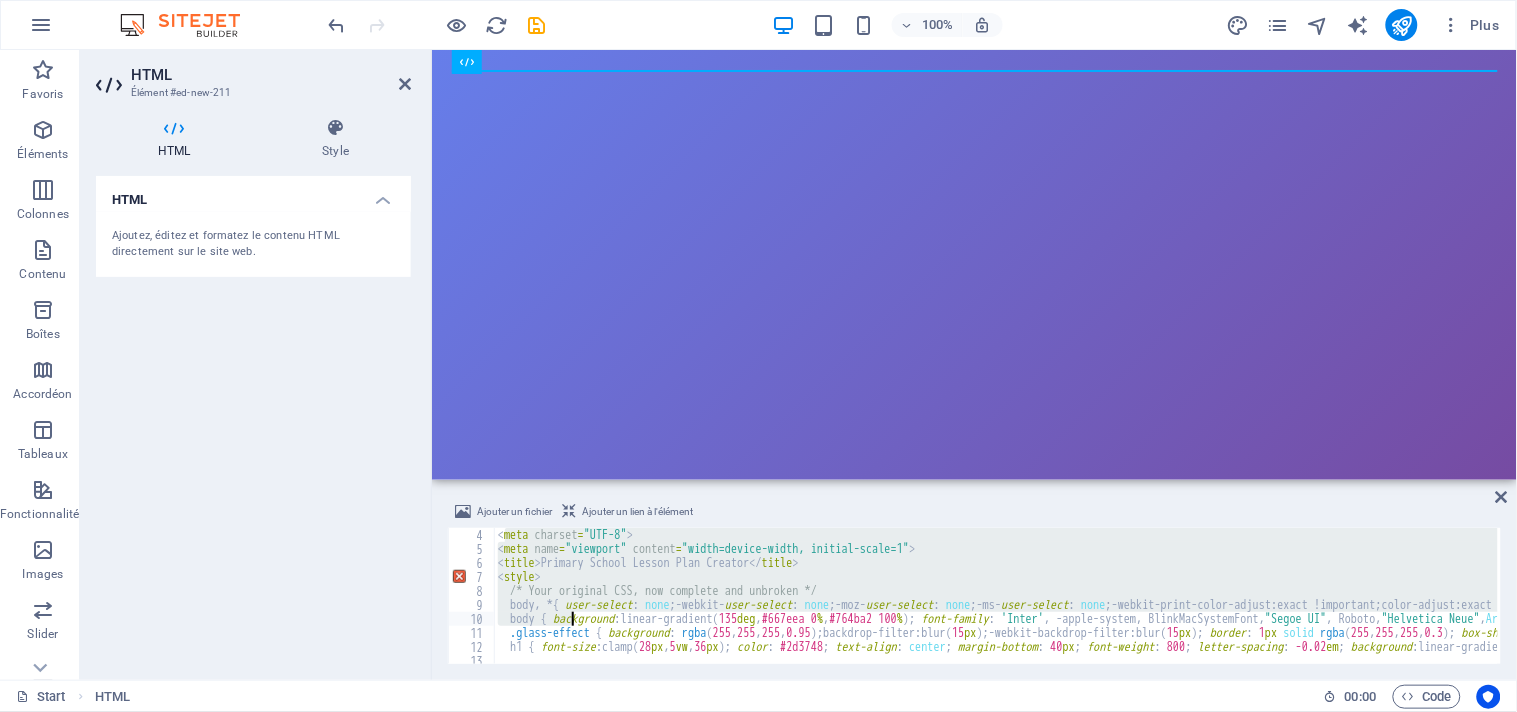 scroll, scrollTop: 48, scrollLeft: 0, axis: vertical 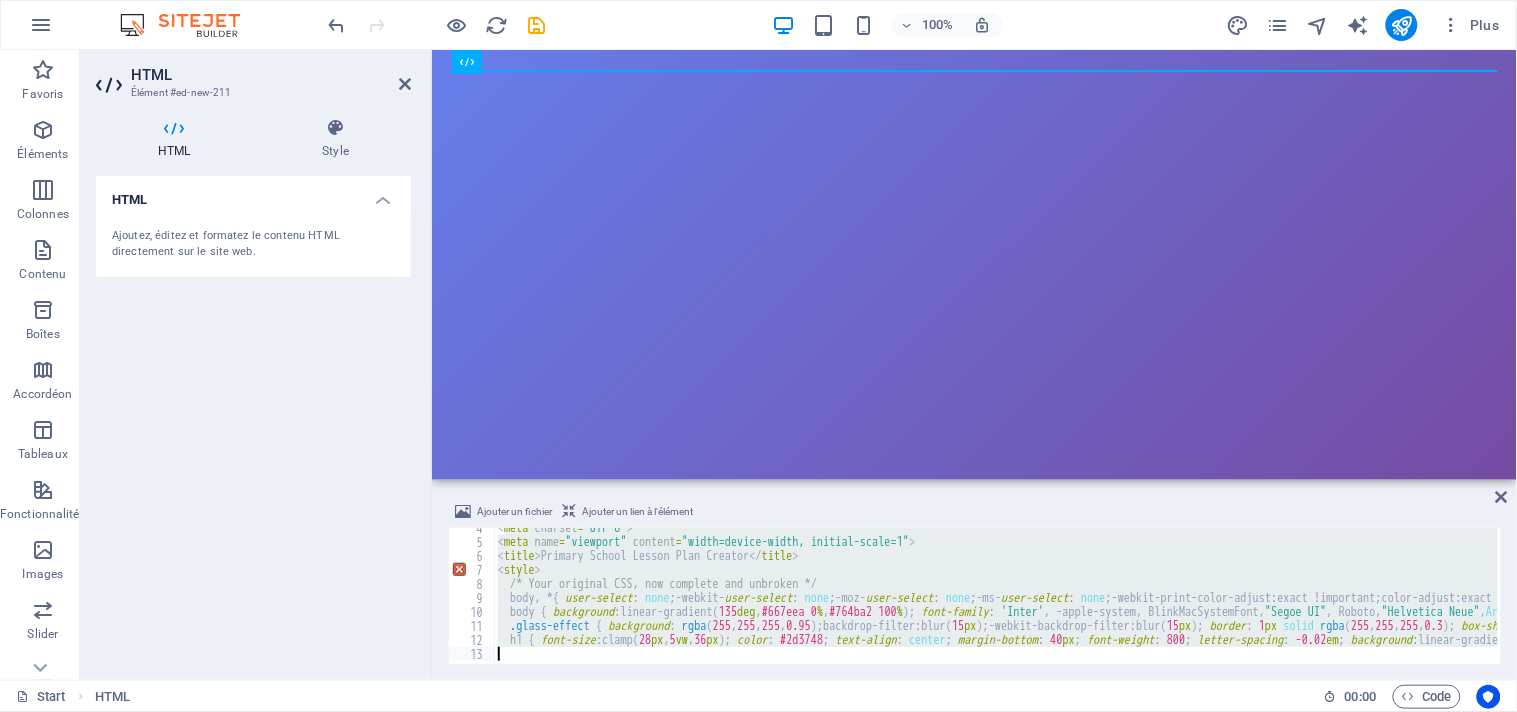 drag, startPoint x: 508, startPoint y: 531, endPoint x: 607, endPoint y: 708, distance: 202.80533 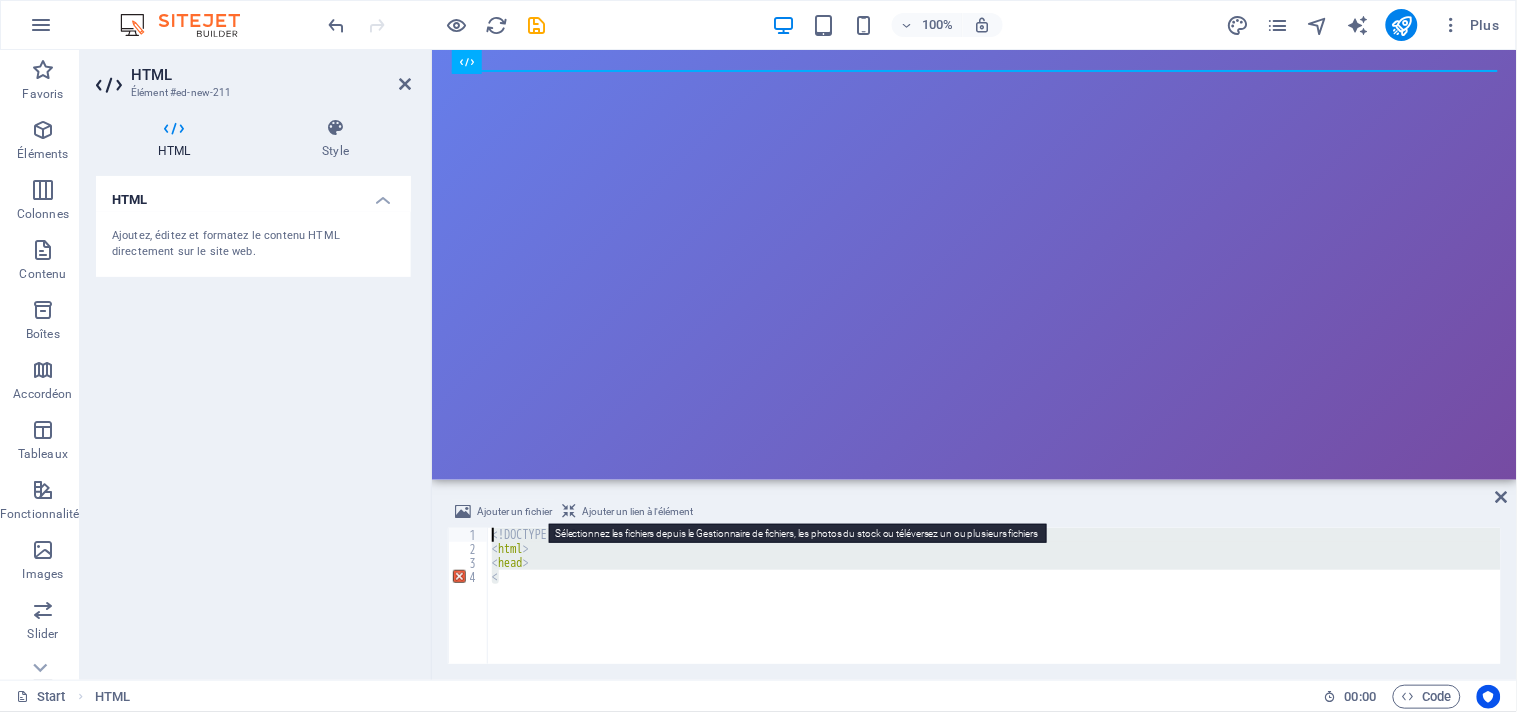 drag, startPoint x: 544, startPoint y: 577, endPoint x: 510, endPoint y: 620, distance: 54.81788 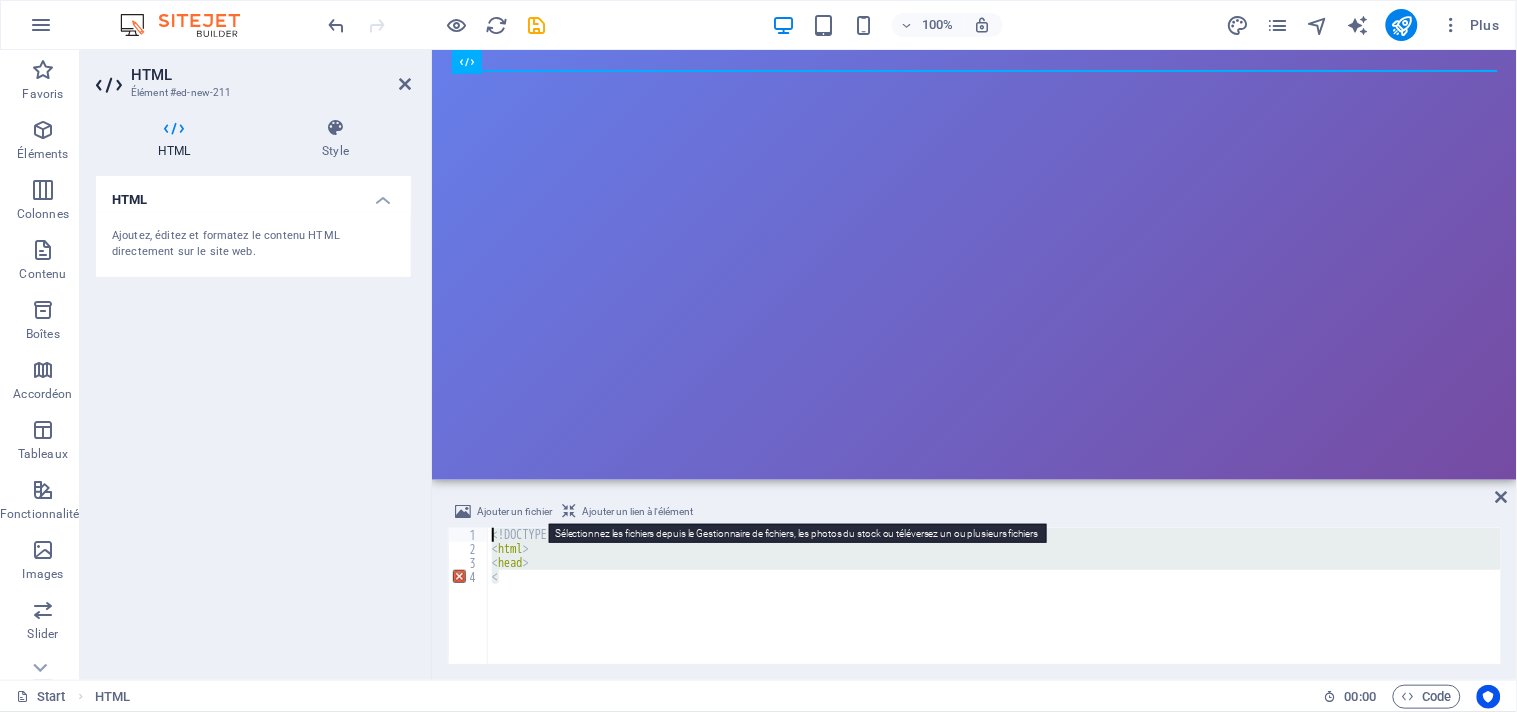 click on "Ajouter un fichier Ajouter un lien à l'élément < 1 2 3 4 <! DOCTYPE   html > < html > < head > <     הההההההההההההההההההההההההההההההההההההההההההההההההההההההההההההההההההההההההההההההההההההההההההההההההההההההההההההההההההההההההההההההההההההההההההההההההההההההההההההההההההההההההההההההההההההההההההההההההההההההההההההההההההההההההההההההההההההההההההההההההההההההההההההההה XXXXXXXXXXXXXXXXXXXXXXXXXXXXXXXXXXXXXXXXXXXXXXXXXXXXXXXXXXXXXXXXXXXXXXXXXXXXXXXXXXXXXXXXXXXXXXXXXXXXXXXXXXXXXXXXXXXXXXXXXXXXXXXXXXXXXXXXXXXXXXXXXXXXXXXXXXXXXXXXXXXXXXXXXXXXXXXXXXXXXXXXXXXXXXXXXXXXXXXXXXXXXXXXXXXXXXXXXXXXXXXXXXXXXXXXXXXXXXXXXXXXXXXXXXXXXXXX" at bounding box center (974, 582) 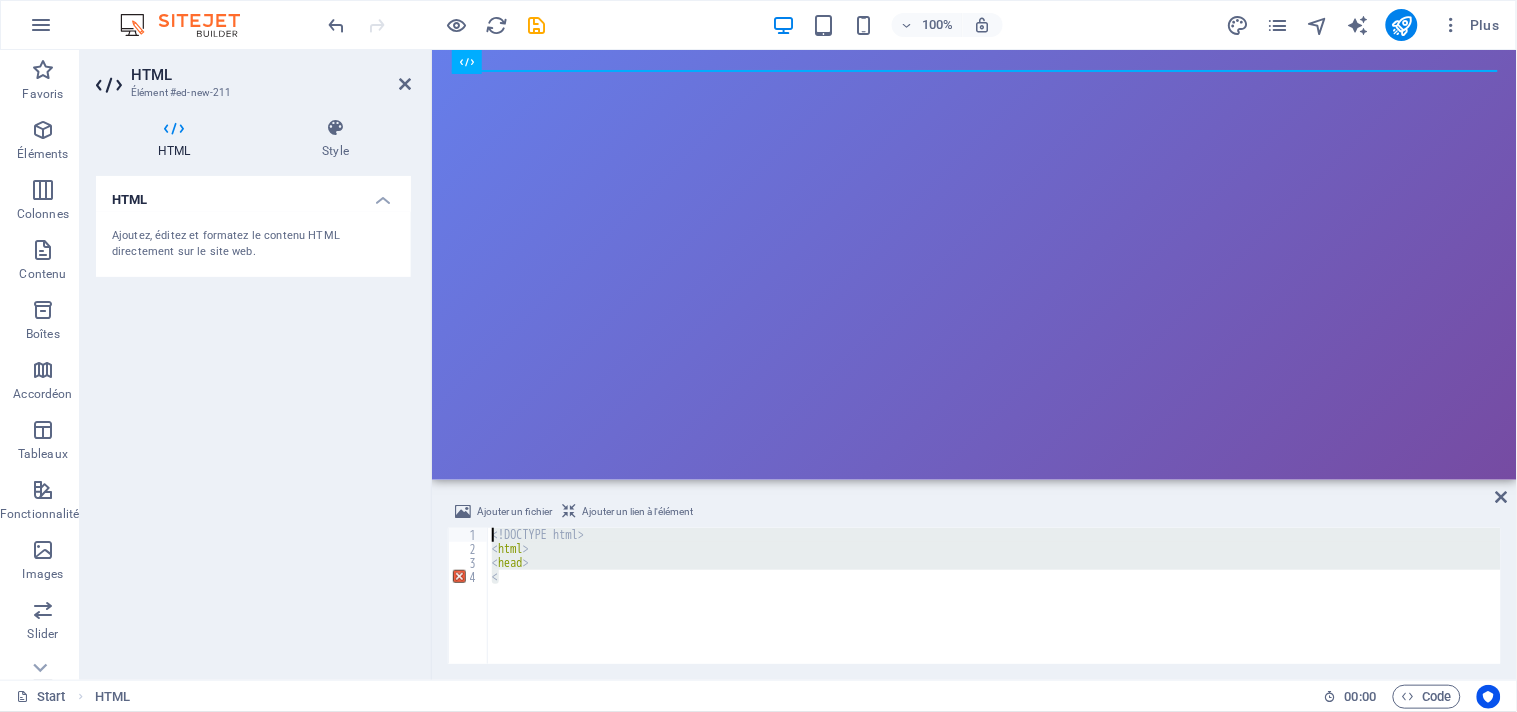 type 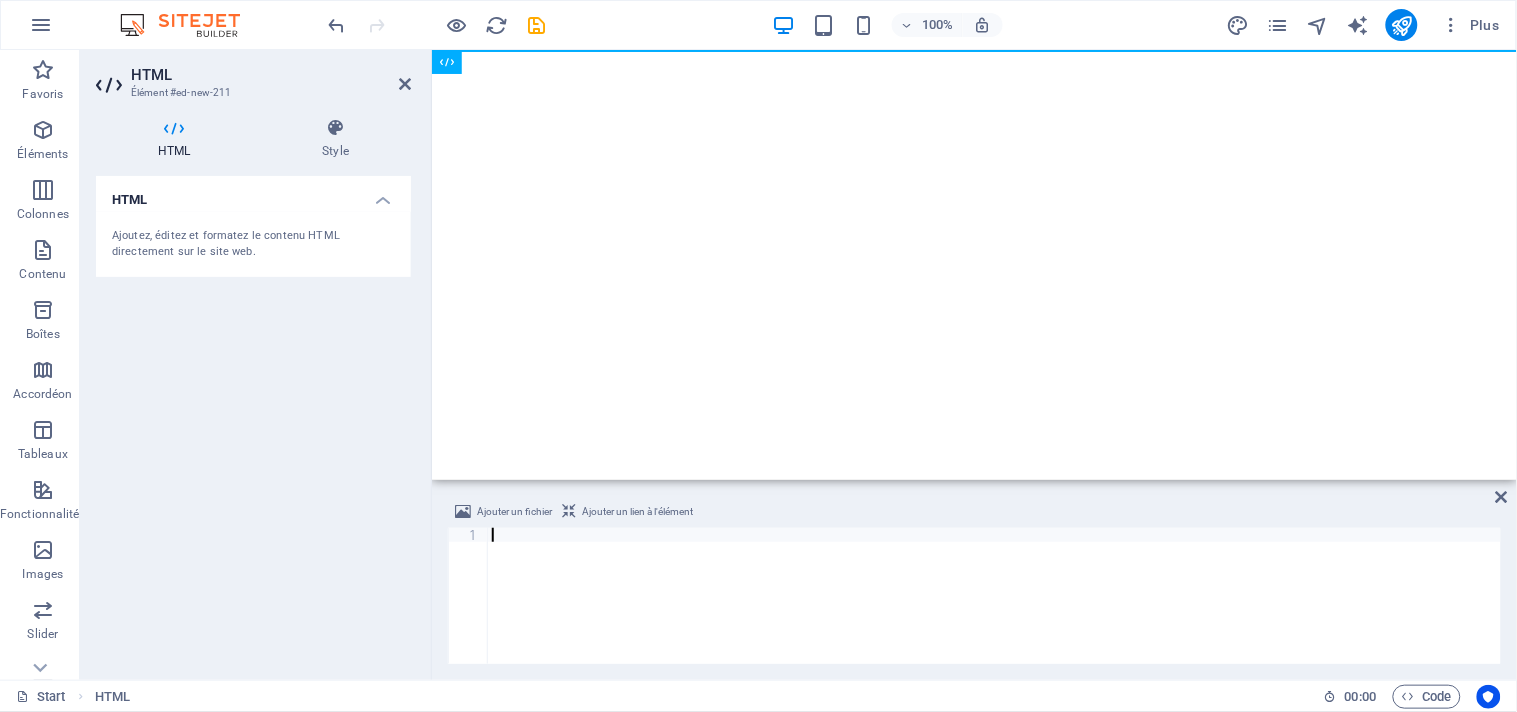 scroll, scrollTop: 11175, scrollLeft: 0, axis: vertical 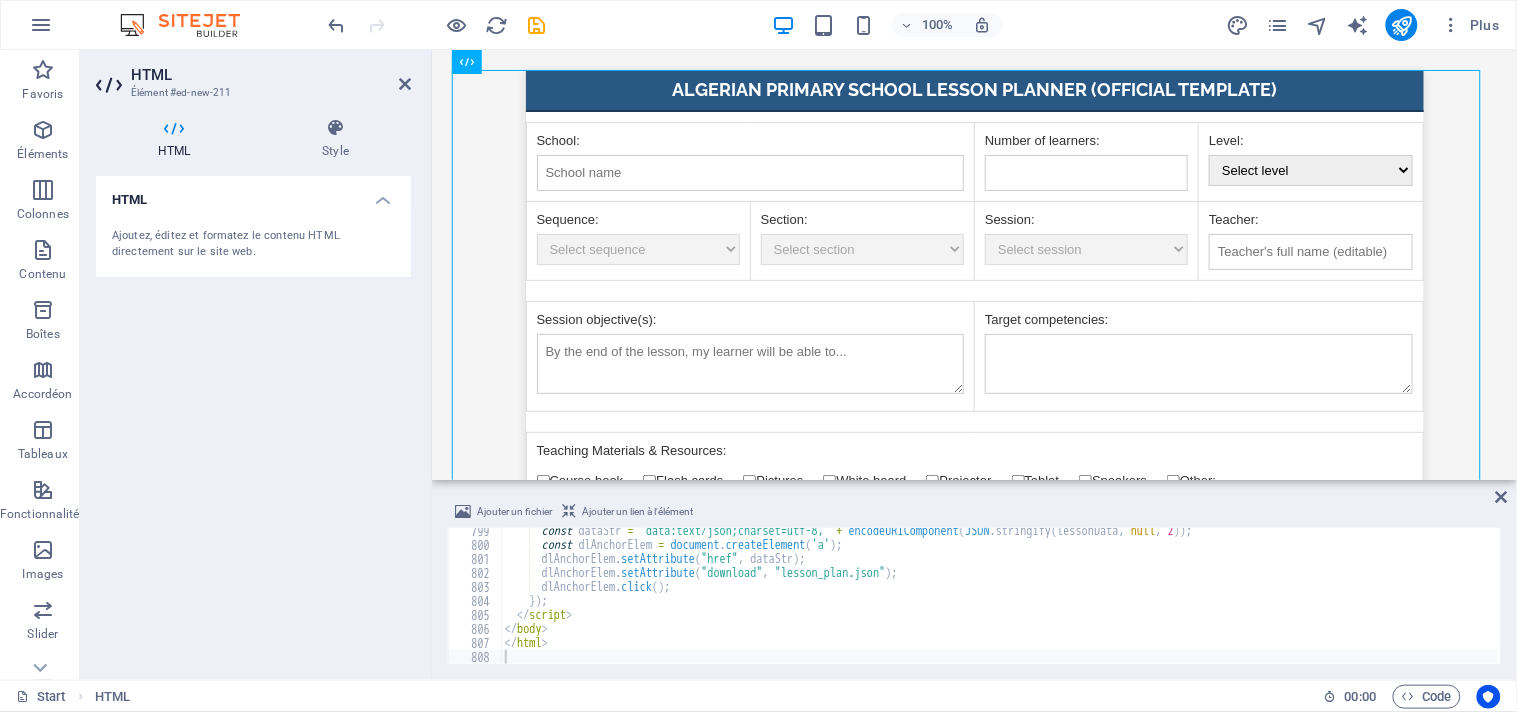 click on "HTML Ajoutez, éditez et formatez le contenu HTML directement sur le site web." at bounding box center [253, 420] 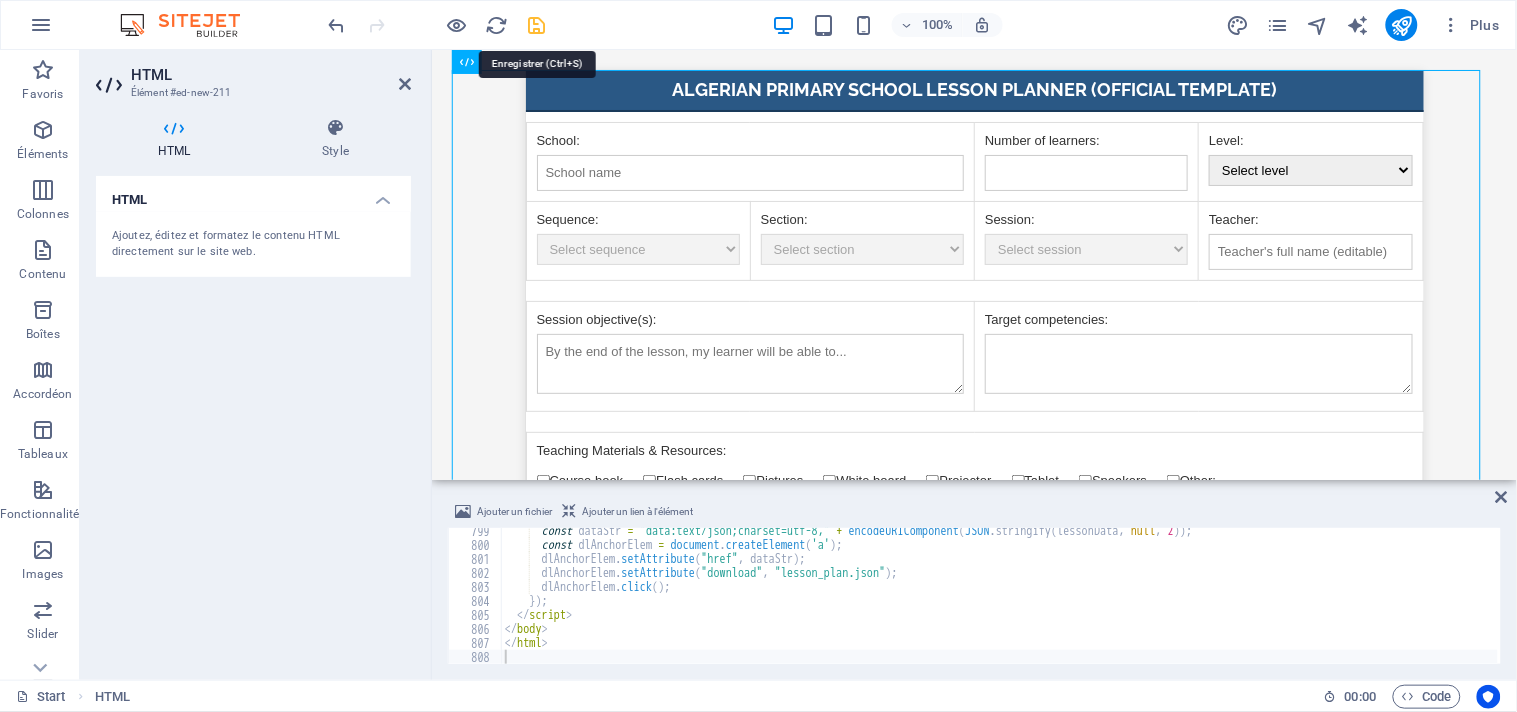 click at bounding box center [537, 25] 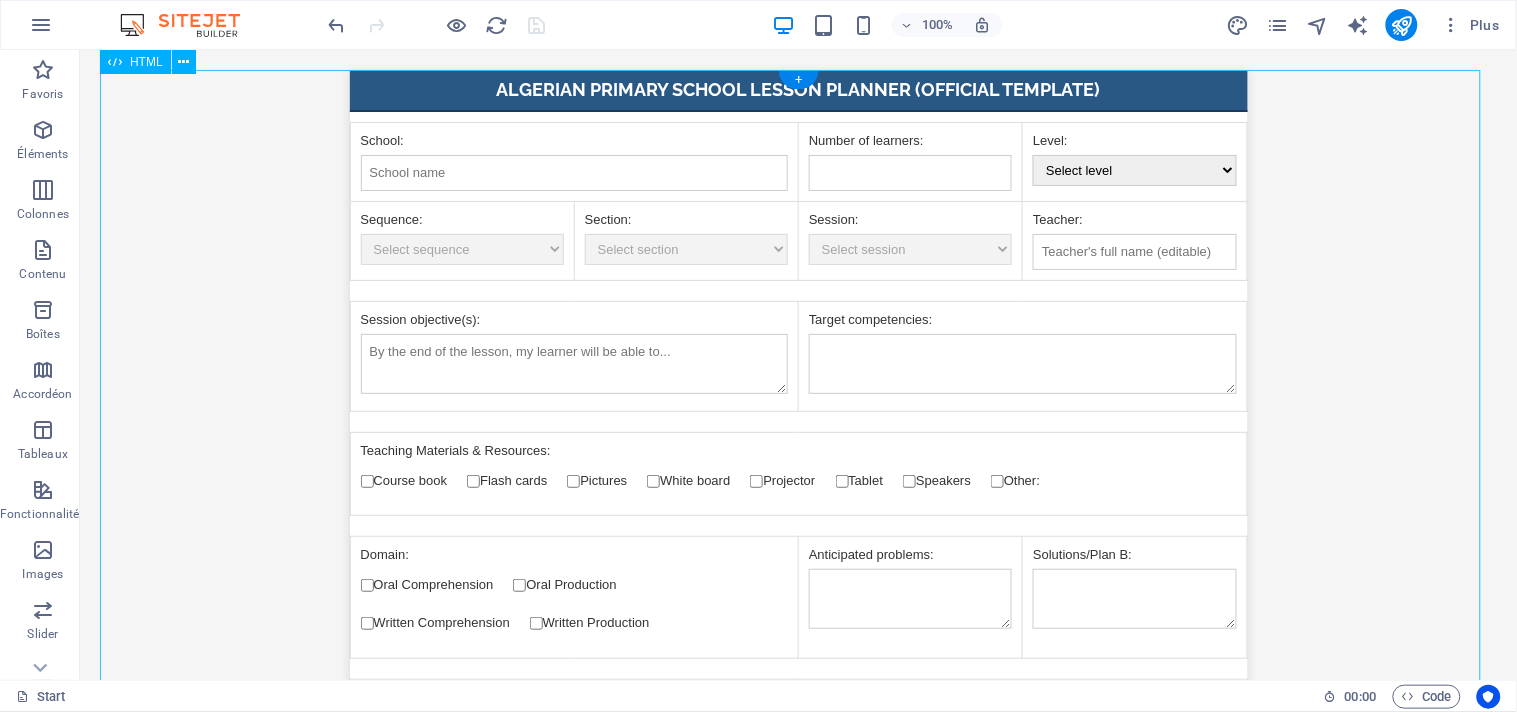 click on "Primary School Lesson Planner (Algerian Ministry Template)
Algerian Primary School Lesson Planner (Official Template)
School:
Number of learners:
Level:
Select level
3
4
5
Sequence:
Select sequence
Section:
Select section
Session:
Select session
Teacher:
Session objective(s):
Target competencies:
Teaching Materials & Resources:
Course book
Flash cards
Pictures
Projector" at bounding box center [797, 2115] 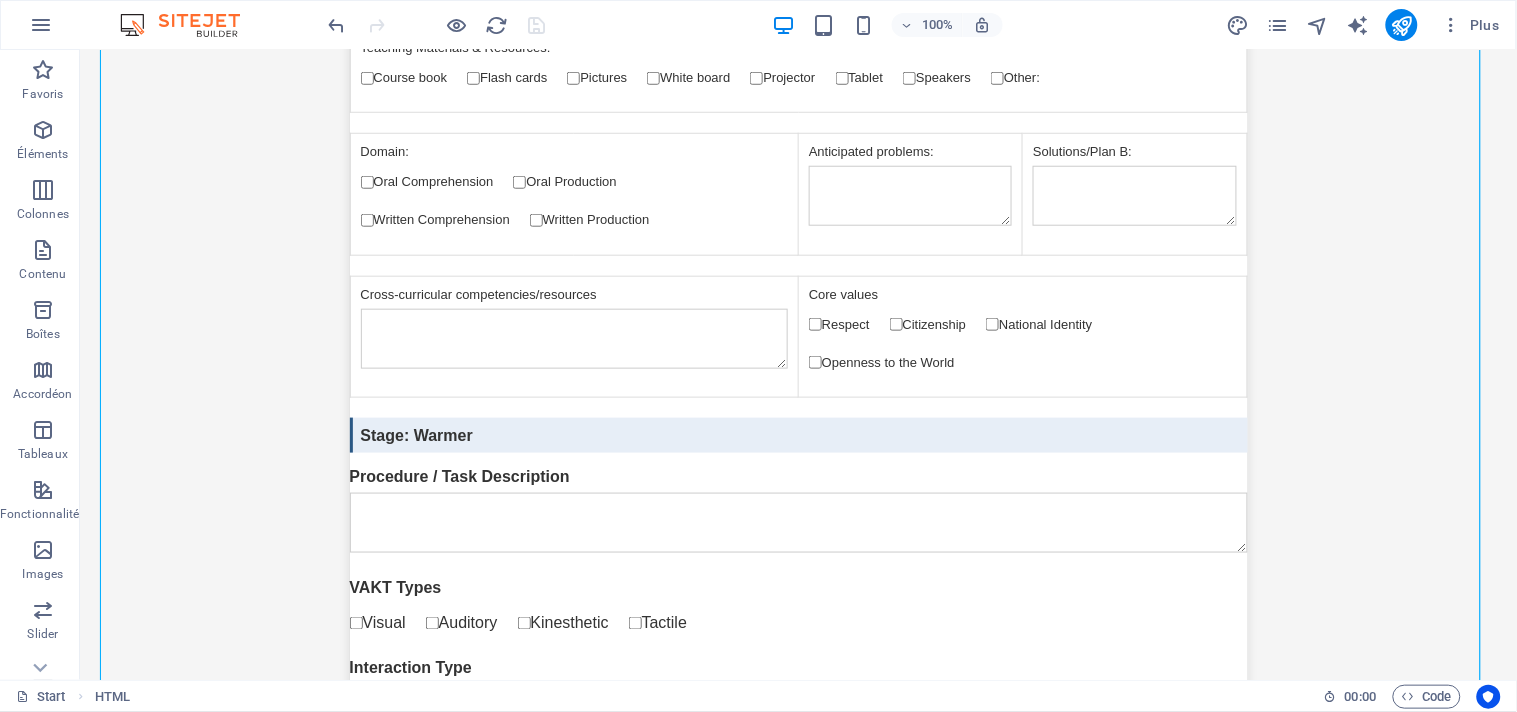 scroll, scrollTop: 0, scrollLeft: 0, axis: both 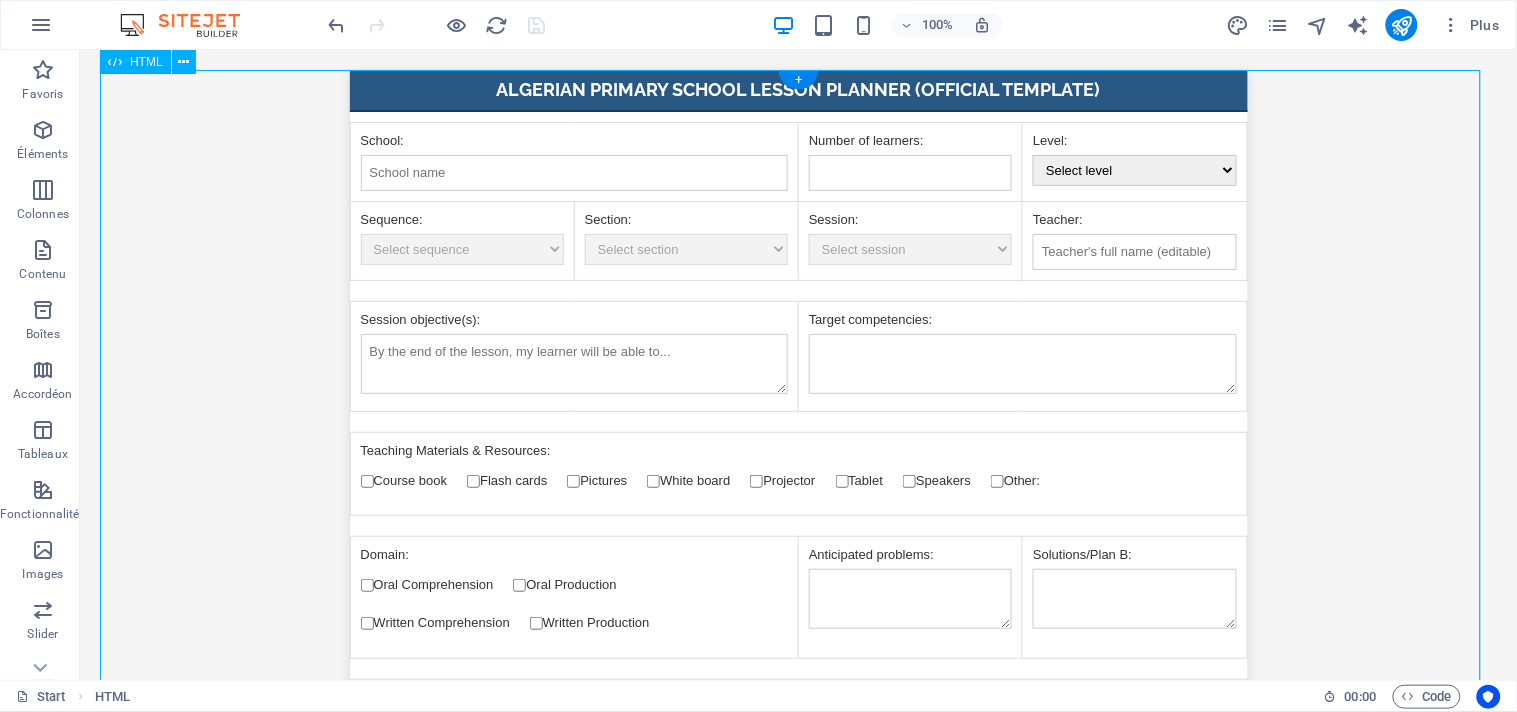 click on "Primary School Lesson Planner (Algerian Ministry Template)
Algerian Primary School Lesson Planner (Official Template)
School:
Number of learners:
Level:
Select level
3
4
5
Sequence:
Select sequence
Section:
Select section
Session:
Select session
Teacher:
Session objective(s):
Target competencies:
Teaching Materials & Resources:
Course book
Flash cards
Pictures
Projector" at bounding box center [797, 2115] 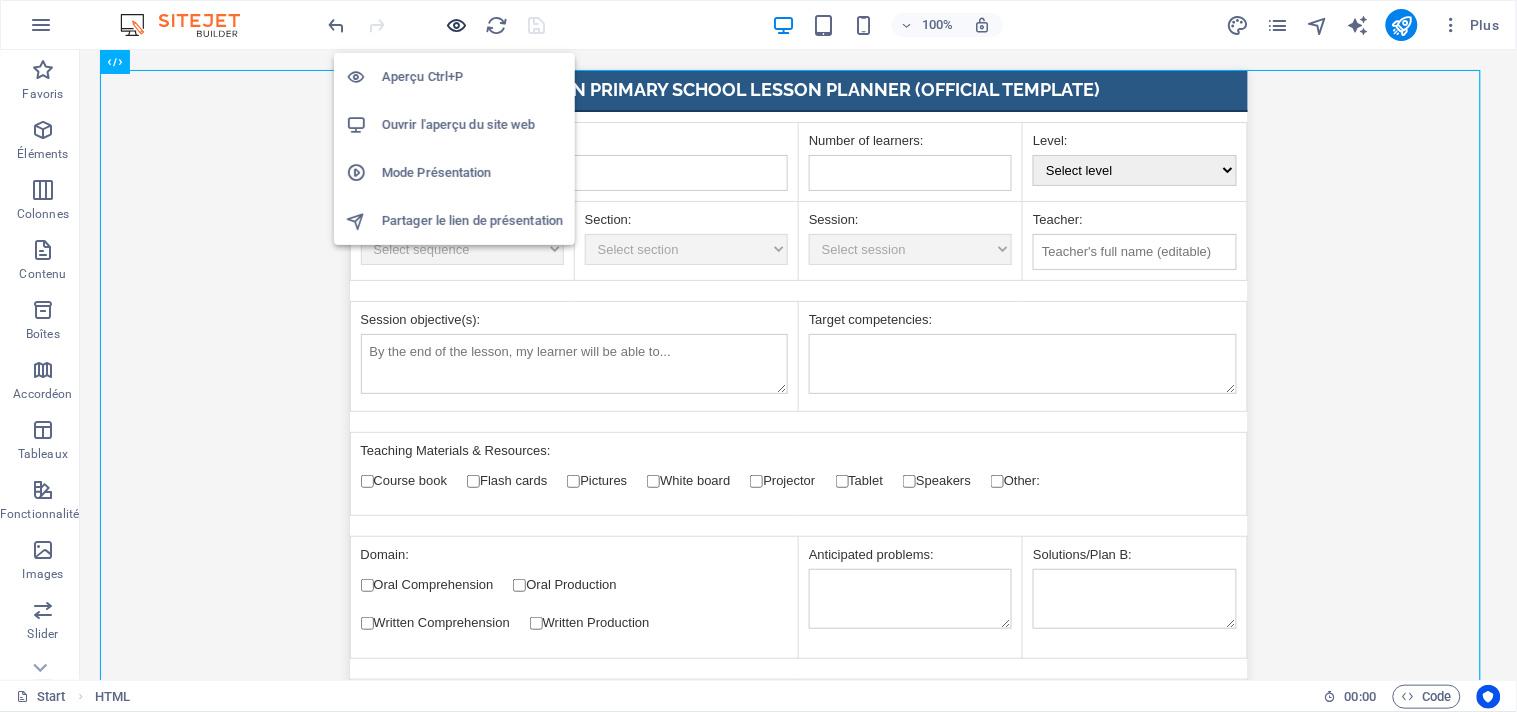 click at bounding box center [457, 25] 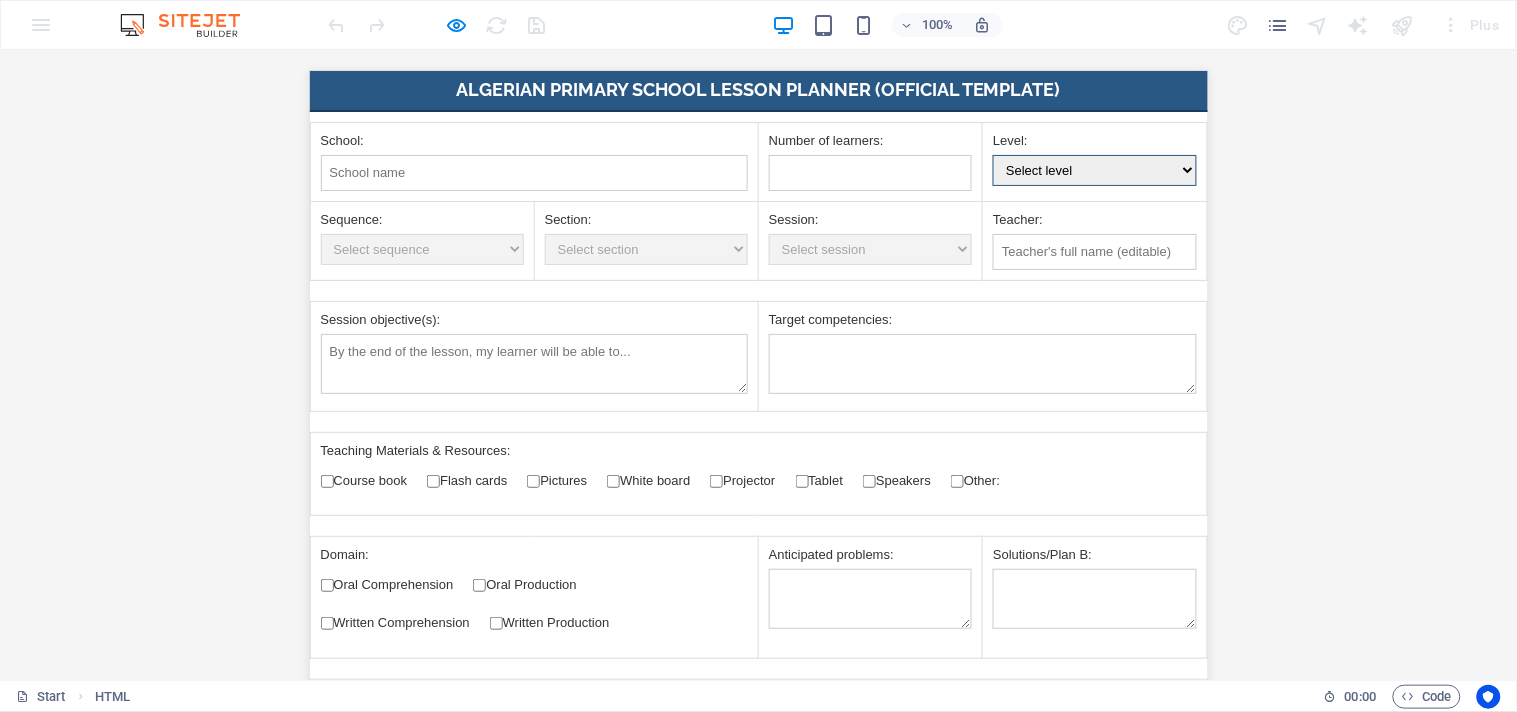 click on "Select level
3
4
5" at bounding box center [1094, 169] 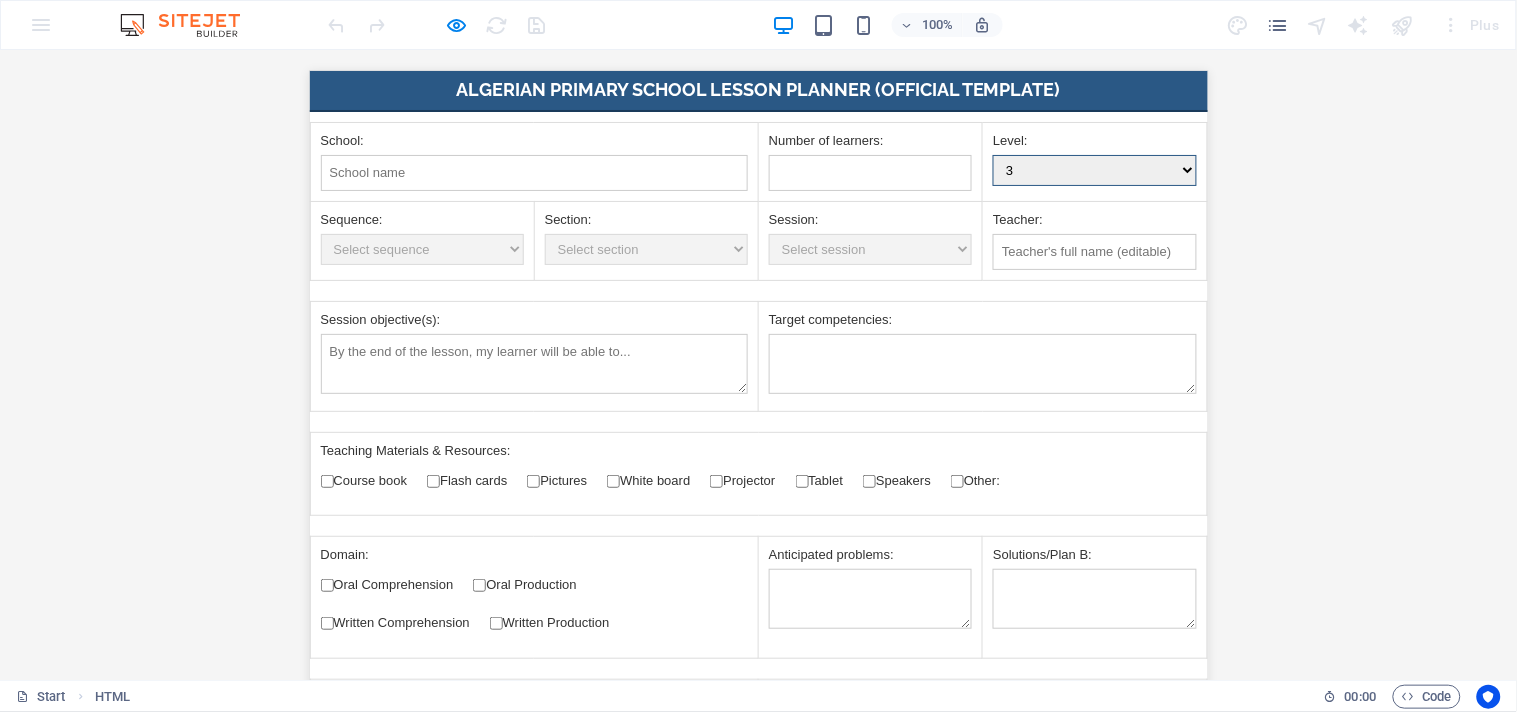 click on "Select level
3
4
5" at bounding box center (1094, 169) 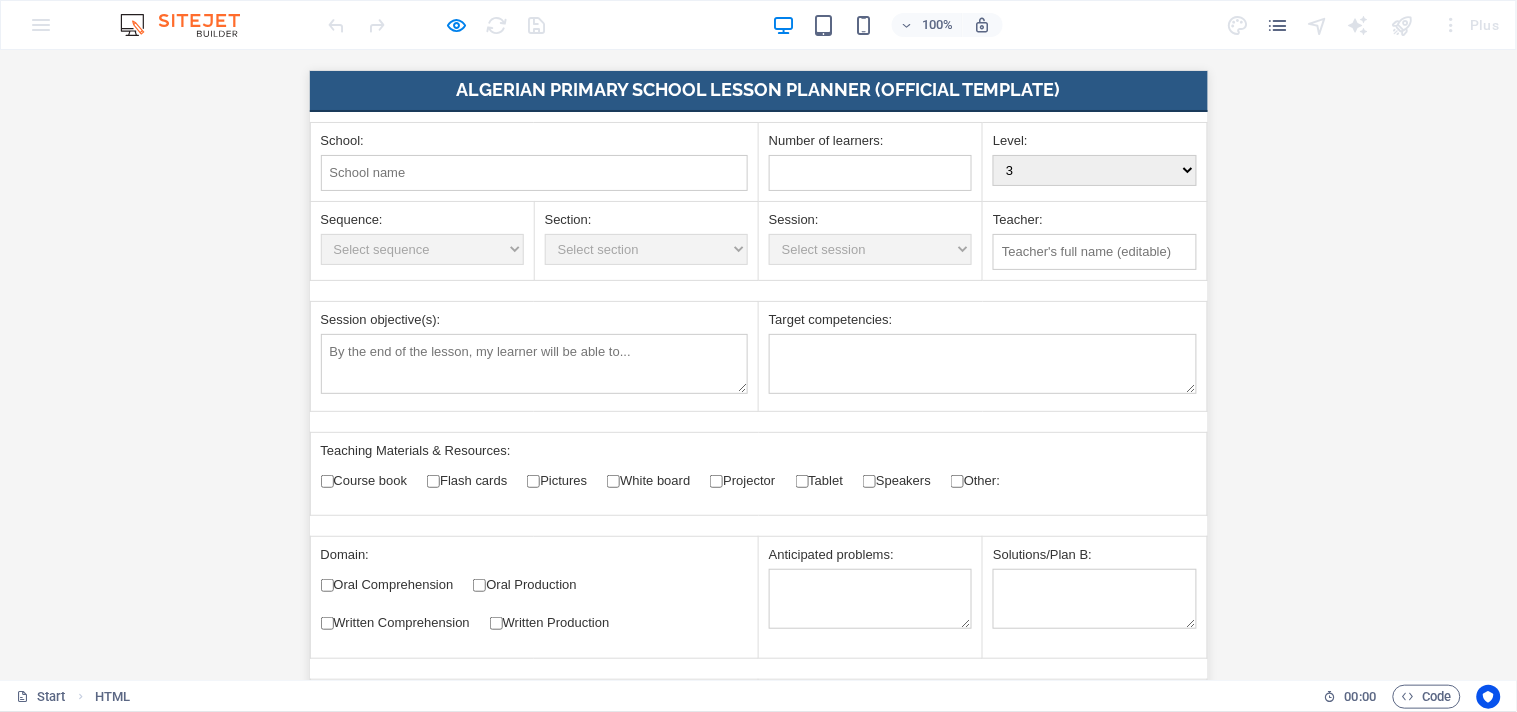 click on "Sequence:
Select sequence" at bounding box center [422, 239] 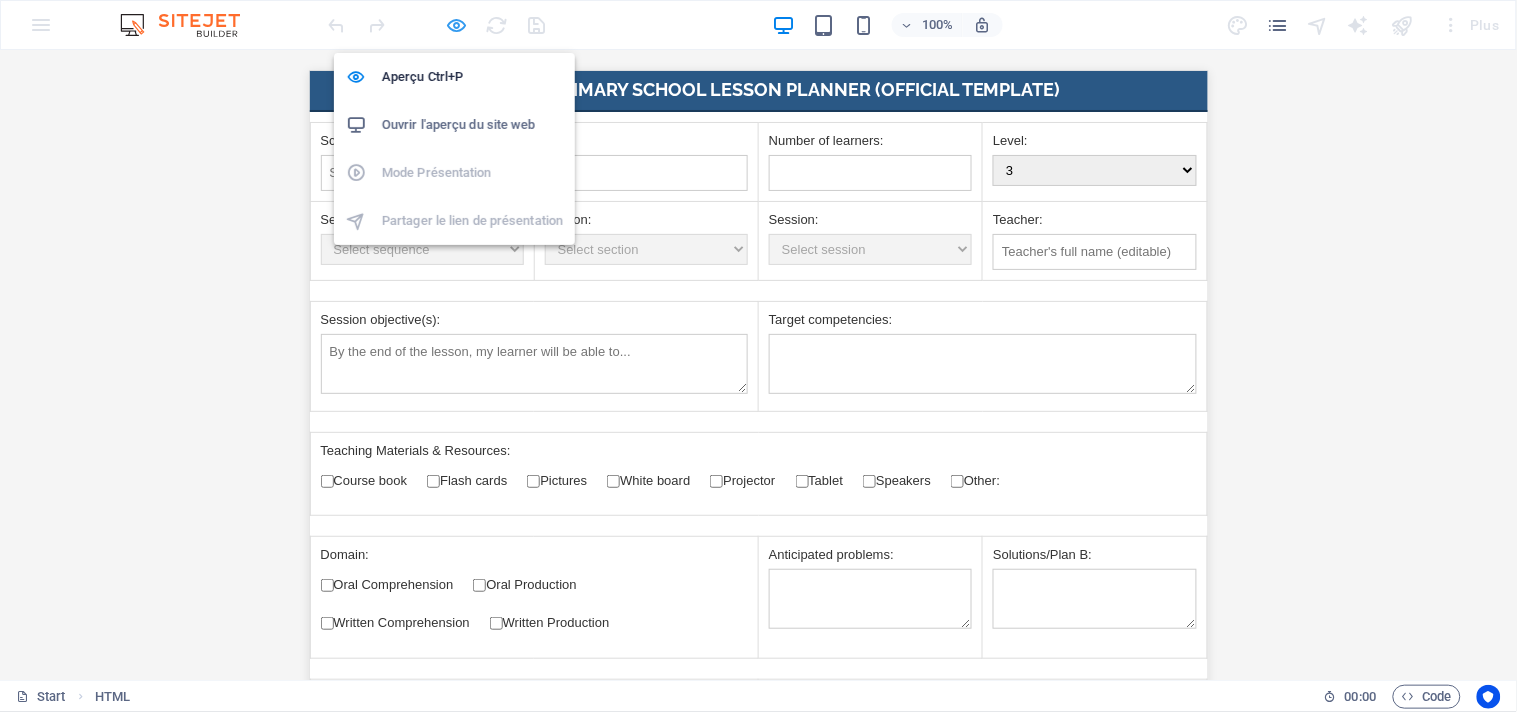 click at bounding box center (457, 25) 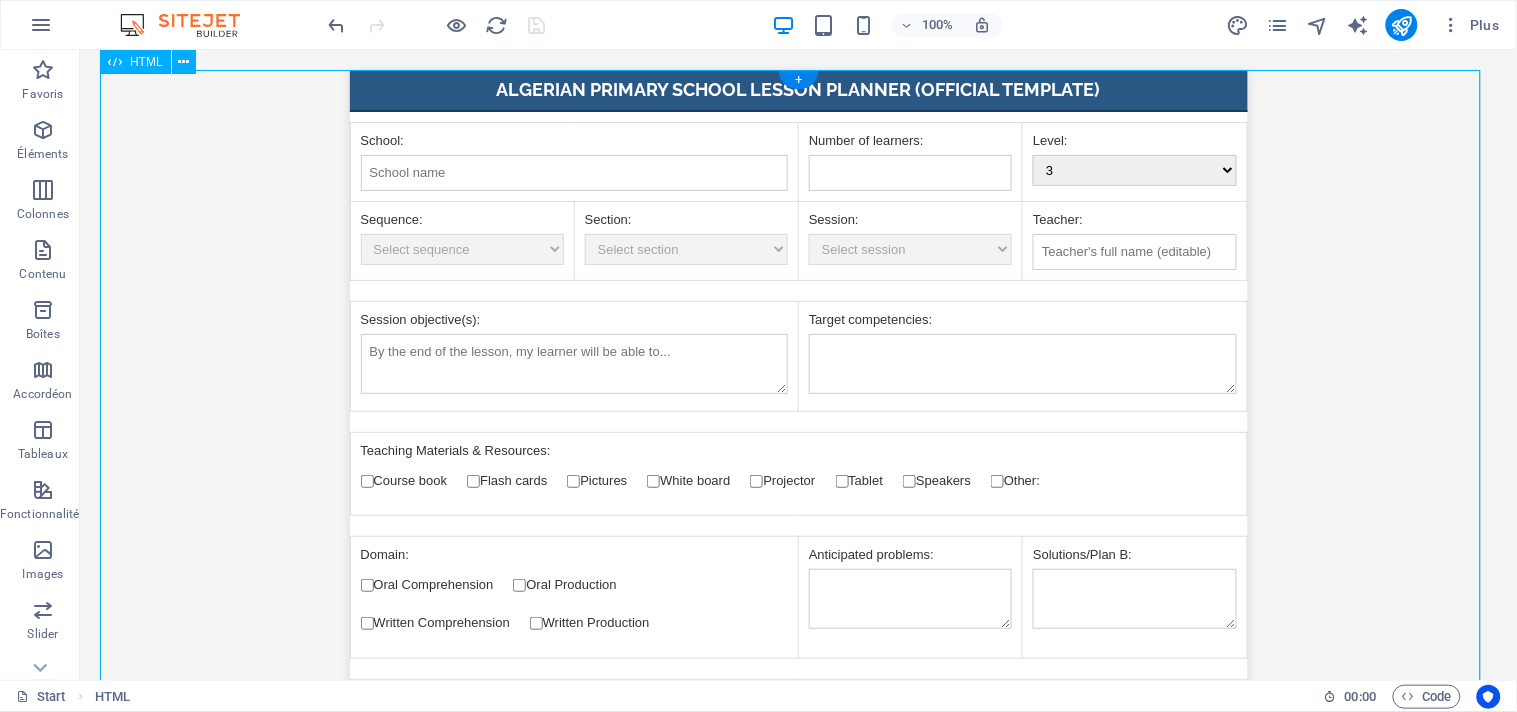 click on "Primary School Lesson Planner (Algerian Ministry Template)
Algerian Primary School Lesson Planner (Official Template)
School:
Number of learners:
Level:
Select level
3
4
5
Sequence:
Select sequence
Section:
Select section
Session:
Select session
Teacher:
Session objective(s):
Target competencies:
Teaching Materials & Resources:
Course book
Flash cards
Pictures
Projector" at bounding box center [797, 2115] 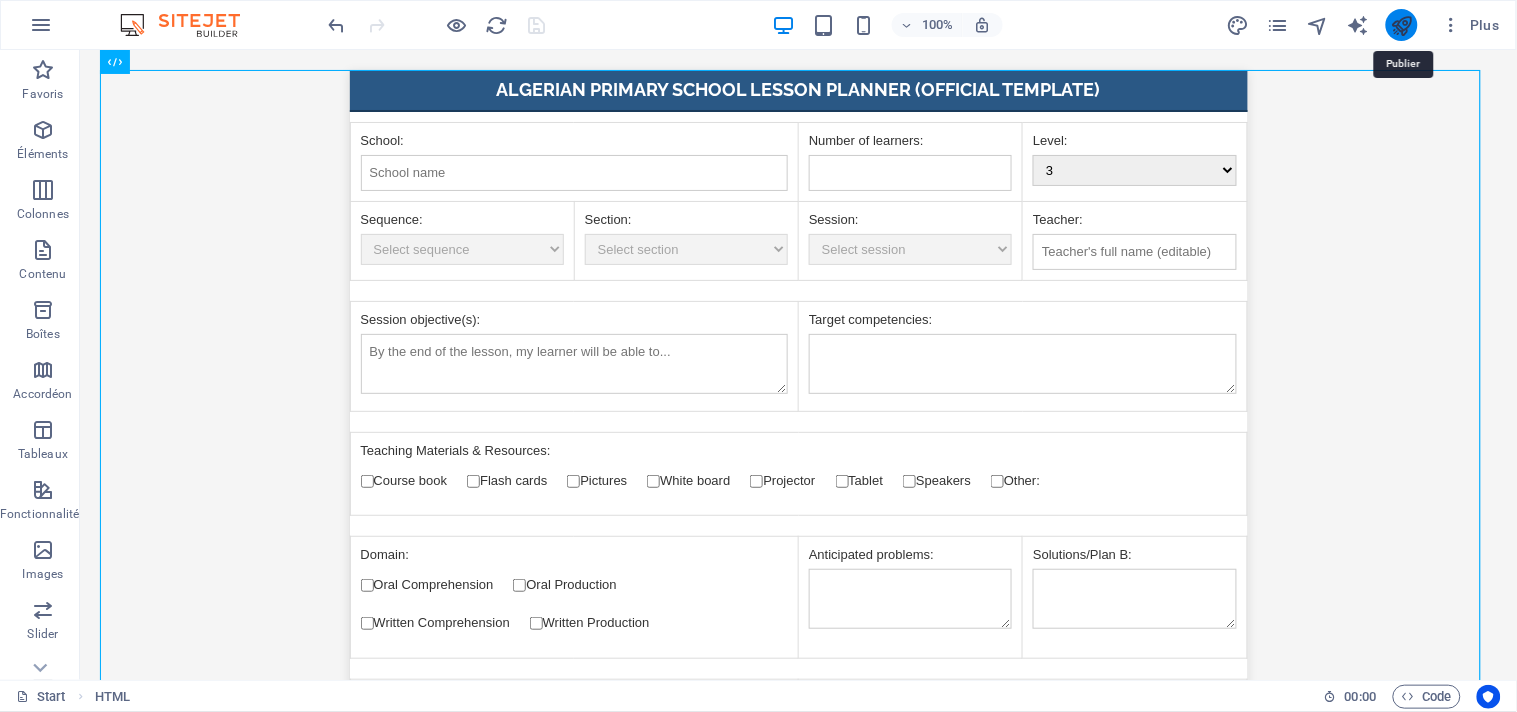 click at bounding box center (1401, 25) 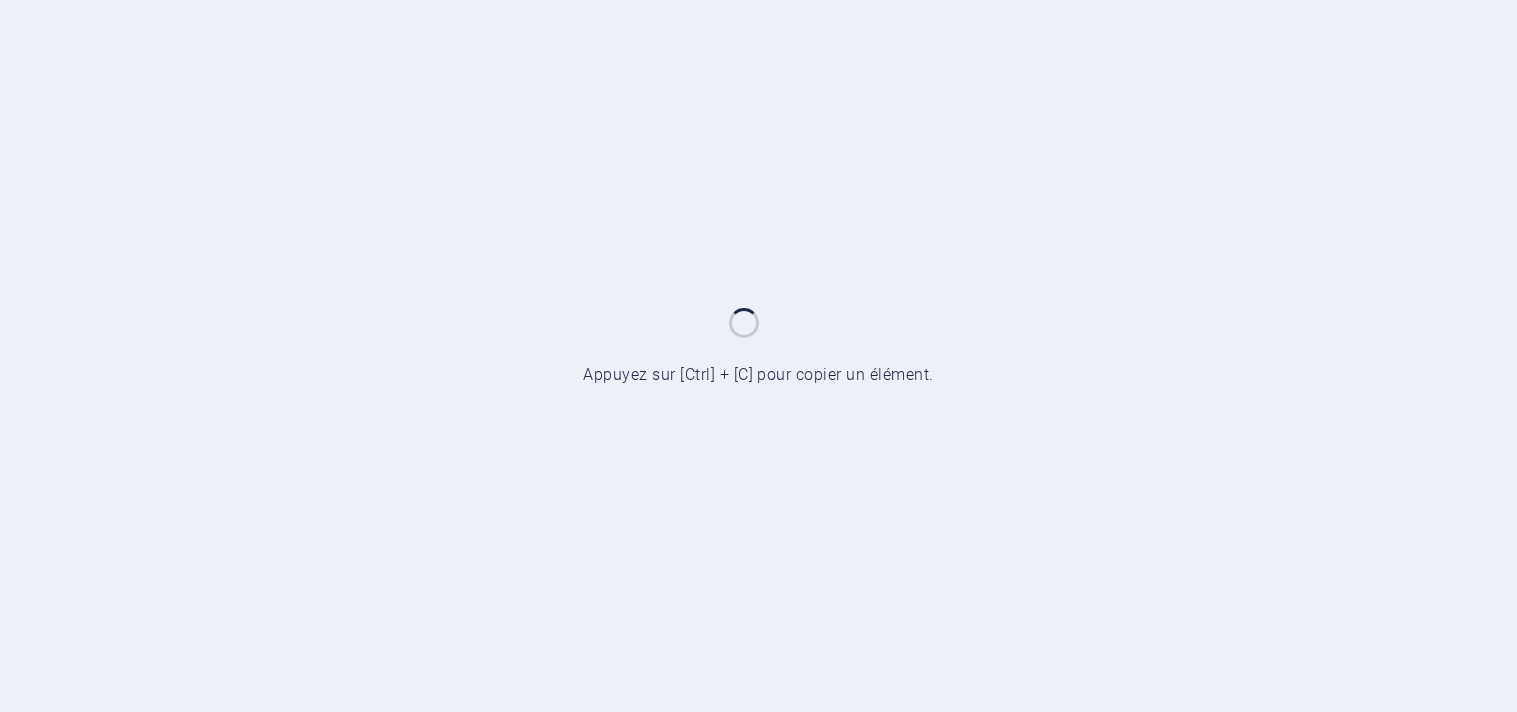 scroll, scrollTop: 0, scrollLeft: 0, axis: both 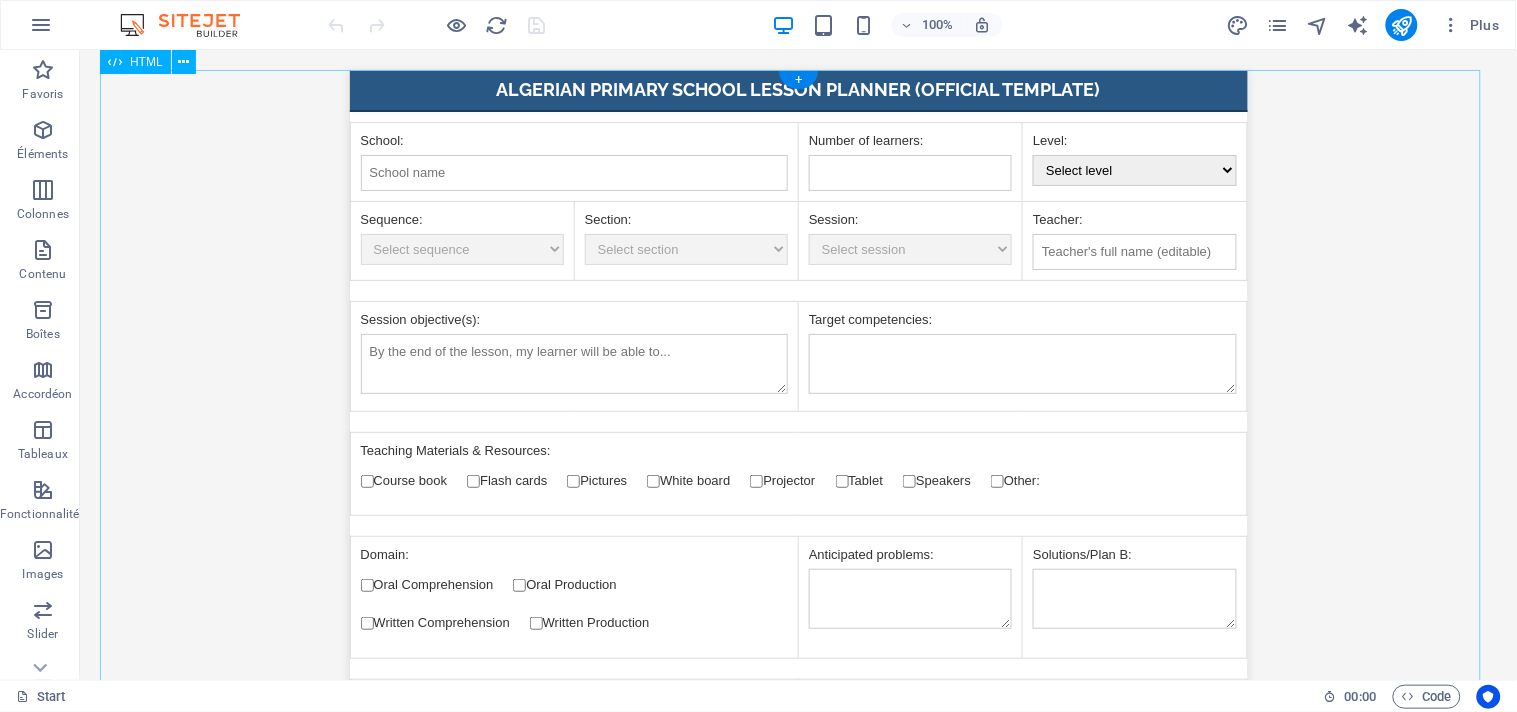 click on "Primary School Lesson Planner (Algerian Ministry Template)
Algerian Primary School Lesson Planner (Official Template)
School:
Number of learners:
Level:
Select level
3
4
5
Sequence:
Select sequence
Section:
Select section
Session:
Select session
Teacher:
Session objective(s):
Target competencies:
Teaching Materials & Resources:
Course book
Flash cards
Pictures
Projector" at bounding box center [797, 2115] 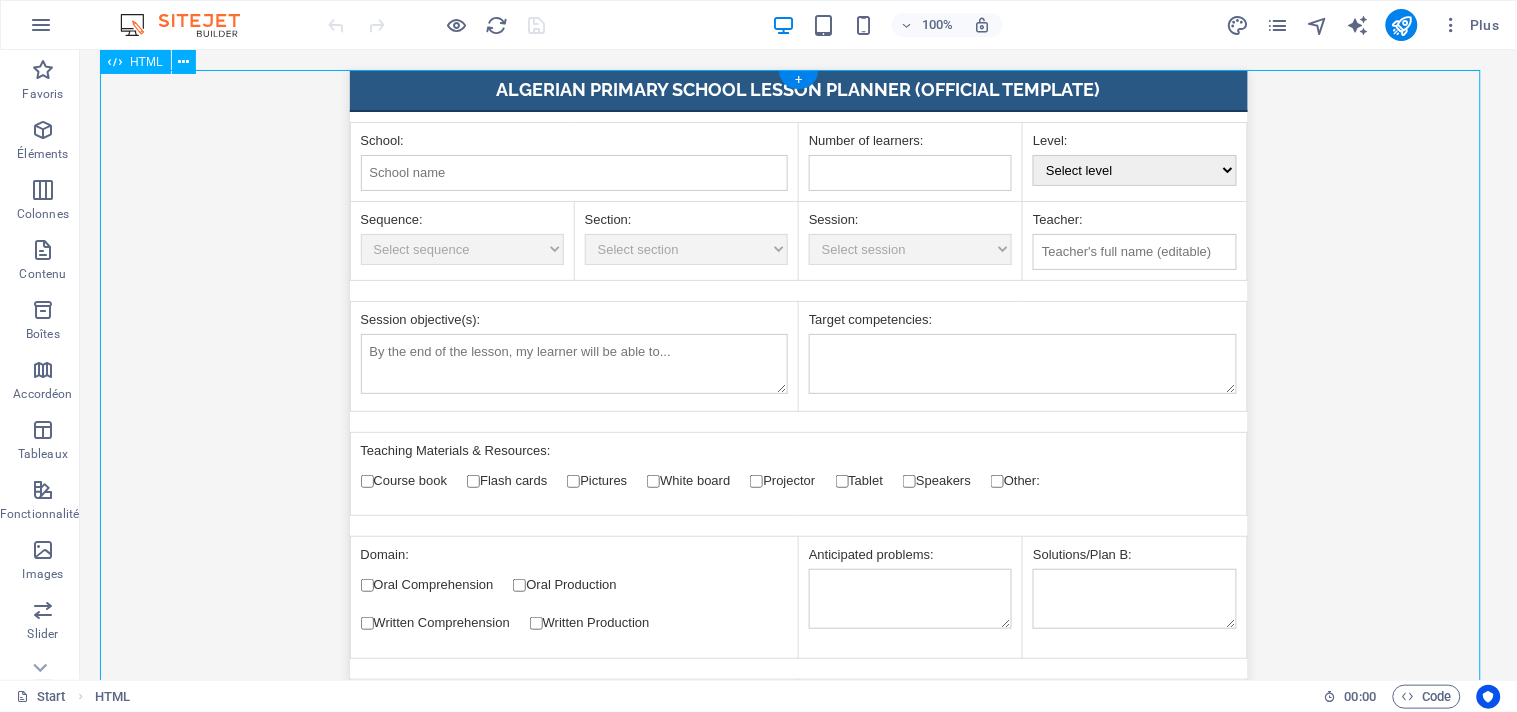 click on "Primary School Lesson Planner (Algerian Ministry Template)
Algerian Primary School Lesson Planner (Official Template)
School:
Number of learners:
Level:
Select level
3
4
5
Sequence:
Select sequence
Section:
Select section
Session:
Select session
Teacher:
Session objective(s):
Target competencies:
Teaching Materials & Resources:
Course book
Flash cards
Pictures
Projector" at bounding box center (797, 2115) 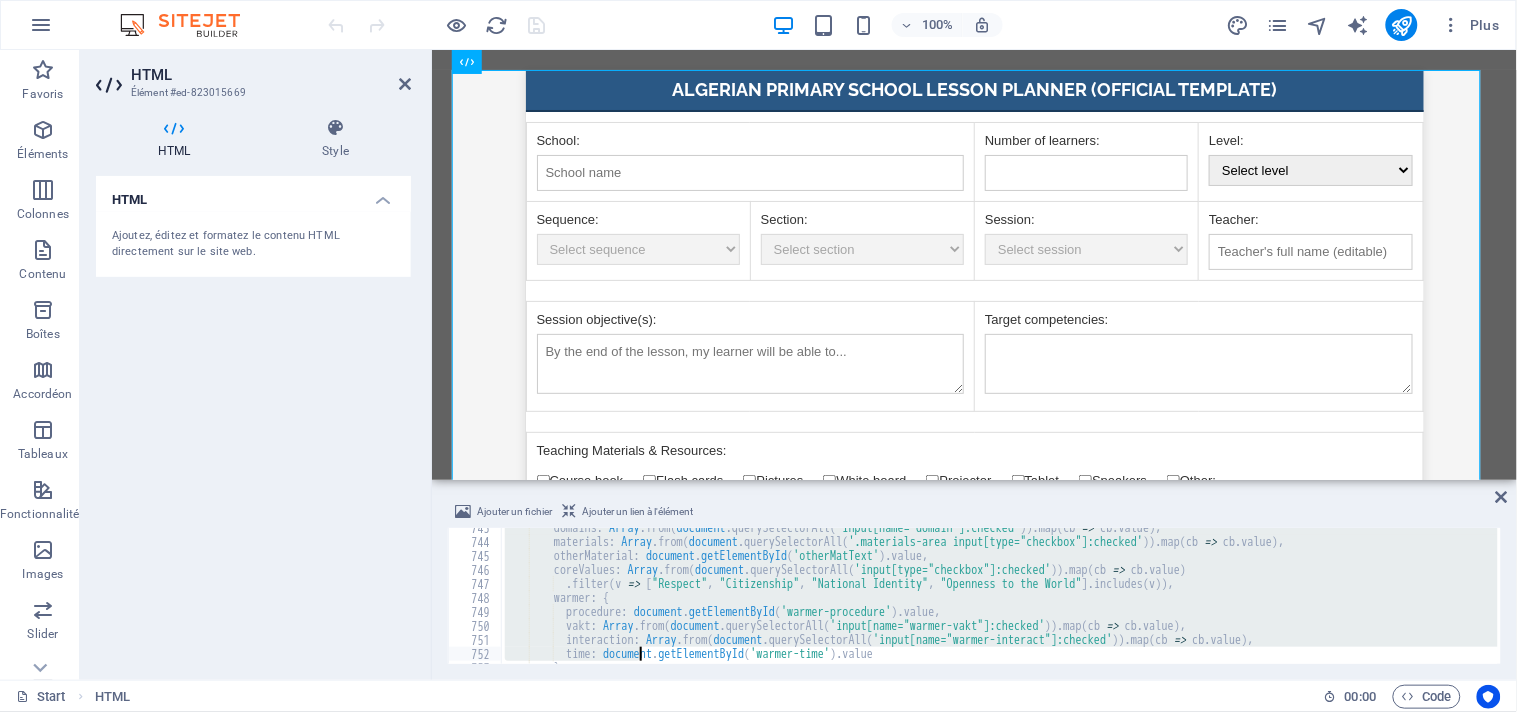 scroll, scrollTop: 11178, scrollLeft: 0, axis: vertical 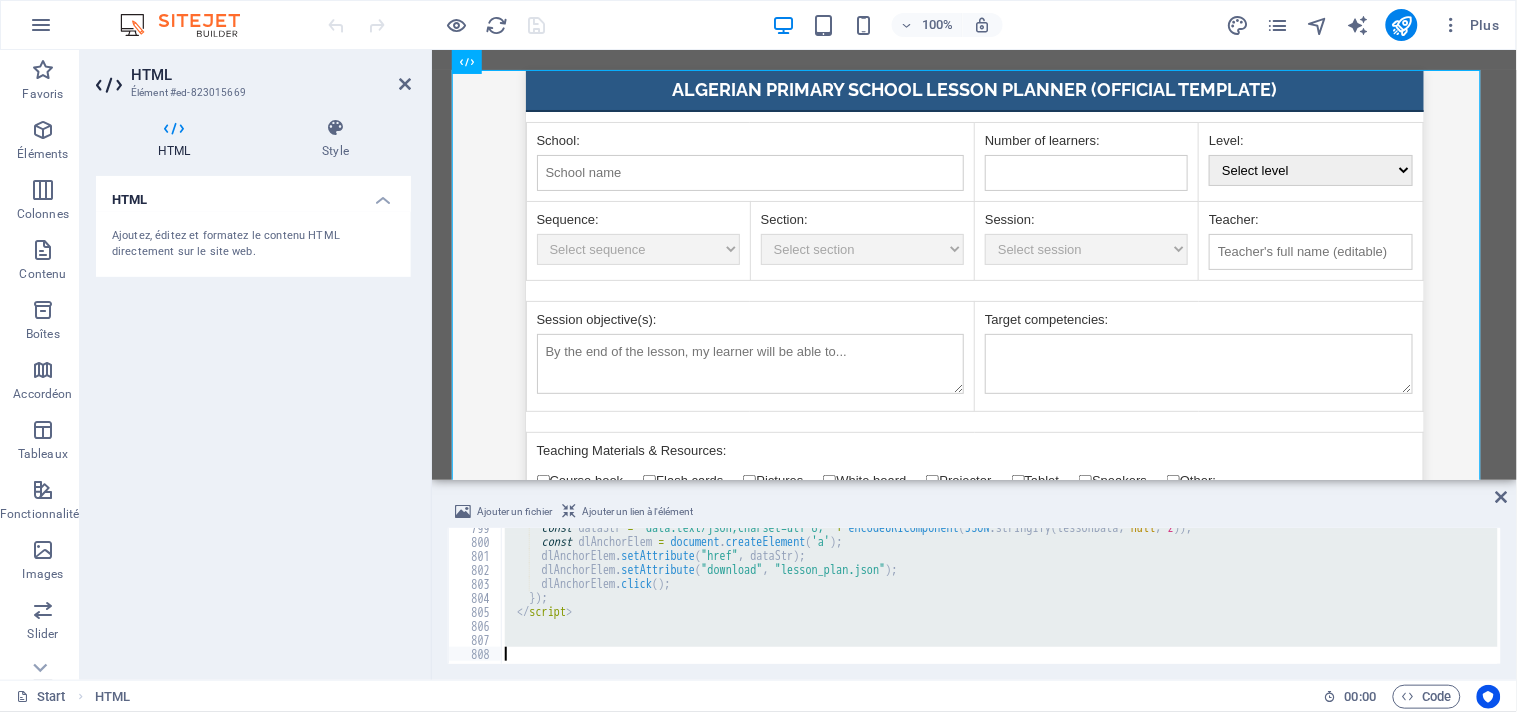 drag, startPoint x: 502, startPoint y: 533, endPoint x: 643, endPoint y: 755, distance: 262.9924 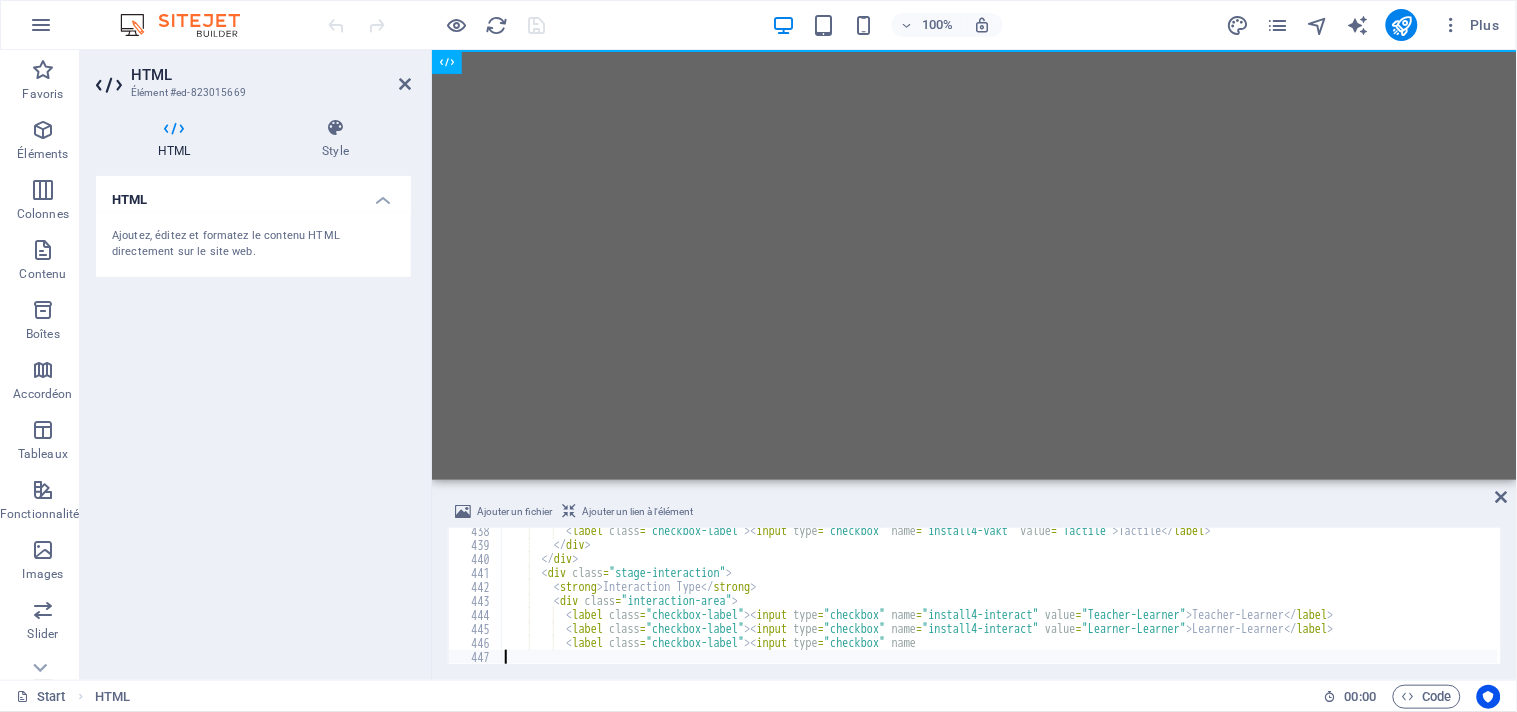 scroll, scrollTop: 6122, scrollLeft: 0, axis: vertical 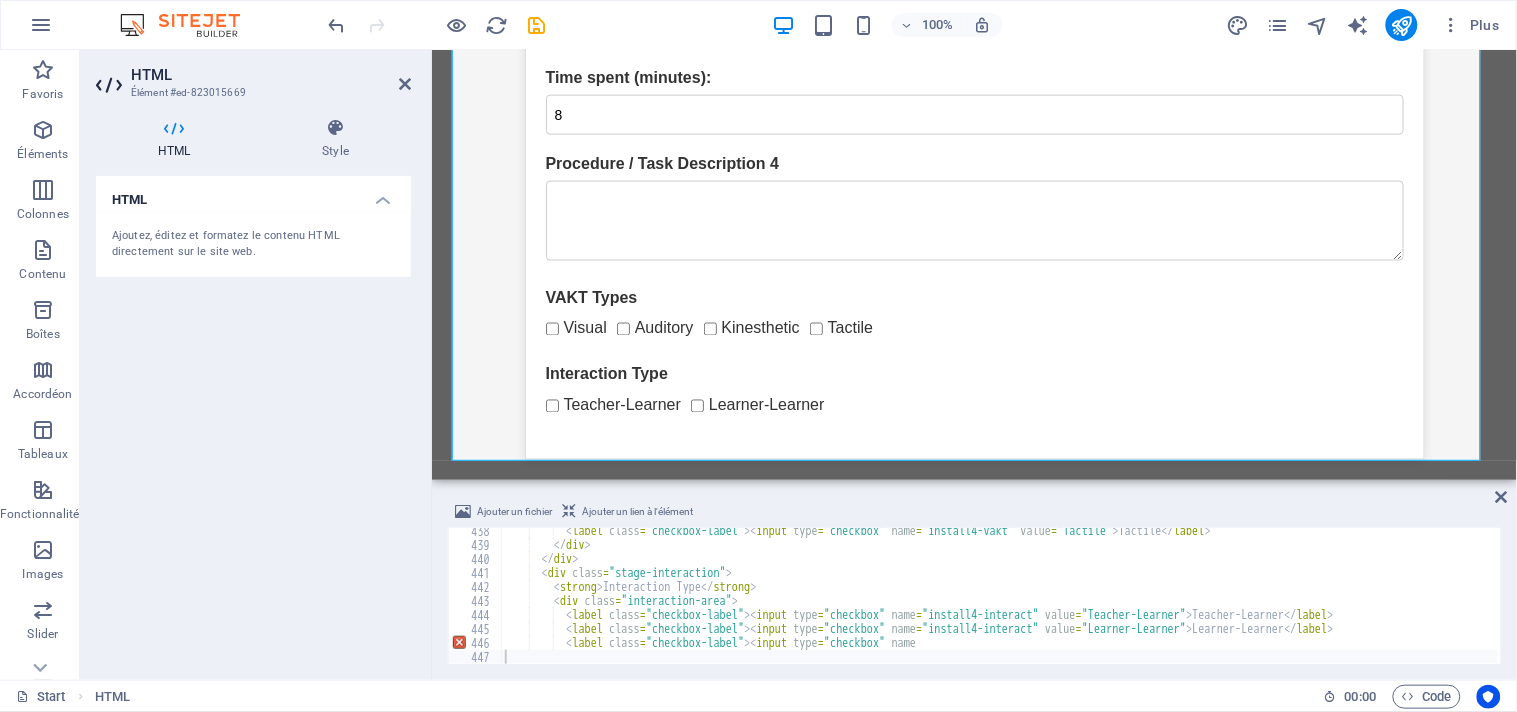 drag, startPoint x: 1511, startPoint y: 95, endPoint x: 1755, endPoint y: 561, distance: 526.0152 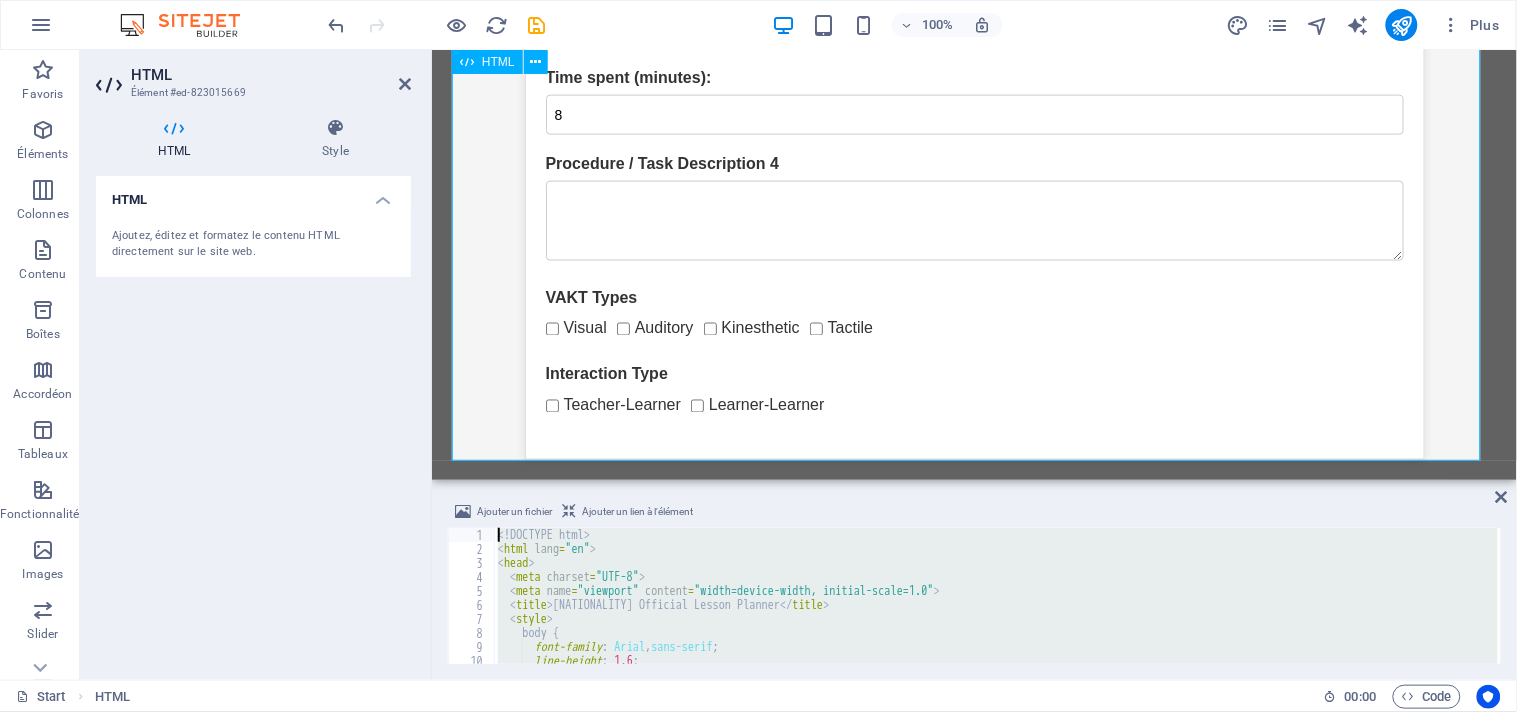 scroll, scrollTop: 0, scrollLeft: 0, axis: both 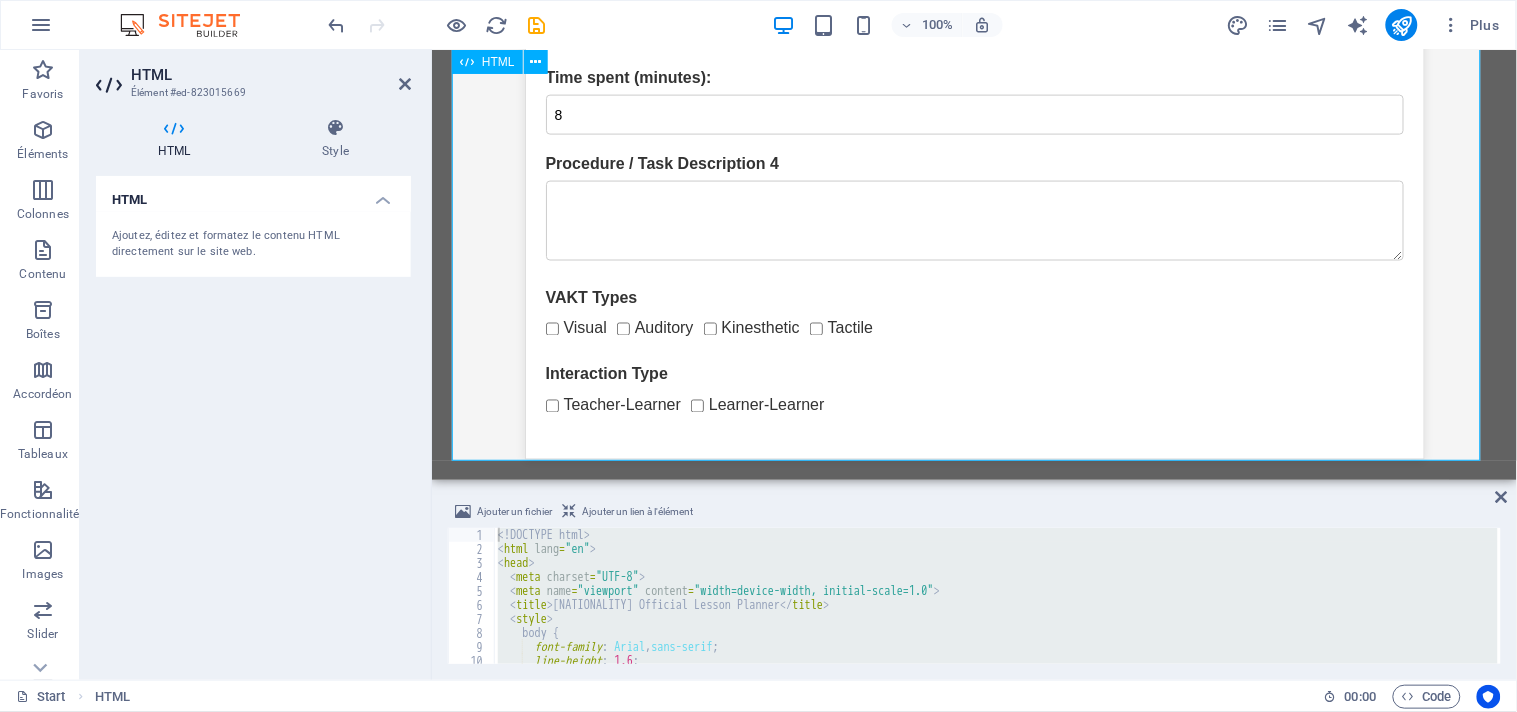 type on "<!DOCTYPE html>
<html lang="en">" 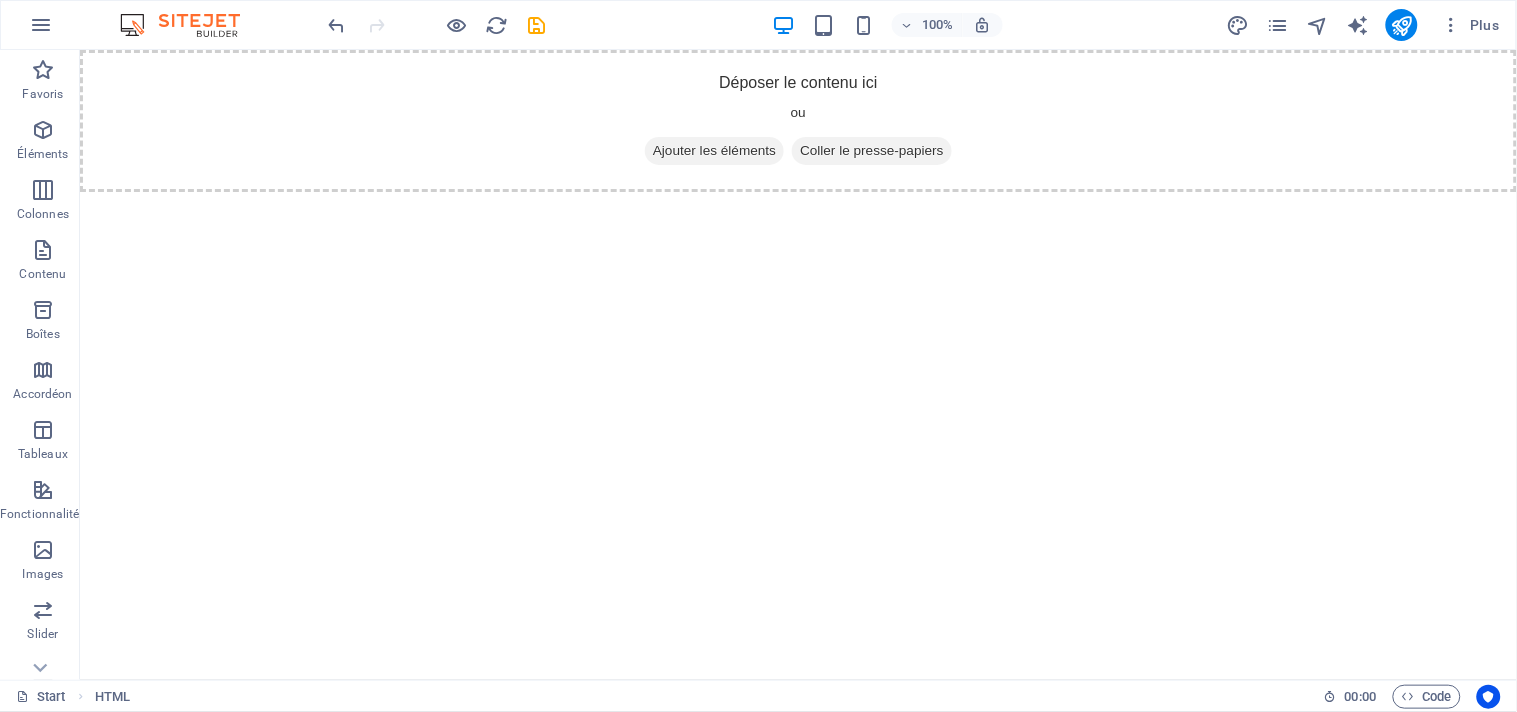 scroll, scrollTop: 0, scrollLeft: 0, axis: both 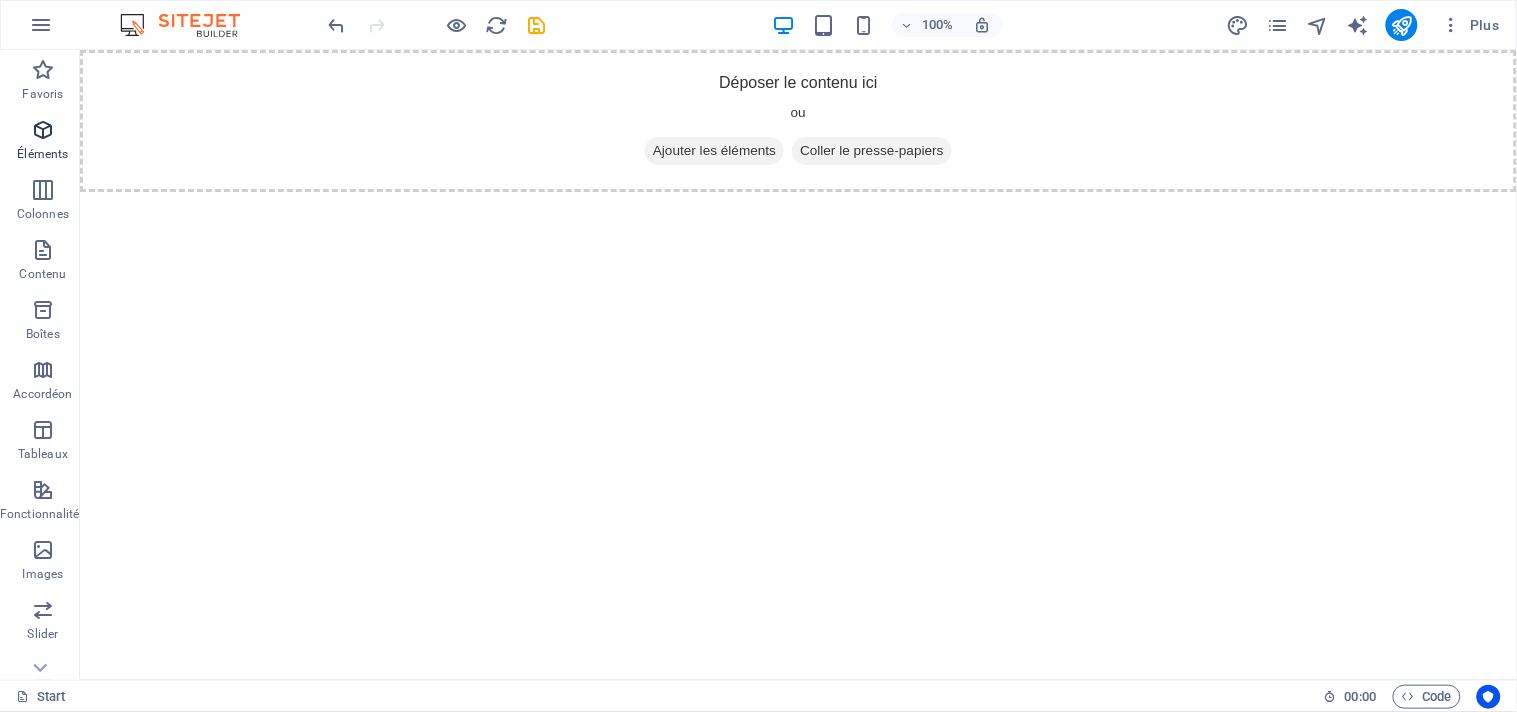 click at bounding box center (43, 130) 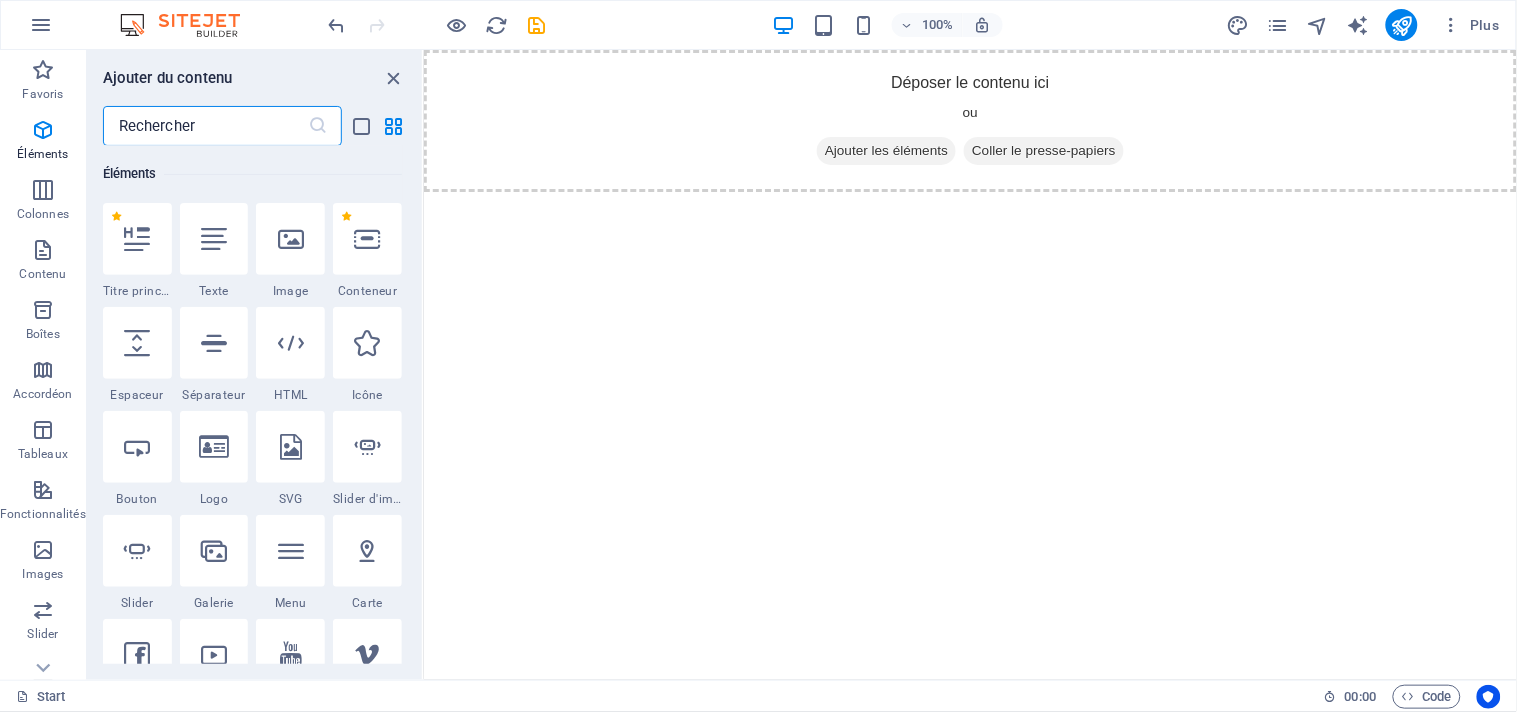 scroll, scrollTop: 213, scrollLeft: 0, axis: vertical 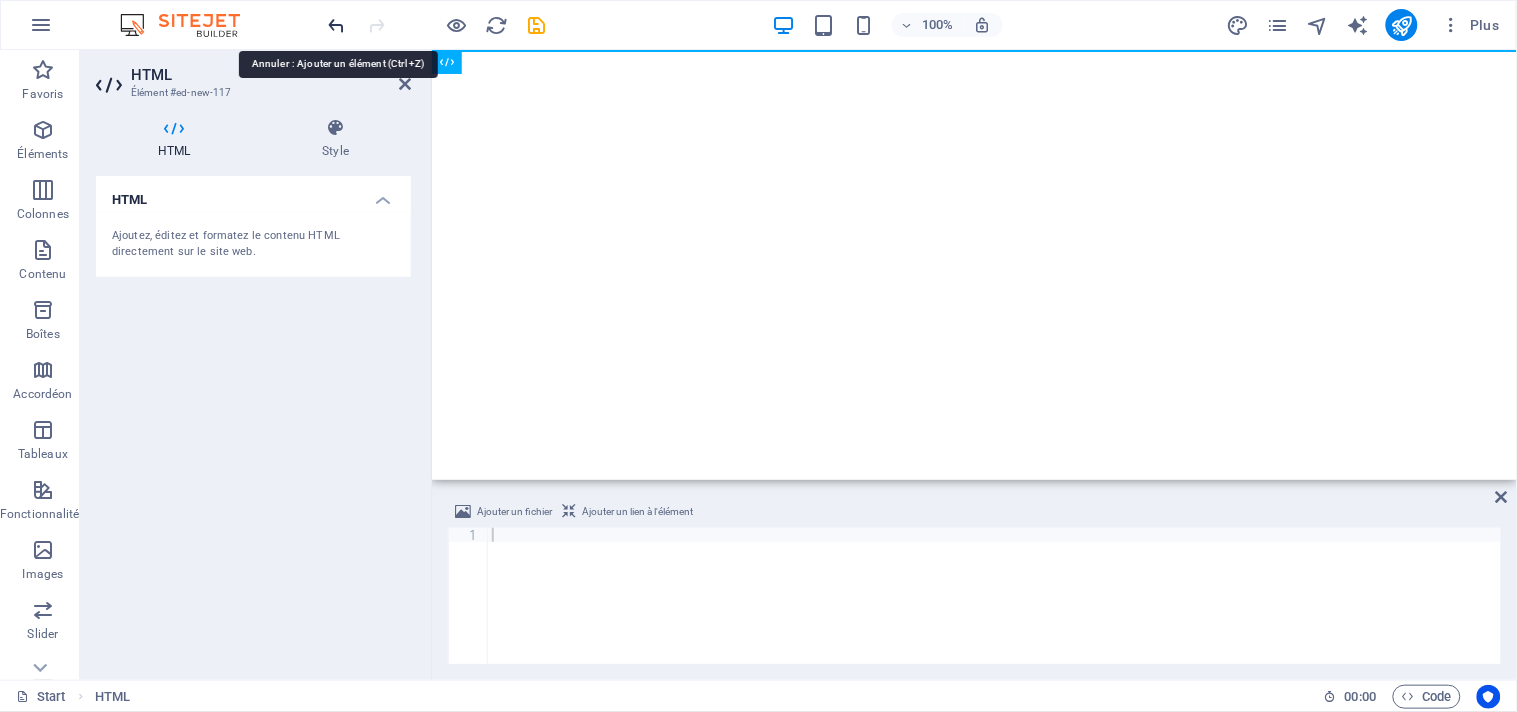click at bounding box center [337, 25] 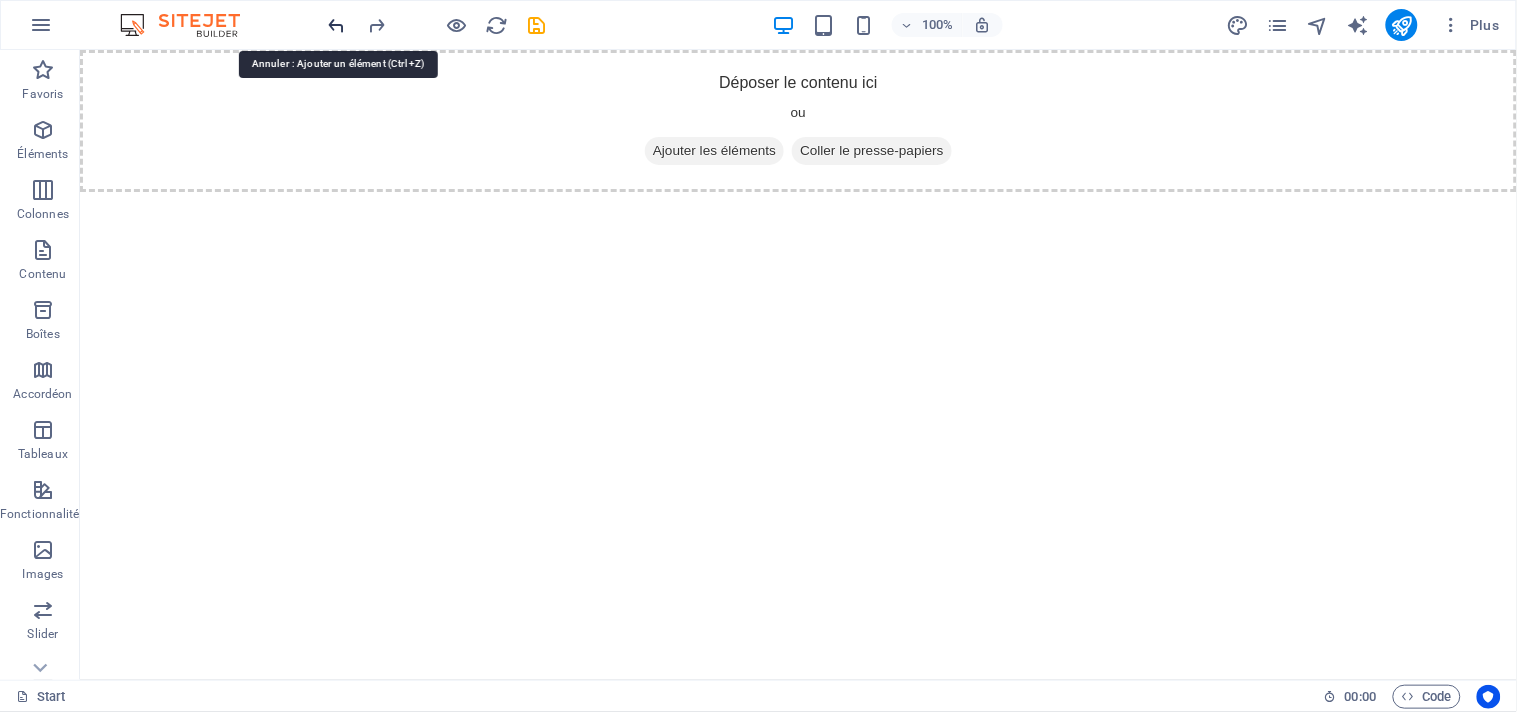 click at bounding box center (337, 25) 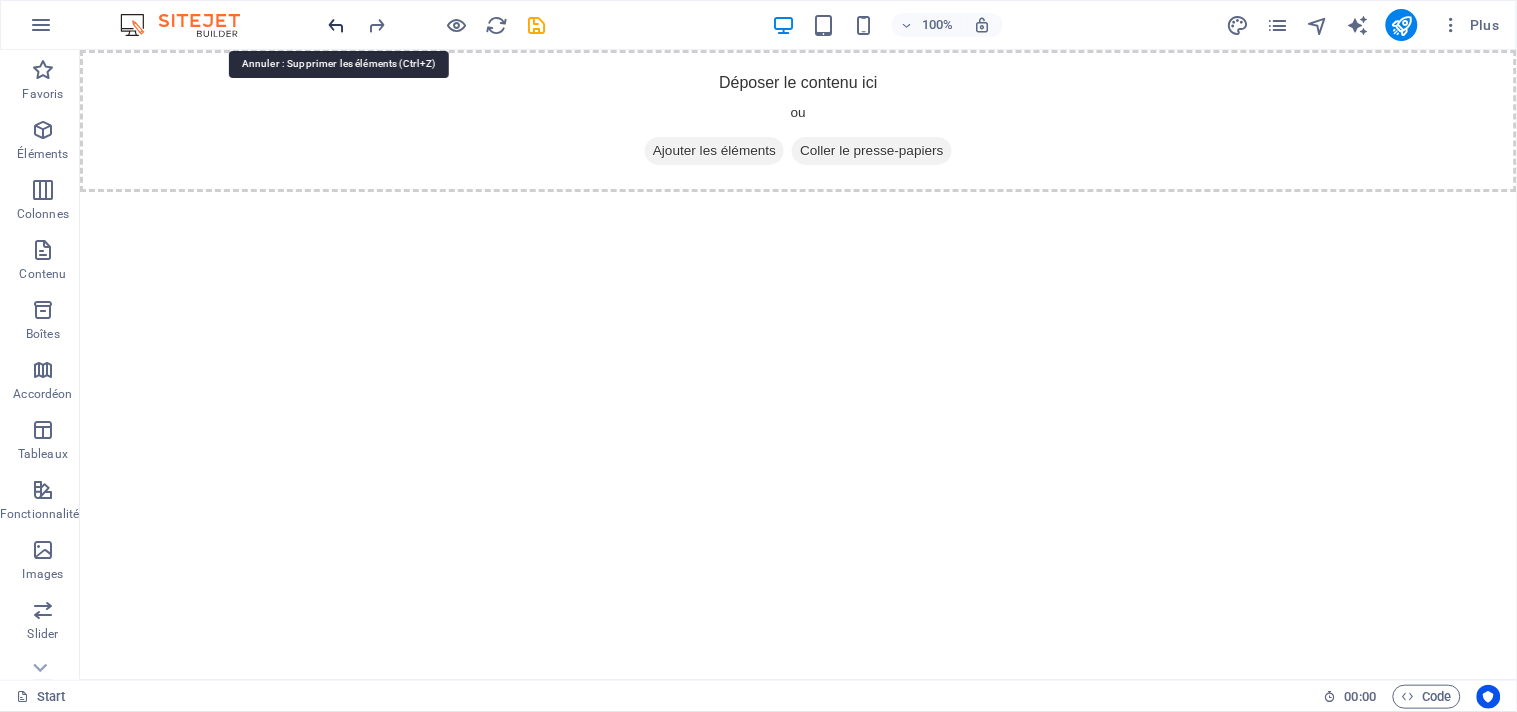 click at bounding box center (337, 25) 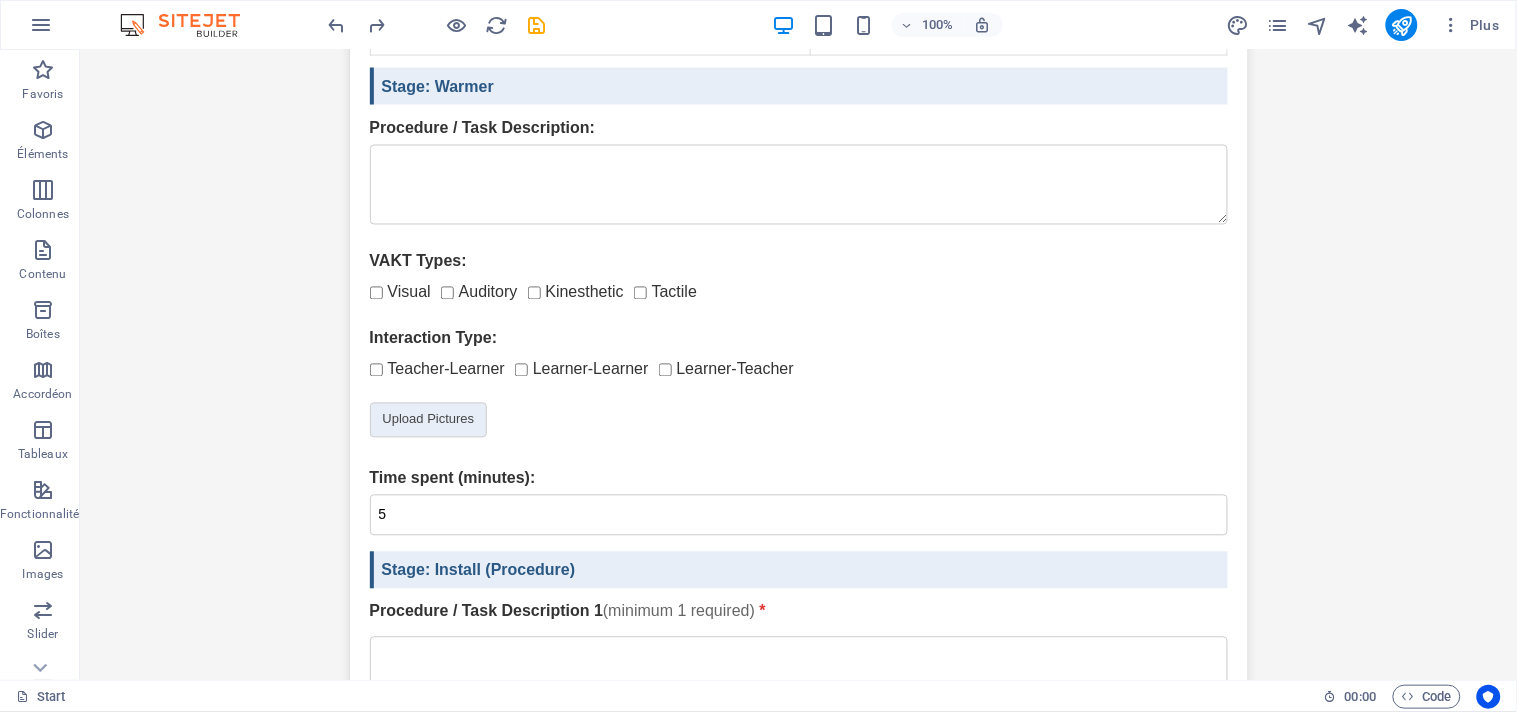 scroll, scrollTop: 0, scrollLeft: 0, axis: both 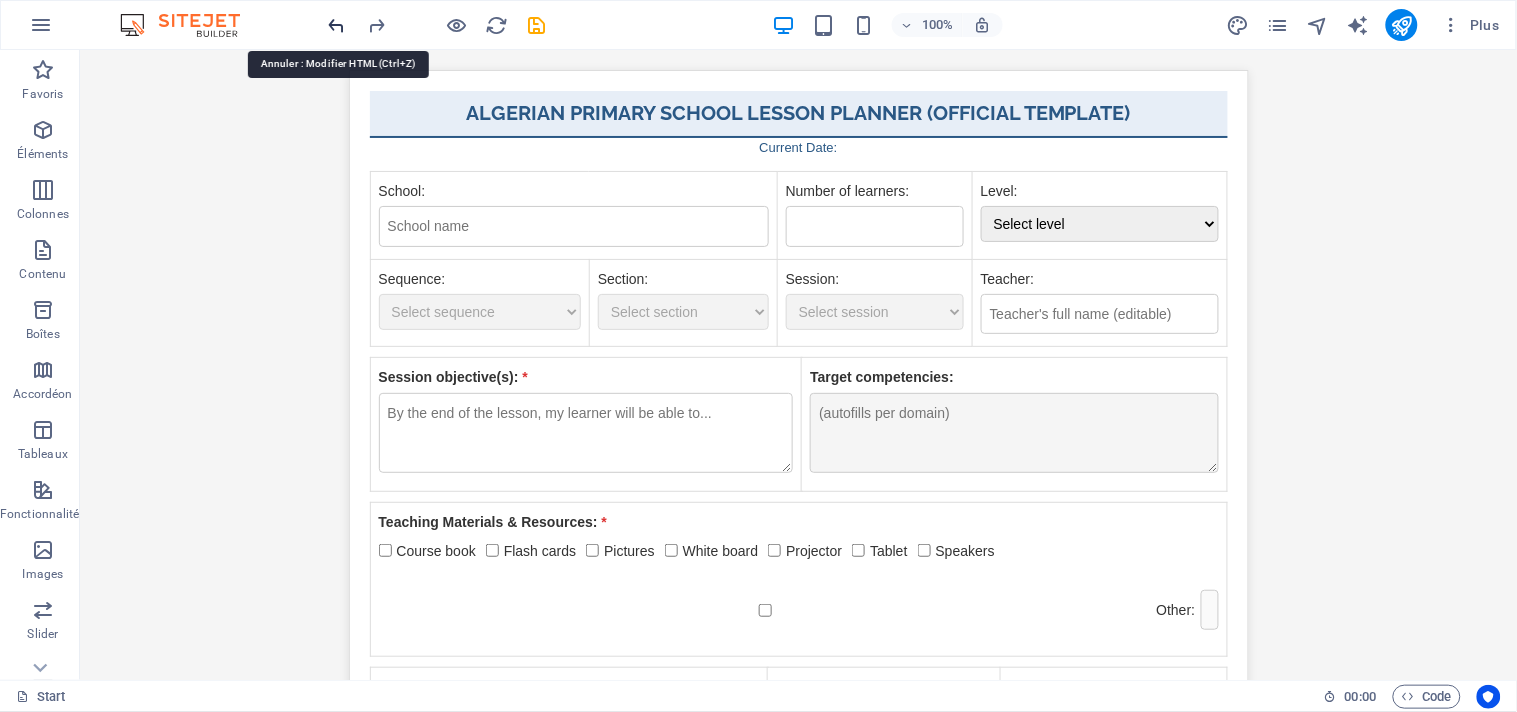 click at bounding box center [337, 25] 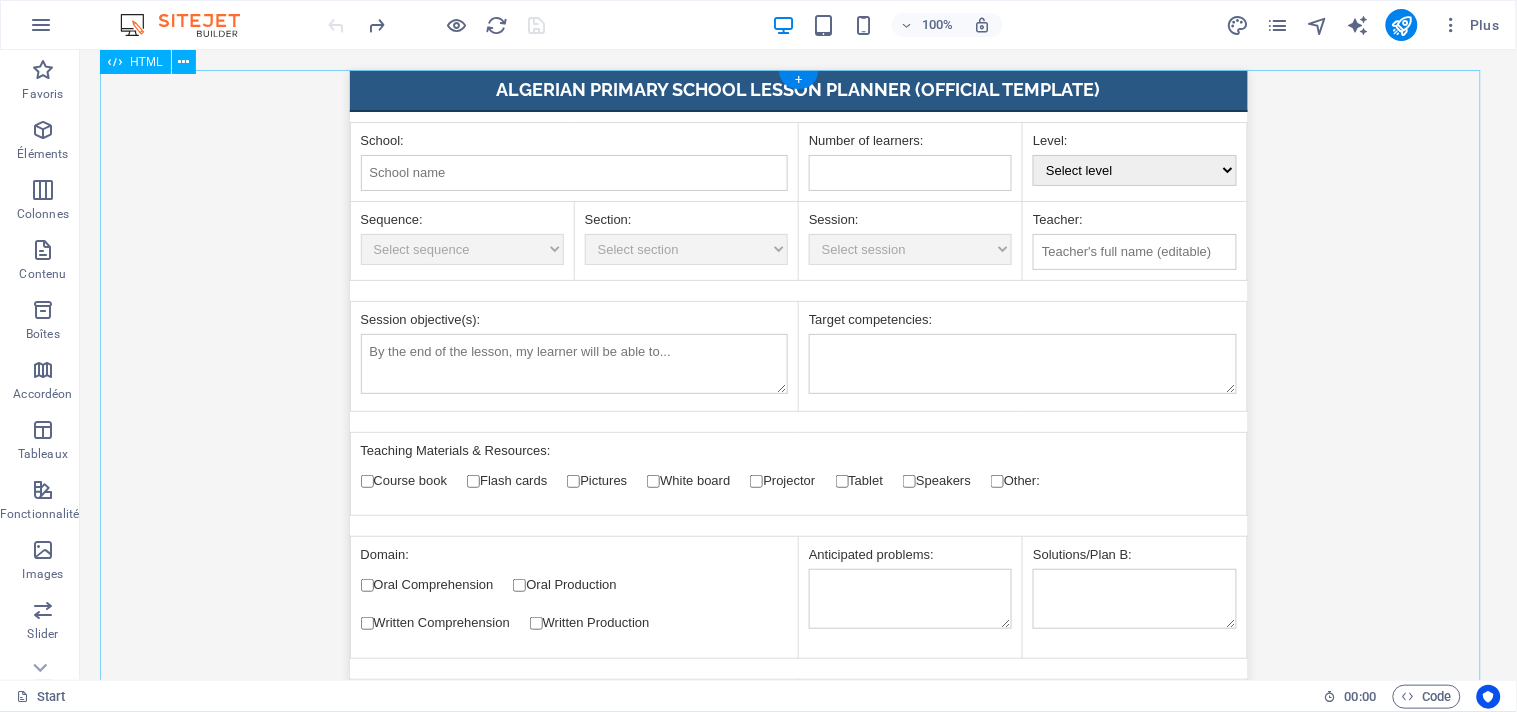 click on "Primary School Lesson Planner (Algerian Ministry Template)
Algerian Primary School Lesson Planner (Official Template)
School:
Number of learners:
Level:
Select level
3
4
5
Sequence:
Select sequence
Section:
Select section
Session:
Select session
Teacher:
Session objective(s):
Target competencies:
Teaching Materials & Resources:
Course book
Flash cards
Pictures
Projector" at bounding box center (797, 2115) 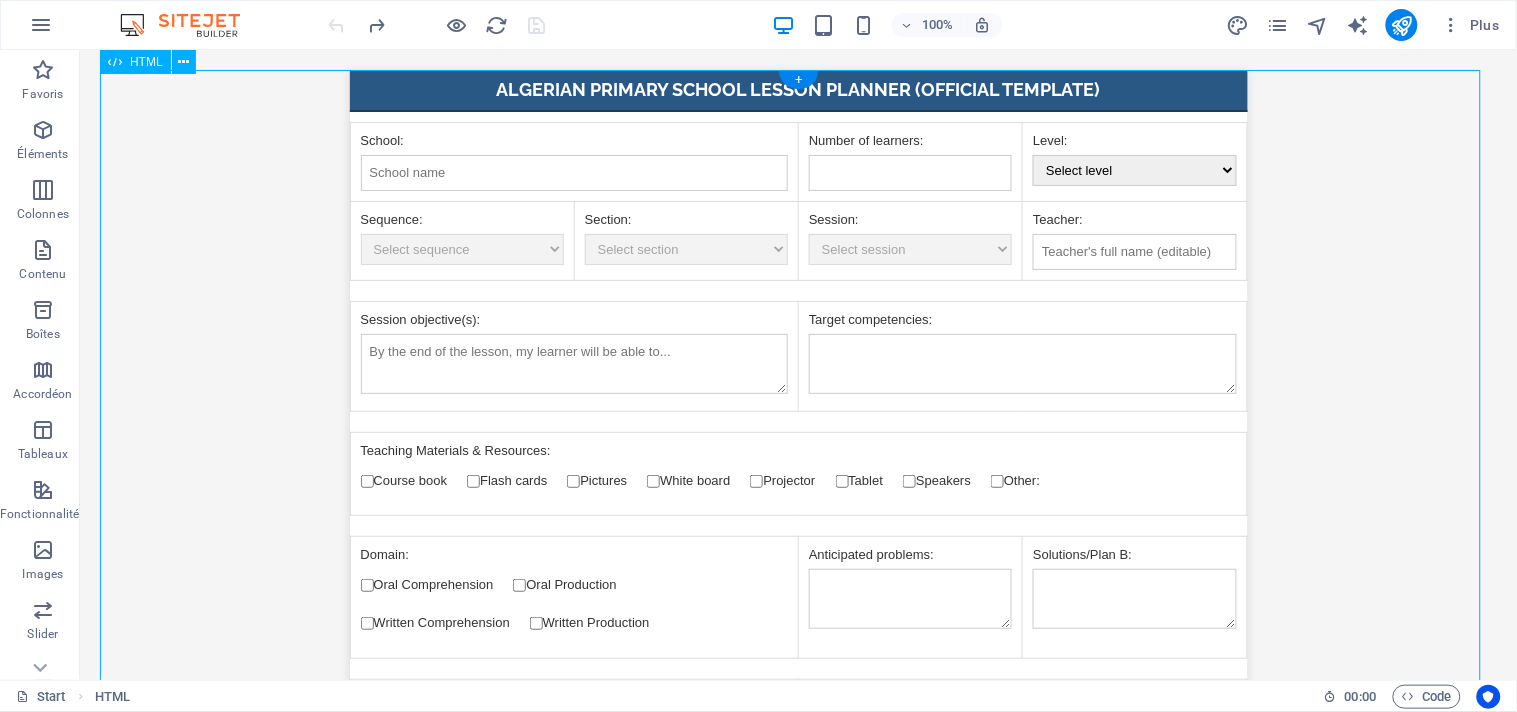 click on "Primary School Lesson Planner (Algerian Ministry Template)
Algerian Primary School Lesson Planner (Official Template)
School:
Number of learners:
Level:
Select level
3
4
5
Sequence:
Select sequence
Section:
Select section
Session:
Select session
Teacher:
Session objective(s):
Target competencies:
Teaching Materials & Resources:
Course book
Flash cards
Pictures
Projector" at bounding box center (797, 2115) 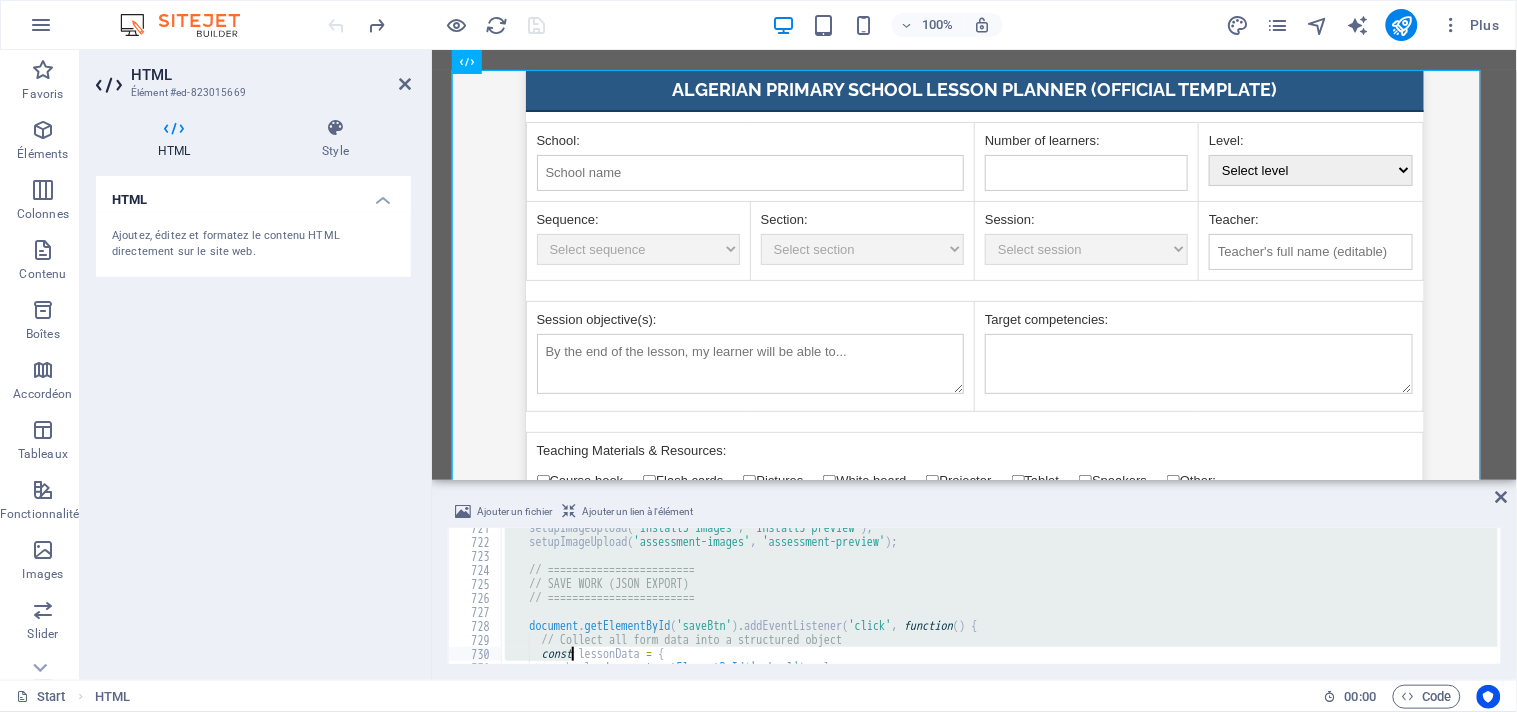 scroll, scrollTop: 11178, scrollLeft: 0, axis: vertical 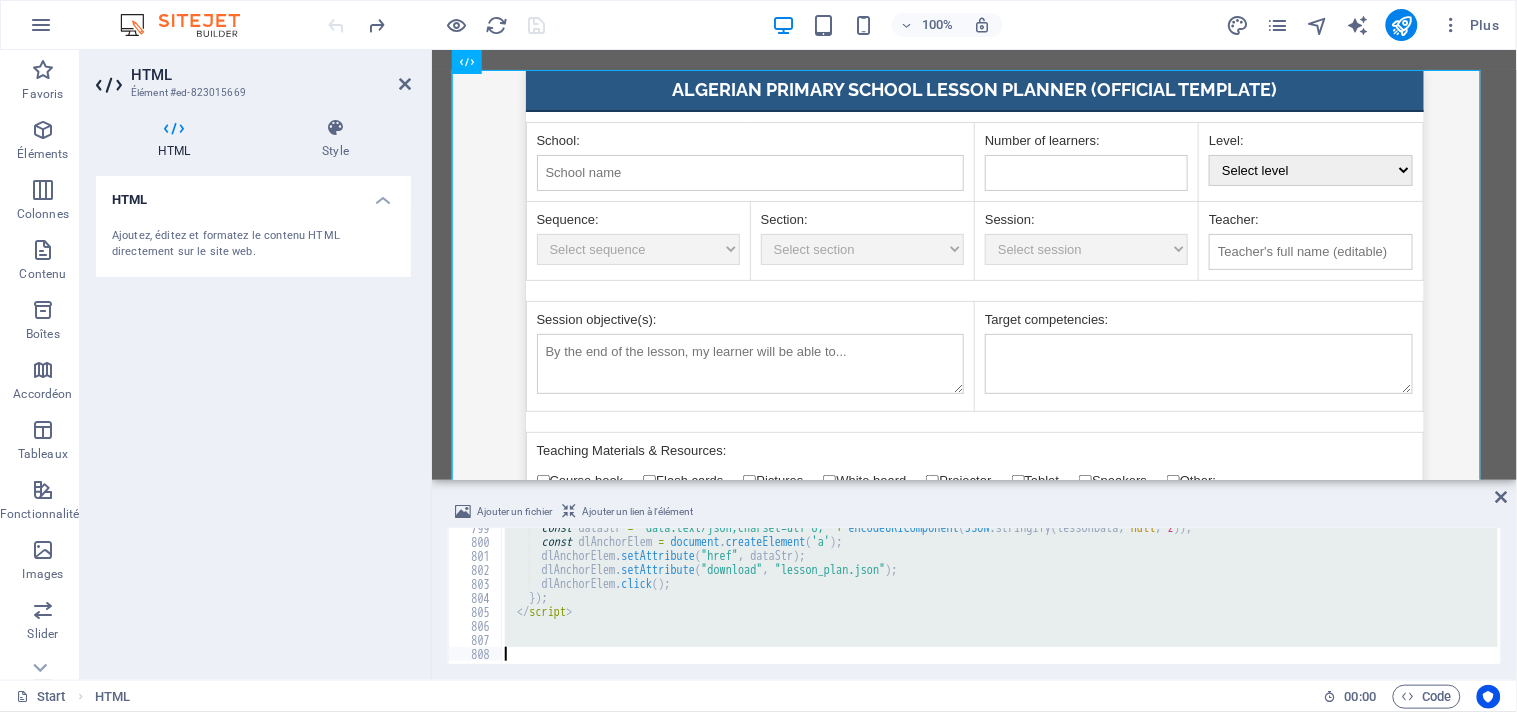 drag, startPoint x: 512, startPoint y: 574, endPoint x: 575, endPoint y: 755, distance: 191.65073 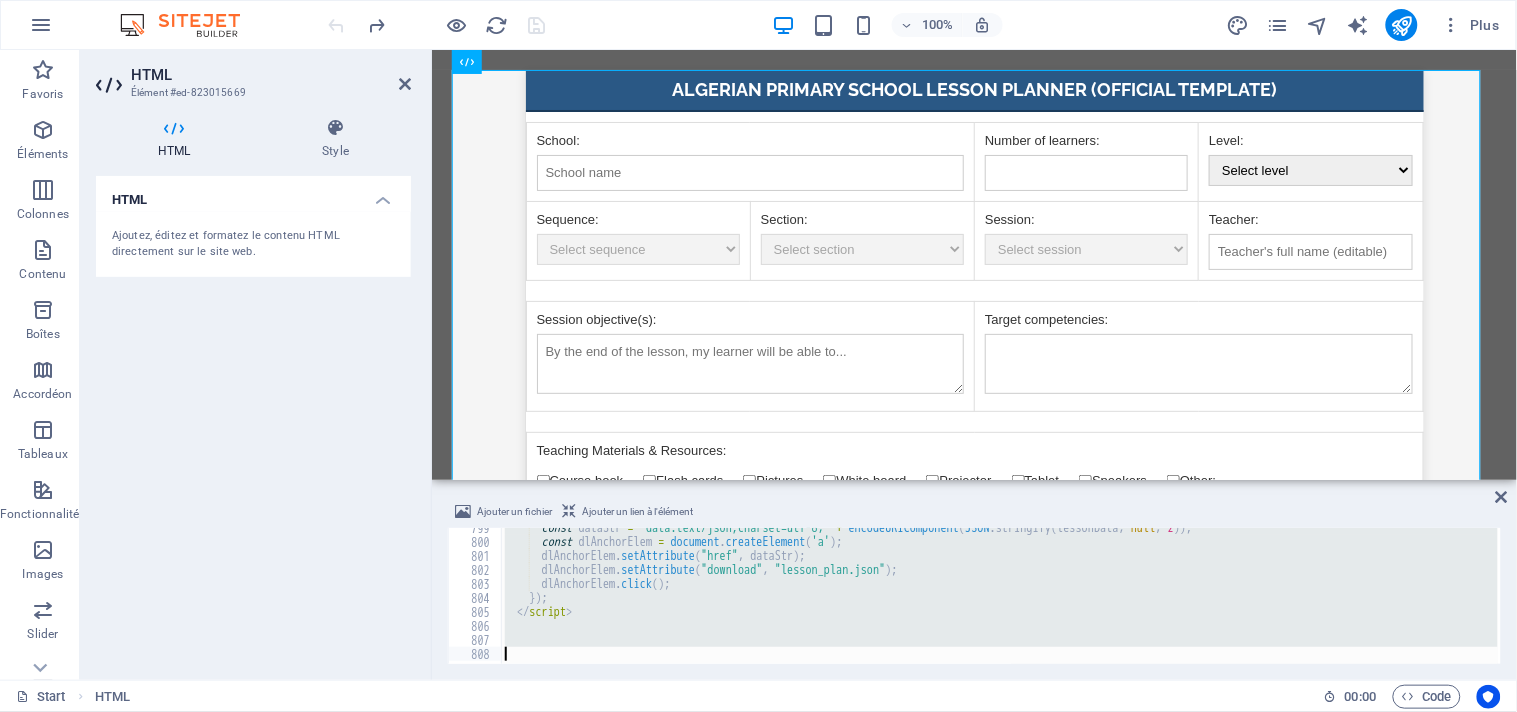 click on "const   dataStr   =   "data:text/json;charset=utf-8,"   +   encodeURIComponent ( JSON . stringify ( lessonData ,   null ,   2 )) ;         const   dlAnchorElem   =   document . createElement ( 'a' ) ;         dlAnchorElem . setAttribute ( "href" ,   dataStr ) ;         dlAnchorElem . setAttribute ( "download" ,   "lesson_plan.json" ) ;         dlAnchorElem . click ( ) ;      }) ;    </ script >" at bounding box center (999, 596) 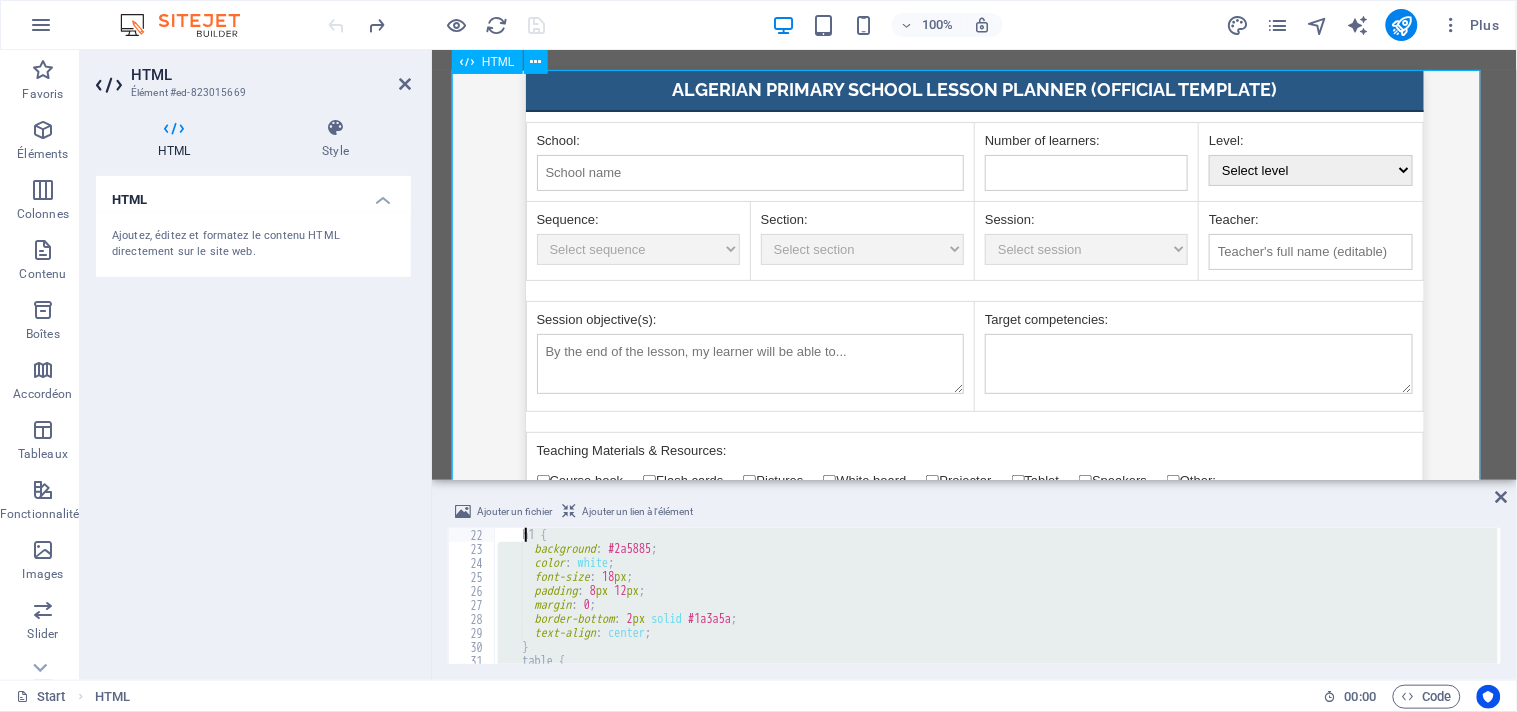 scroll, scrollTop: 0, scrollLeft: 0, axis: both 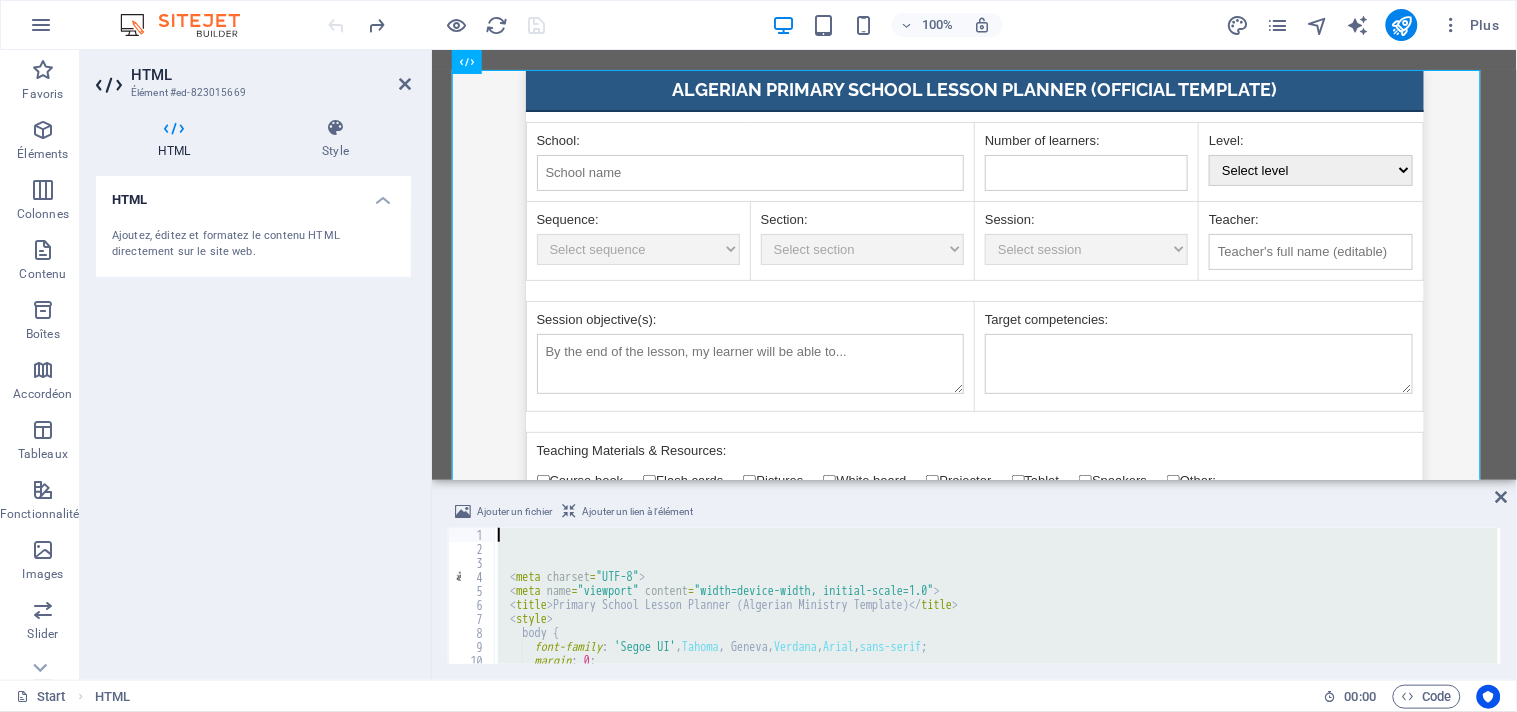 drag, startPoint x: 534, startPoint y: 644, endPoint x: 510, endPoint y: 535, distance: 111.61093 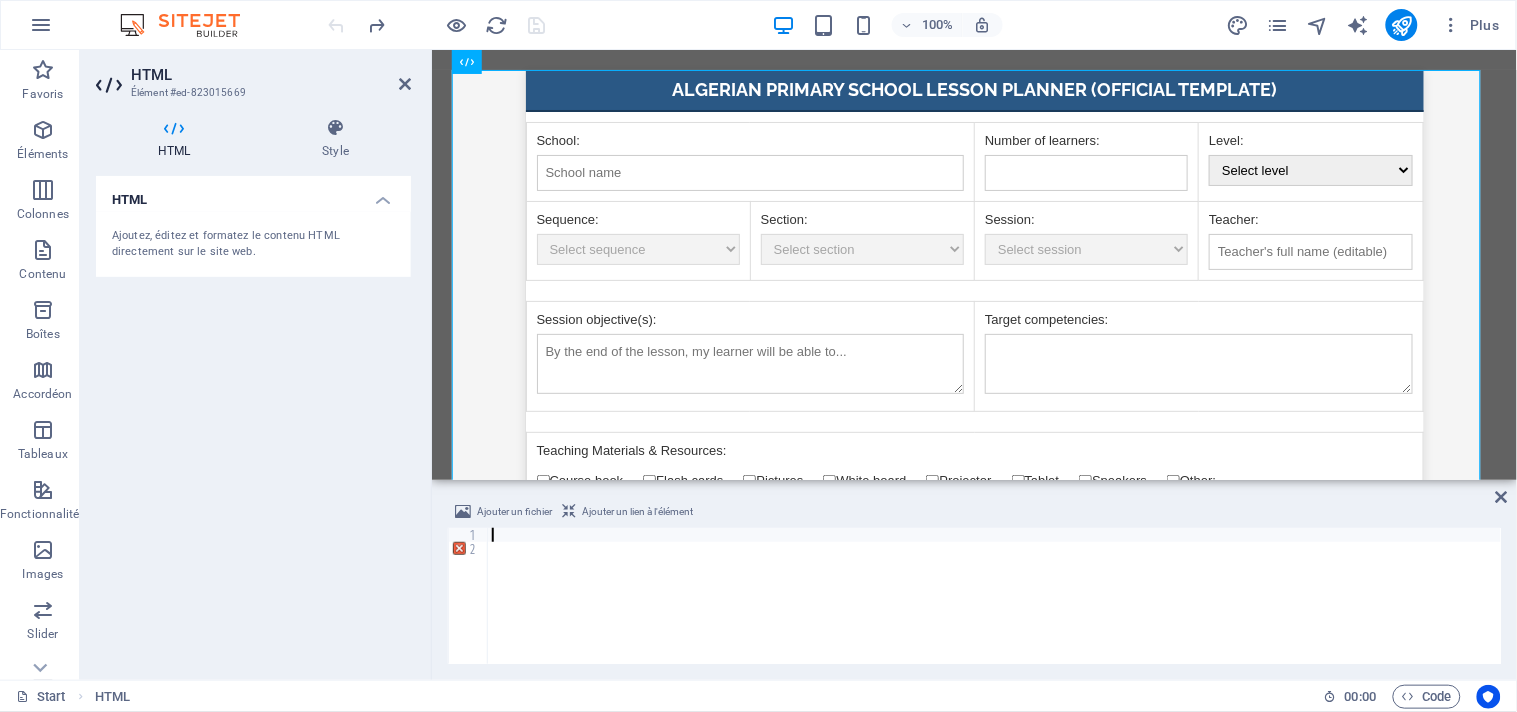 click at bounding box center [995, 610] 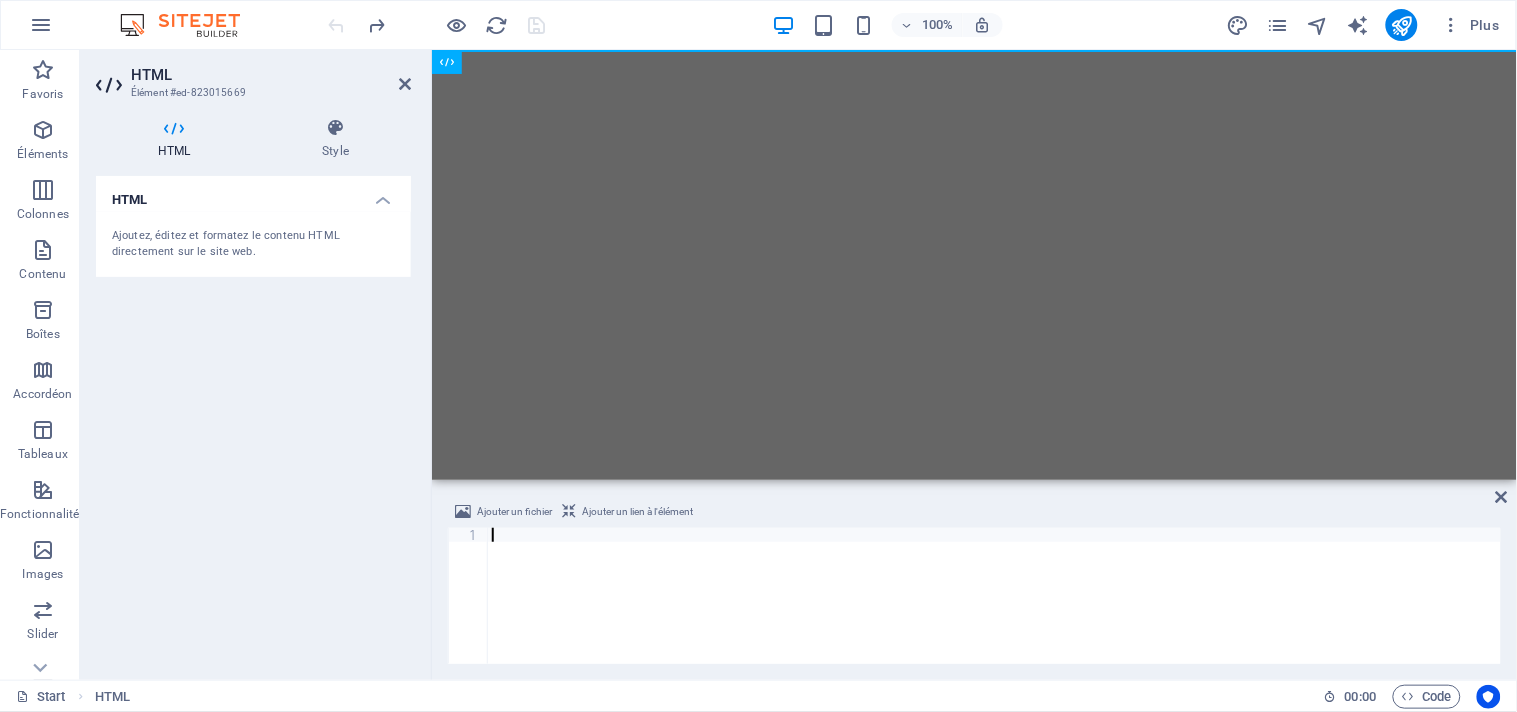 scroll, scrollTop: 11945, scrollLeft: 0, axis: vertical 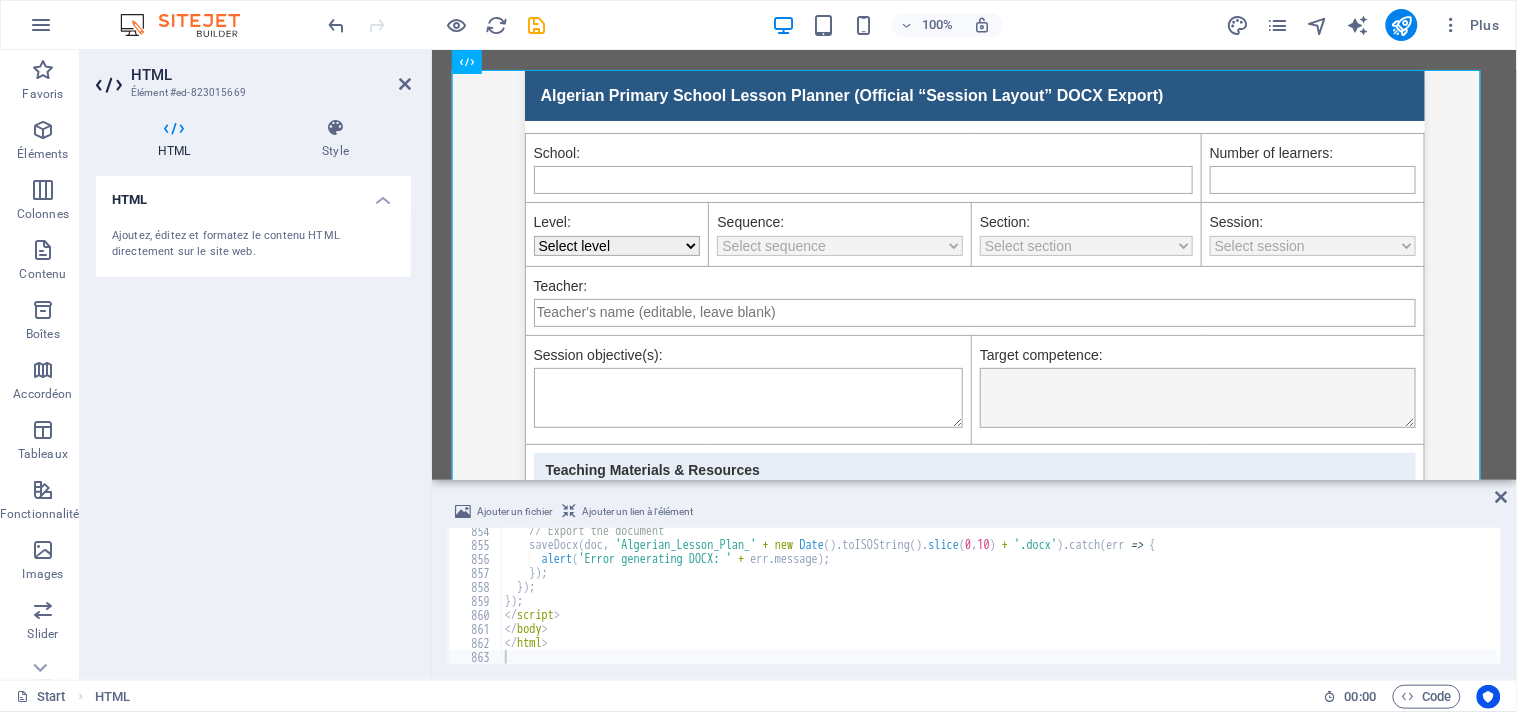 click on "HTML Ajoutez, éditez et formatez le contenu HTML directement sur le site web." at bounding box center (253, 420) 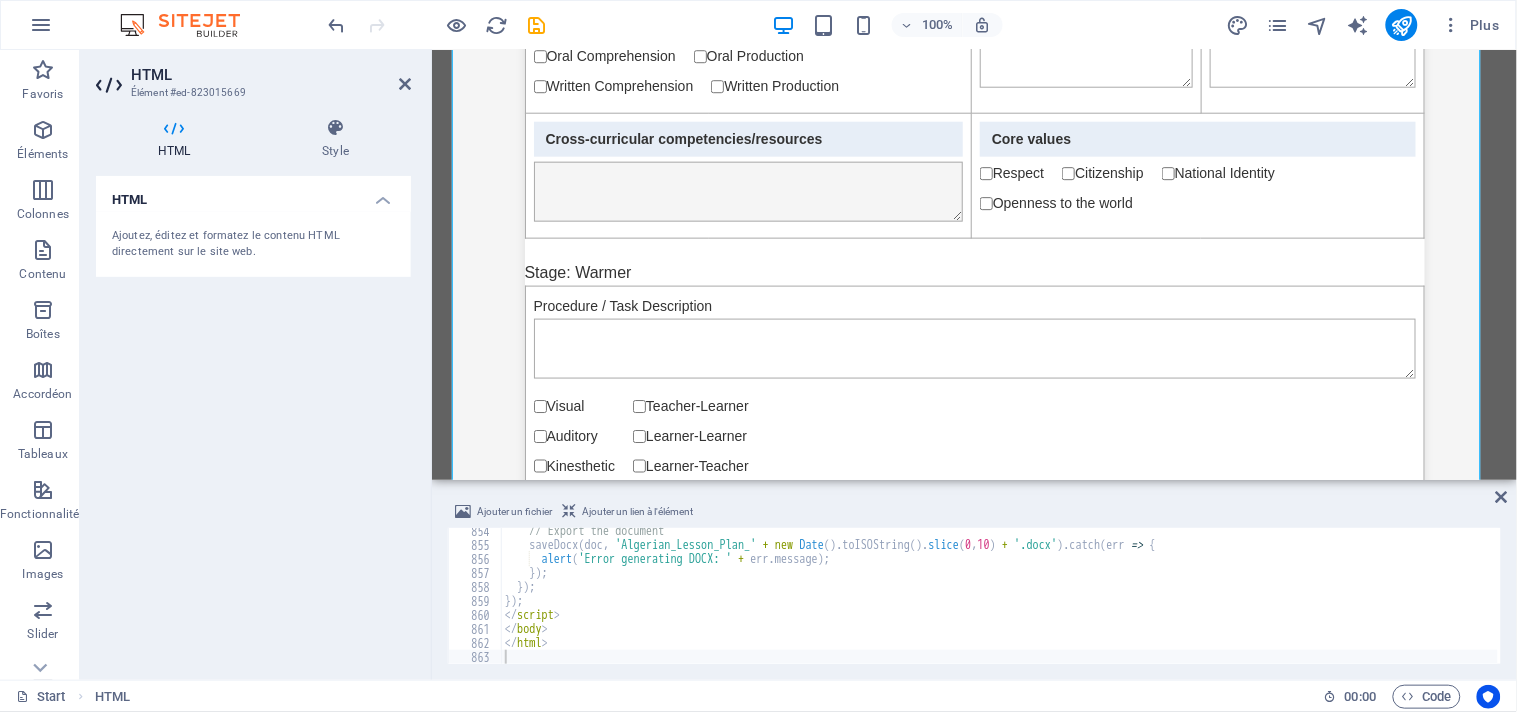 scroll, scrollTop: 545, scrollLeft: 0, axis: vertical 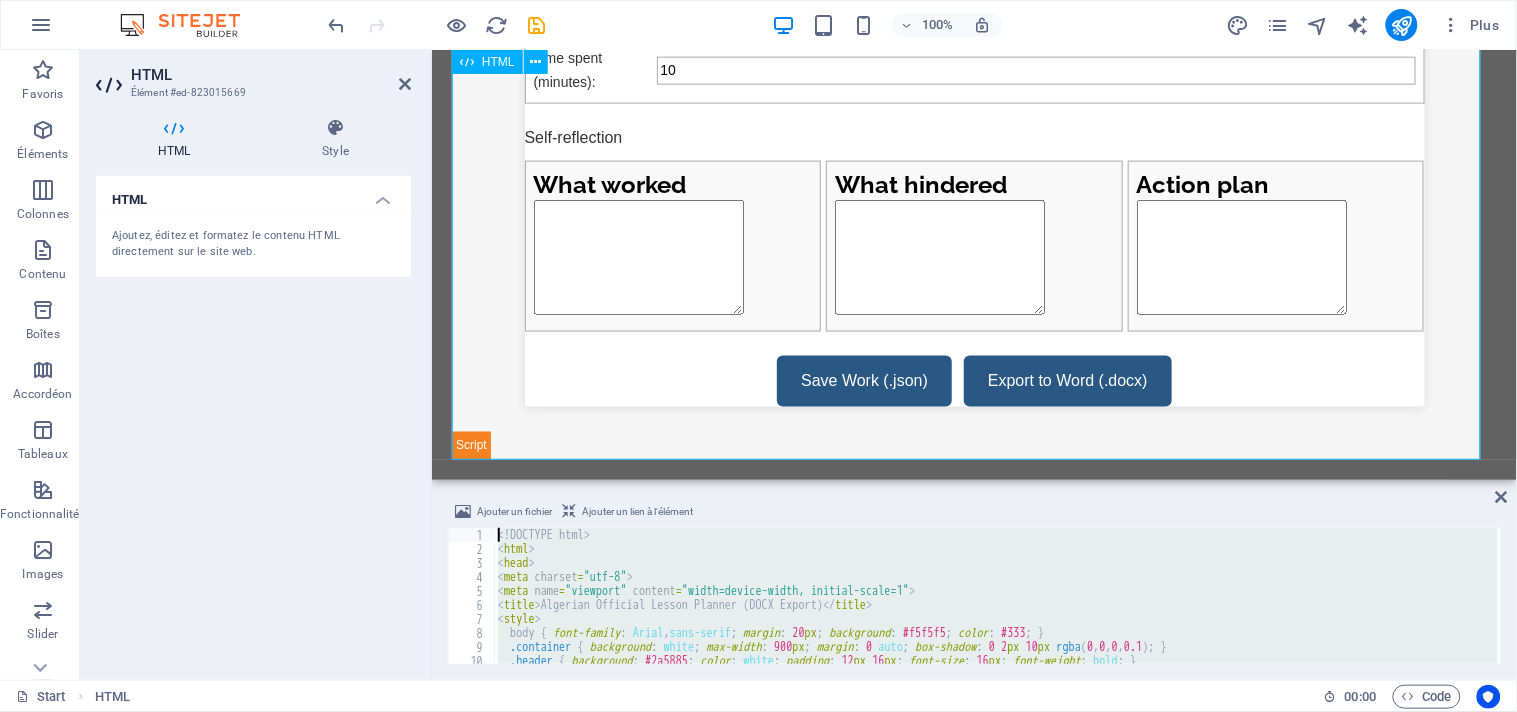 drag, startPoint x: 1008, startPoint y: 701, endPoint x: 514, endPoint y: 124, distance: 759.5821 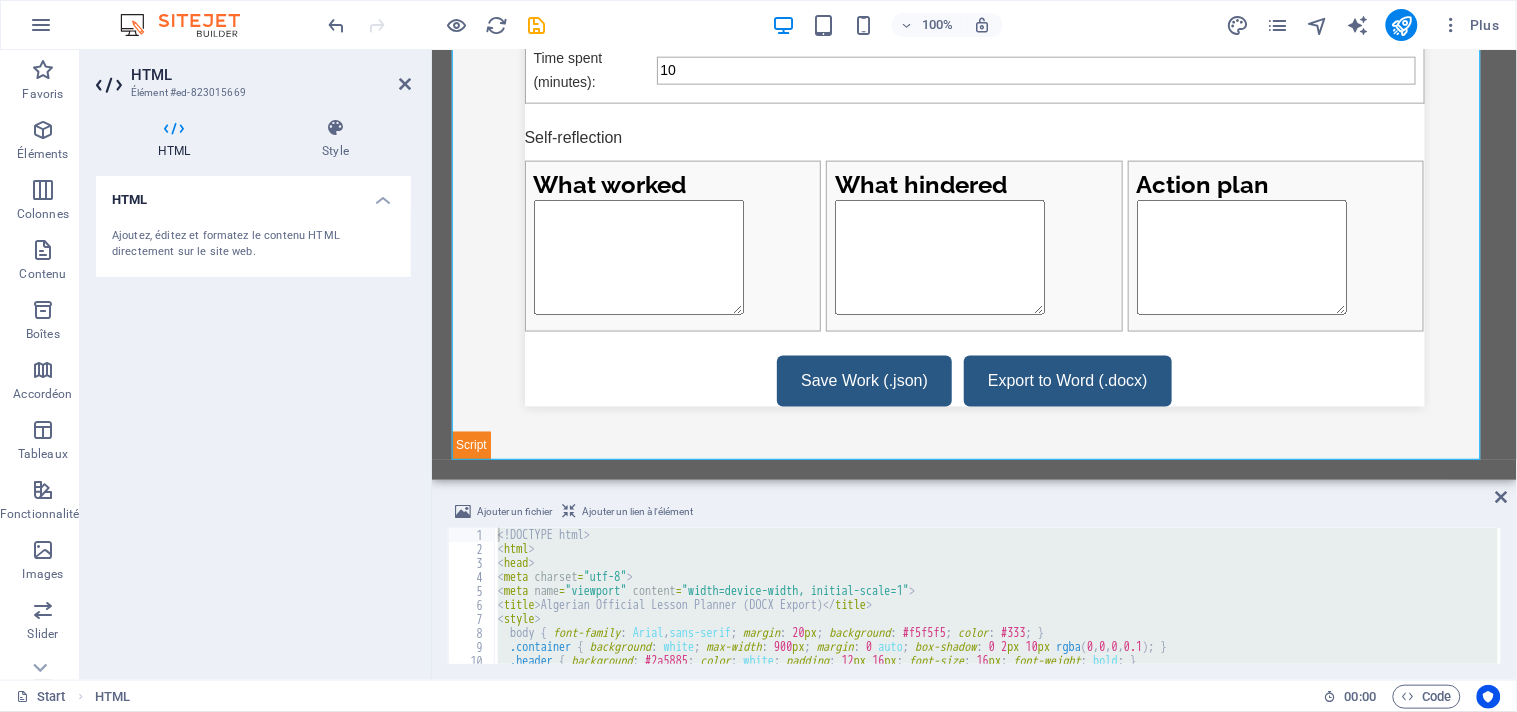 type on "<!DOCTYPE html>
<html>" 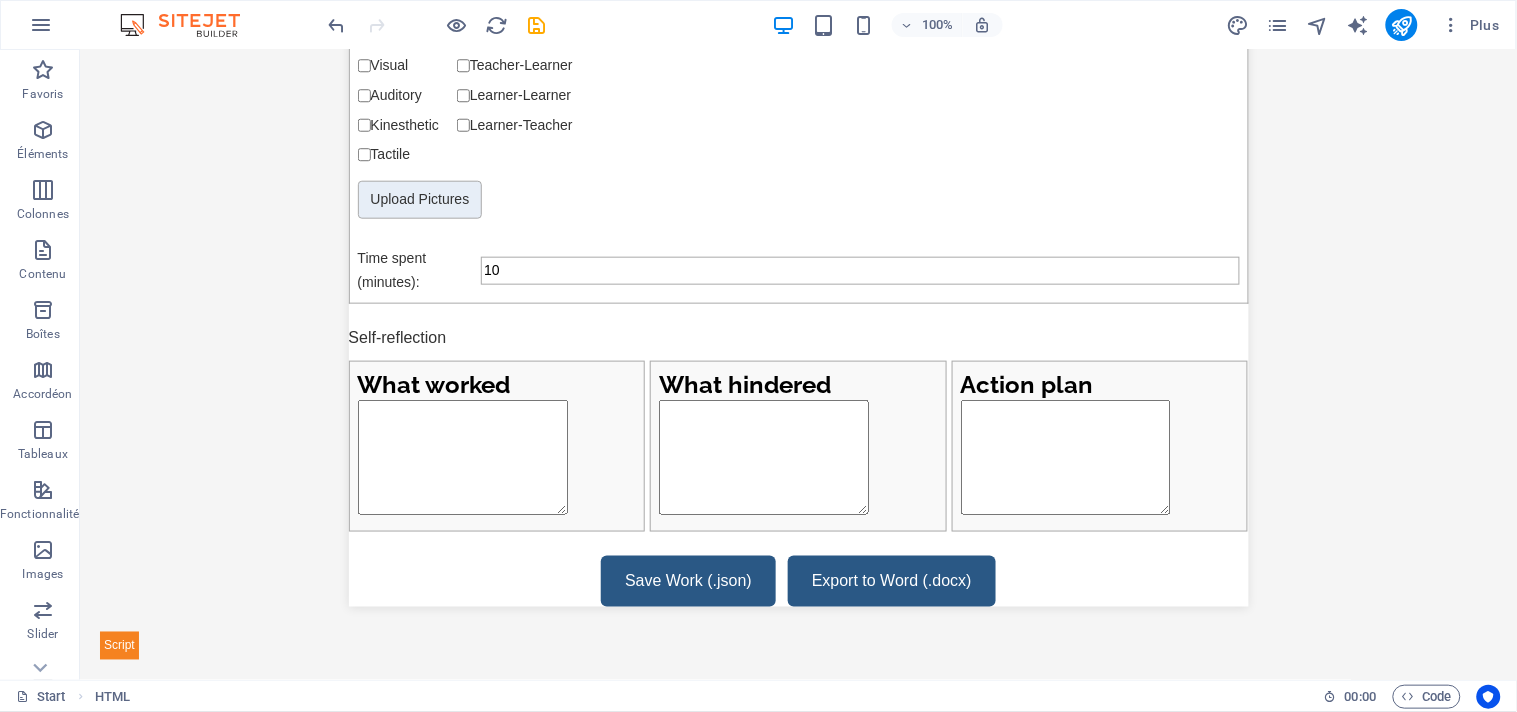 scroll, scrollTop: 0, scrollLeft: 0, axis: both 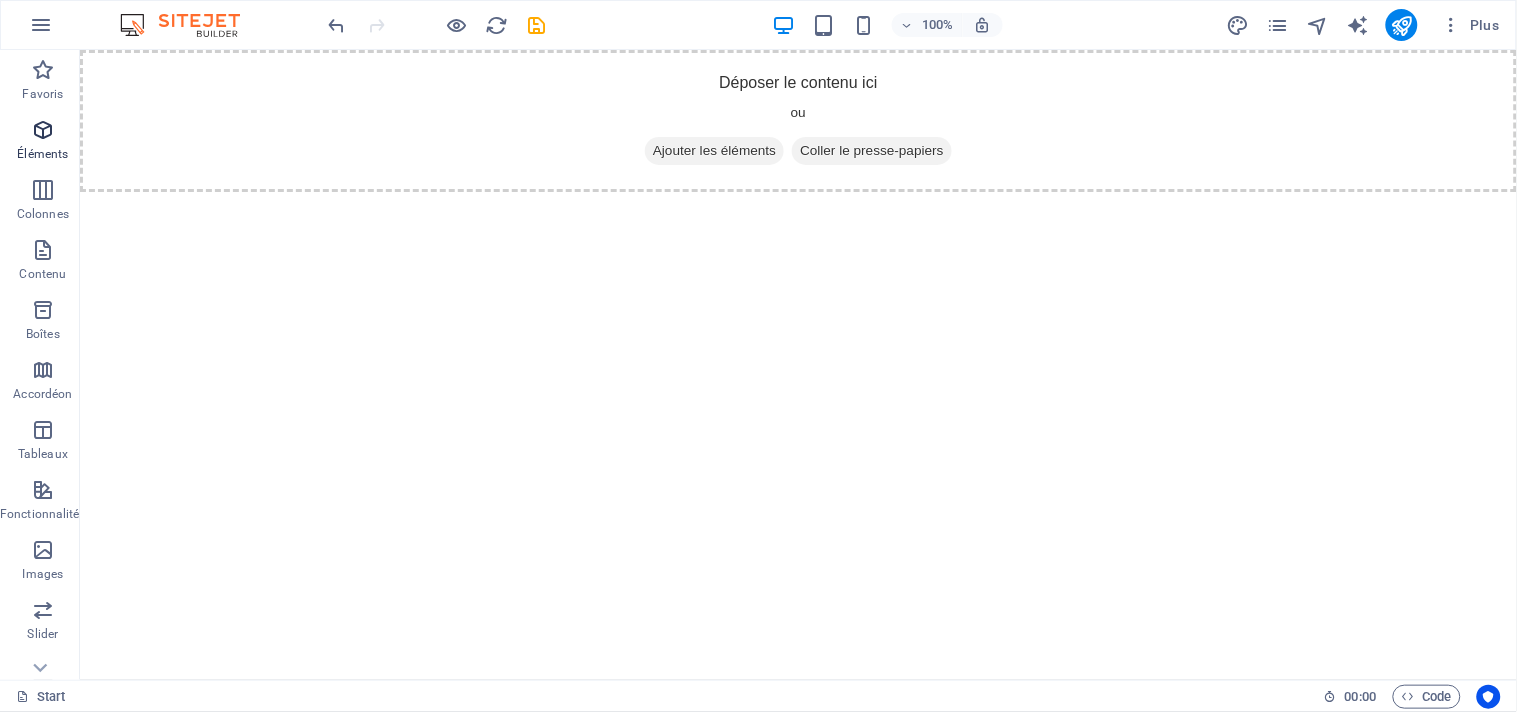 click at bounding box center (43, 130) 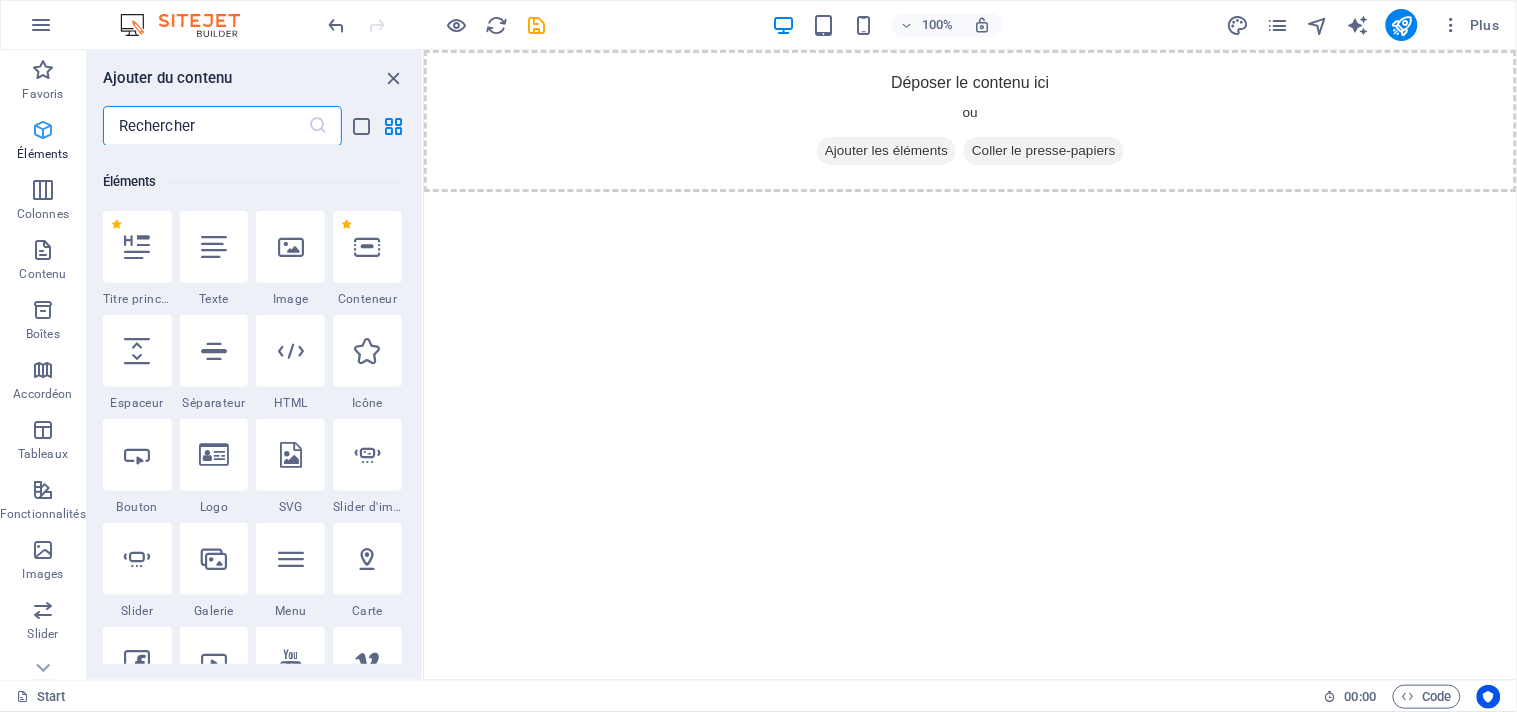 scroll, scrollTop: 213, scrollLeft: 0, axis: vertical 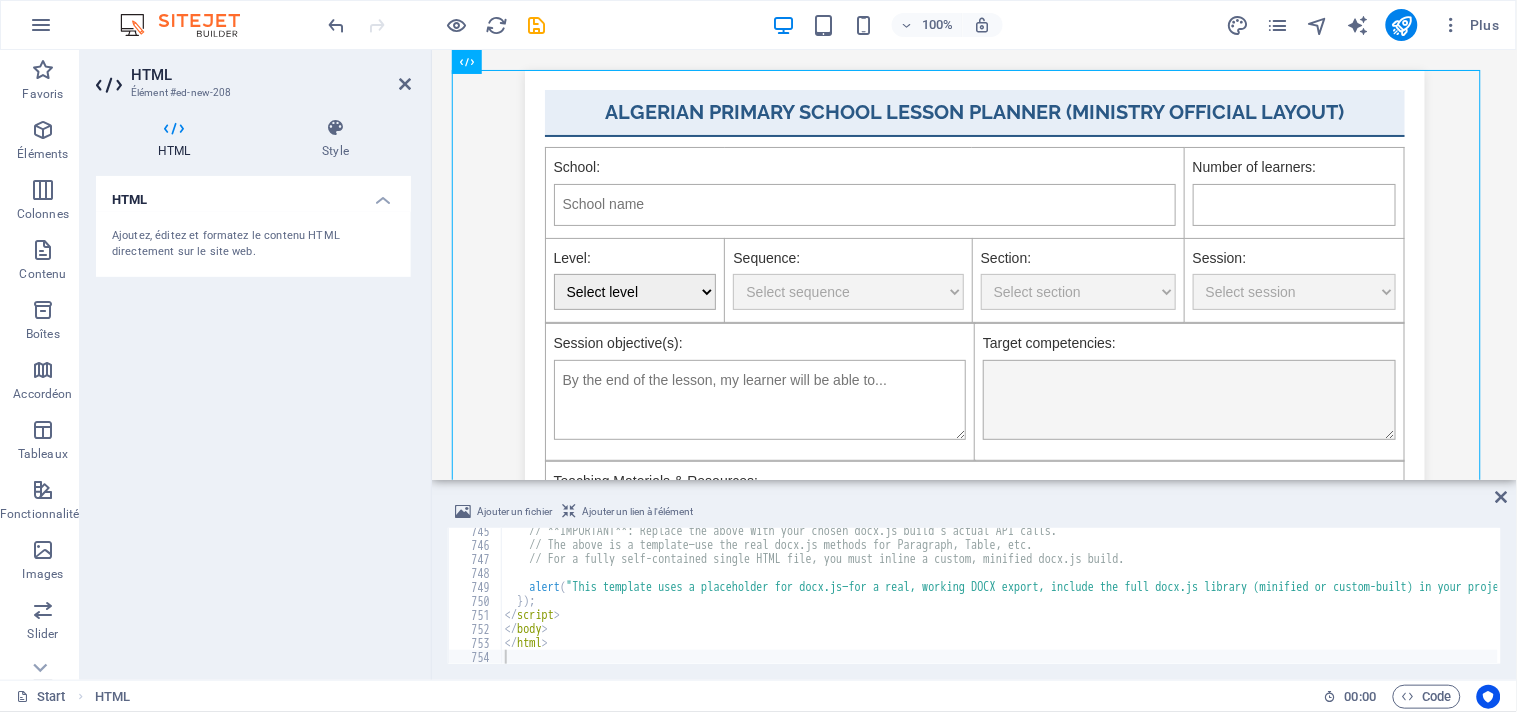click on "HTML Ajoutez, éditez et formatez le contenu HTML directement sur le site web." at bounding box center (253, 420) 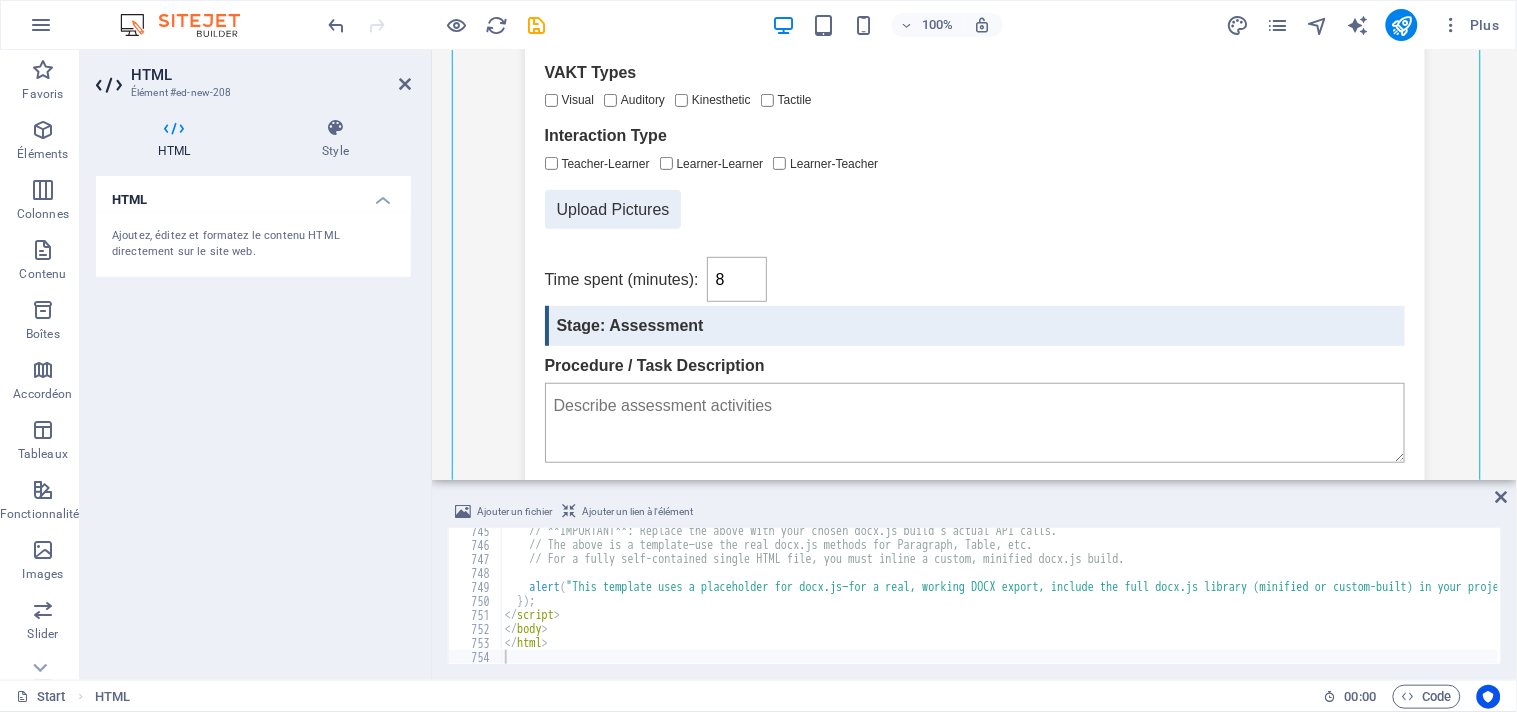 scroll, scrollTop: 2140, scrollLeft: 0, axis: vertical 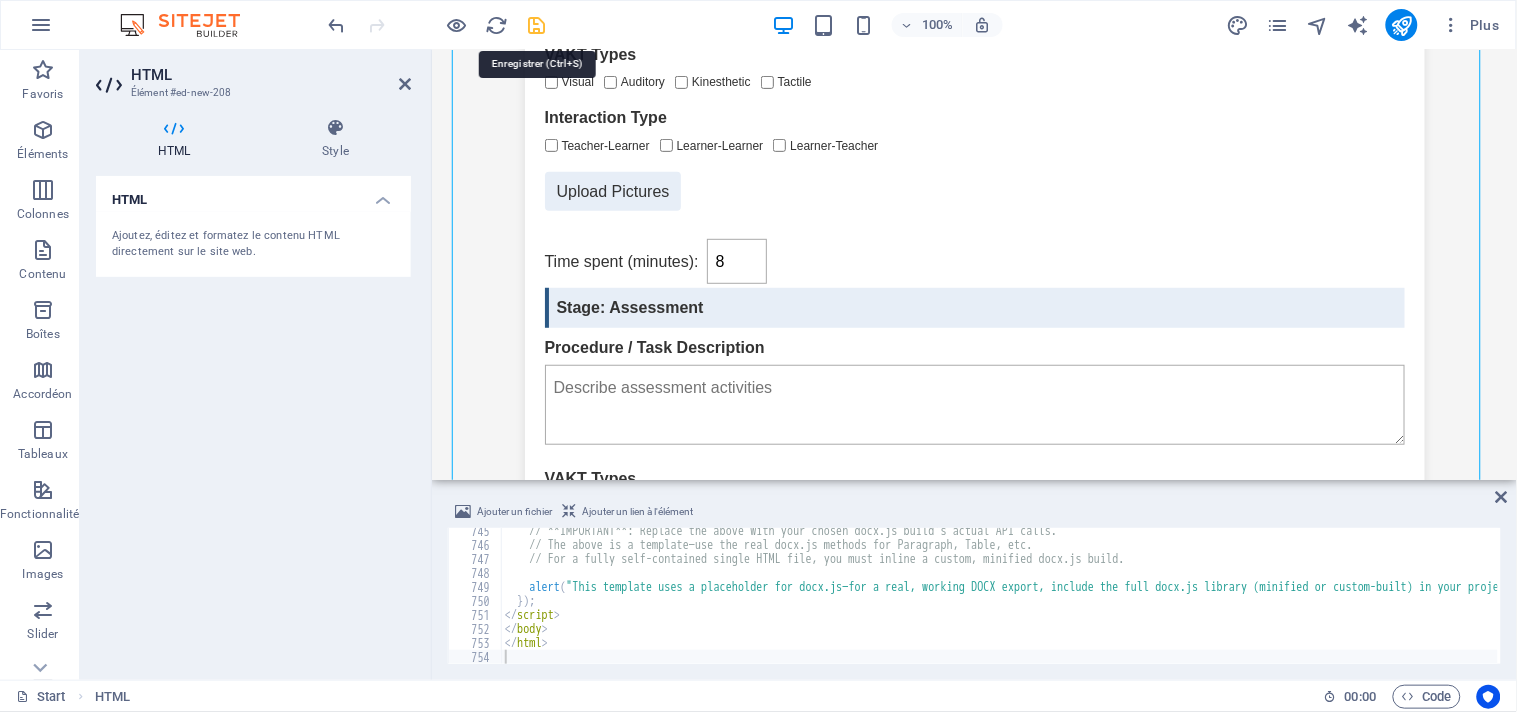 click at bounding box center [537, 25] 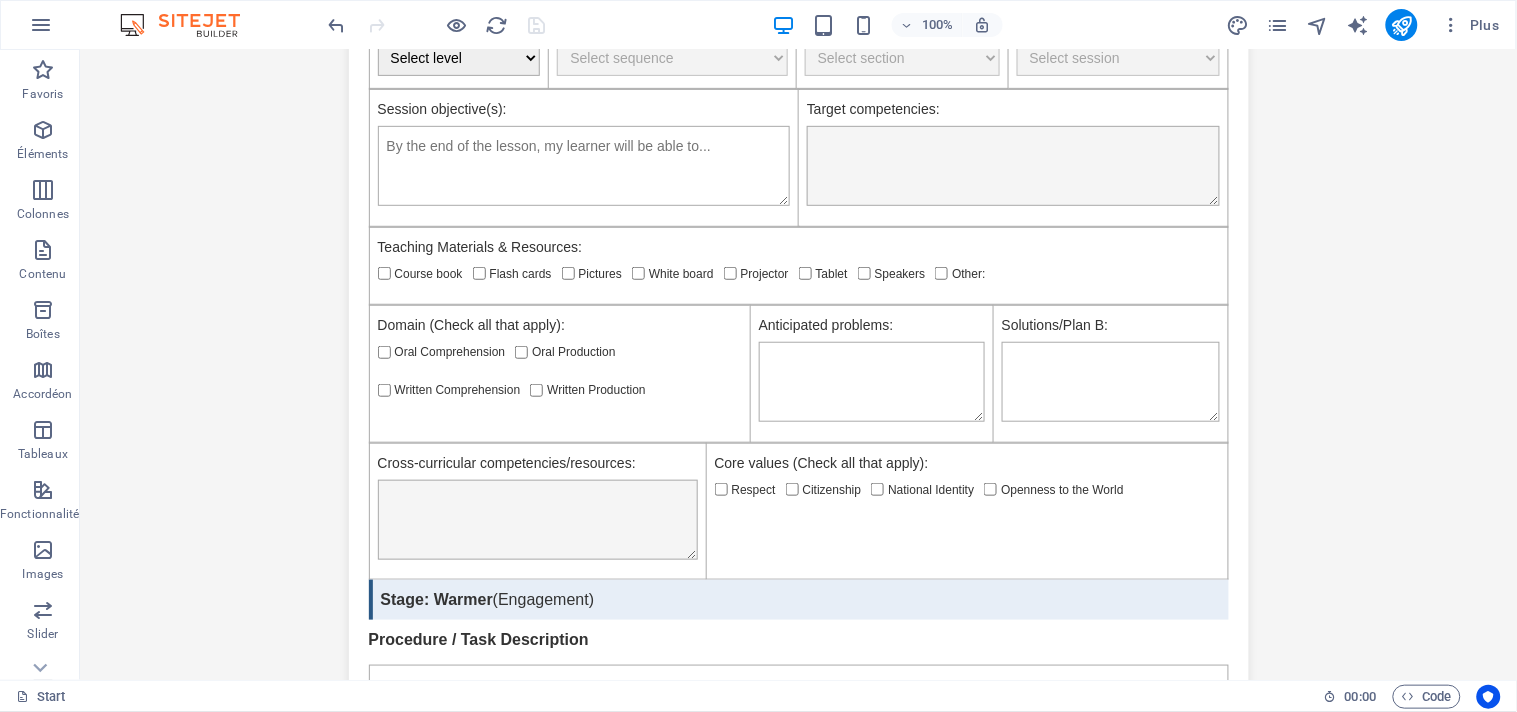 scroll, scrollTop: 0, scrollLeft: 0, axis: both 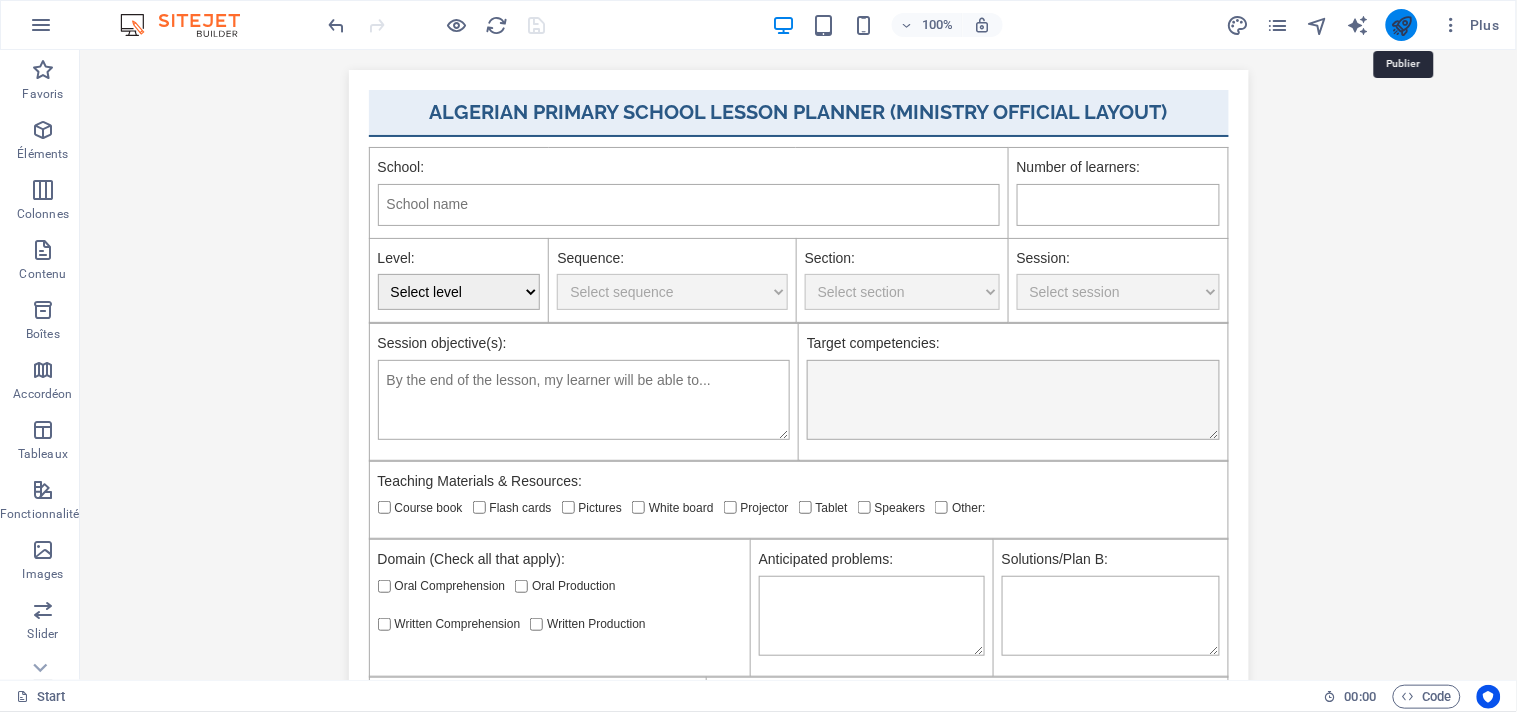 click at bounding box center [1401, 25] 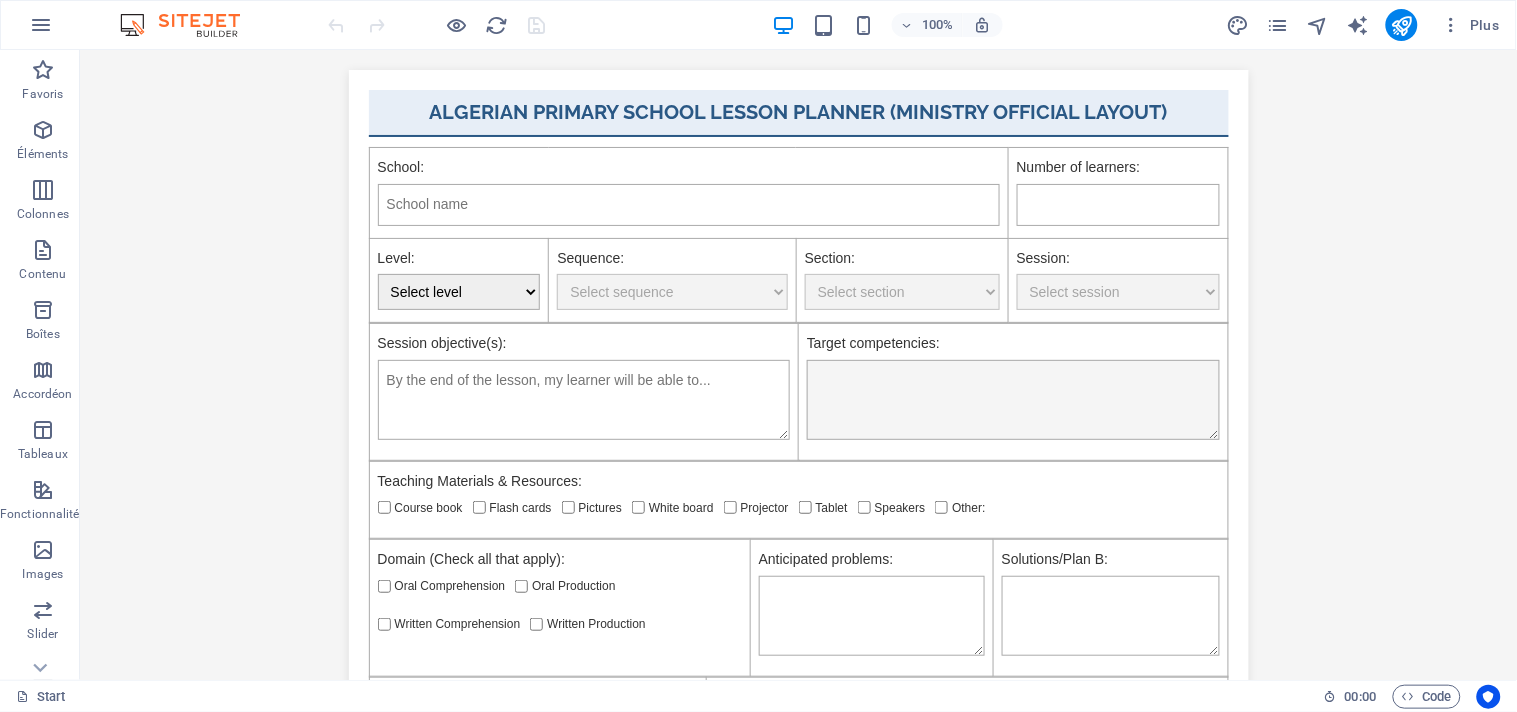 scroll, scrollTop: 0, scrollLeft: 0, axis: both 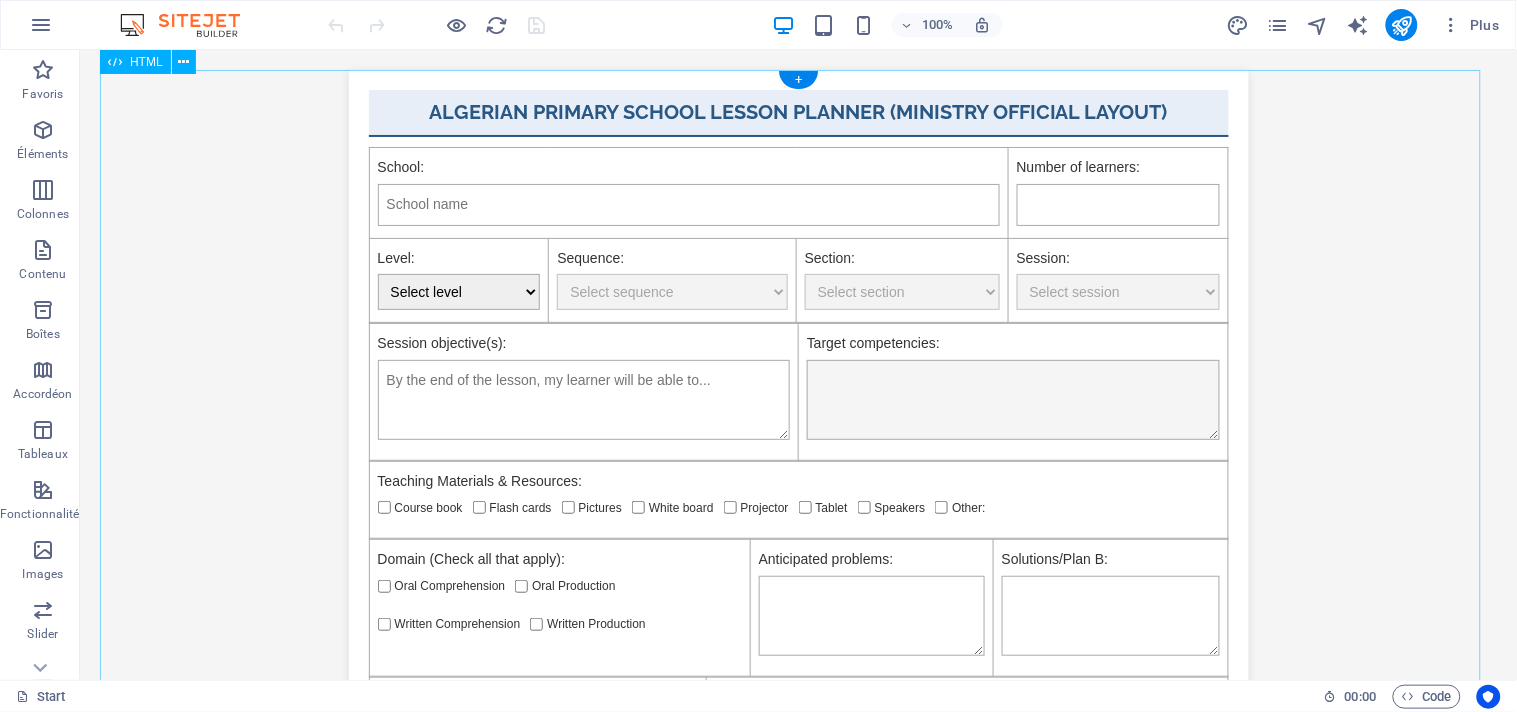 click on "Algerian Official Primary School Lesson Planner
Algerian Primary School Lesson Planner (Ministry Official Layout)
School:
Number of learners:
Level:  Select level 3 4 5
Sequence:  Select sequence
Section:  Select section
Session:  Select session
Session objective(s):
Target competencies:
Teaching Materials & Resources:
Course book
Flash cards
Pictures
White board
Projector
Tablet
Speakers
Other:
Domain (Check all that apply):
Oral Comprehension
Oral Production
Written Comprehension
Written Production
Anticipated problems:" at bounding box center (797, 1639) 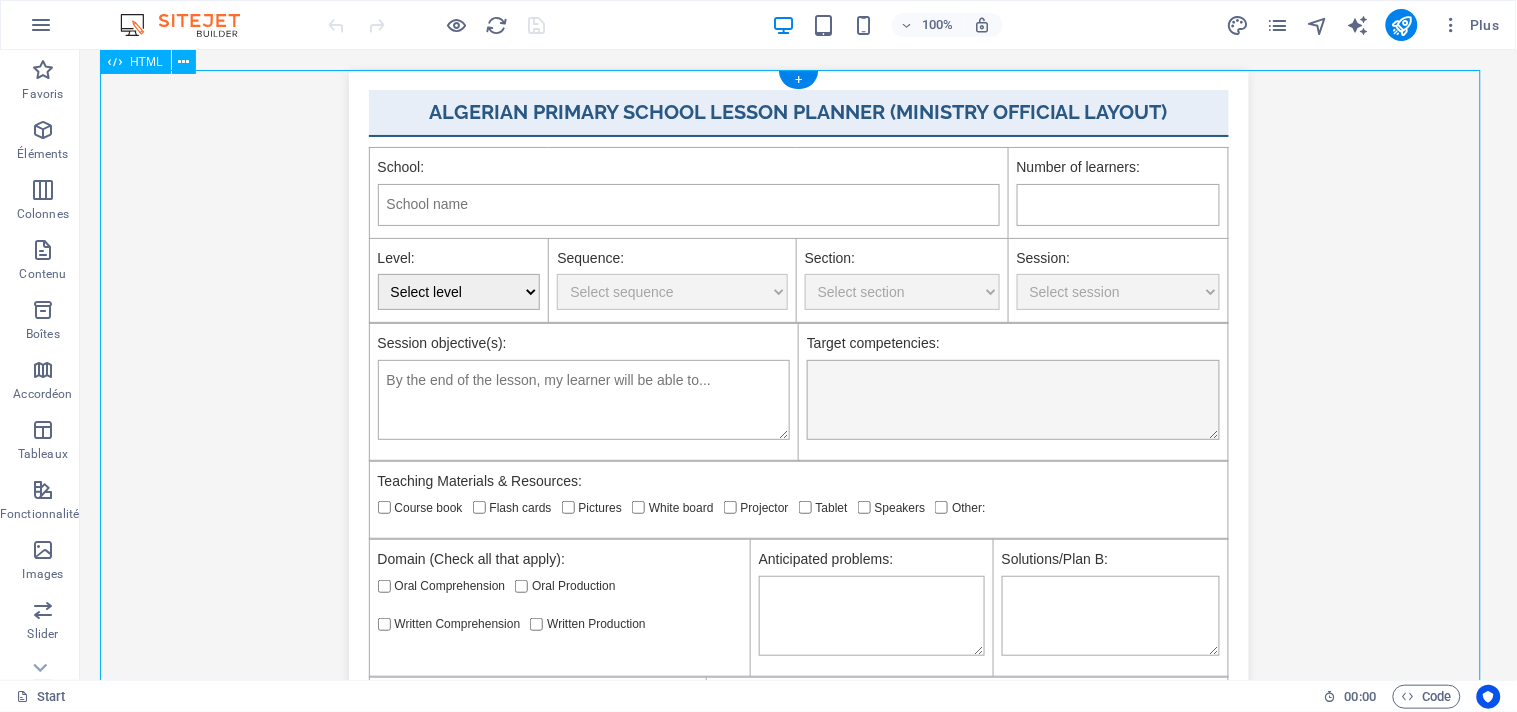 click on "Algerian Official Primary School Lesson Planner
Algerian Primary School Lesson Planner (Ministry Official Layout)
School:
Number of learners:
Level:  Select level 3 4 5
Sequence:  Select sequence
Section:  Select section
Session:  Select session
Session objective(s):
Target competencies:
Teaching Materials & Resources:
Course book
Flash cards
Pictures
White board
Projector
Tablet
Speakers
Other:
Domain (Check all that apply):
Oral Comprehension
Oral Production
Written Comprehension
Written Production
Anticipated problems:" at bounding box center (797, 1639) 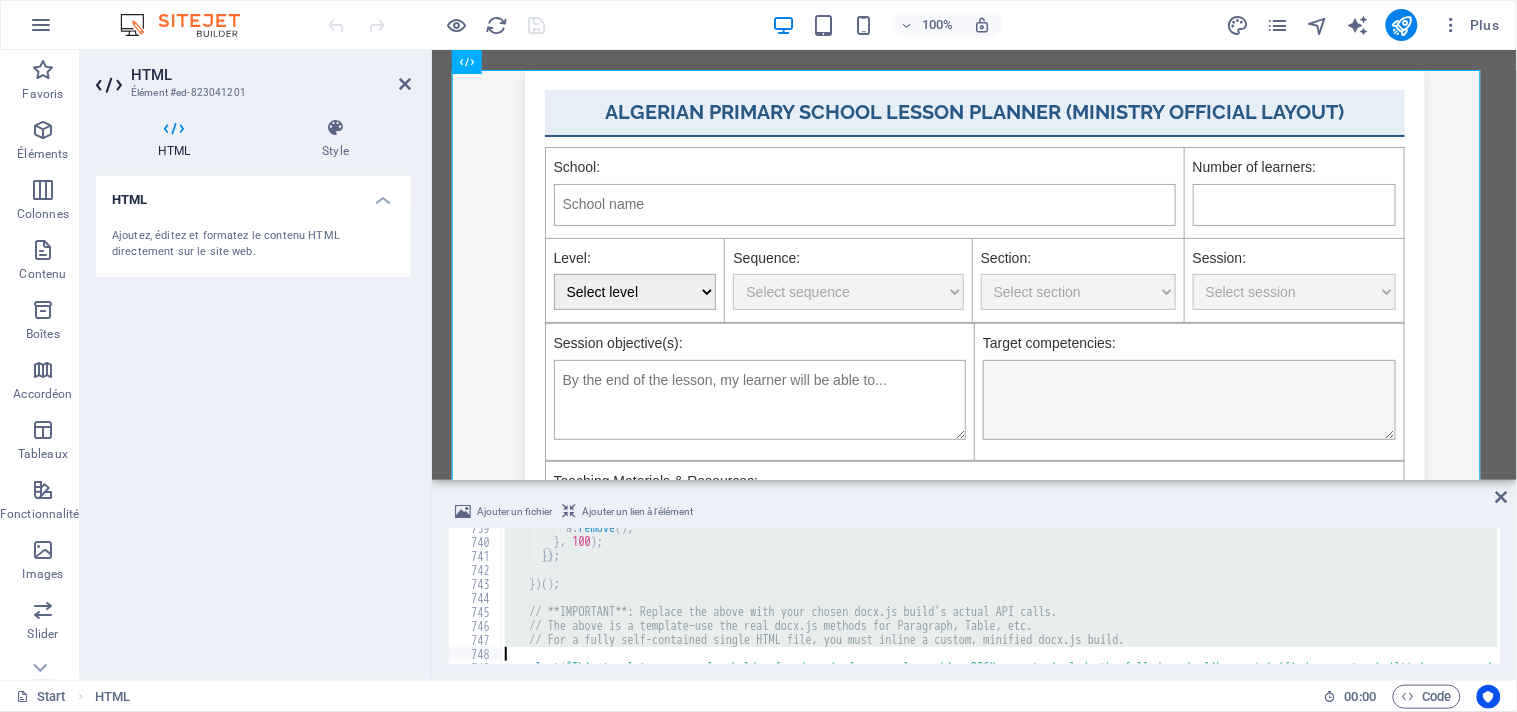 scroll, scrollTop: 10422, scrollLeft: 0, axis: vertical 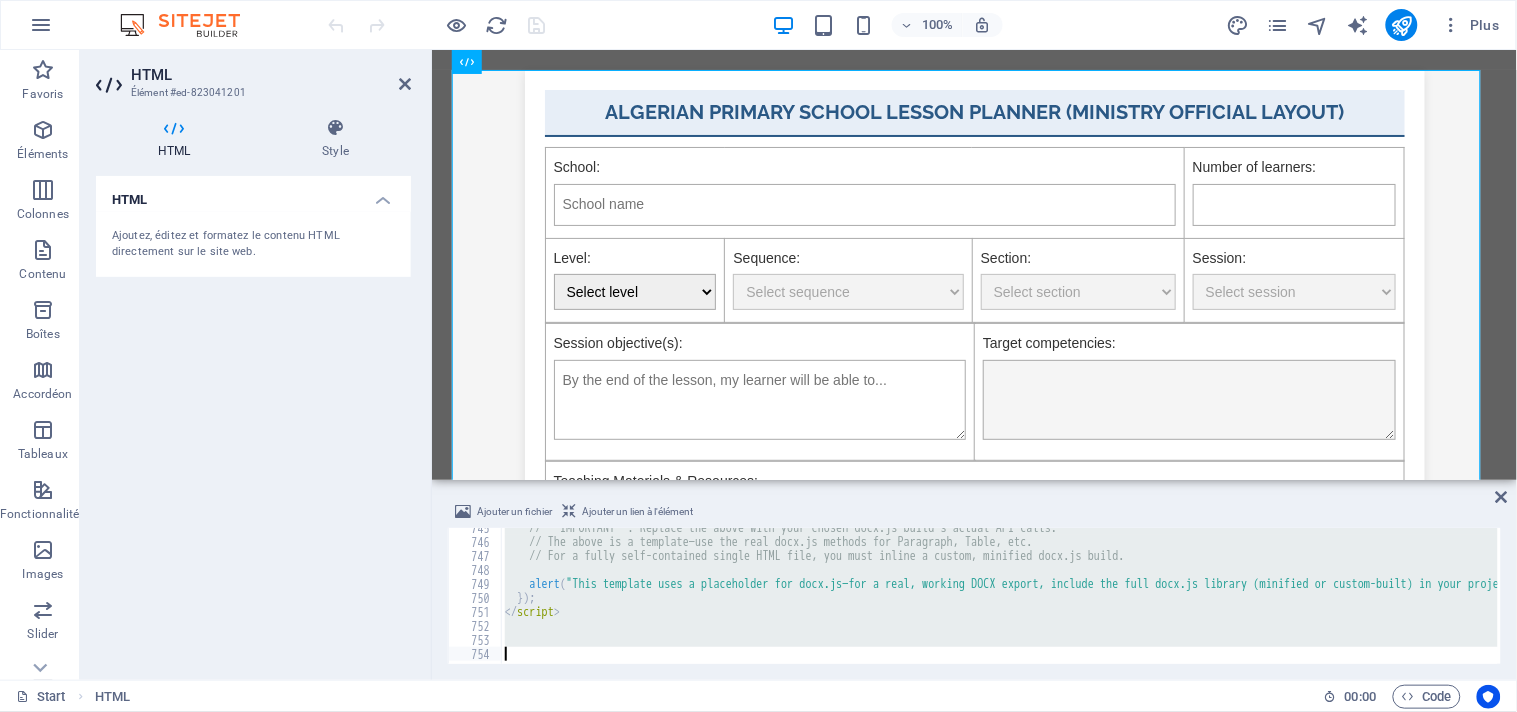 drag, startPoint x: 521, startPoint y: 533, endPoint x: 557, endPoint y: 755, distance: 224.89998 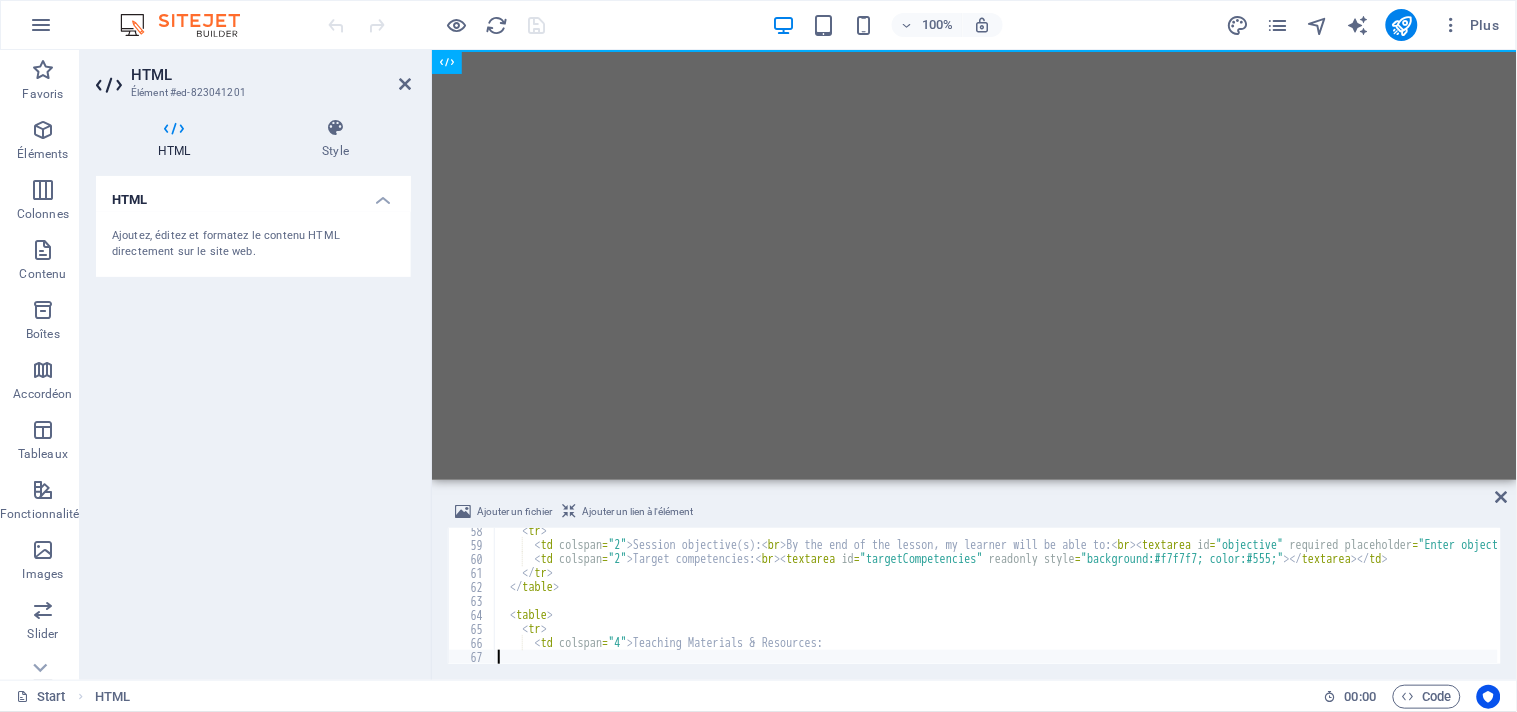 scroll, scrollTop: 802, scrollLeft: 0, axis: vertical 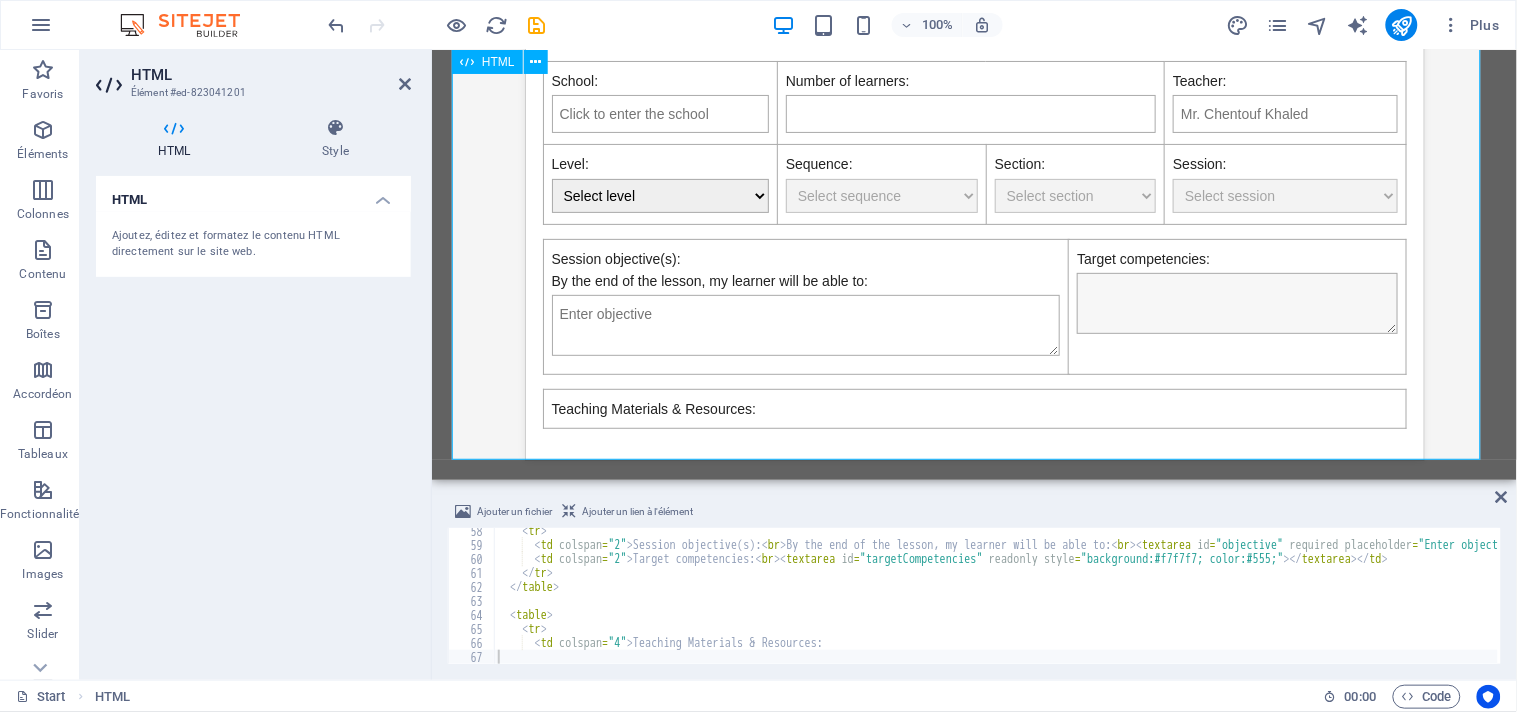 drag, startPoint x: 1353, startPoint y: 121, endPoint x: 1225, endPoint y: 113, distance: 128.24976 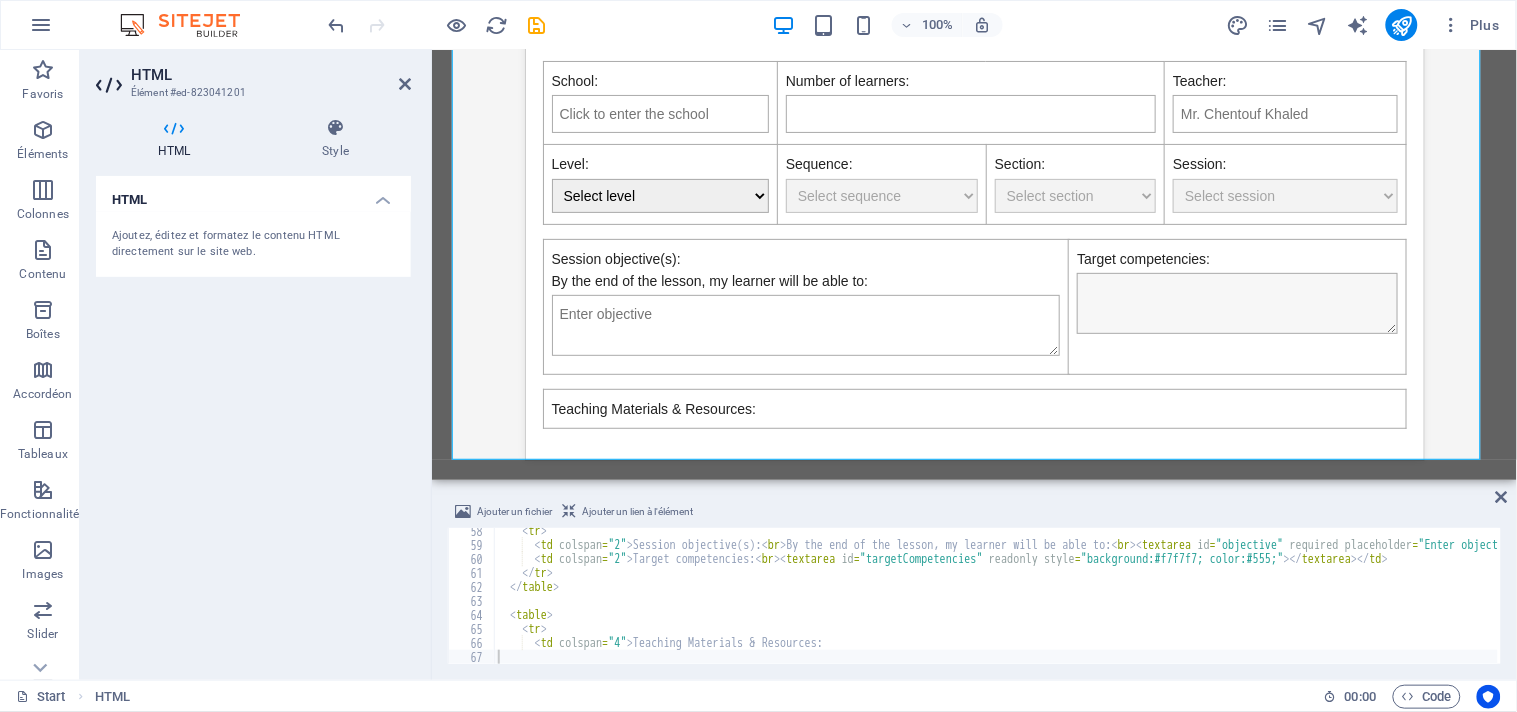 type on "<td colspan="4">Teaching Materials & Resources:" 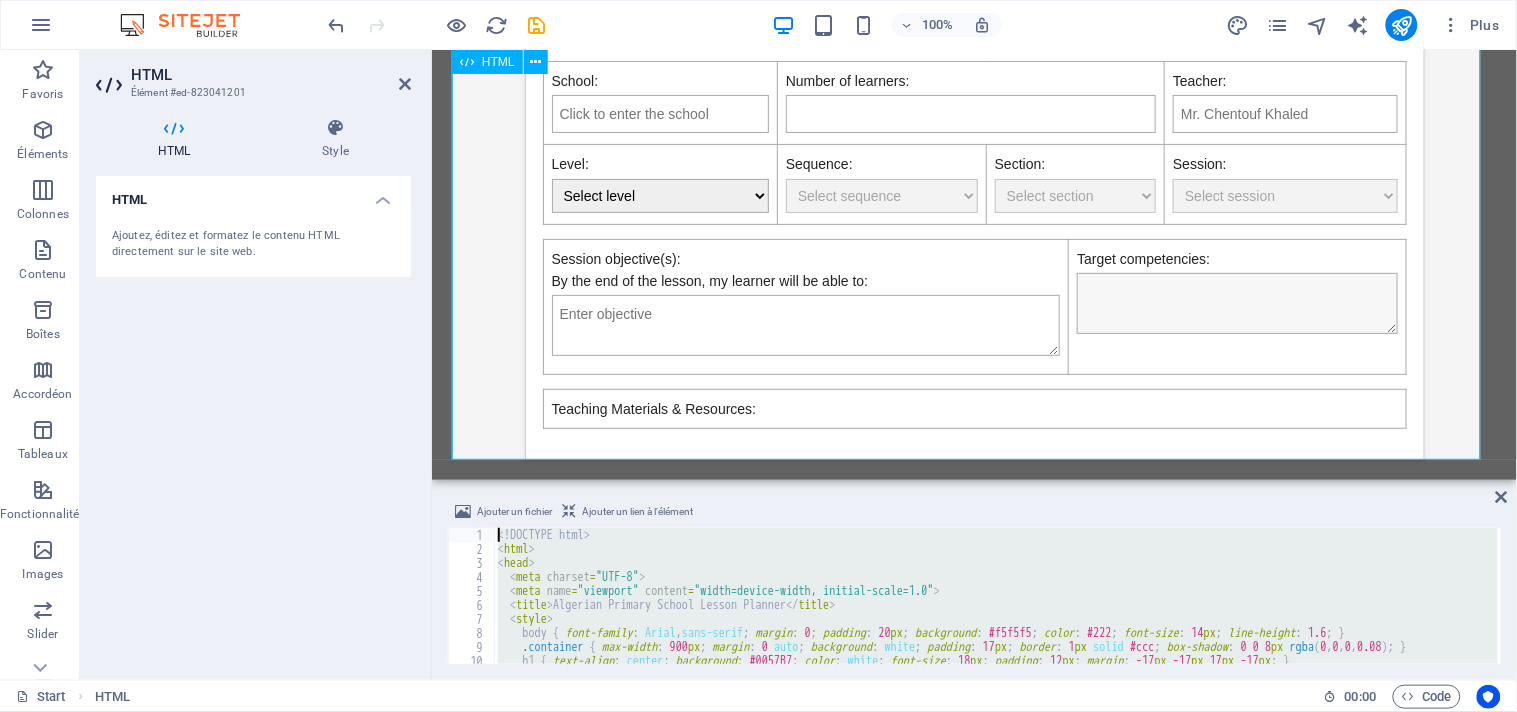 scroll, scrollTop: 0, scrollLeft: 0, axis: both 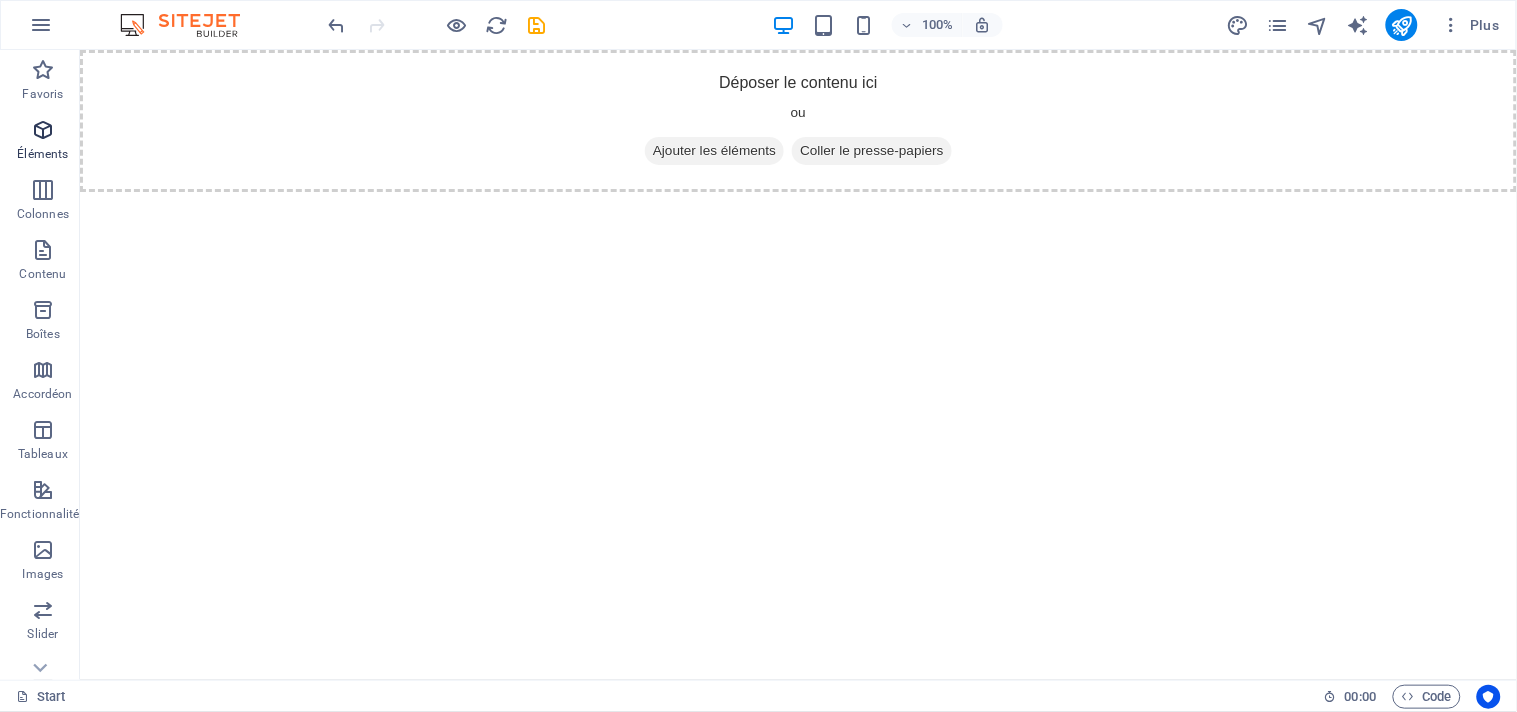 click at bounding box center (43, 130) 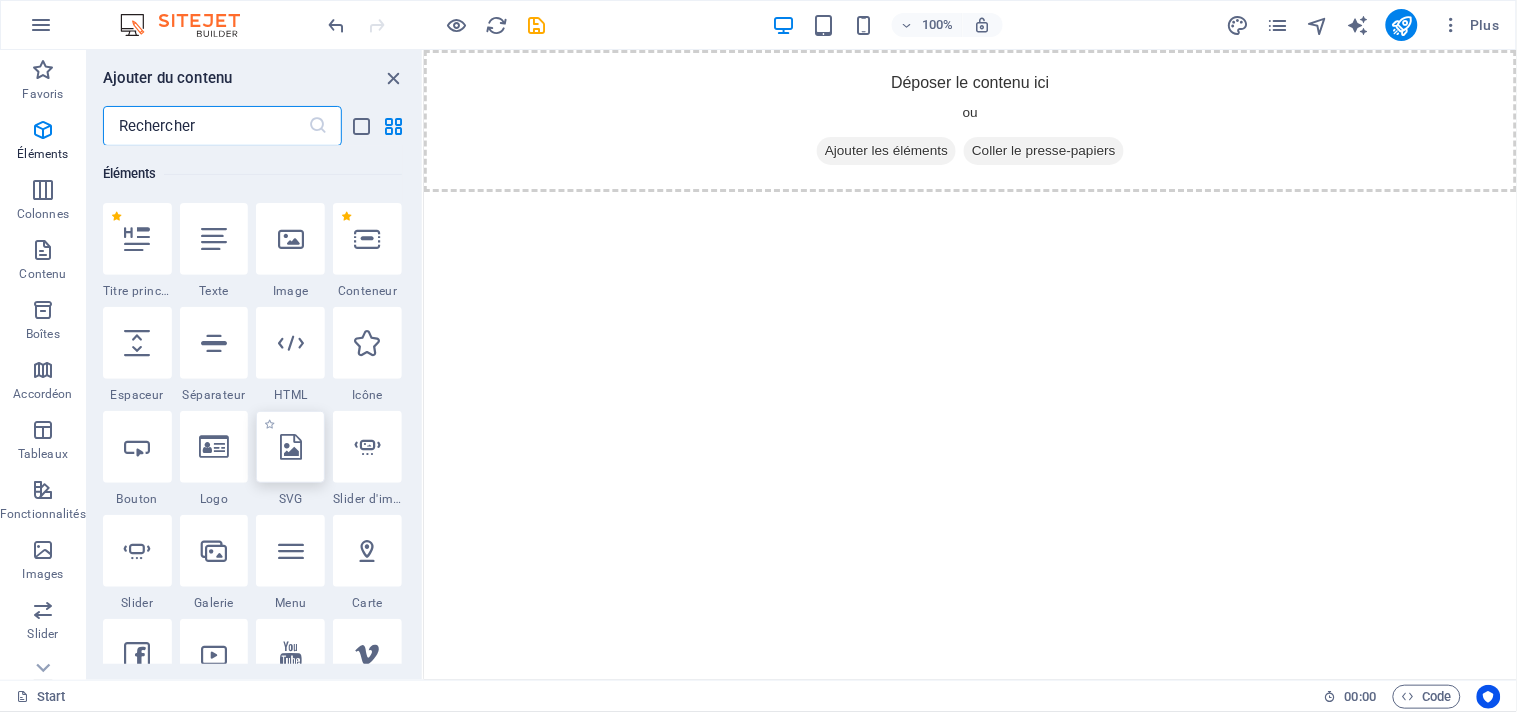 scroll, scrollTop: 213, scrollLeft: 0, axis: vertical 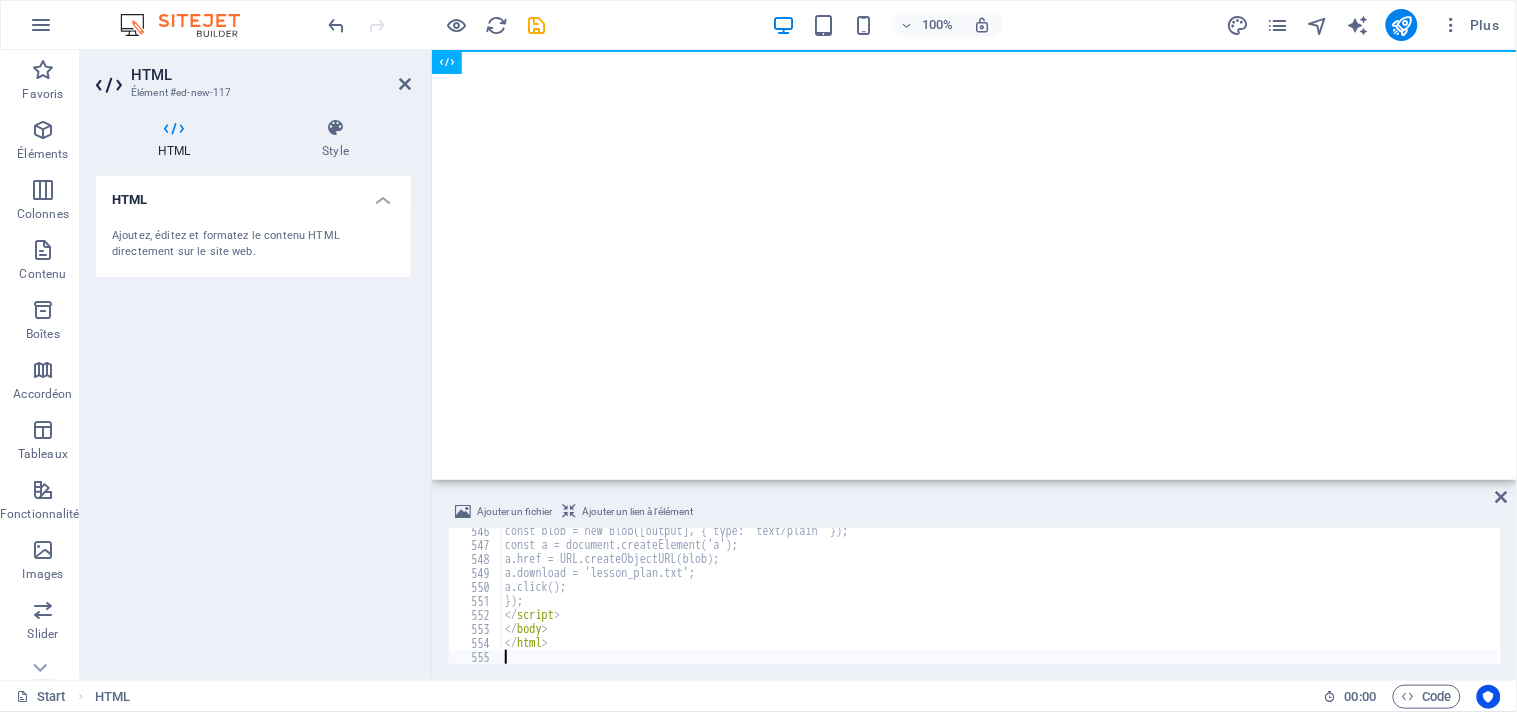 select 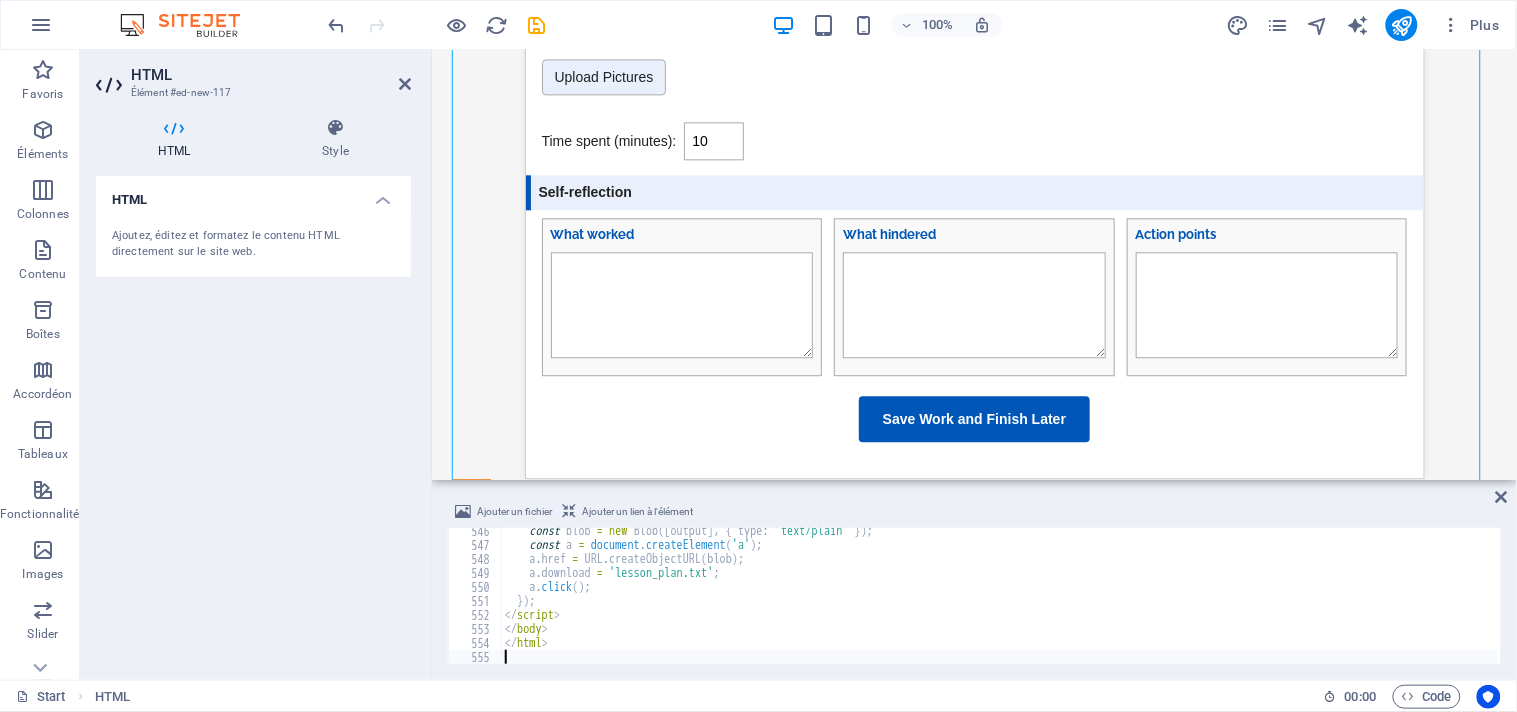 scroll, scrollTop: 3208, scrollLeft: 0, axis: vertical 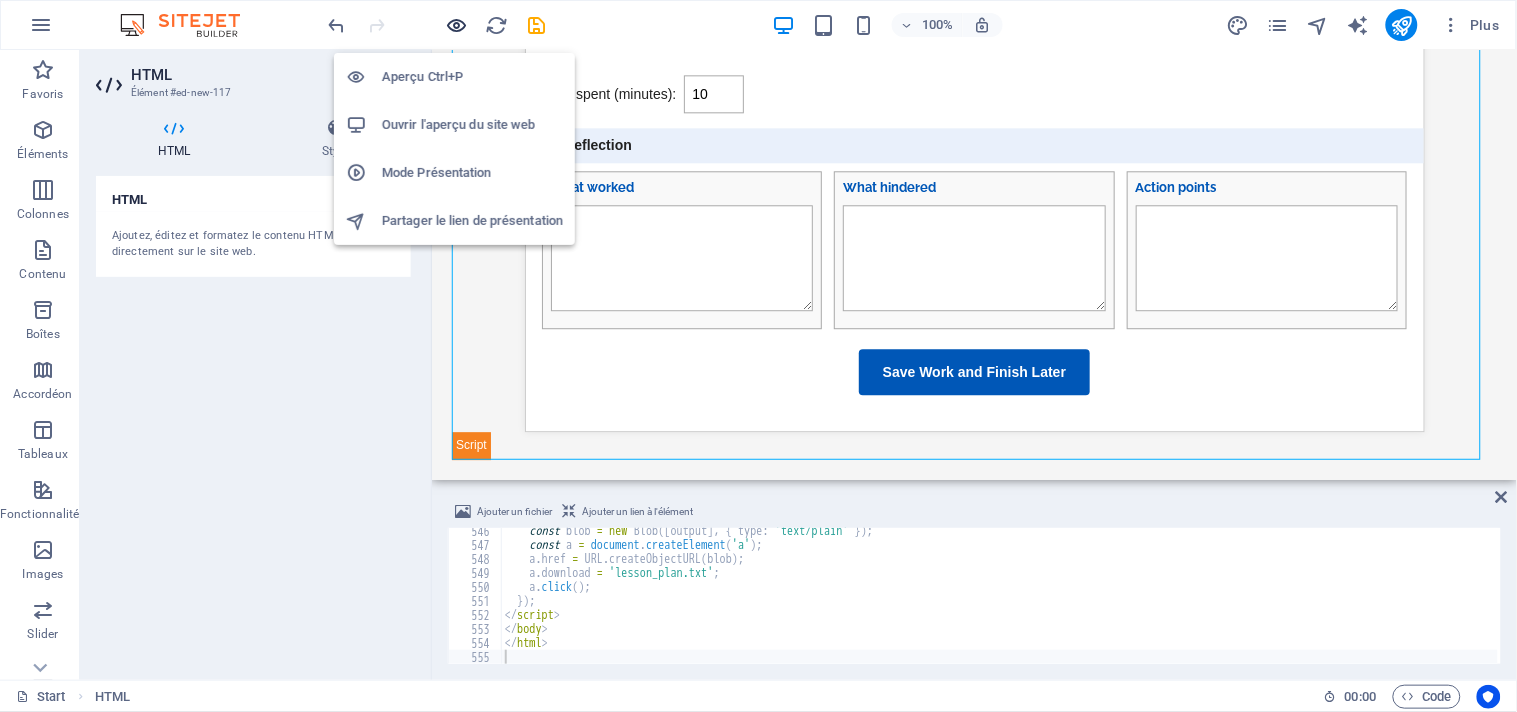 click at bounding box center (457, 25) 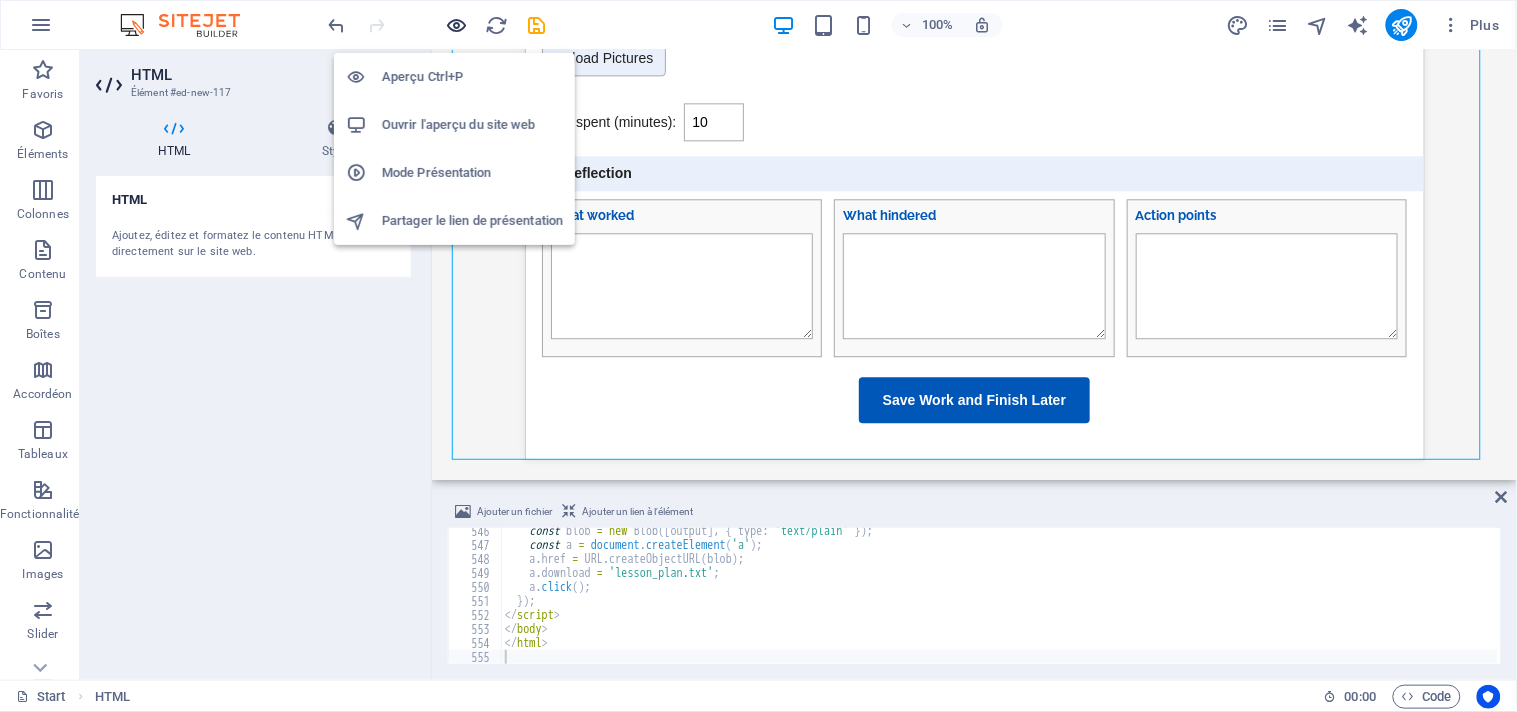 scroll, scrollTop: 2982, scrollLeft: 0, axis: vertical 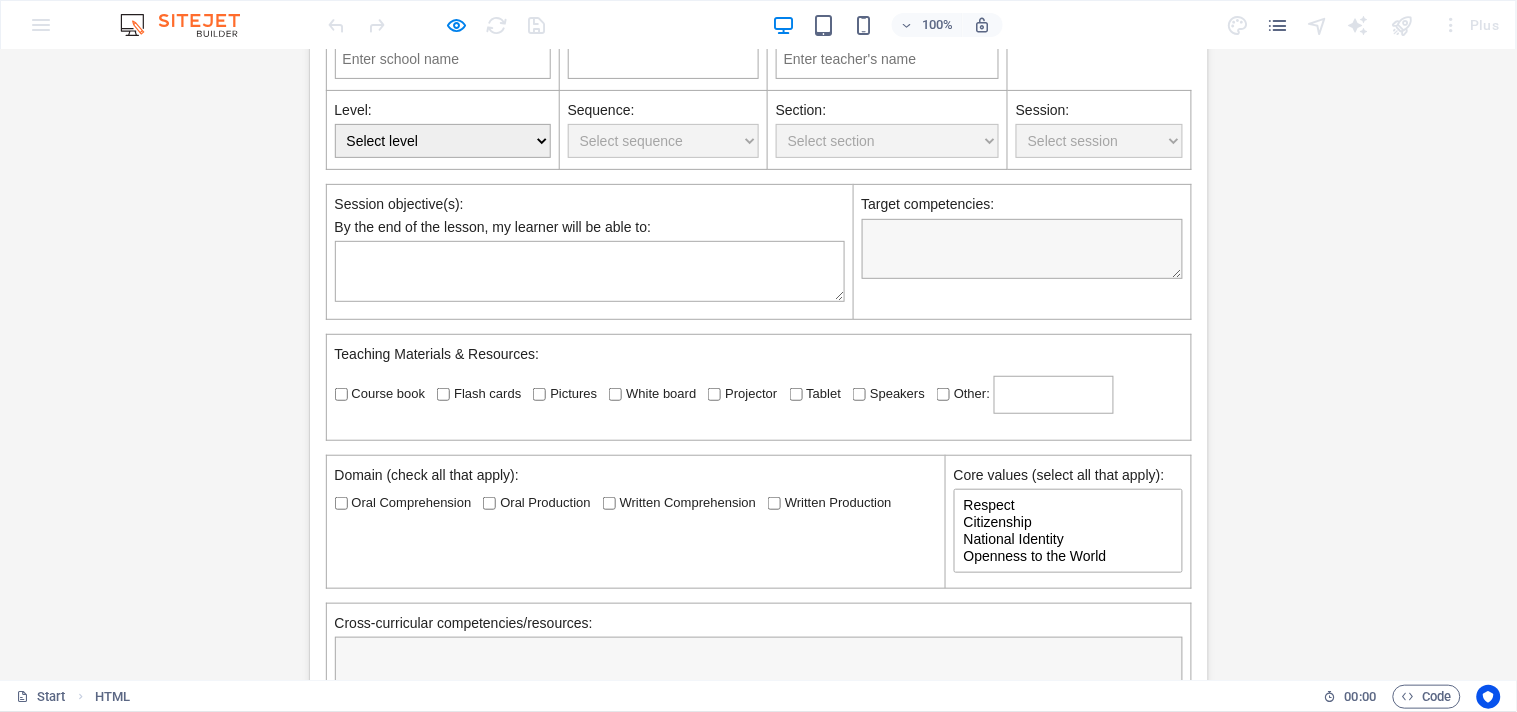 click on "Respect" at bounding box center [1068, 504] 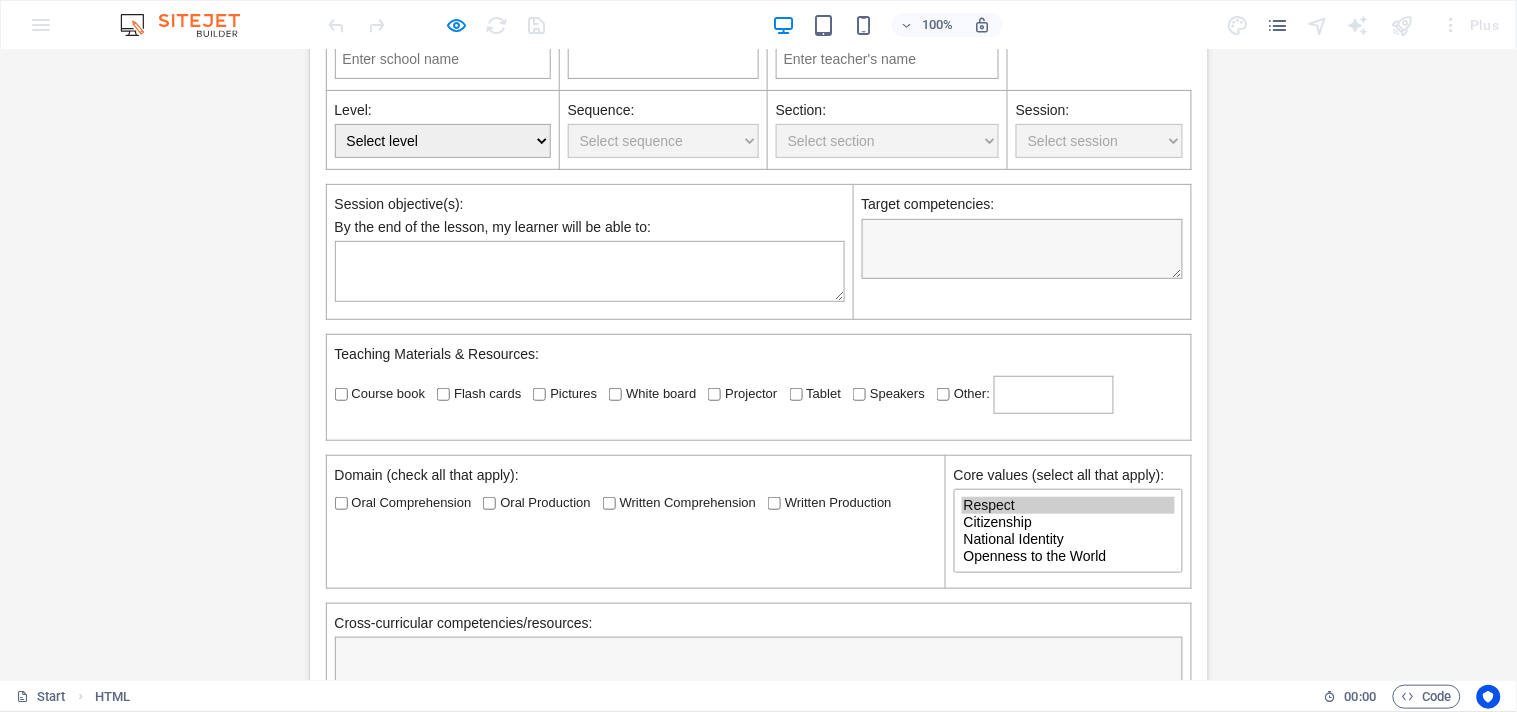 scroll, scrollTop: 3, scrollLeft: 0, axis: vertical 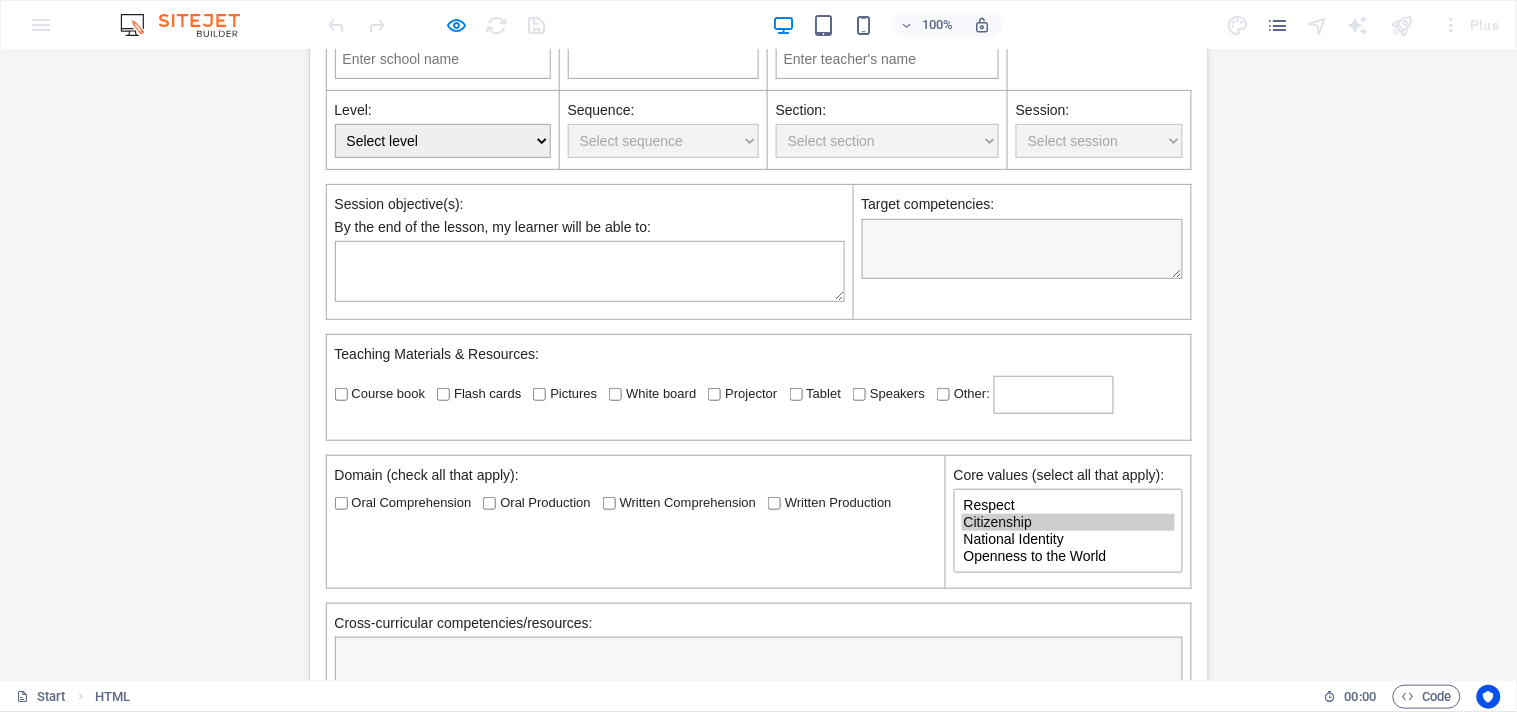 click on "Oral Comprehension" at bounding box center (341, 502) 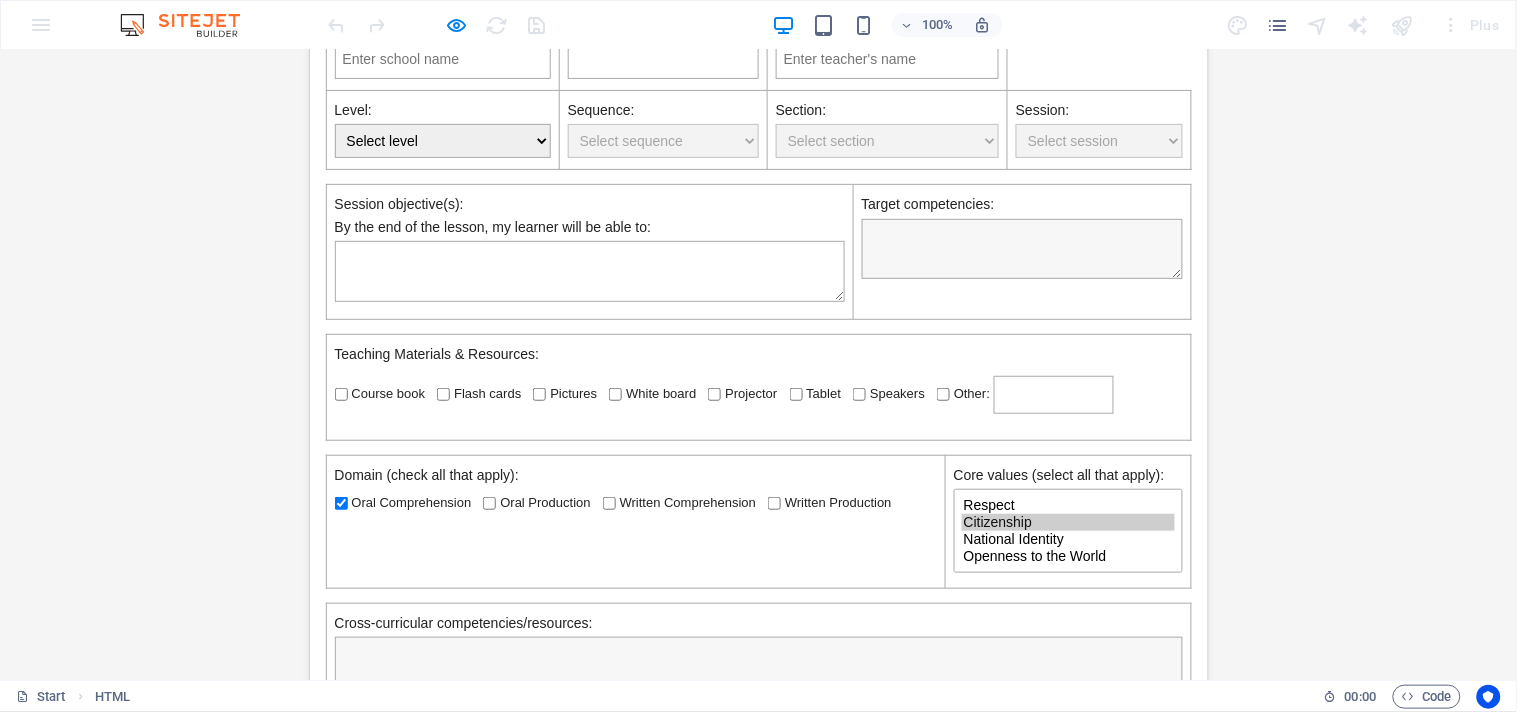 select on "National Identity" 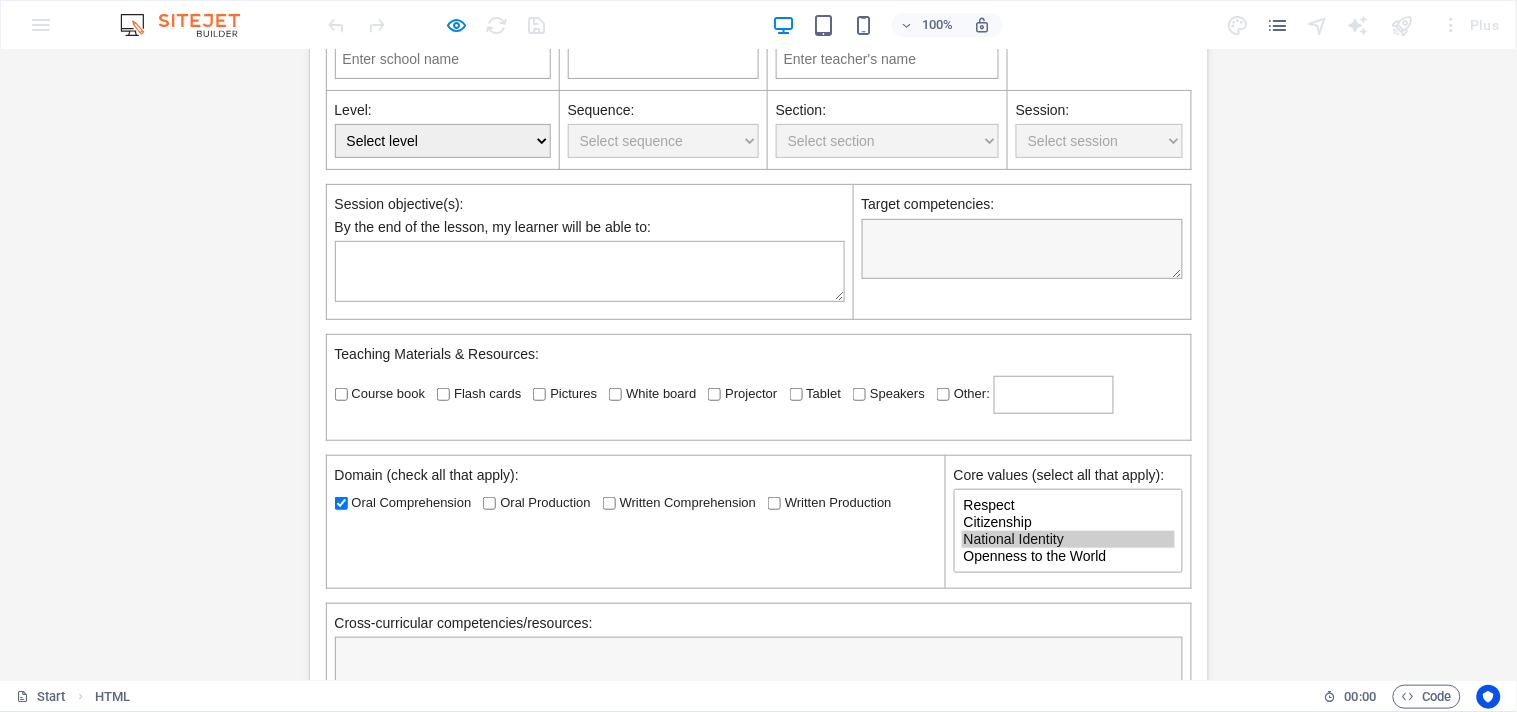 scroll, scrollTop: 0, scrollLeft: 0, axis: both 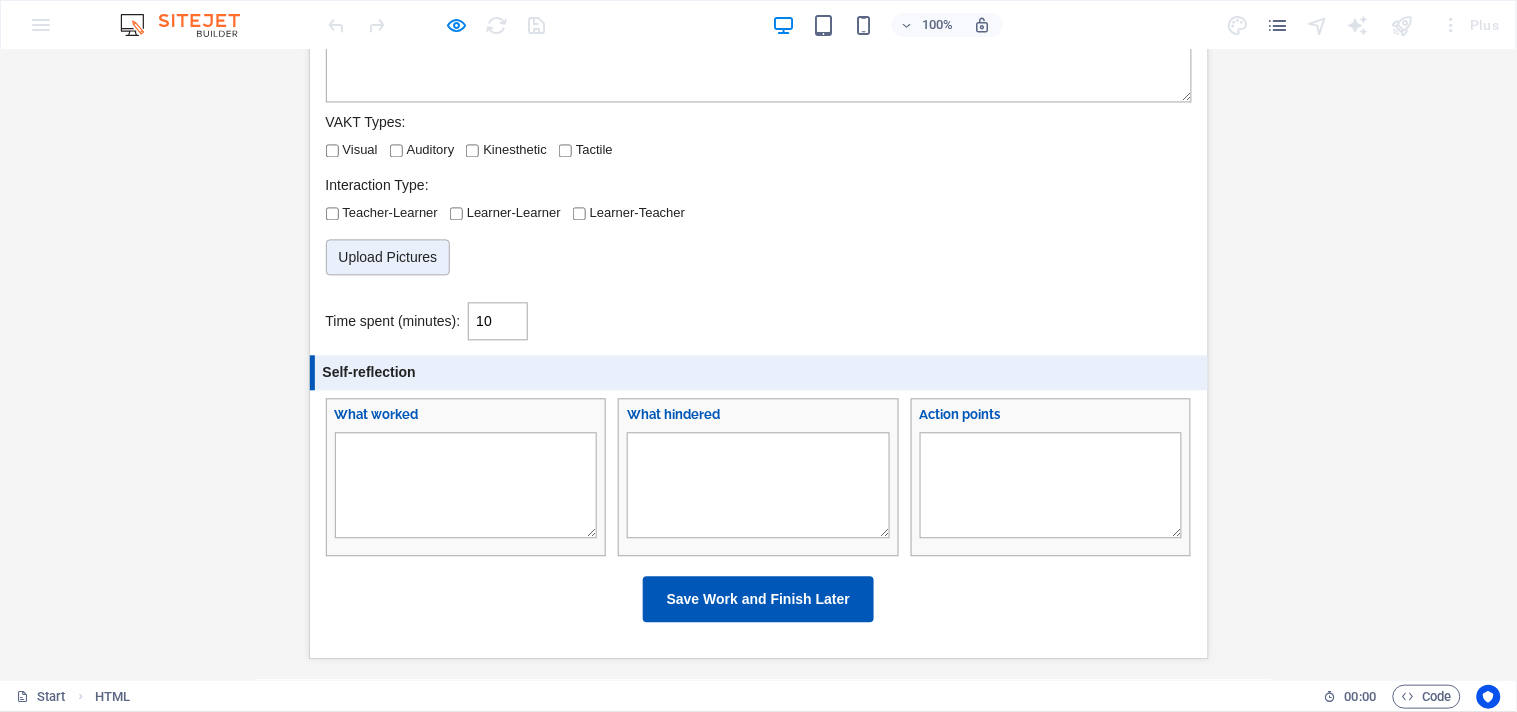 click on "Algerian Primary School Lesson Planner (Official Template)
Algerian Primary School Lesson Planner (Official Ministry Template)
School:
Number of learners:
Teacher:
Level:  Select level 3 4 5
Sequence:  Select sequence
Section:  Select section
Session:  Select session
Session objective(s): By the end of the lesson, my learner will be able to:
Target competencies:
Teaching Materials & Resources:
Course book
Flash cards
Pictures
White board
Projector
Tablet
Speakers
Other:
Domain (check all that apply):
Oral Comprehension
Oral Production
Written Comprehension
Written Production
Respect" at bounding box center (758, -1124) 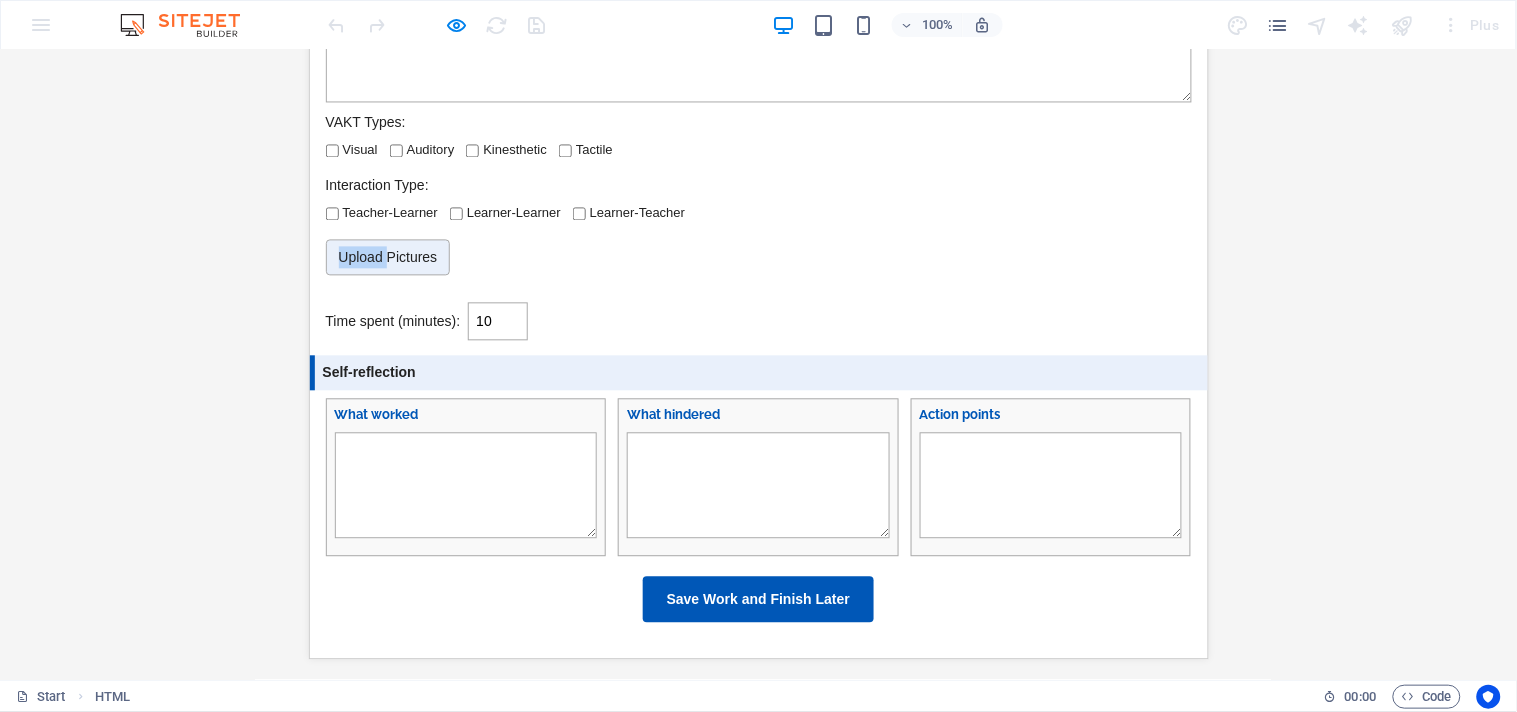 drag, startPoint x: 276, startPoint y: 245, endPoint x: 295, endPoint y: 226, distance: 26.870058 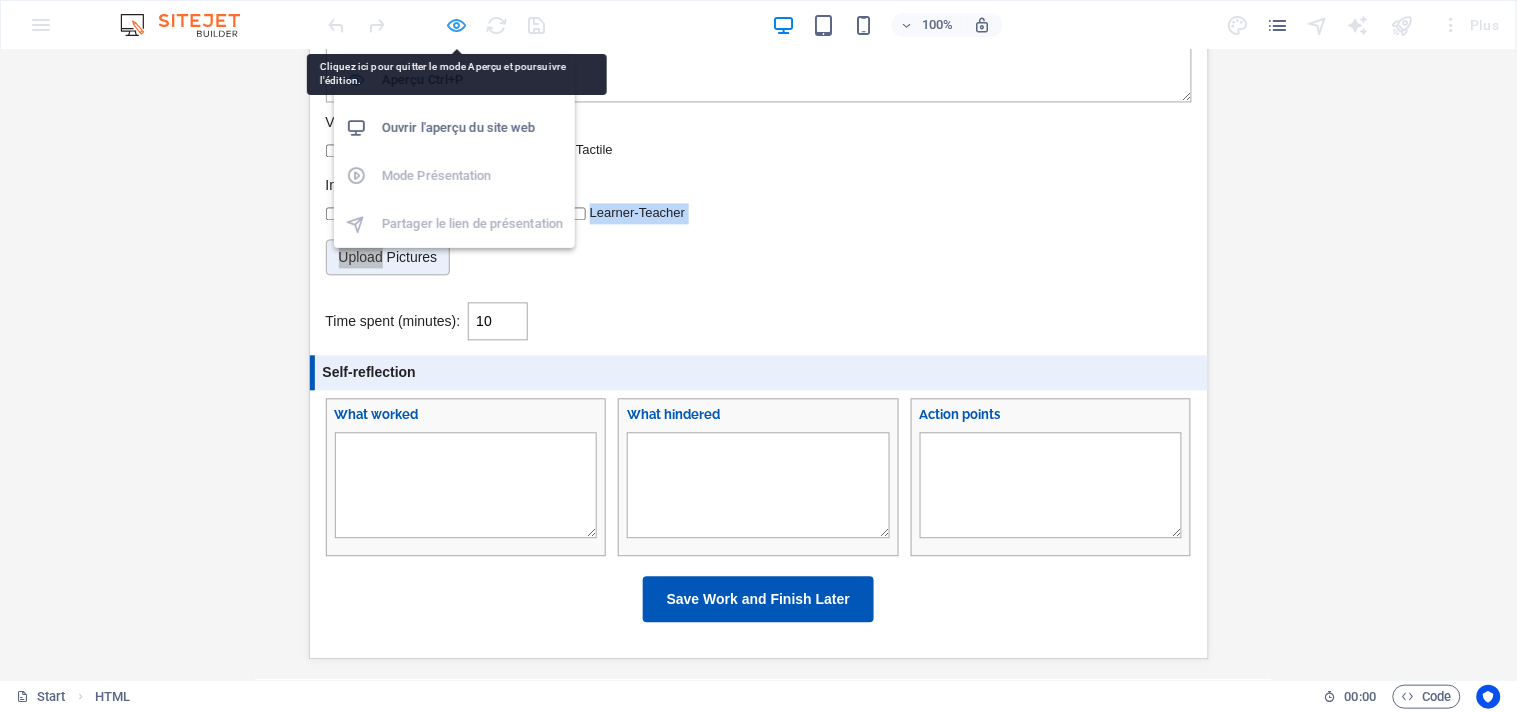 click at bounding box center (457, 25) 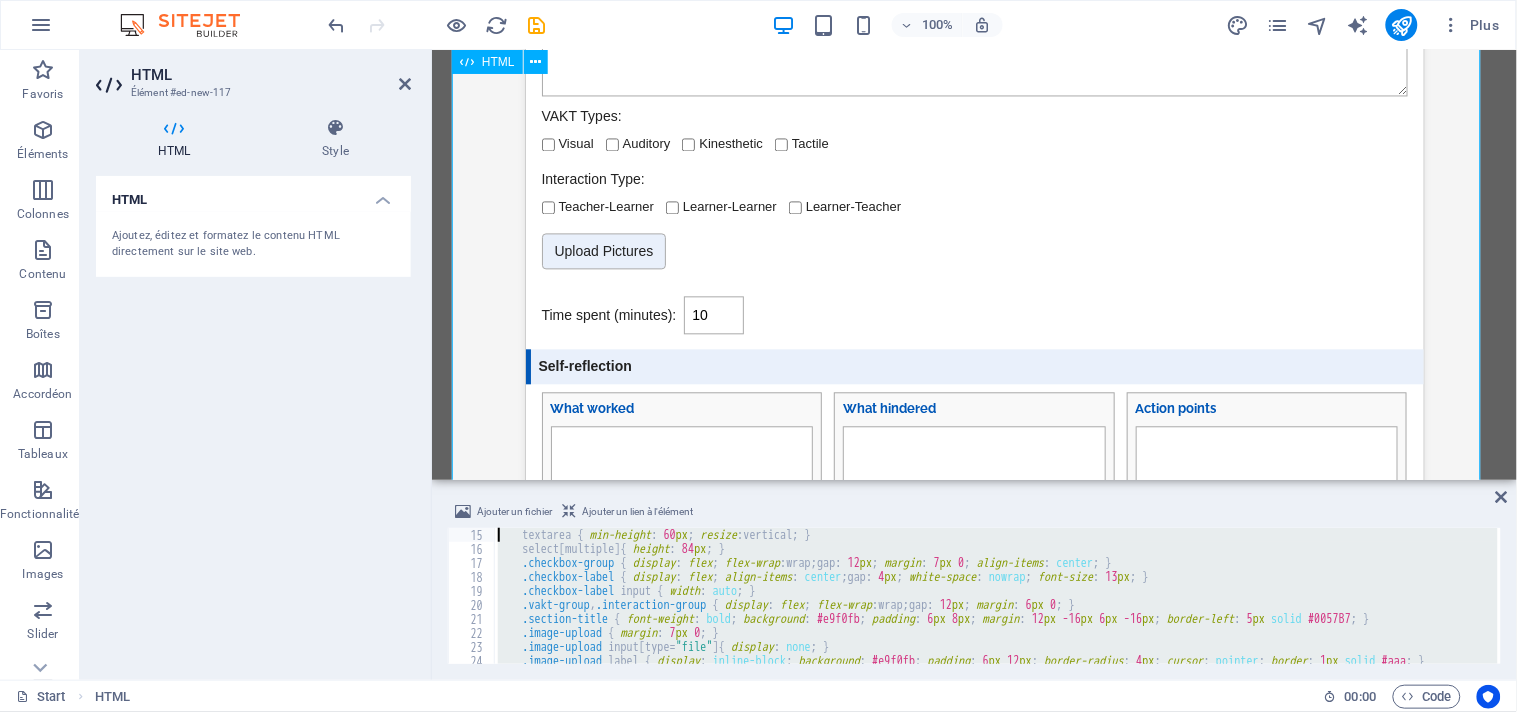 scroll, scrollTop: 0, scrollLeft: 0, axis: both 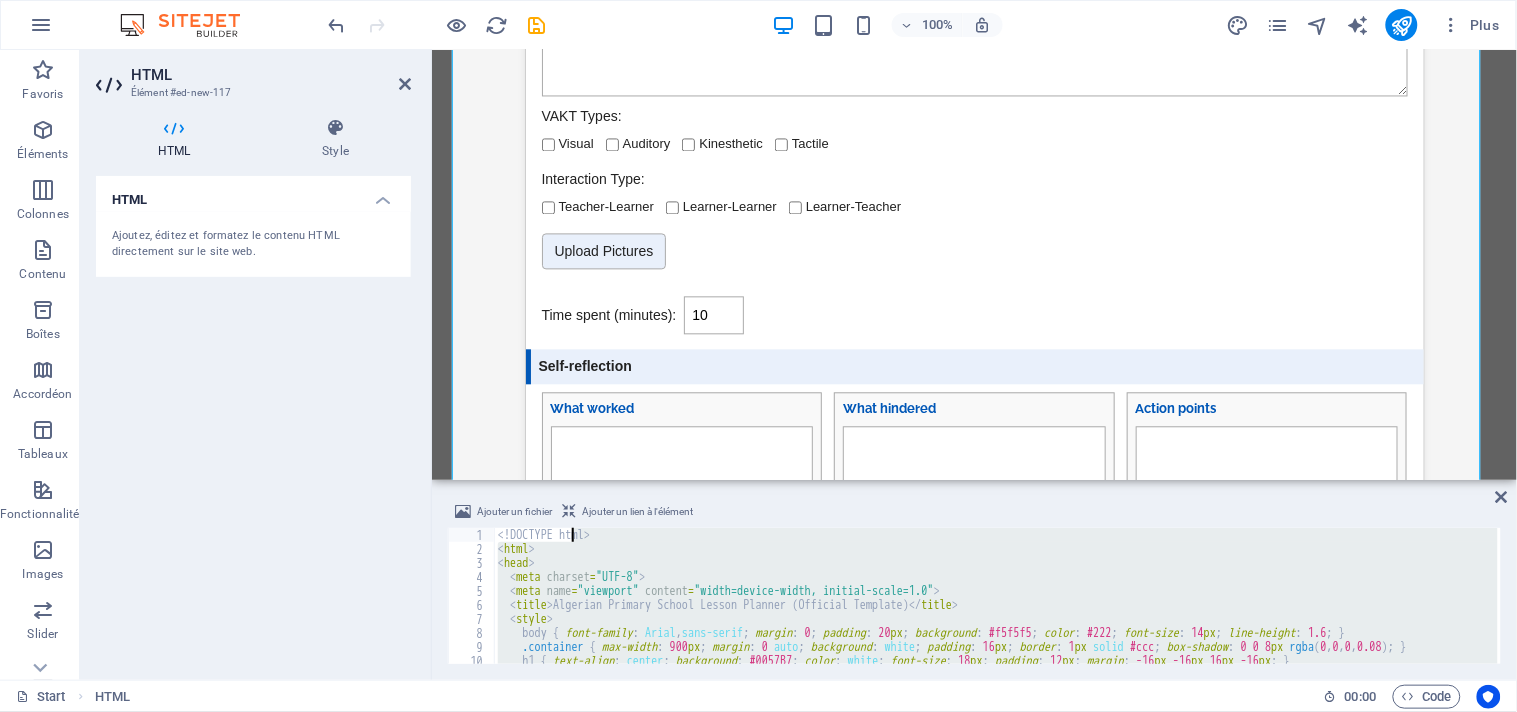 drag, startPoint x: 566, startPoint y: 651, endPoint x: 571, endPoint y: 538, distance: 113.110565 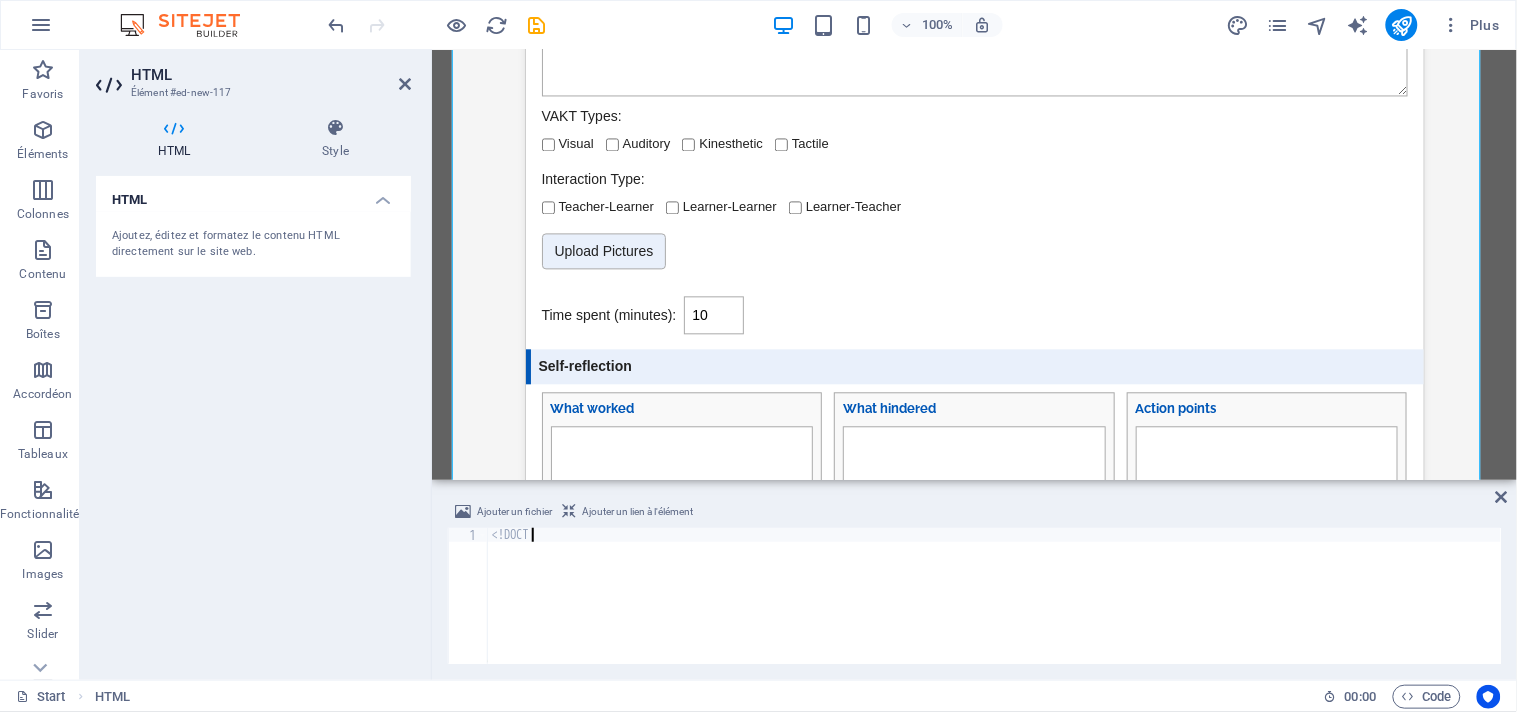 type on "<" 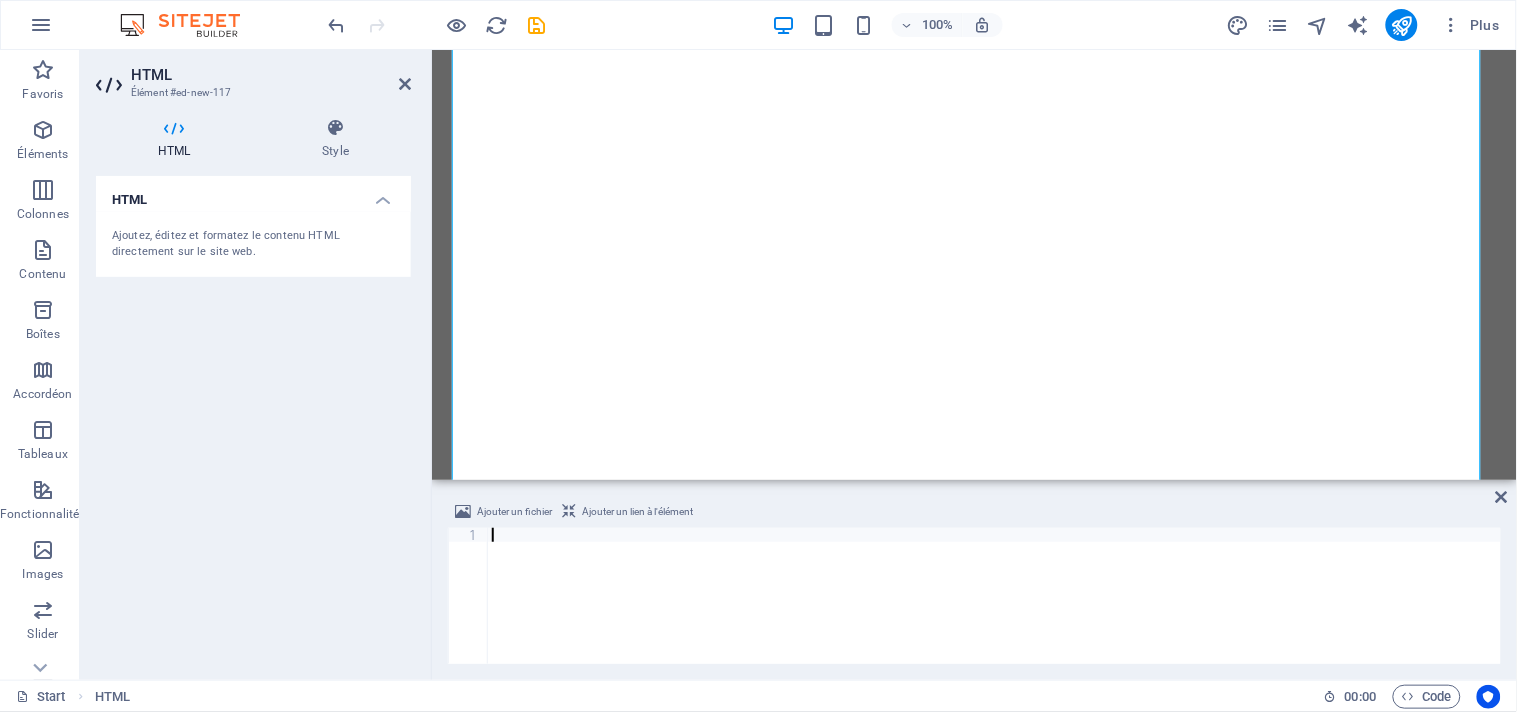 scroll, scrollTop: 0, scrollLeft: 0, axis: both 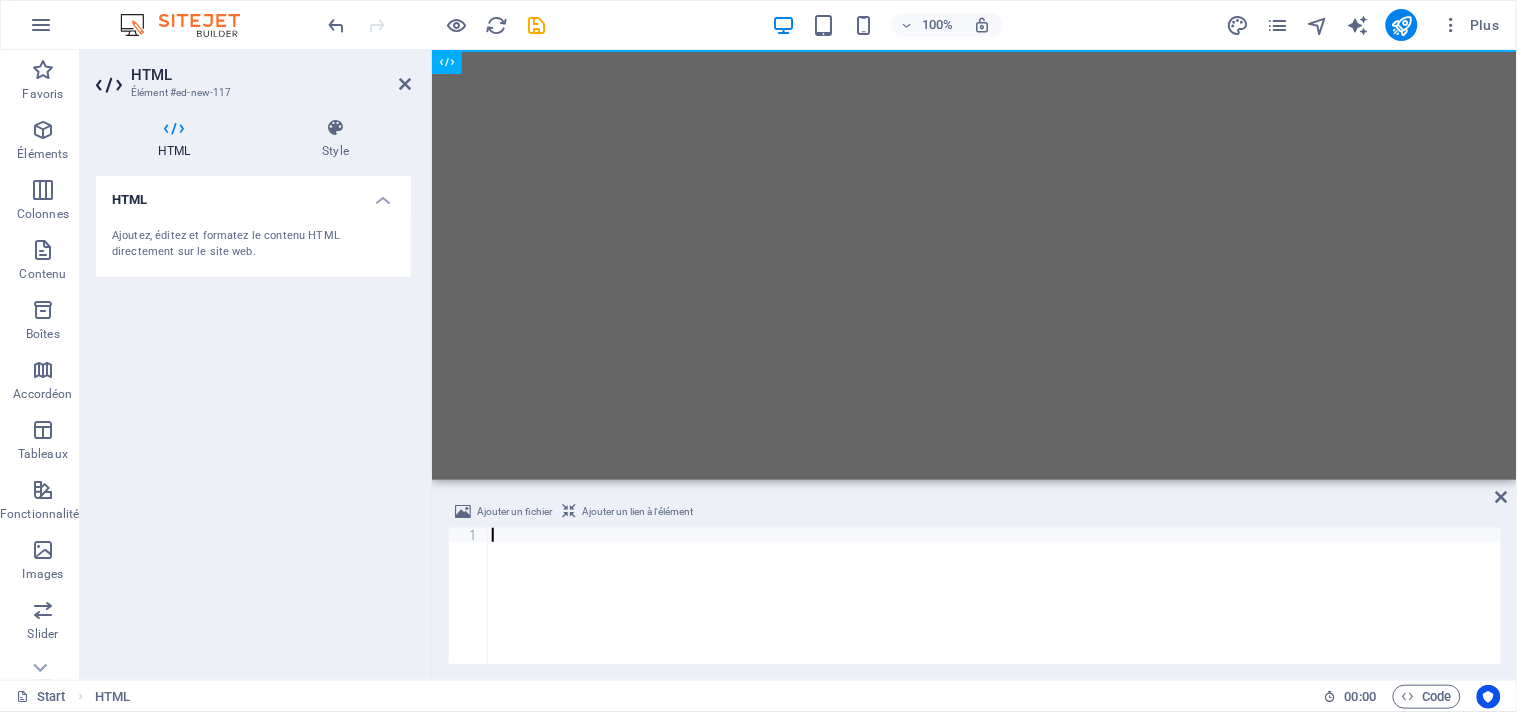 drag, startPoint x: 522, startPoint y: 526, endPoint x: 512, endPoint y: 535, distance: 13.453624 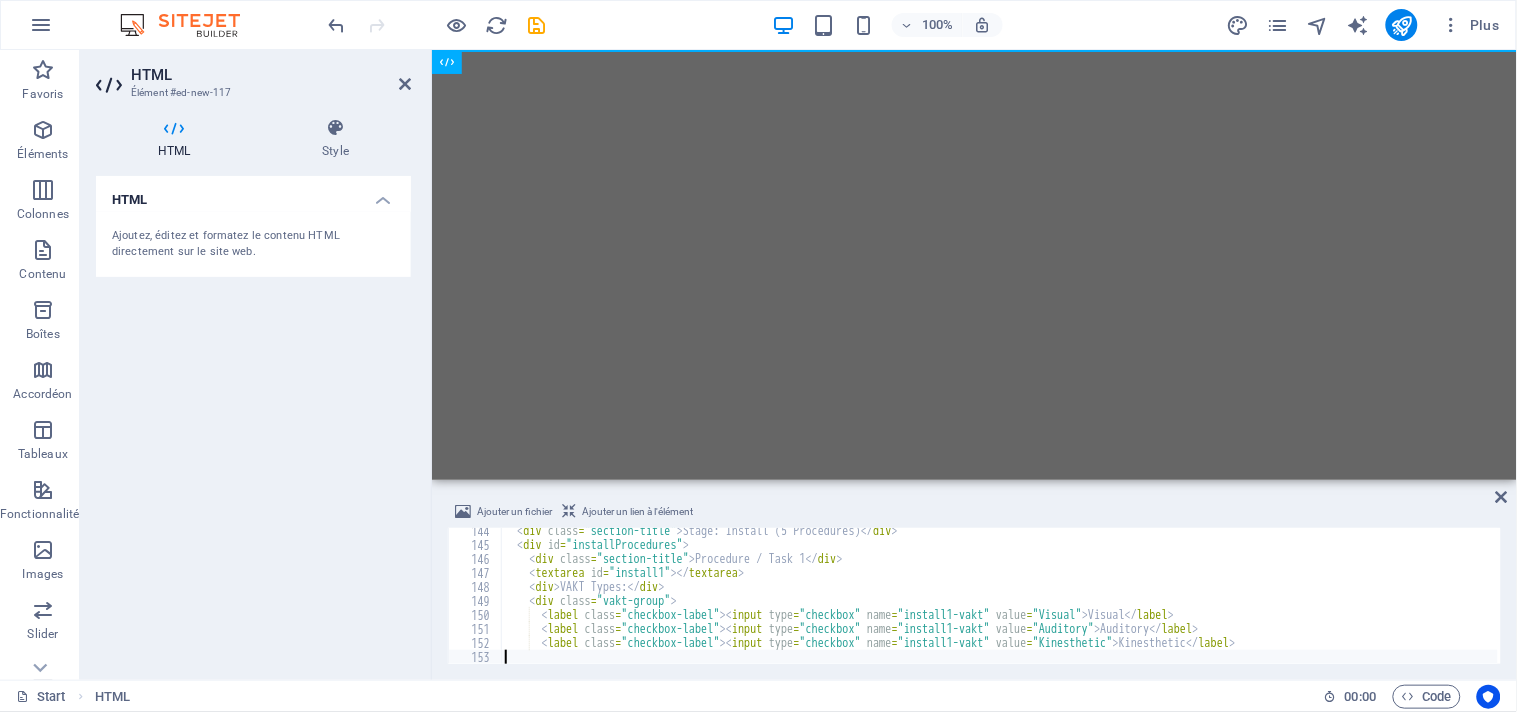scroll, scrollTop: 2005, scrollLeft: 0, axis: vertical 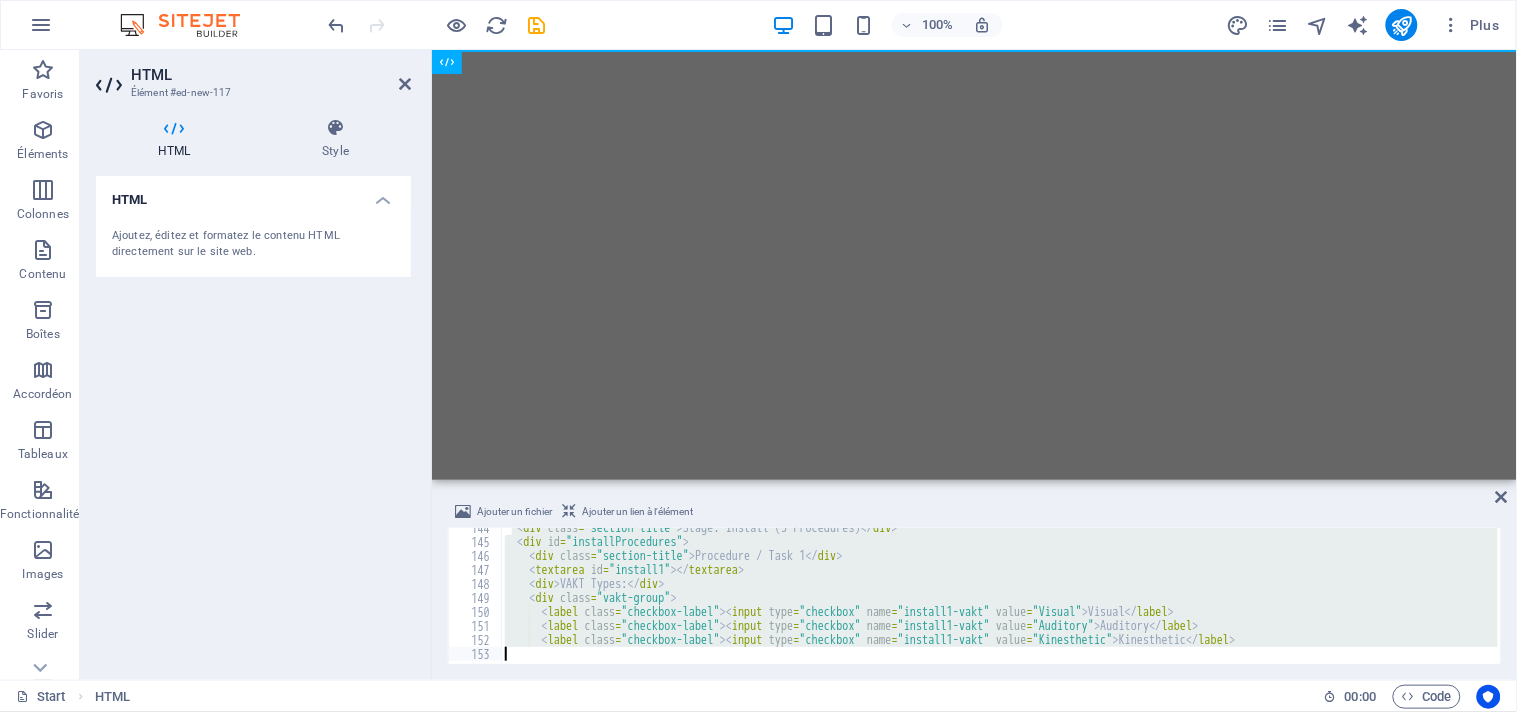 drag, startPoint x: 515, startPoint y: 534, endPoint x: 595, endPoint y: 732, distance: 213.55093 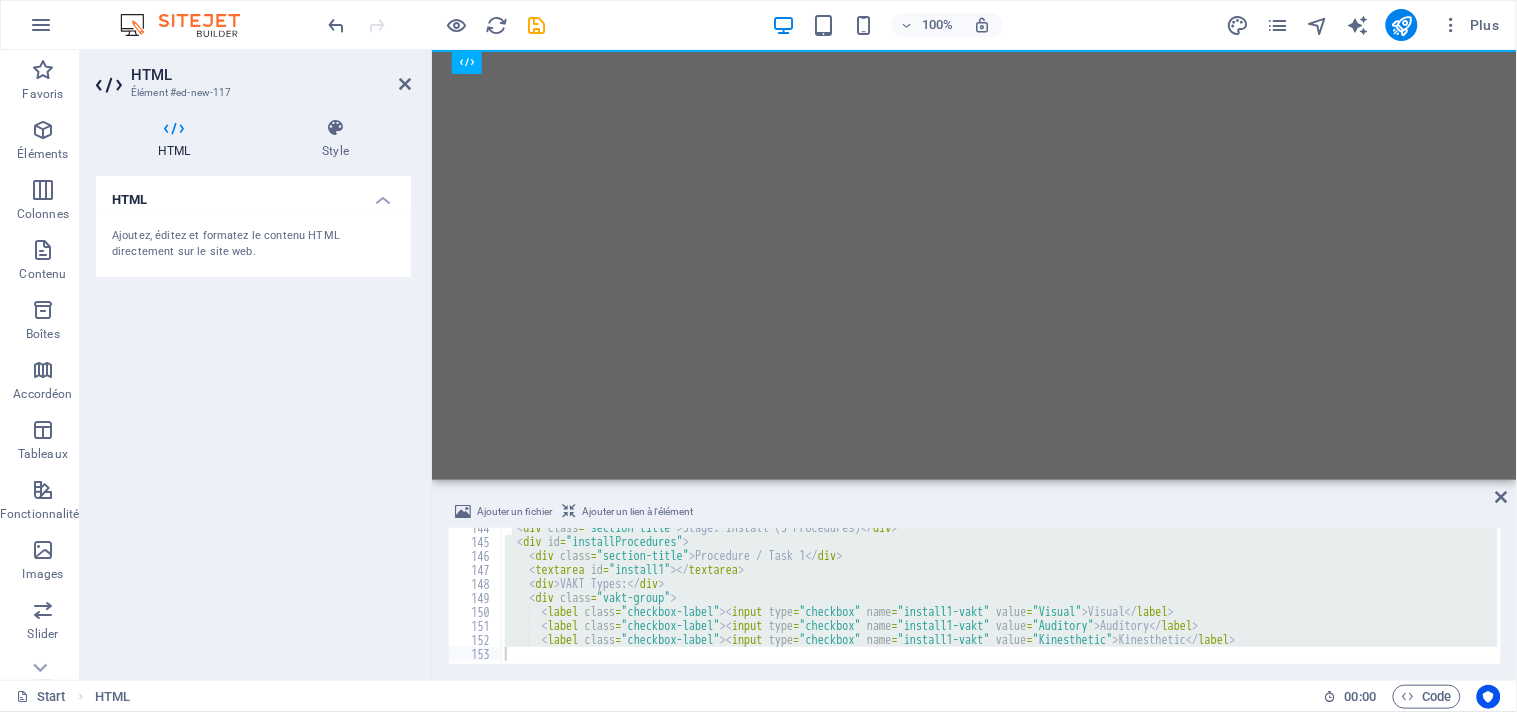 select 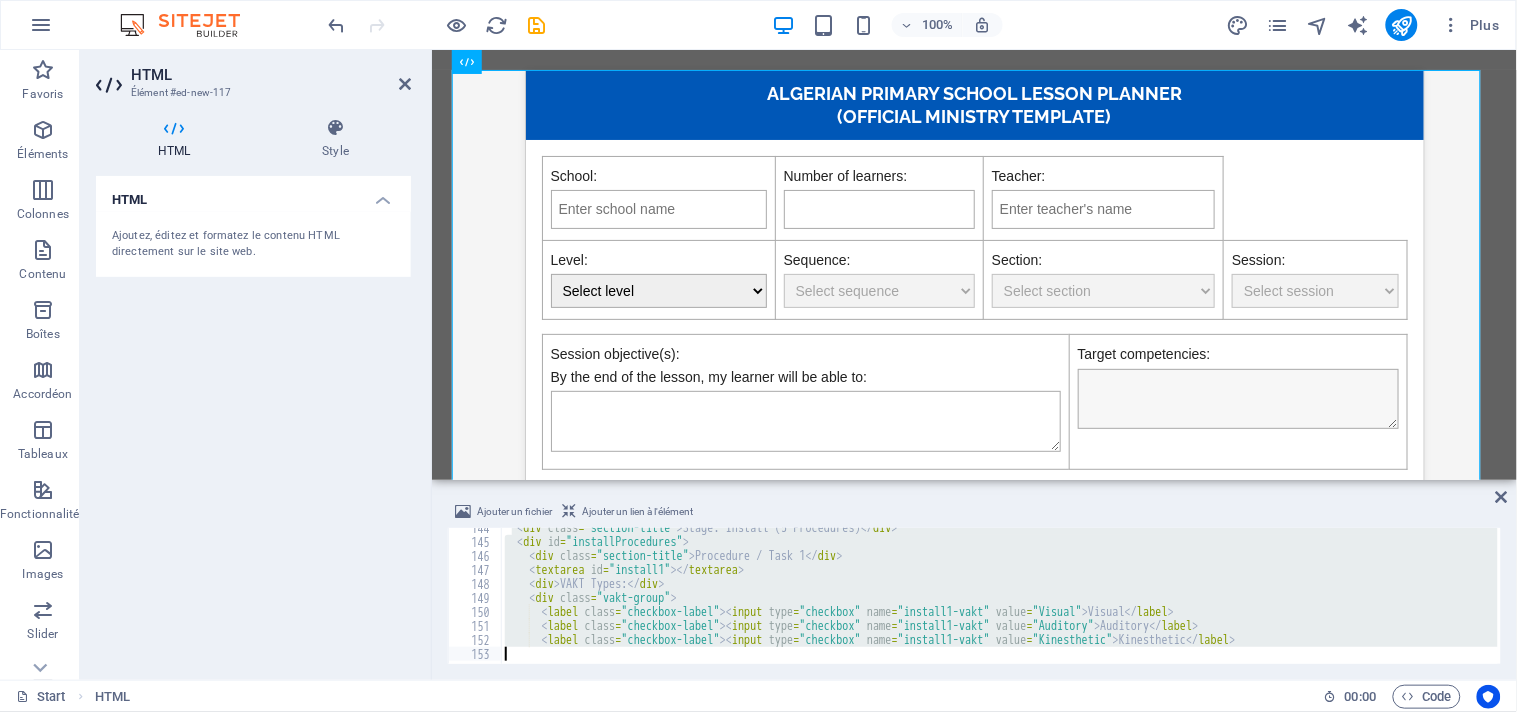 click on "< div   class = "section-title" > Stage: Install (5 Procedures) </ div >    < div   id = "installProcedures" >      < div   class = "section-title" > Procedure / Task 1 </ div >      < textarea   id = "install1" > </ textarea >      < div > VAKT Types: </ div >      < div   class = "vakt-group" >         < label   class = "checkbox-label" > < input   type = "checkbox"   name = "install1-vakt"   value = "Visual" >  Visual </ label >         < label   class = "checkbox-label" > < input   type = "checkbox"   name = "install1-vakt"   value = "Auditory" >  Auditory </ label >         < label   class = "checkbox-label" > < input   type = "checkbox"   name = "install1-vakt"   value = "Kinesthetic" >  Kinesthetic </ label >" at bounding box center (999, 596) 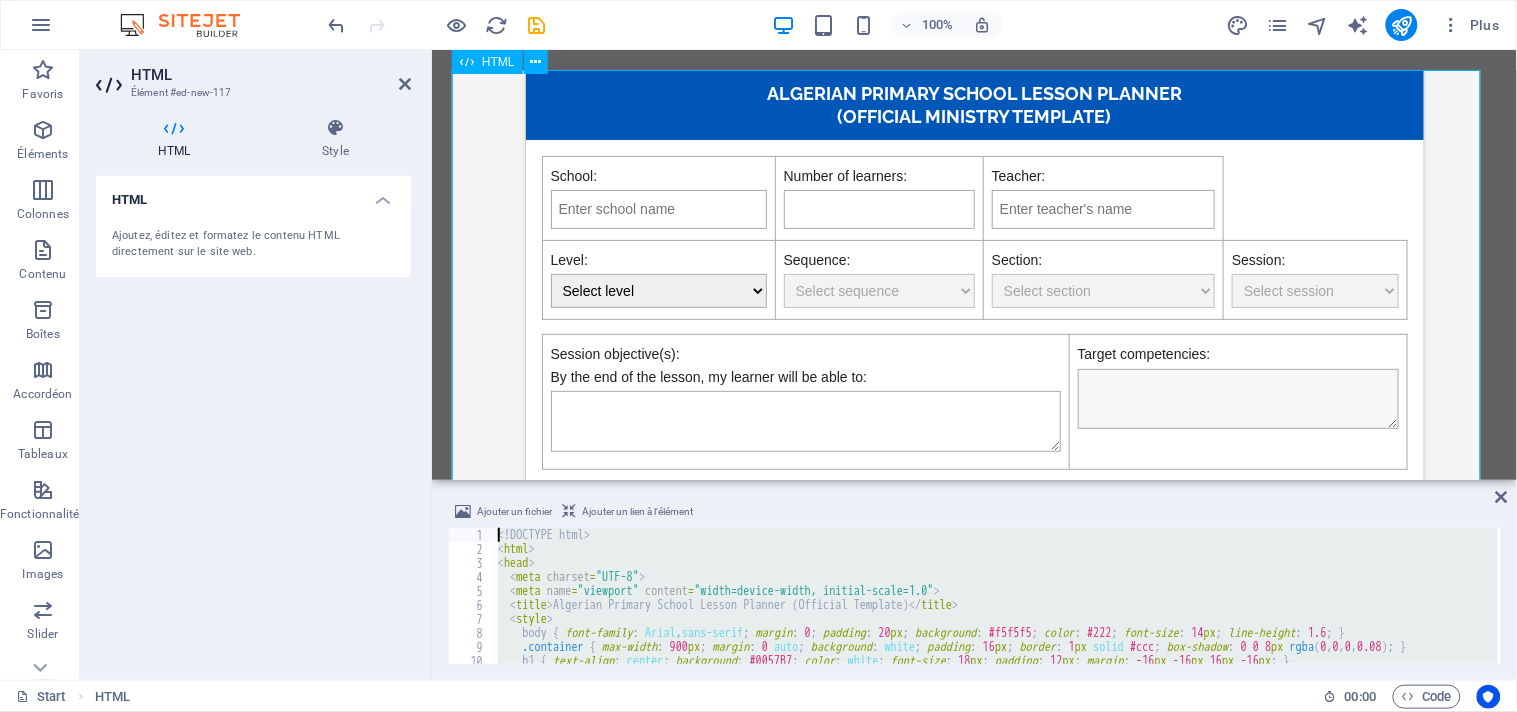 scroll, scrollTop: 0, scrollLeft: 0, axis: both 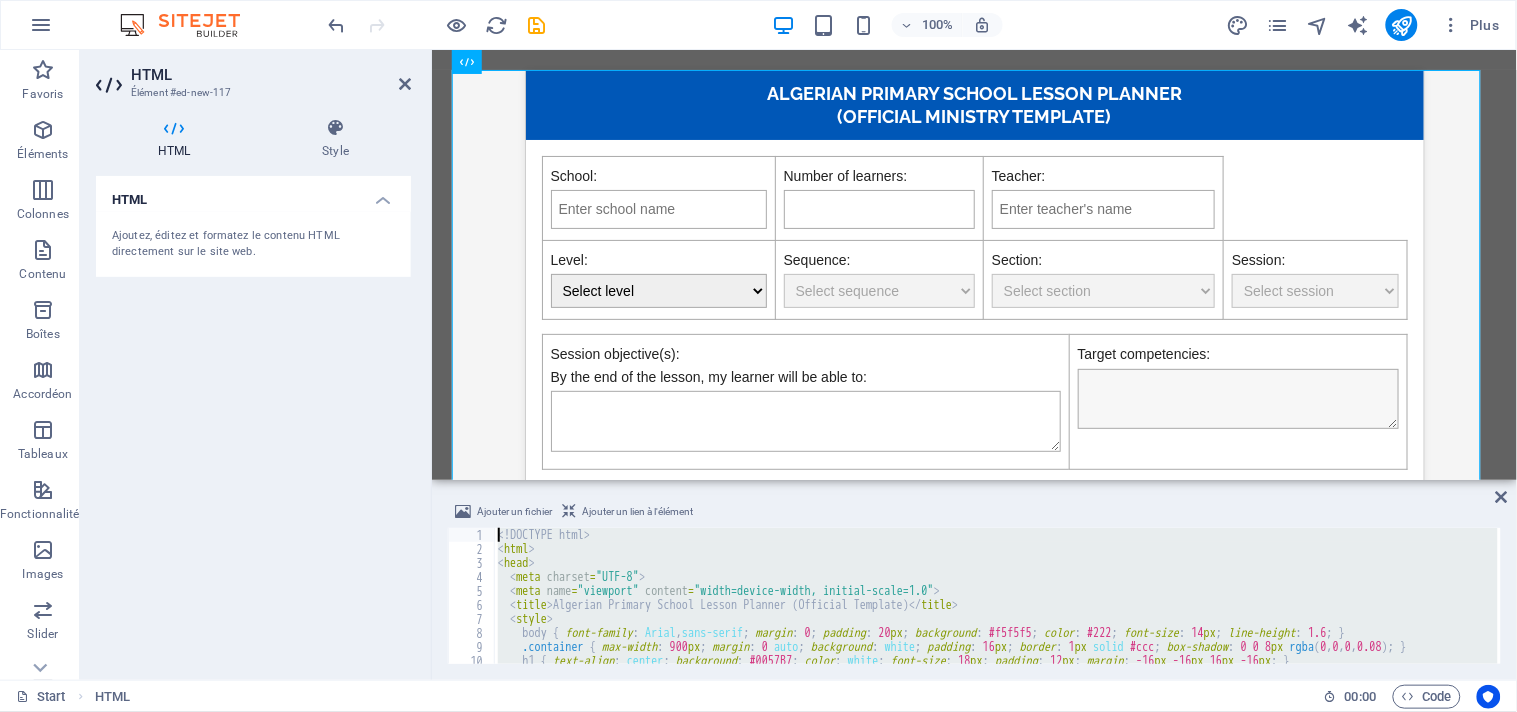 drag, startPoint x: 524, startPoint y: 648, endPoint x: 528, endPoint y: 527, distance: 121.0661 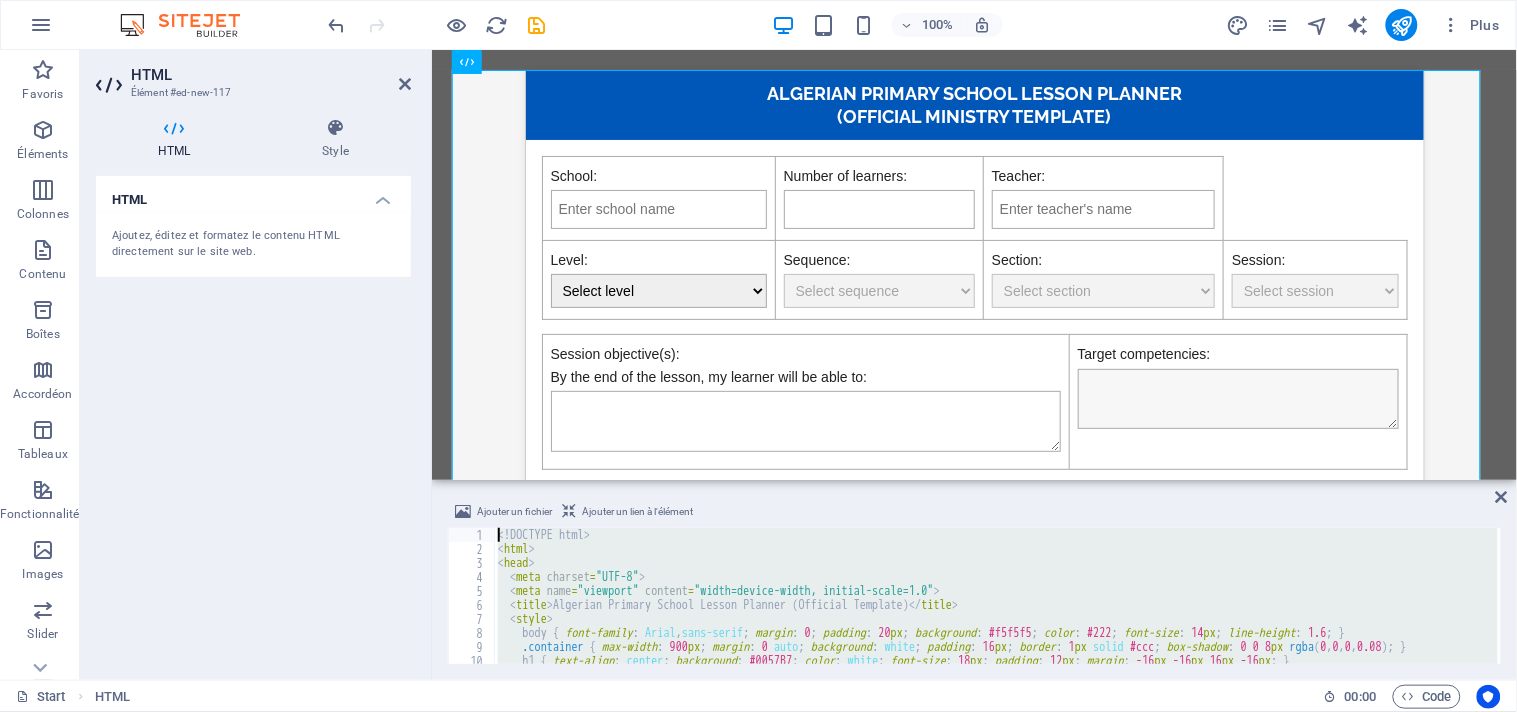 type 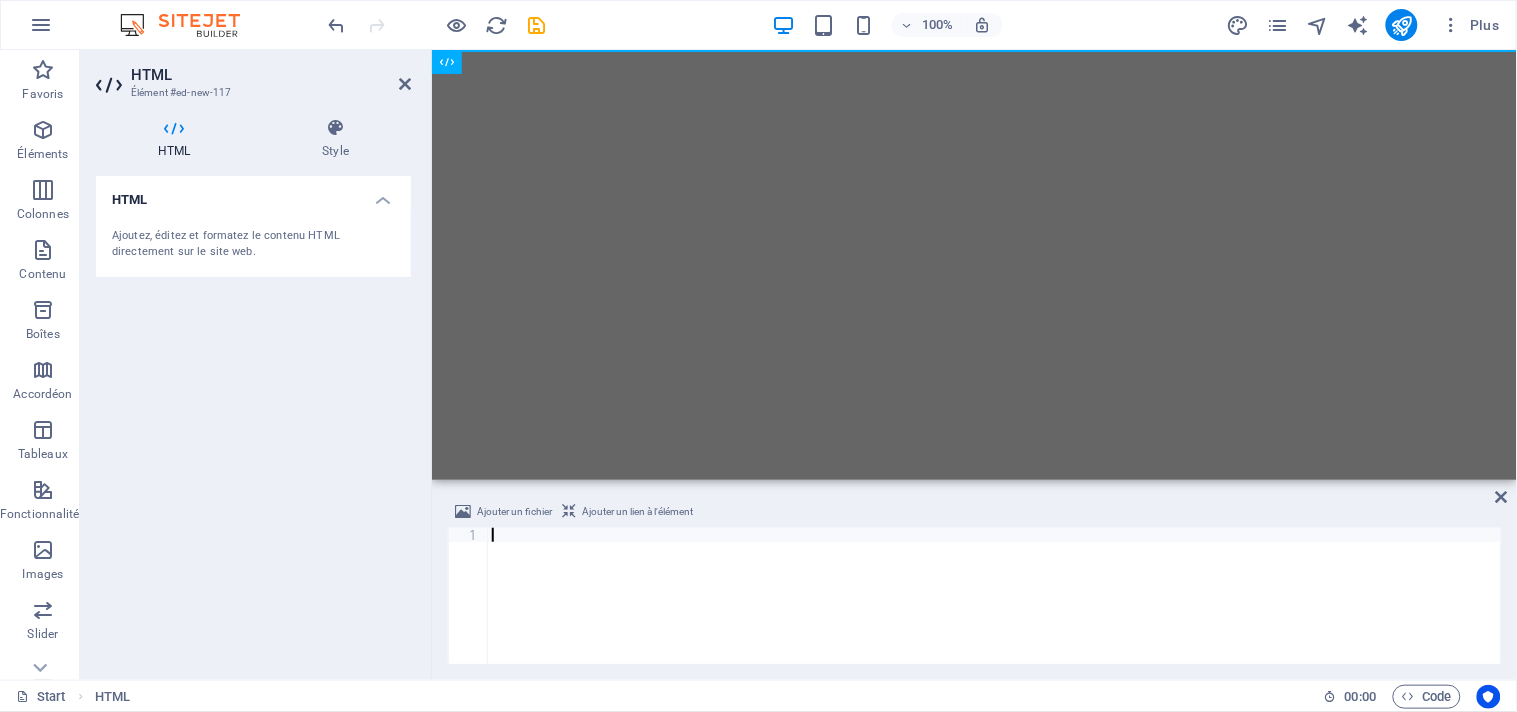 scroll, scrollTop: 9370, scrollLeft: 0, axis: vertical 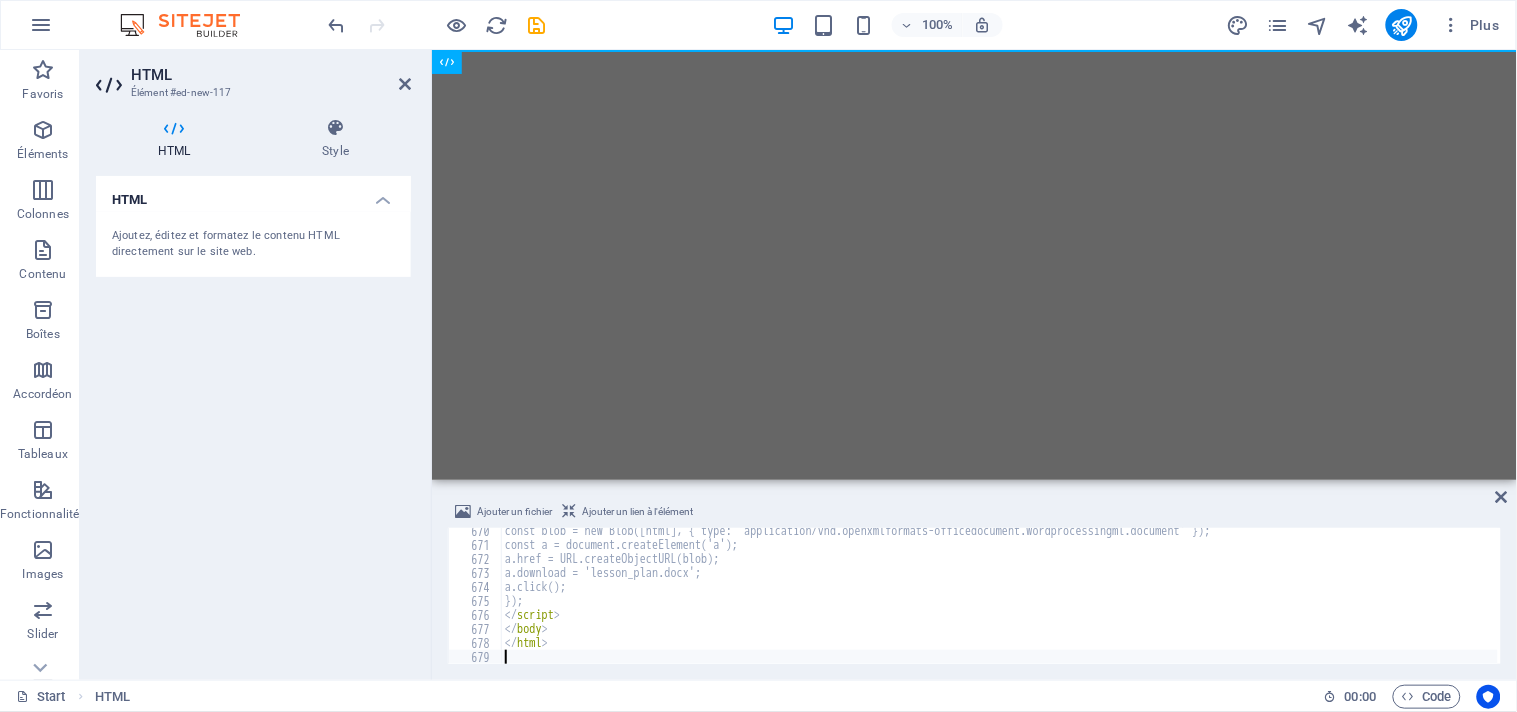 select 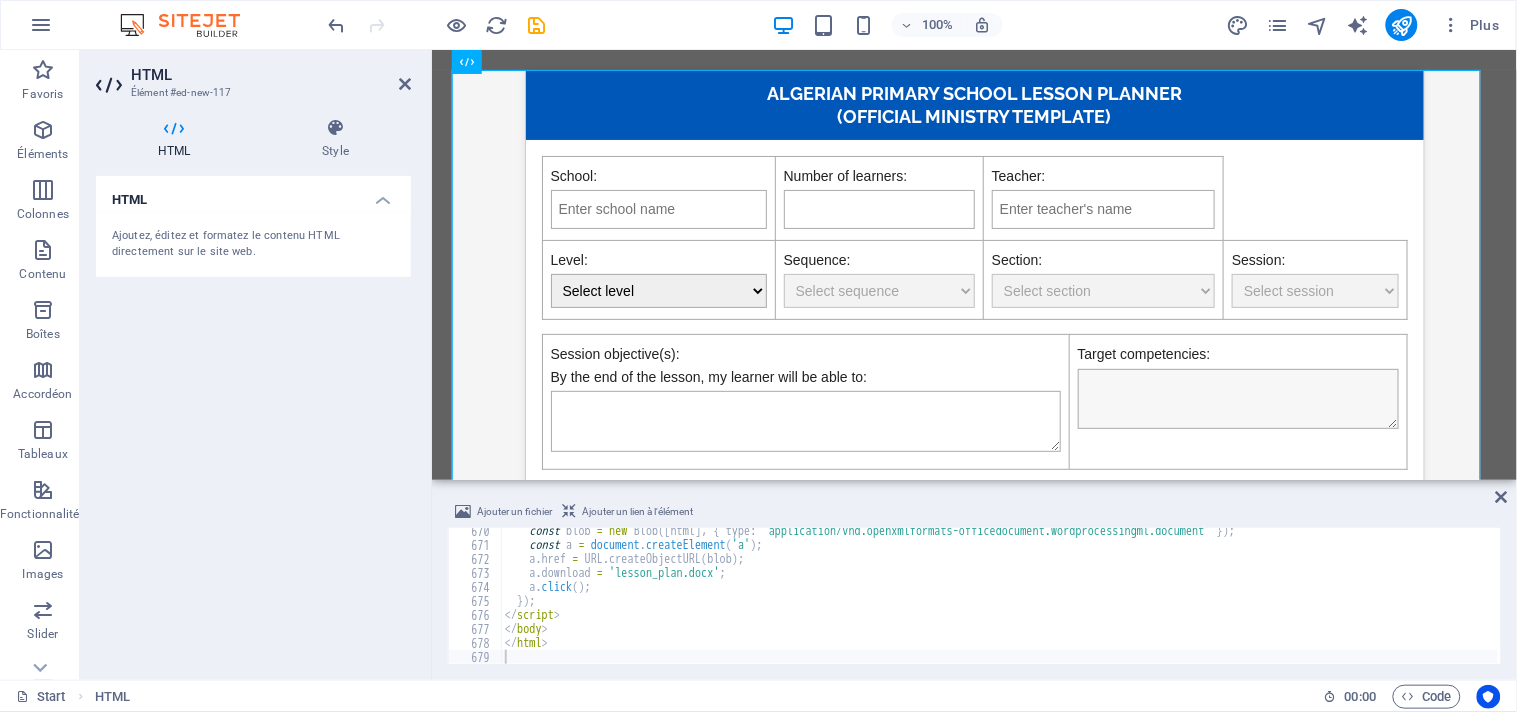 click on "HTML Ajoutez, éditez et formatez le contenu HTML directement sur le site web." at bounding box center [253, 420] 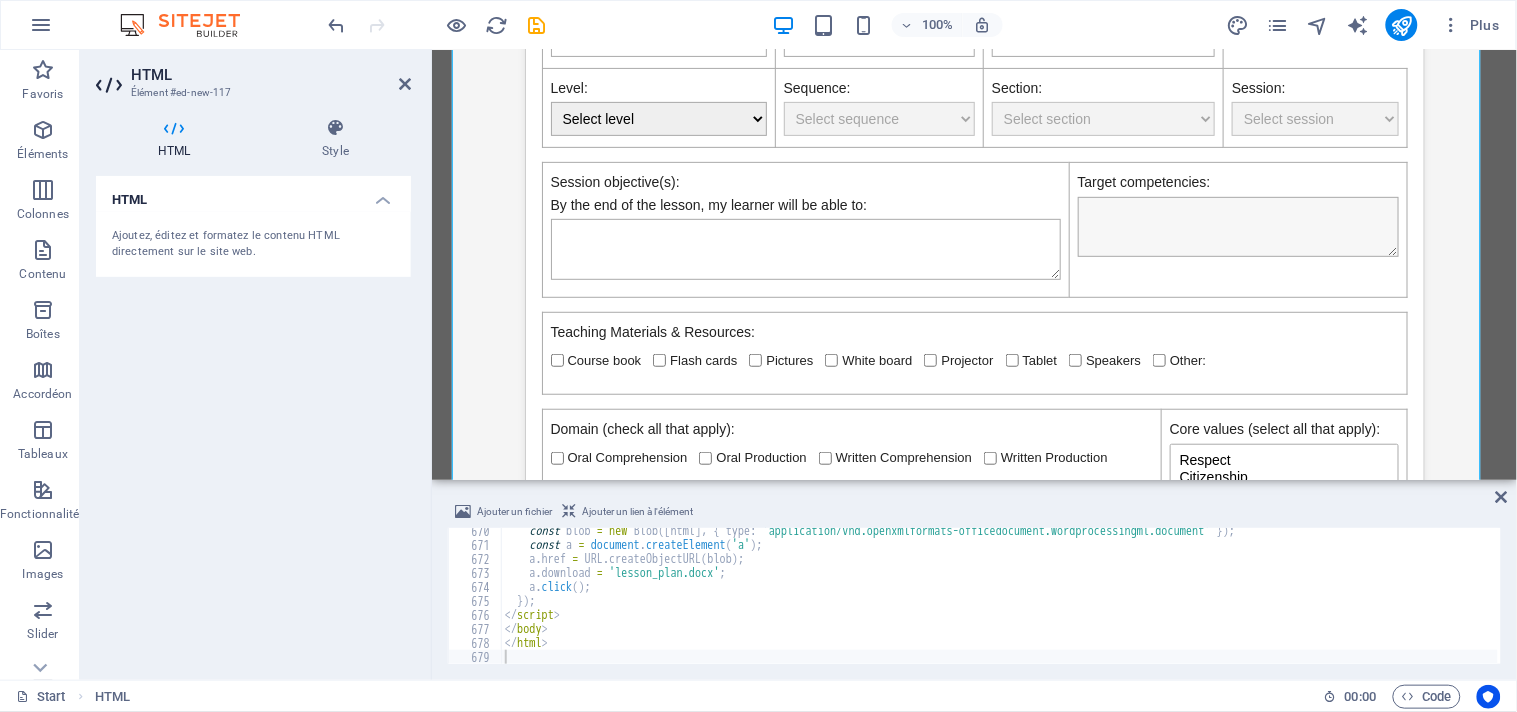 scroll, scrollTop: 0, scrollLeft: 0, axis: both 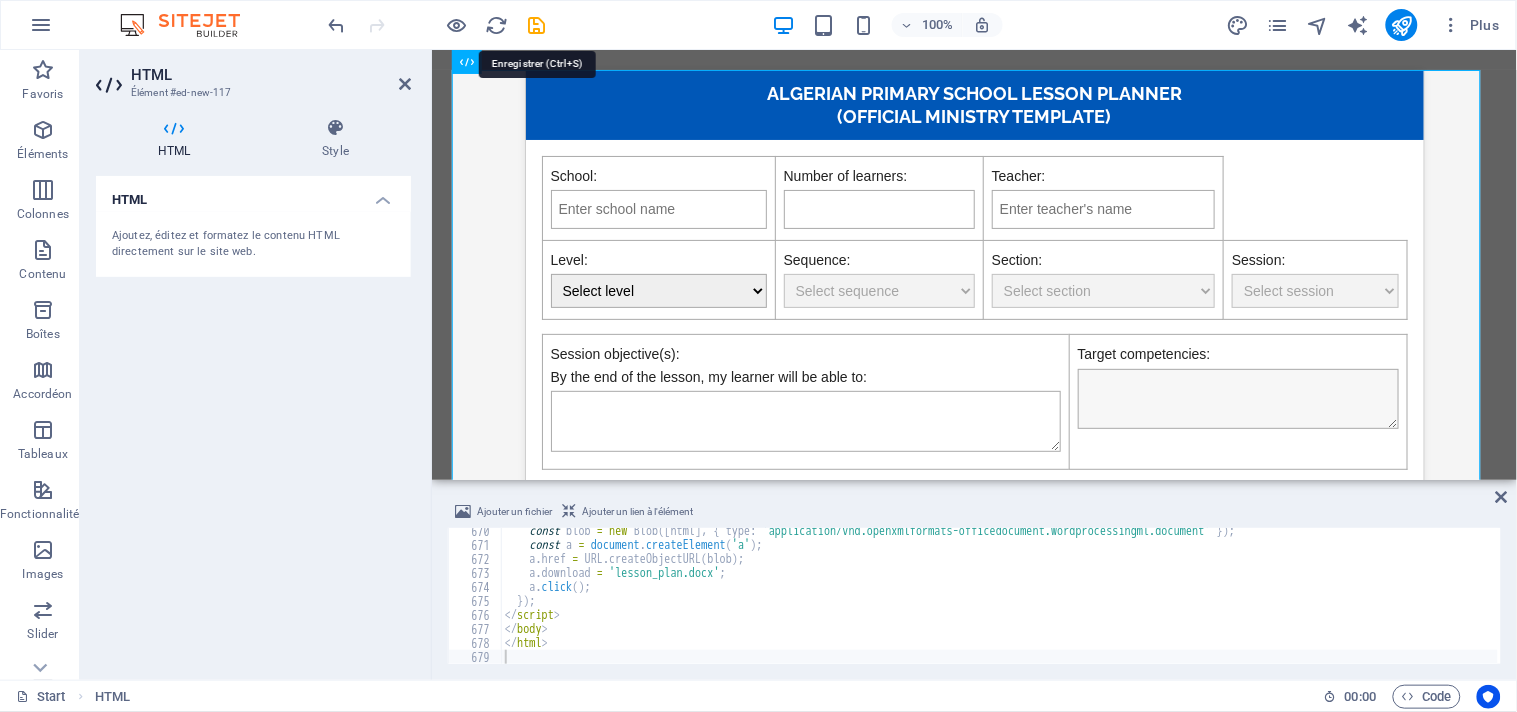 click at bounding box center (537, 25) 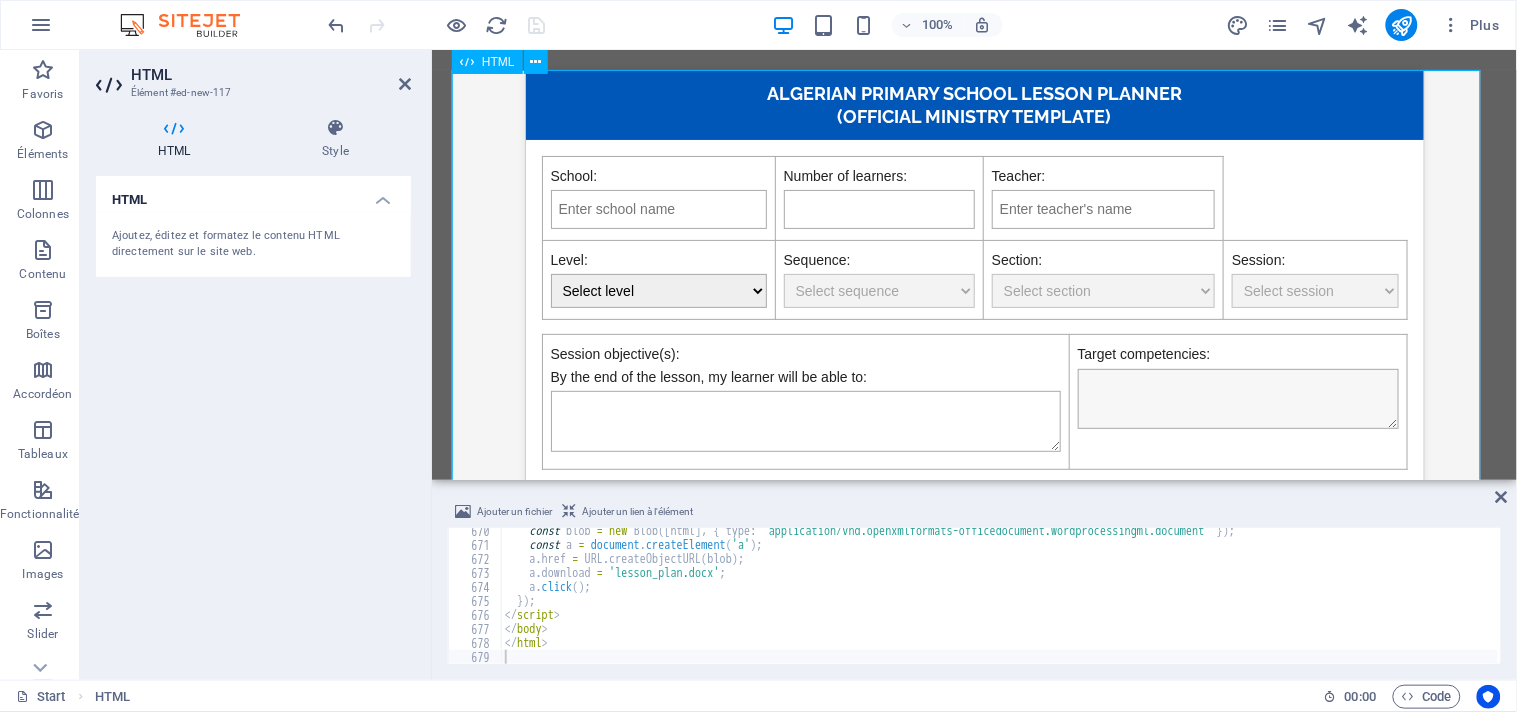 click at bounding box center (1102, 208) 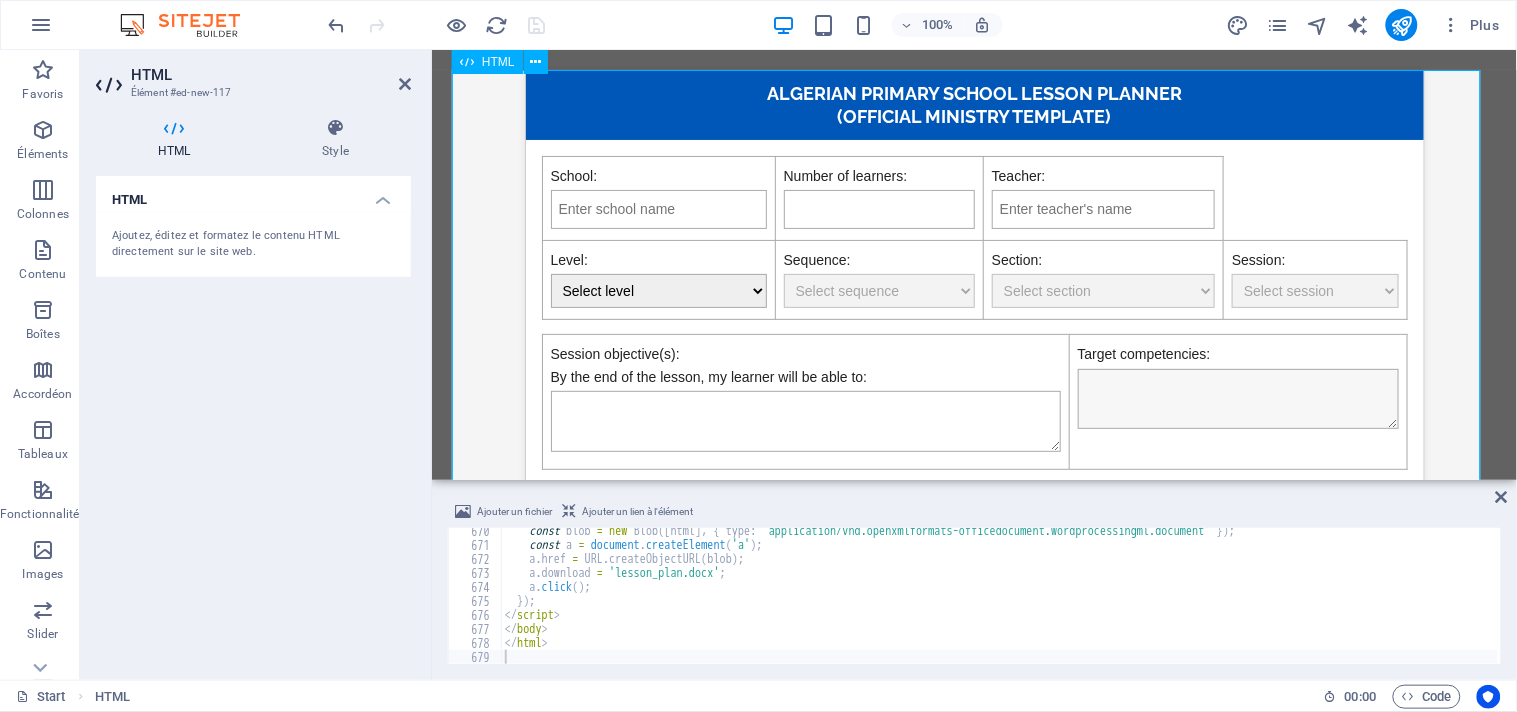 click on "Algerian Primary School Lesson Planner (Official Template)
Algerian Primary School Lesson Planner (Official Ministry Template)
School:
Number of learners:
Teacher:
Level:  Select level 3 4 5
Sequence:  Select sequence
Section:  Select section
Session:  Select session
Session objective(s): By the end of the lesson, my learner will be able to:
Target competencies:
Teaching Materials & Resources:
Course book
Flash cards
Pictures
White board
Projector
Tablet
Speakers
Other:
Domain (check all that apply):
Oral Comprehension
Oral Production
Written Comprehension
Written Production
Respect" at bounding box center [973, 1933] 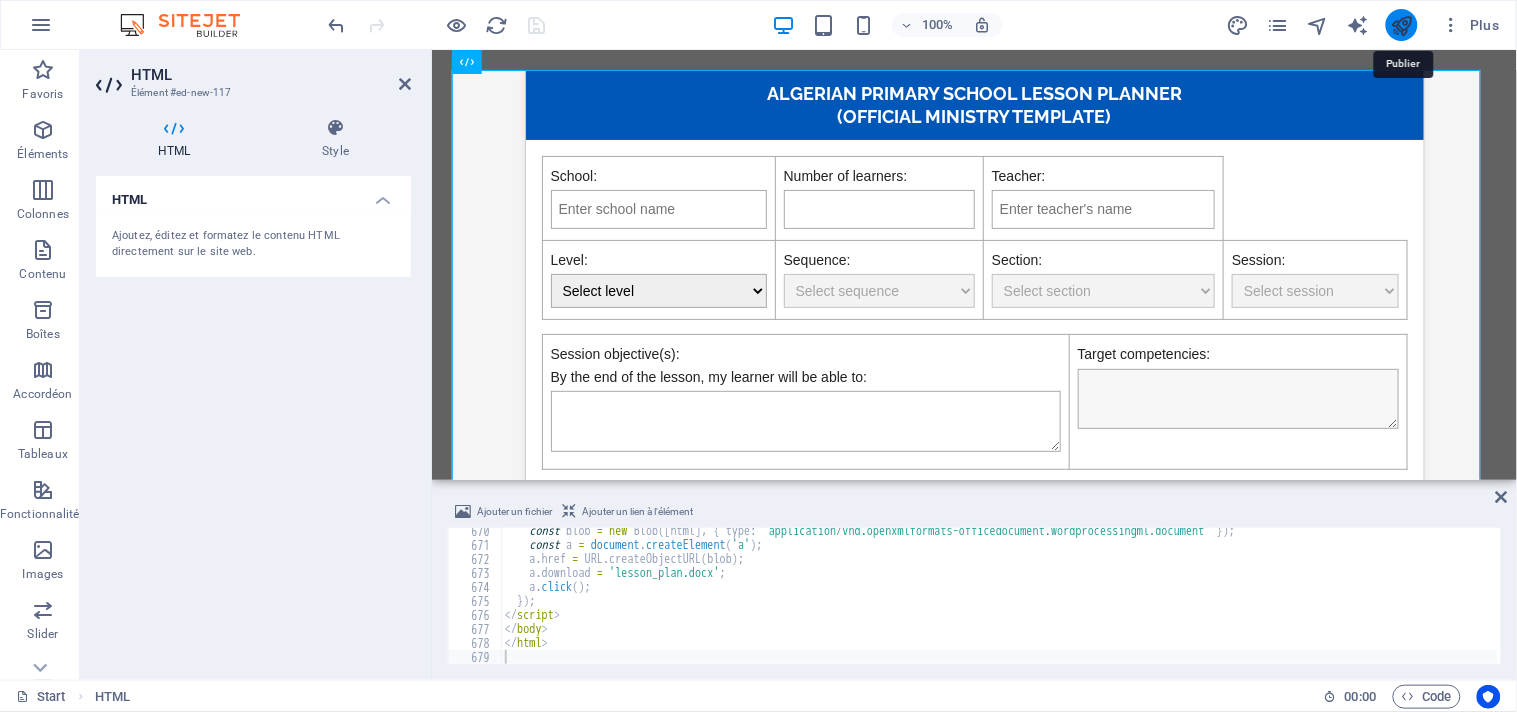 click at bounding box center [1401, 25] 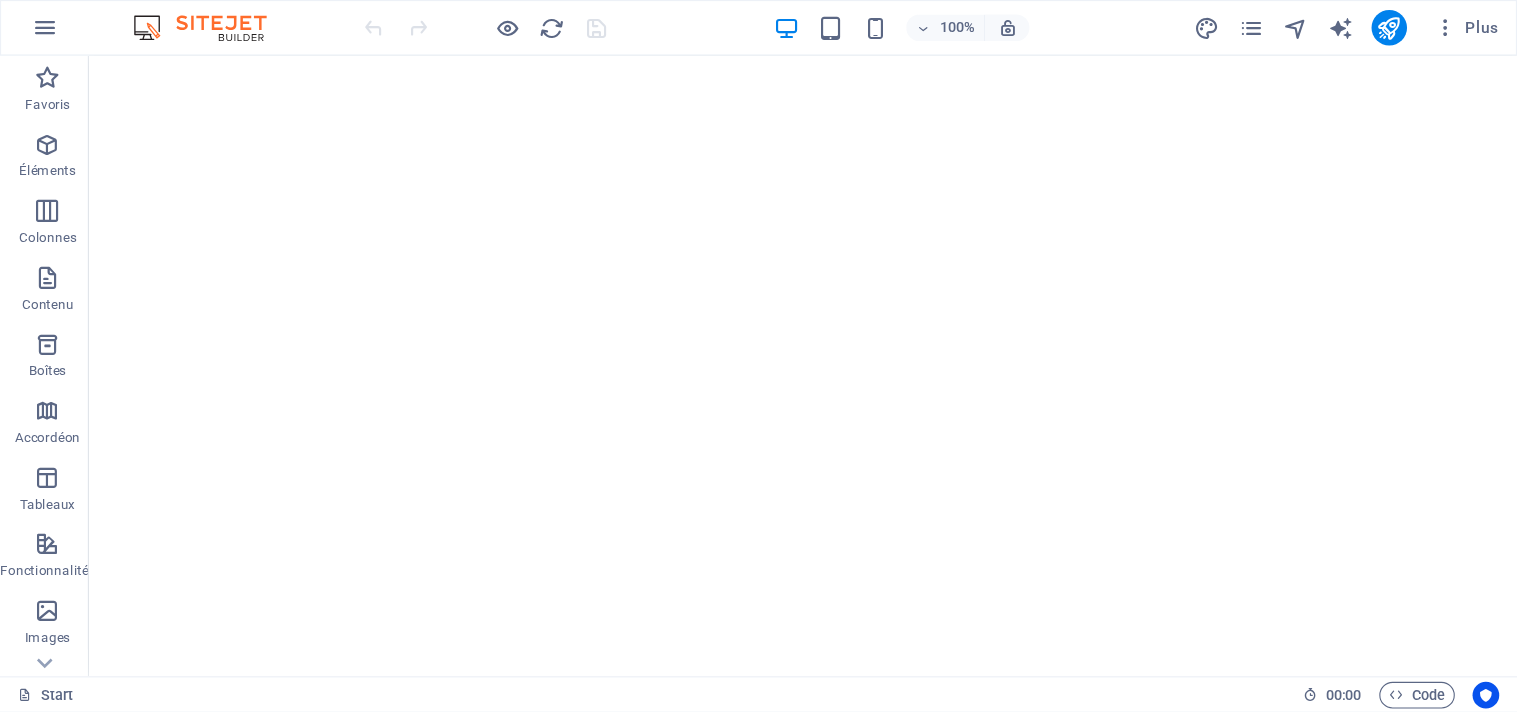 scroll, scrollTop: 0, scrollLeft: 0, axis: both 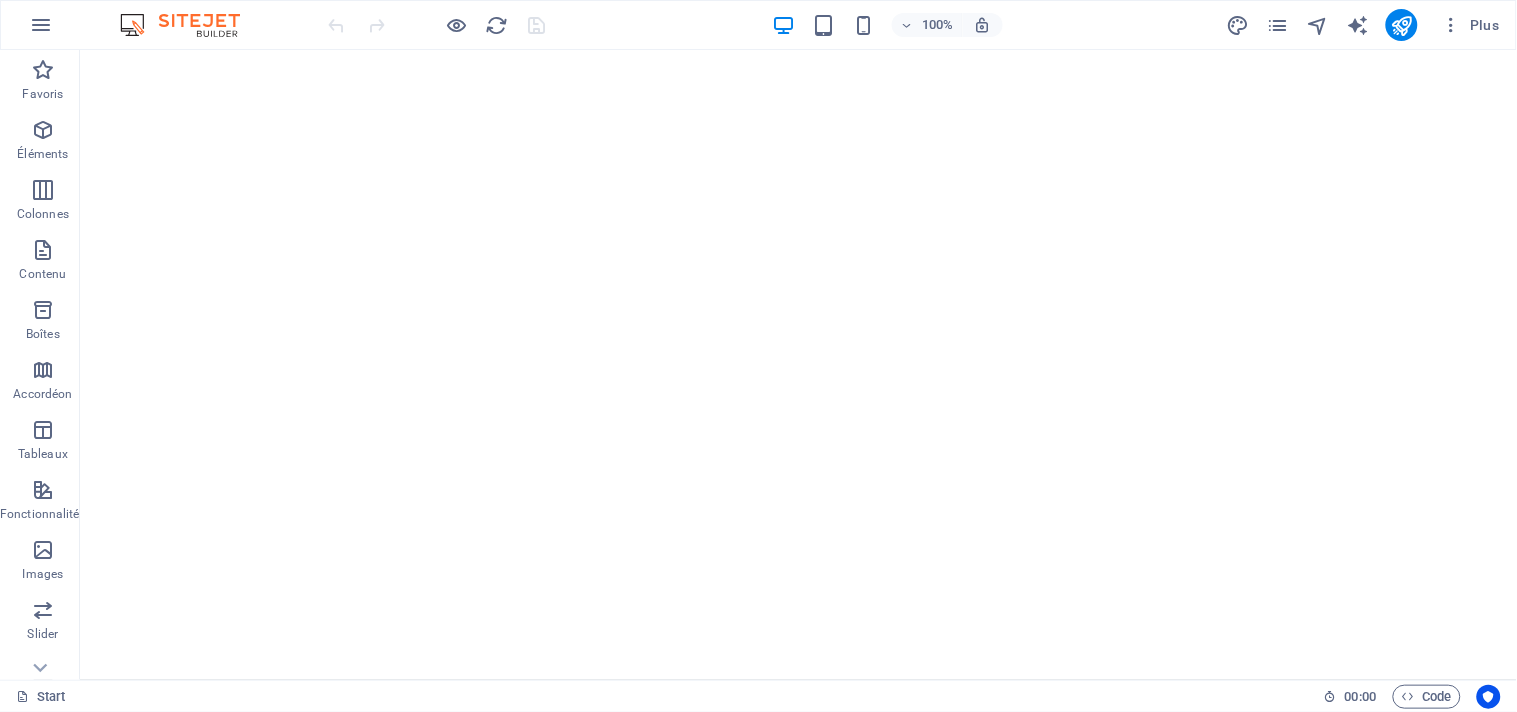 select 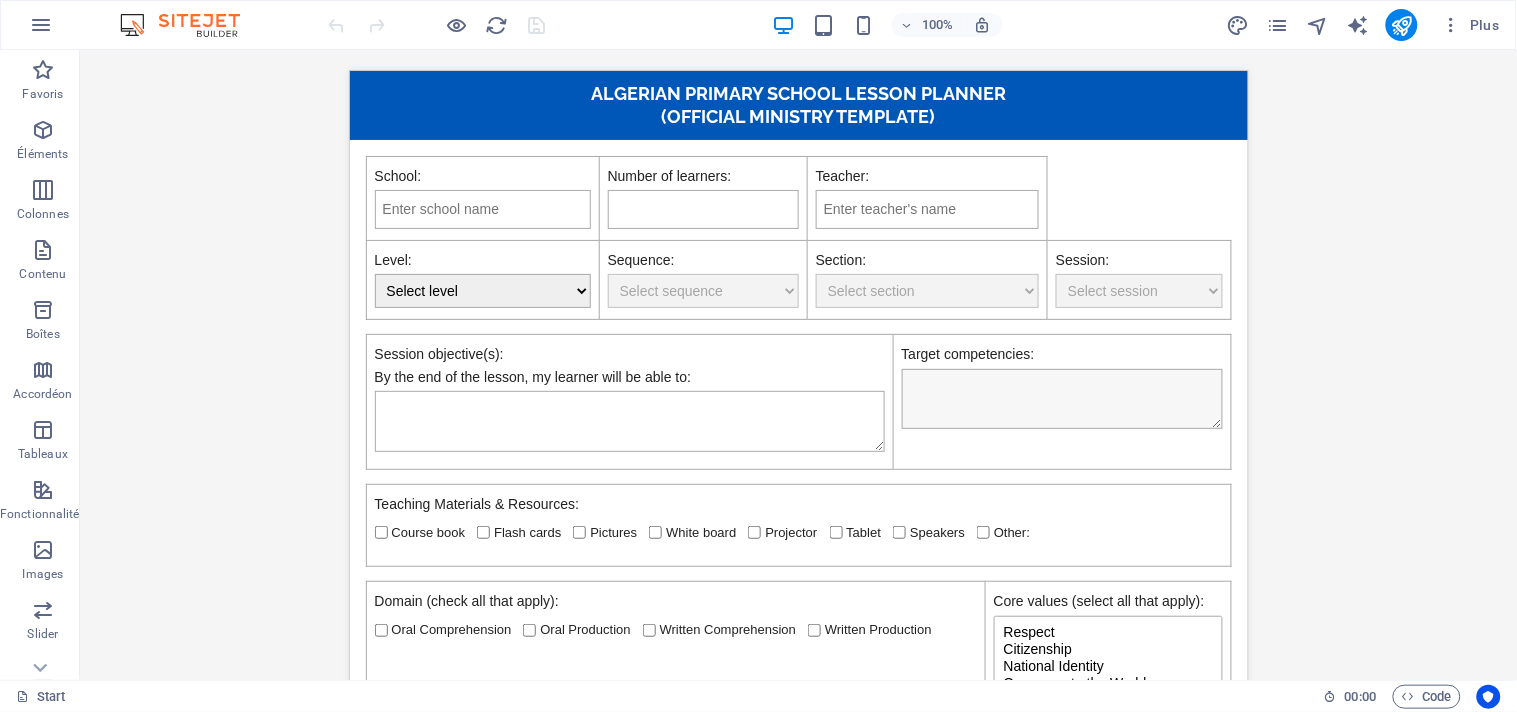 scroll, scrollTop: 0, scrollLeft: 0, axis: both 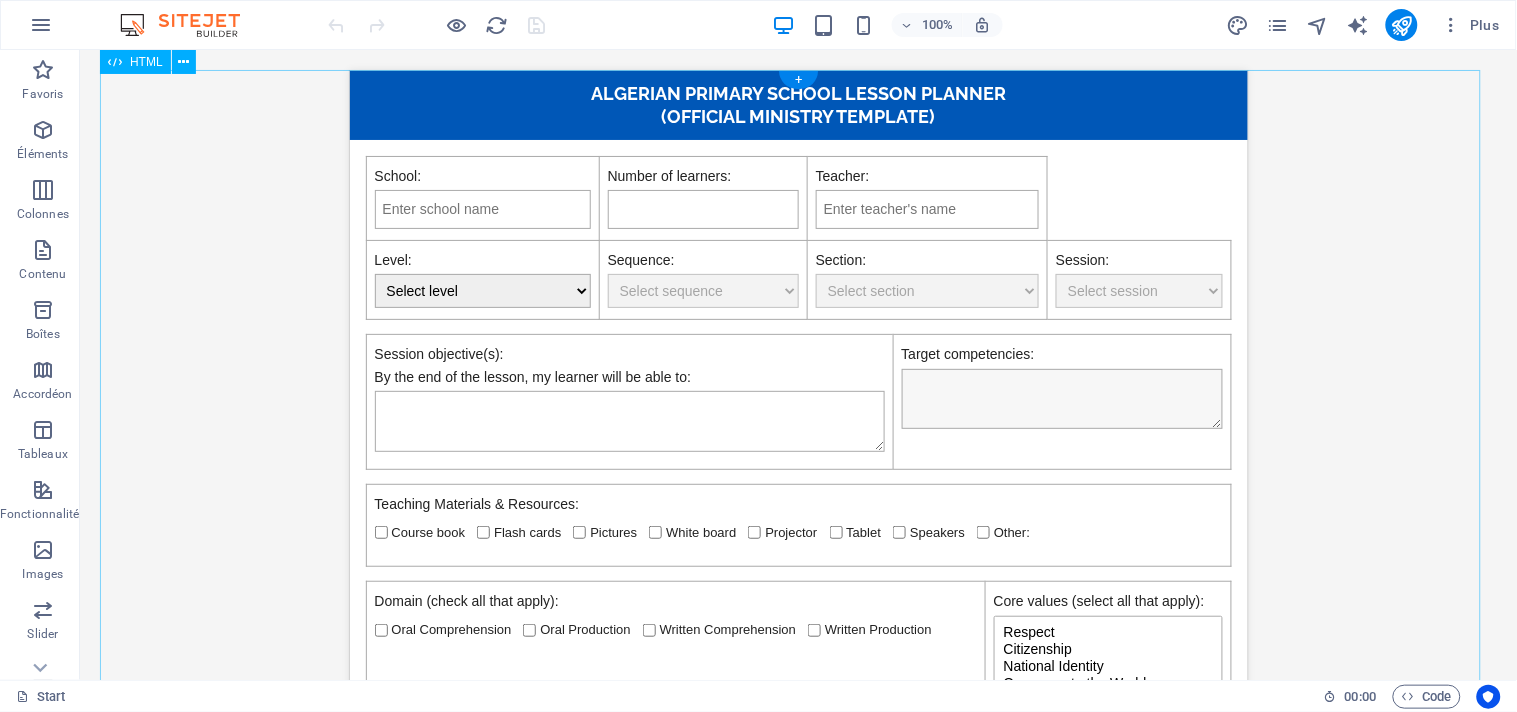 click on "Algerian Primary School Lesson Planner (Official Template)
Algerian Primary School Lesson Planner (Official Ministry Template)
School:
Number of learners:
Teacher:
Level:  Select level 3 4 5
Sequence:  Select sequence
Section:  Select section
Session:  Select session
Session objective(s): By the end of the lesson, my learner will be able to:
Target competencies:
Teaching Materials & Resources:
Course book
Flash cards
Pictures
White board
Projector
Tablet
Speakers
Other:
Domain (check all that apply):
Oral Comprehension
Oral Production
Written Comprehension
Written Production
Respect" at bounding box center (797, 1933) 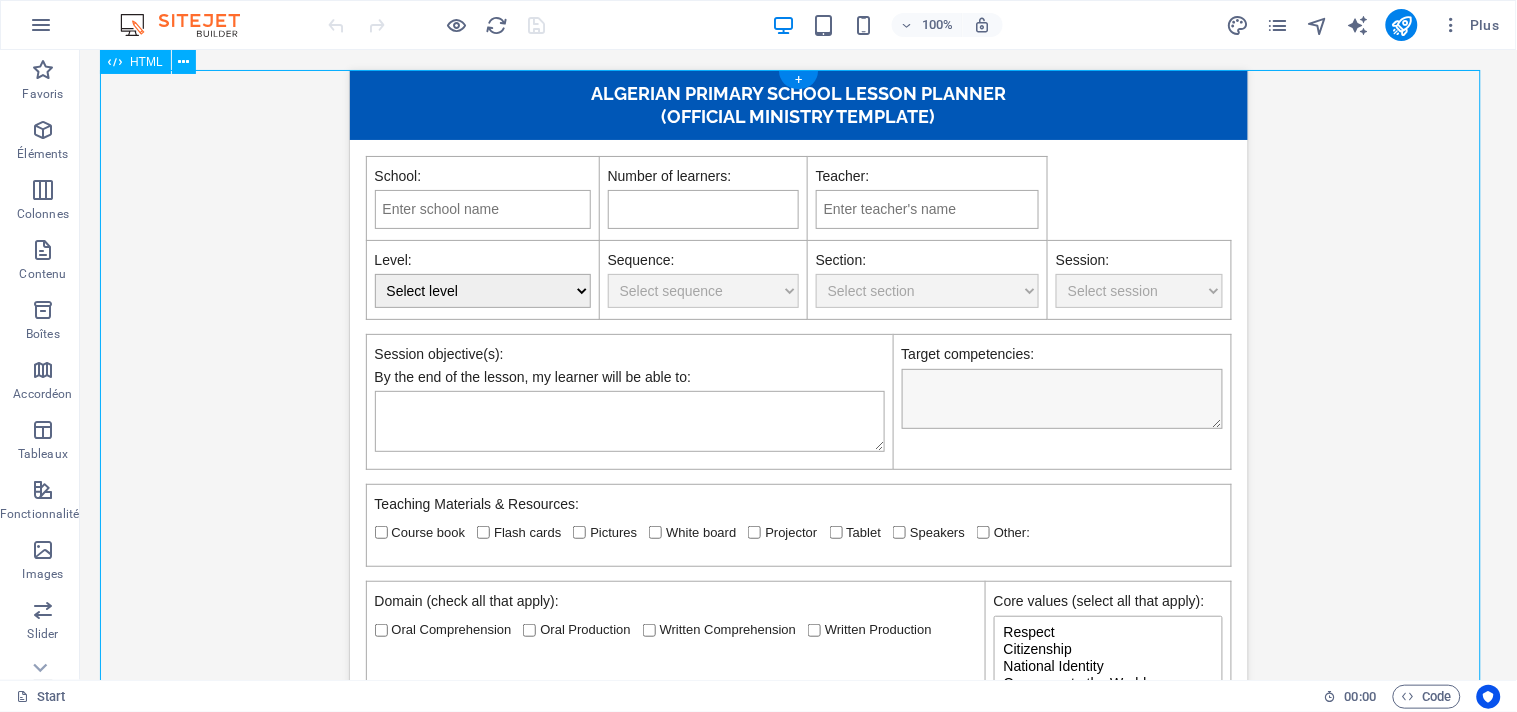 click on "Algerian Primary School Lesson Planner (Official Template)
Algerian Primary School Lesson Planner (Official Ministry Template)
School:
Number of learners:
Teacher:
Level:  Select level 3 4 5
Sequence:  Select sequence
Section:  Select section
Session:  Select session
Session objective(s): By the end of the lesson, my learner will be able to:
Target competencies:
Teaching Materials & Resources:
Course book
Flash cards
Pictures
White board
Projector
Tablet
Speakers
Other:
Domain (check all that apply):
Oral Comprehension
Oral Production
Written Comprehension
Written Production
Respect" at bounding box center (797, 1933) 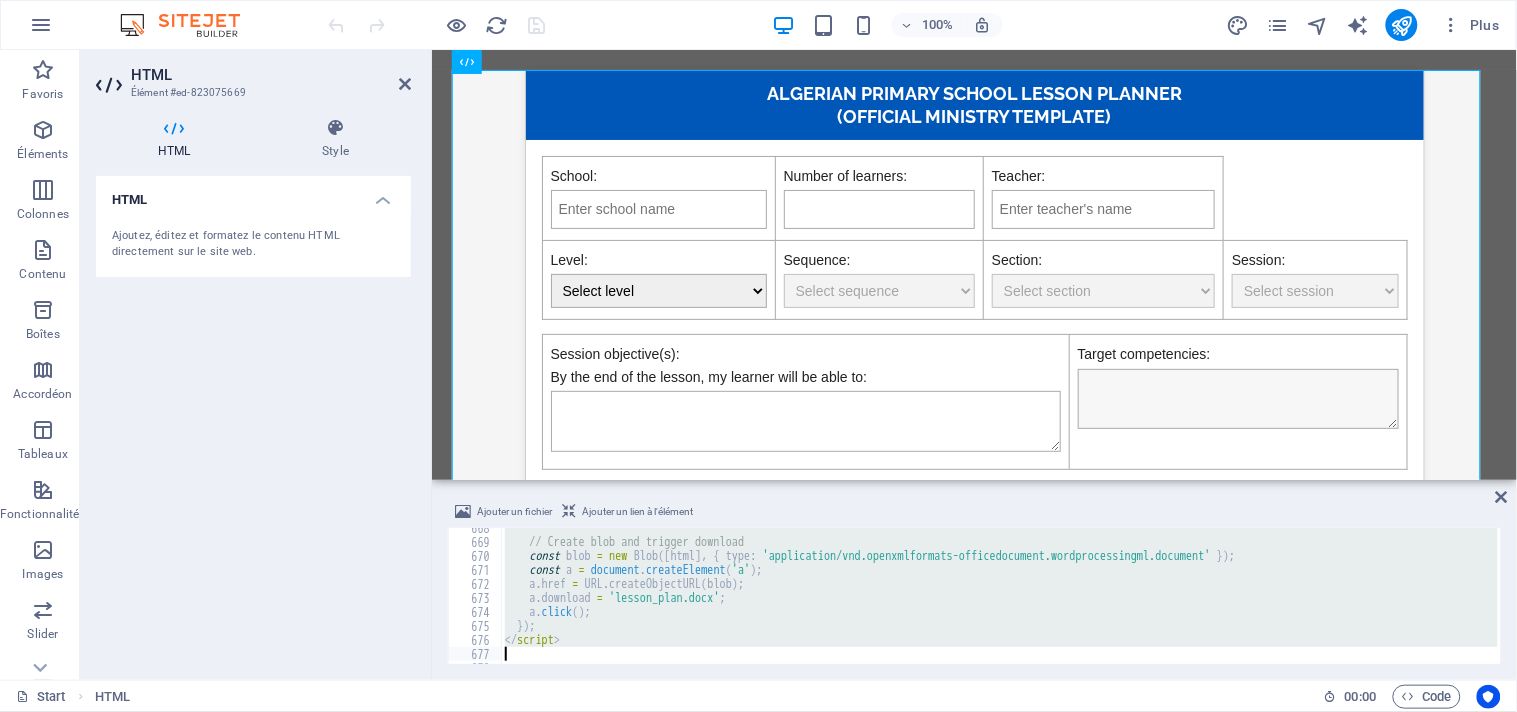 scroll, scrollTop: 9372, scrollLeft: 0, axis: vertical 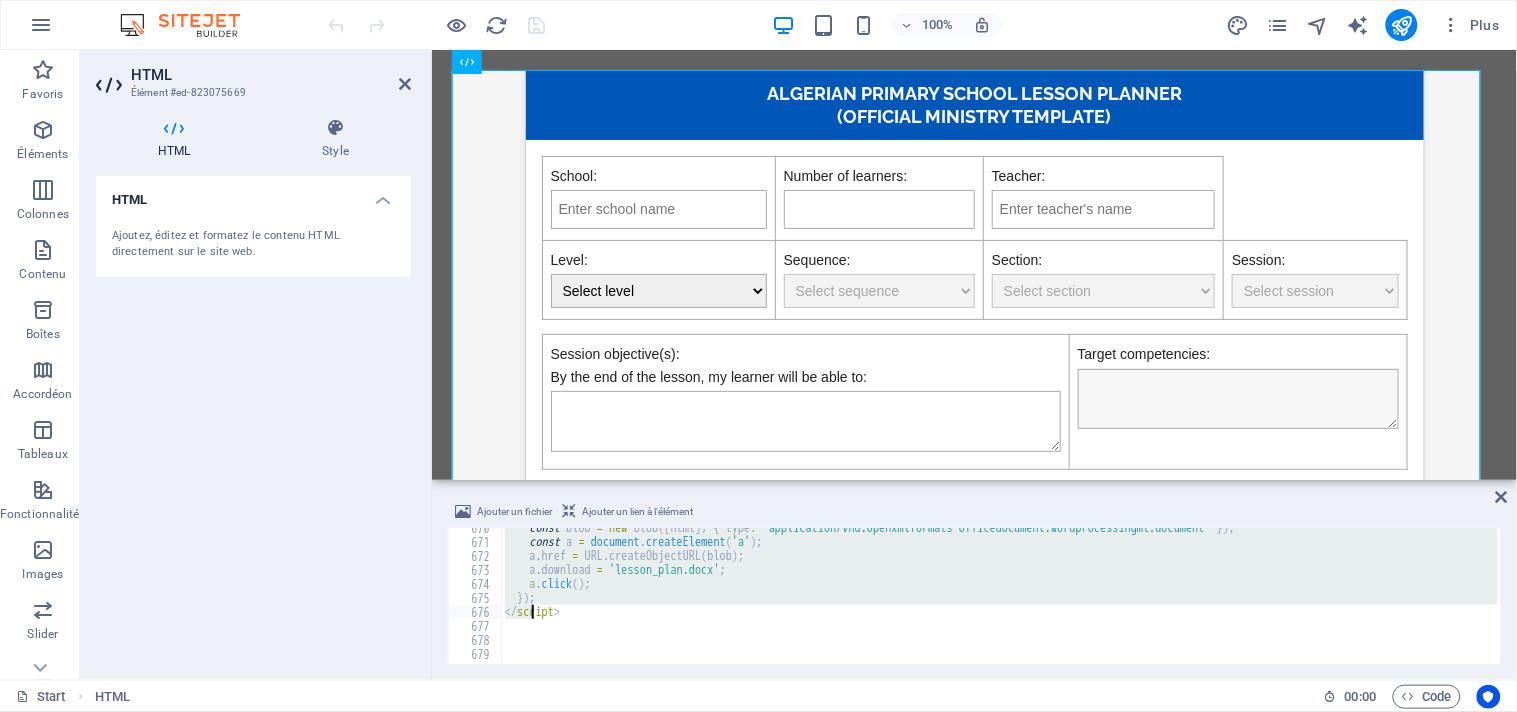 drag, startPoint x: 518, startPoint y: 533, endPoint x: 495, endPoint y: 663, distance: 132.01894 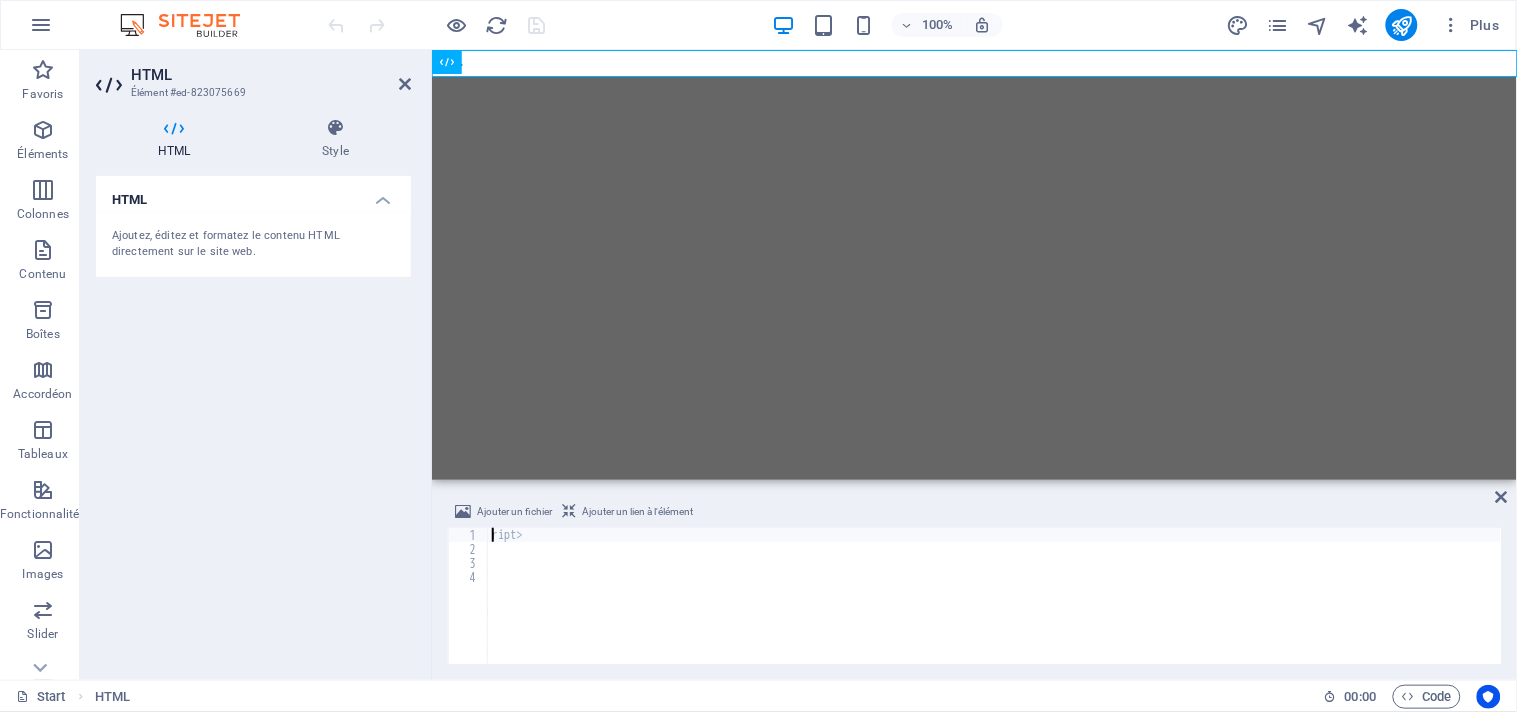 click on "ript>" at bounding box center [995, 610] 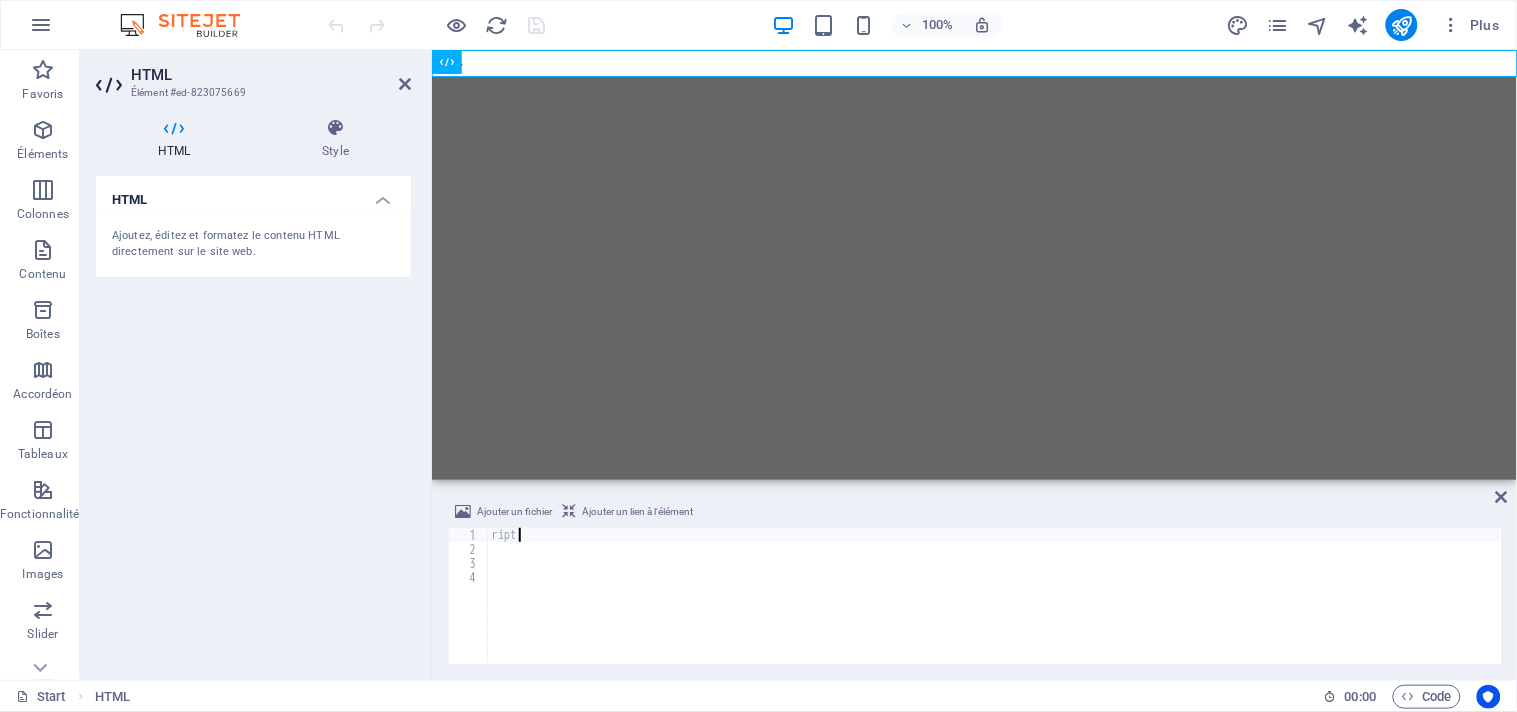 type on "r" 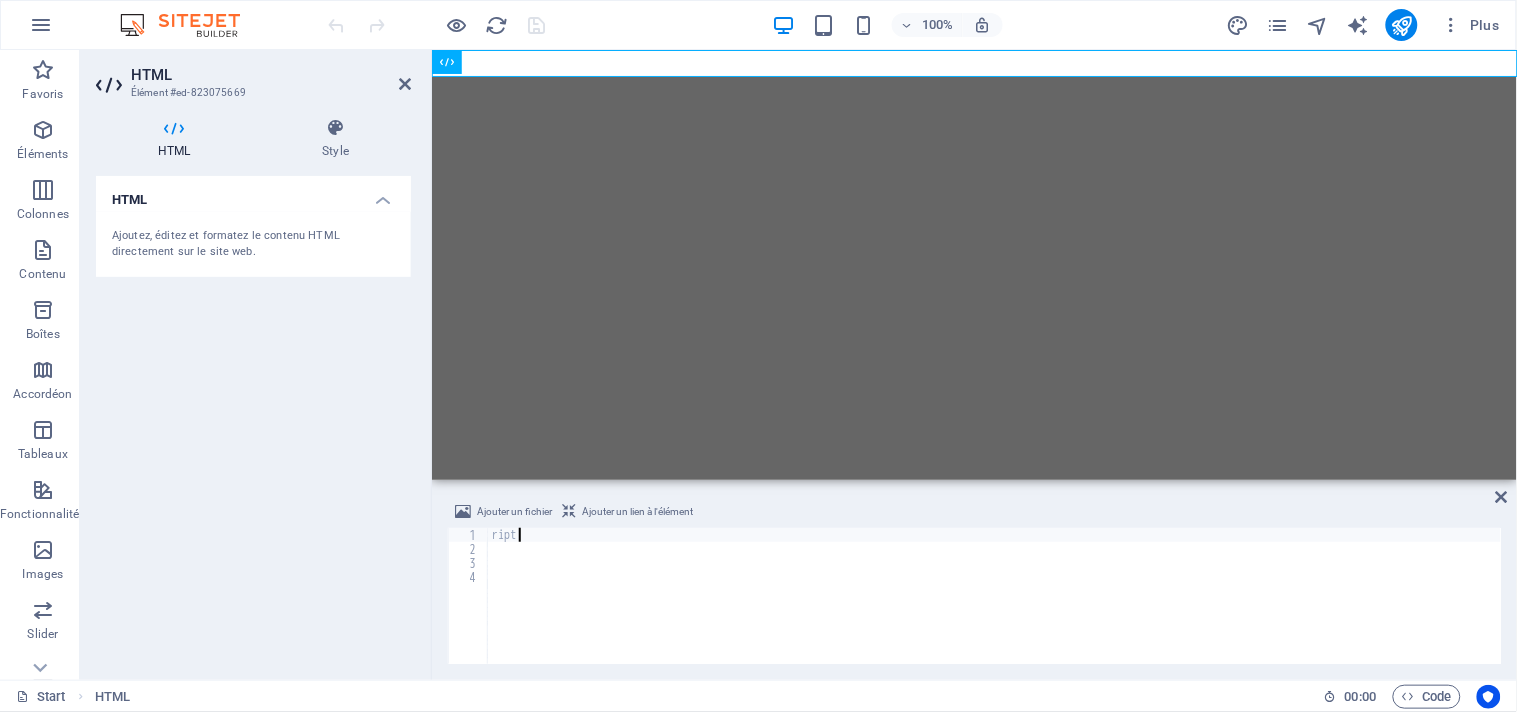 type 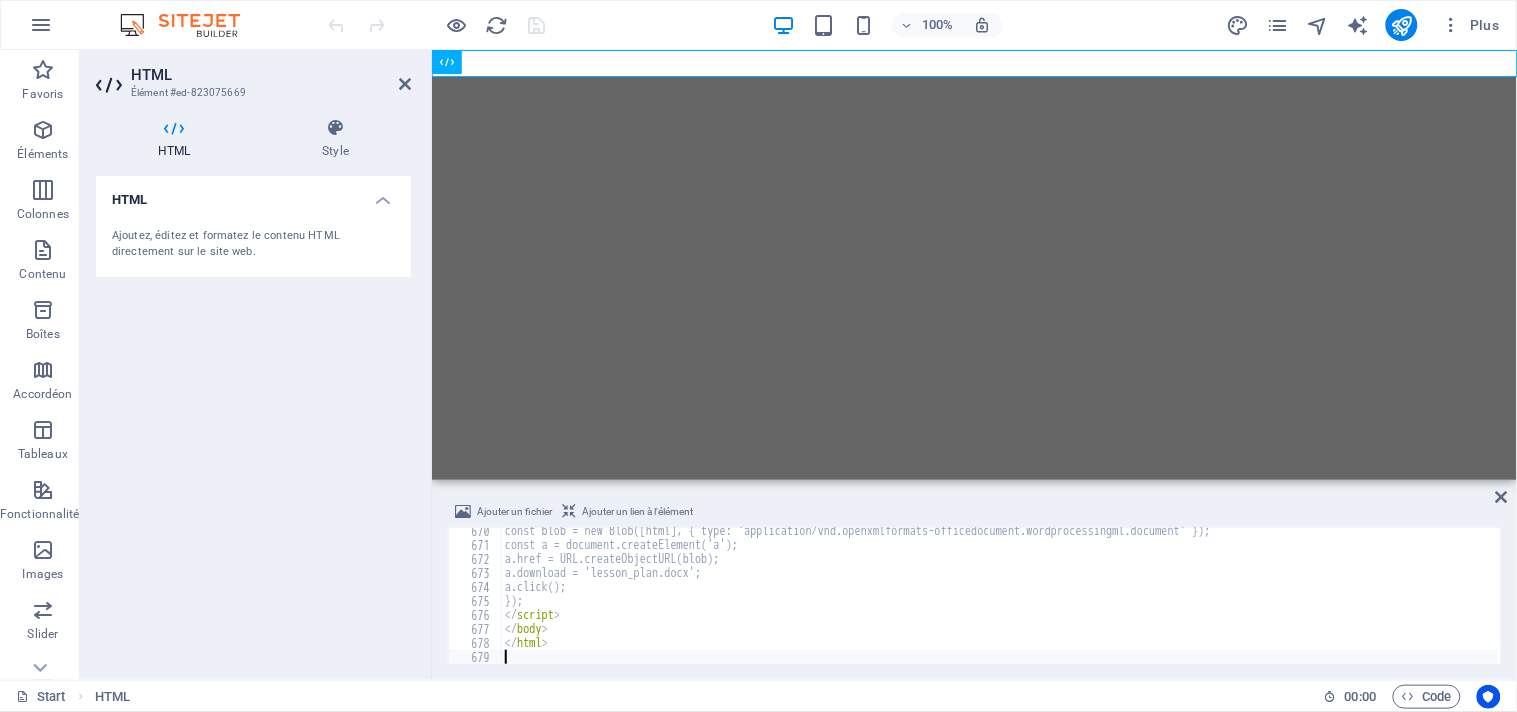 scroll, scrollTop: 9370, scrollLeft: 0, axis: vertical 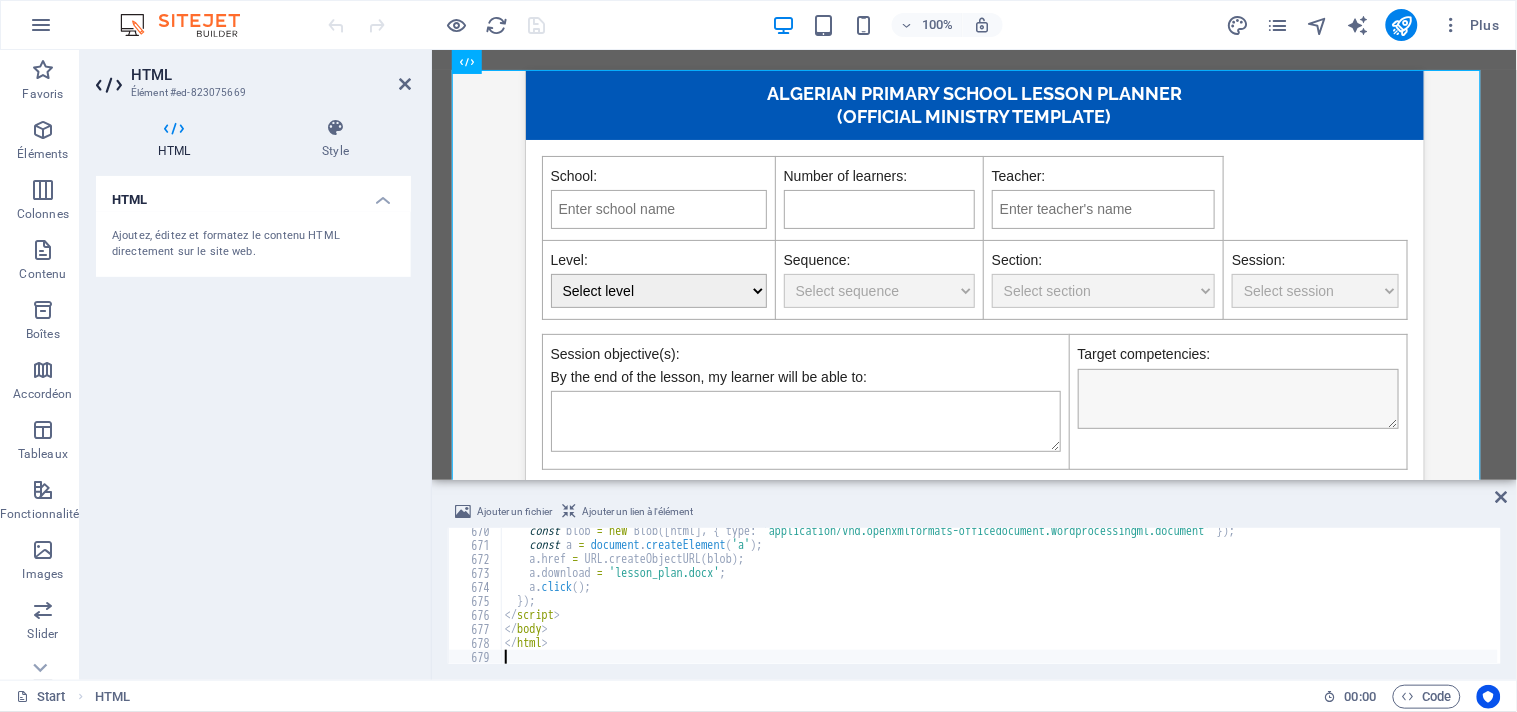 select 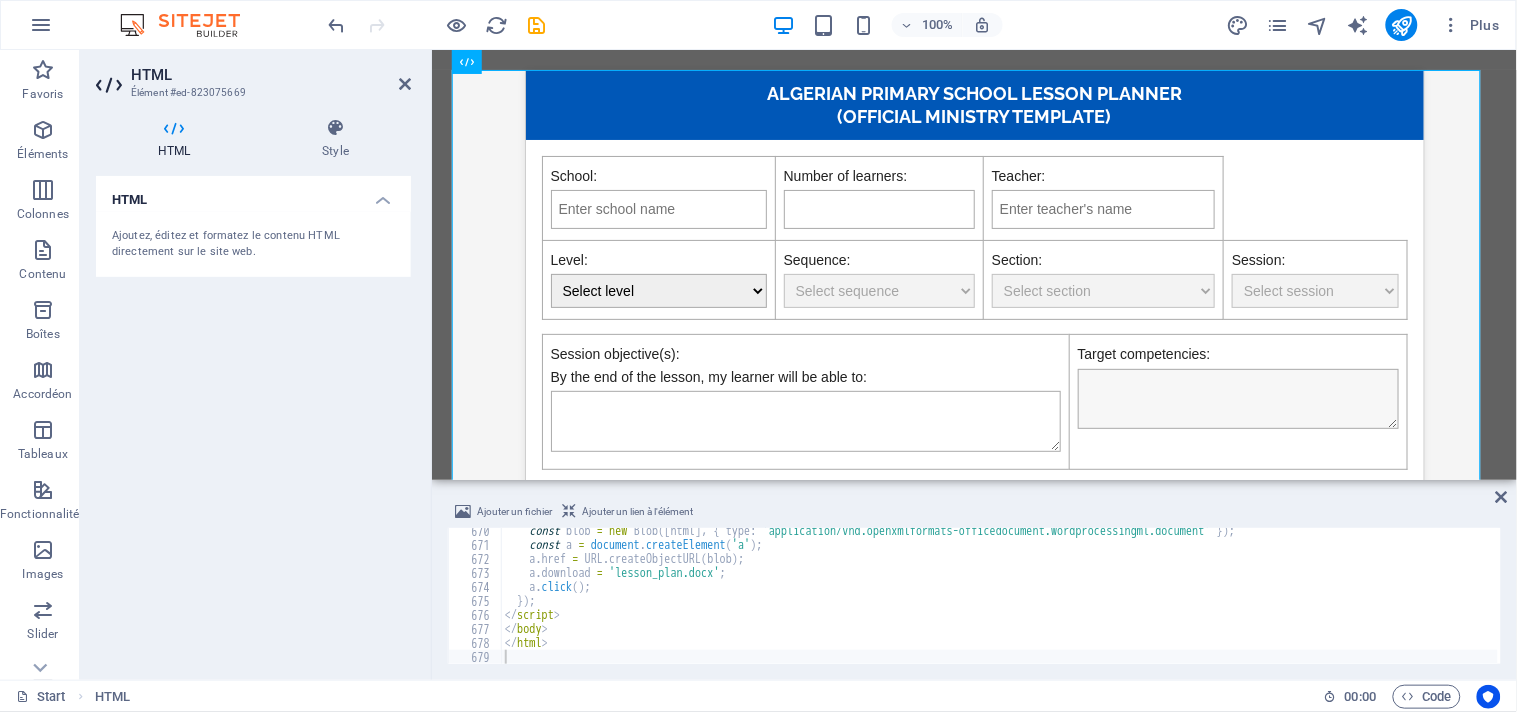 click on "HTML Ajoutez, éditez et formatez le contenu HTML directement sur le site web." at bounding box center (253, 420) 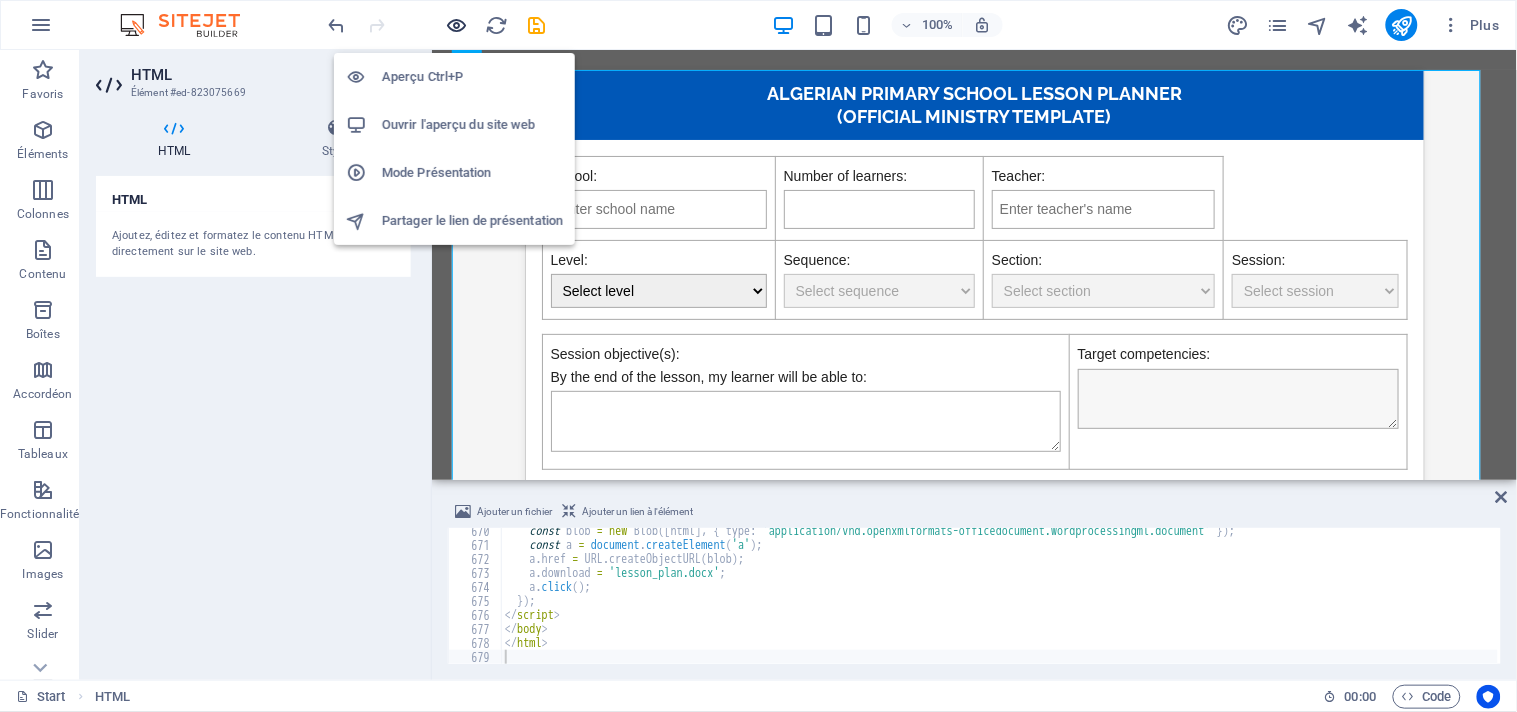 click at bounding box center [457, 25] 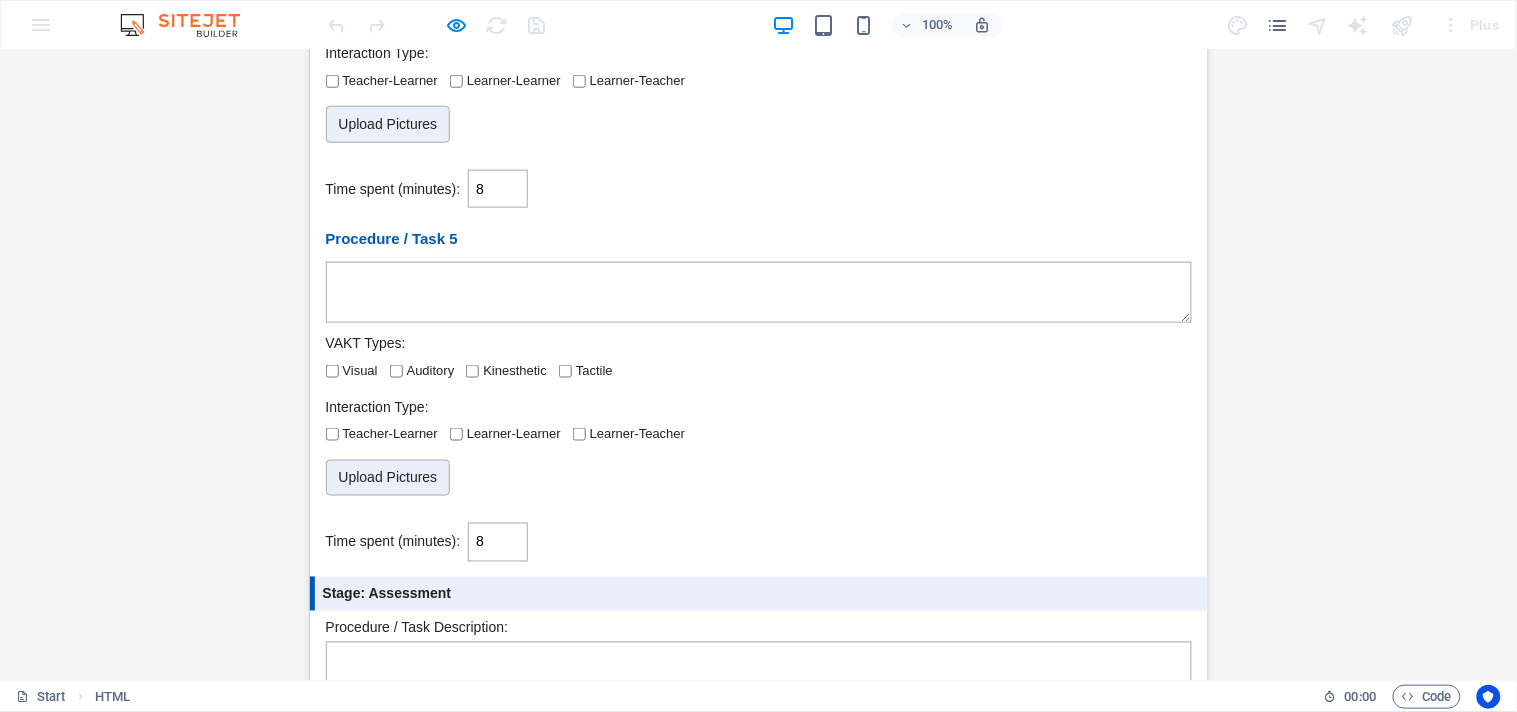 scroll, scrollTop: 2587, scrollLeft: 0, axis: vertical 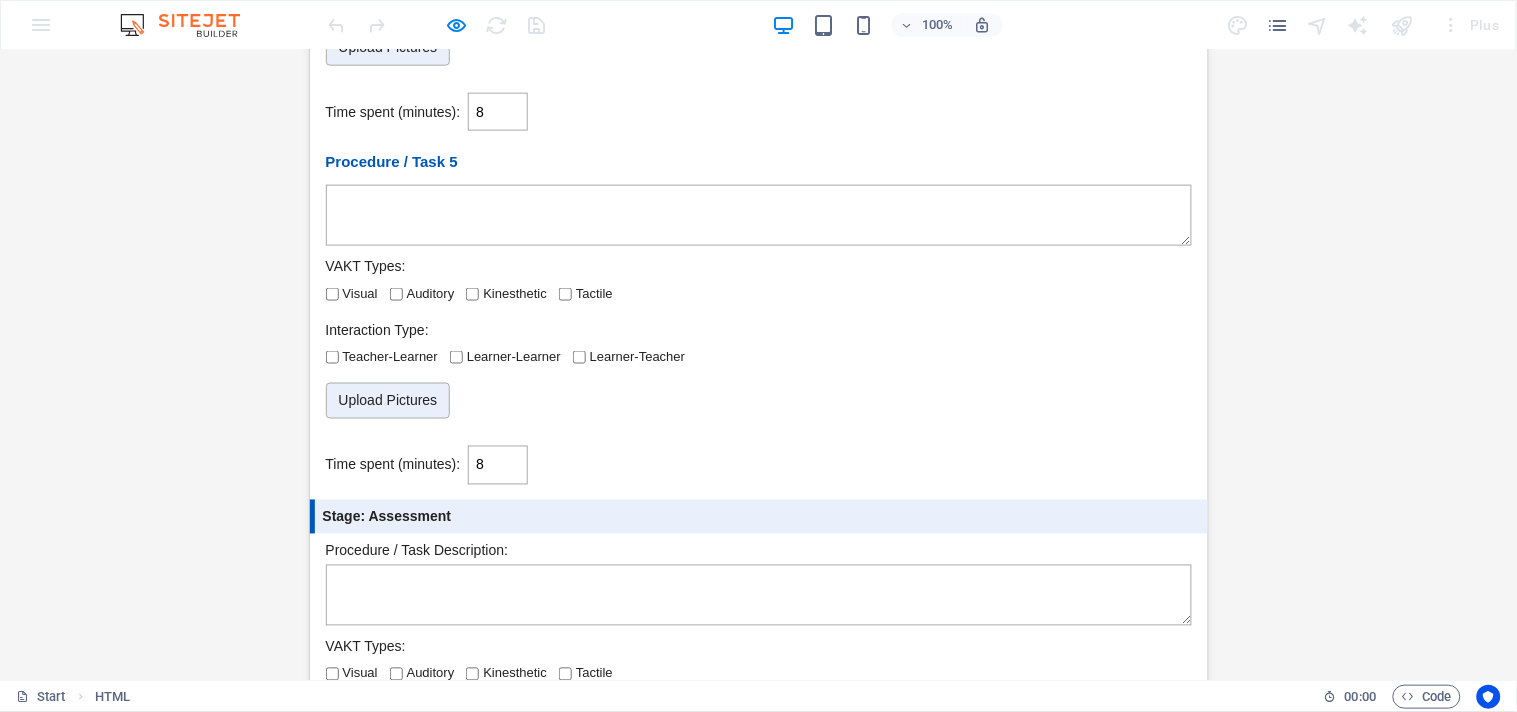 click on "Upload Pictures" at bounding box center [759, 408] 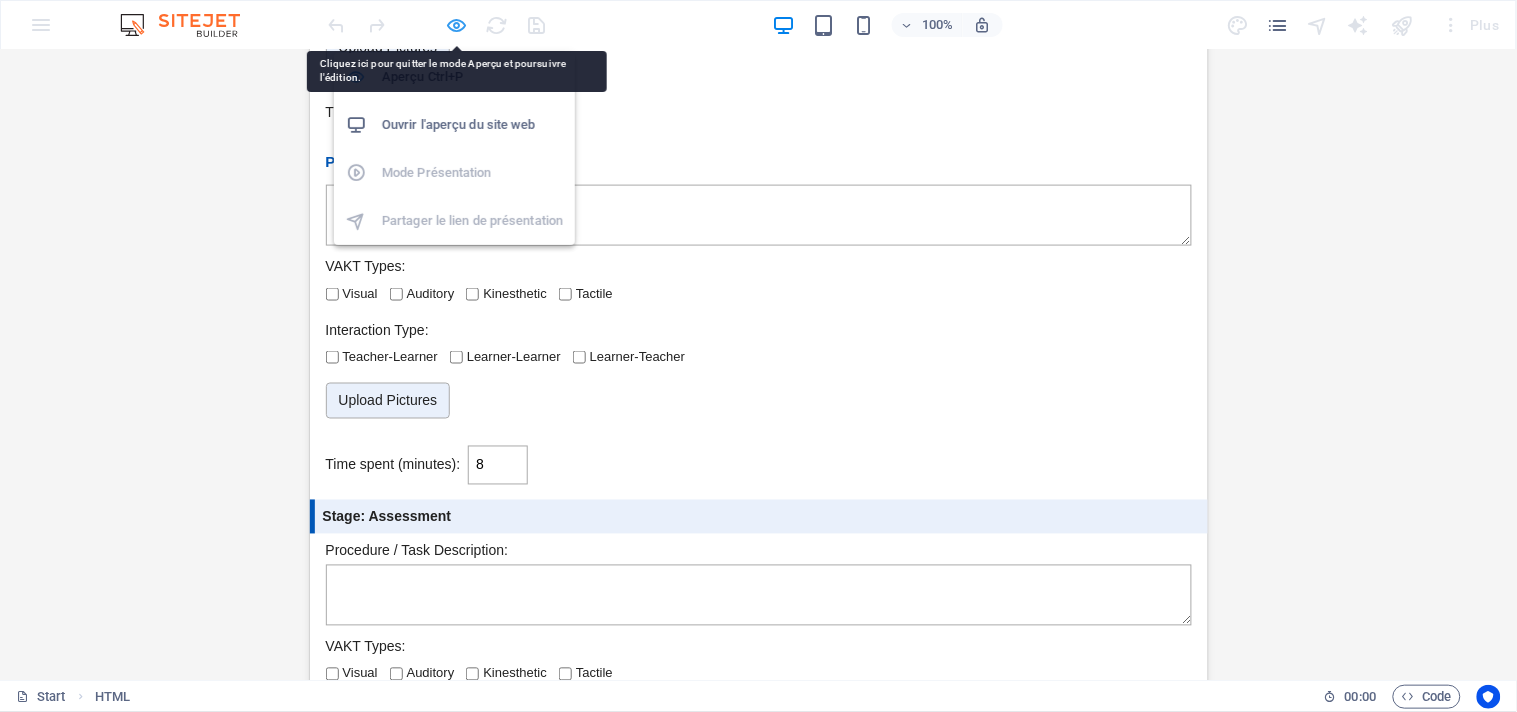 click at bounding box center [457, 25] 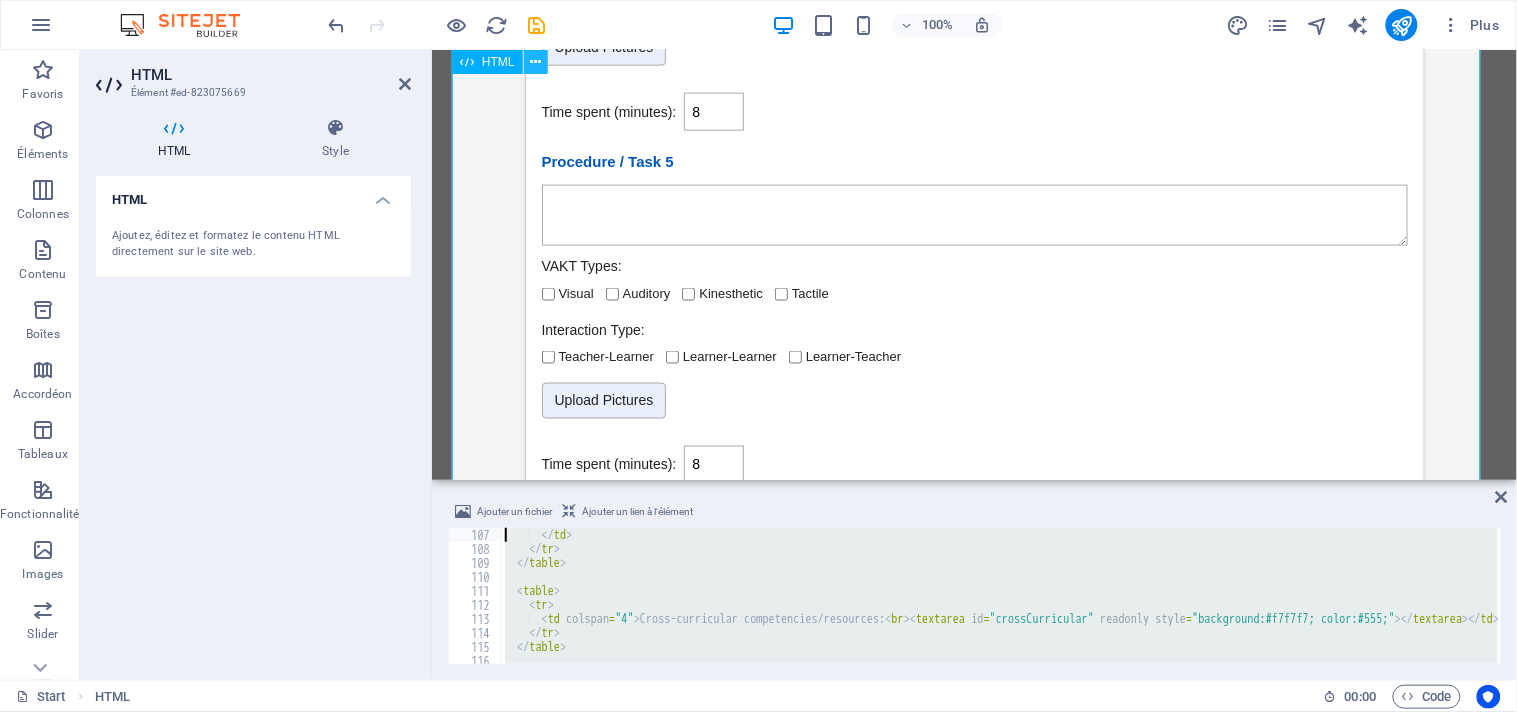 scroll, scrollTop: 0, scrollLeft: 0, axis: both 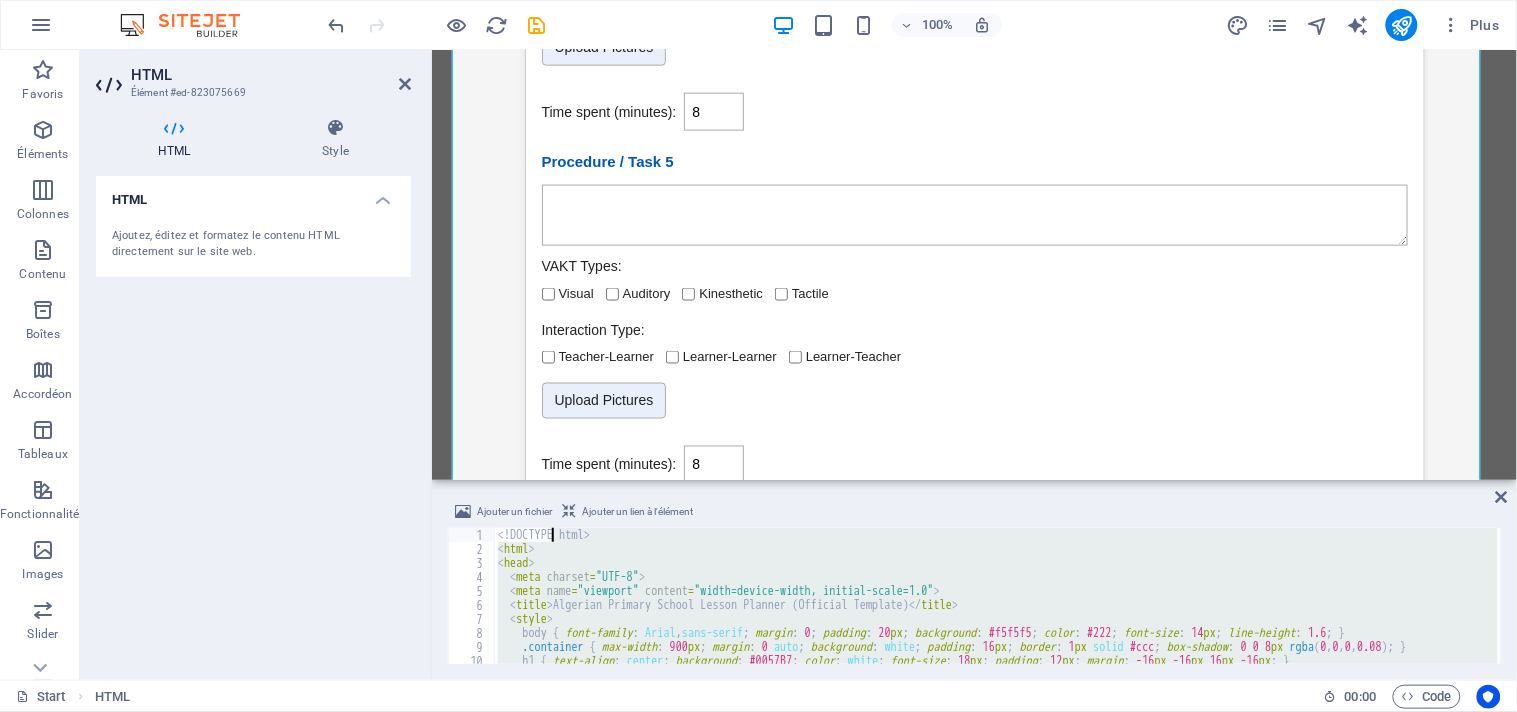 drag, startPoint x: 561, startPoint y: 650, endPoint x: 552, endPoint y: 532, distance: 118.34272 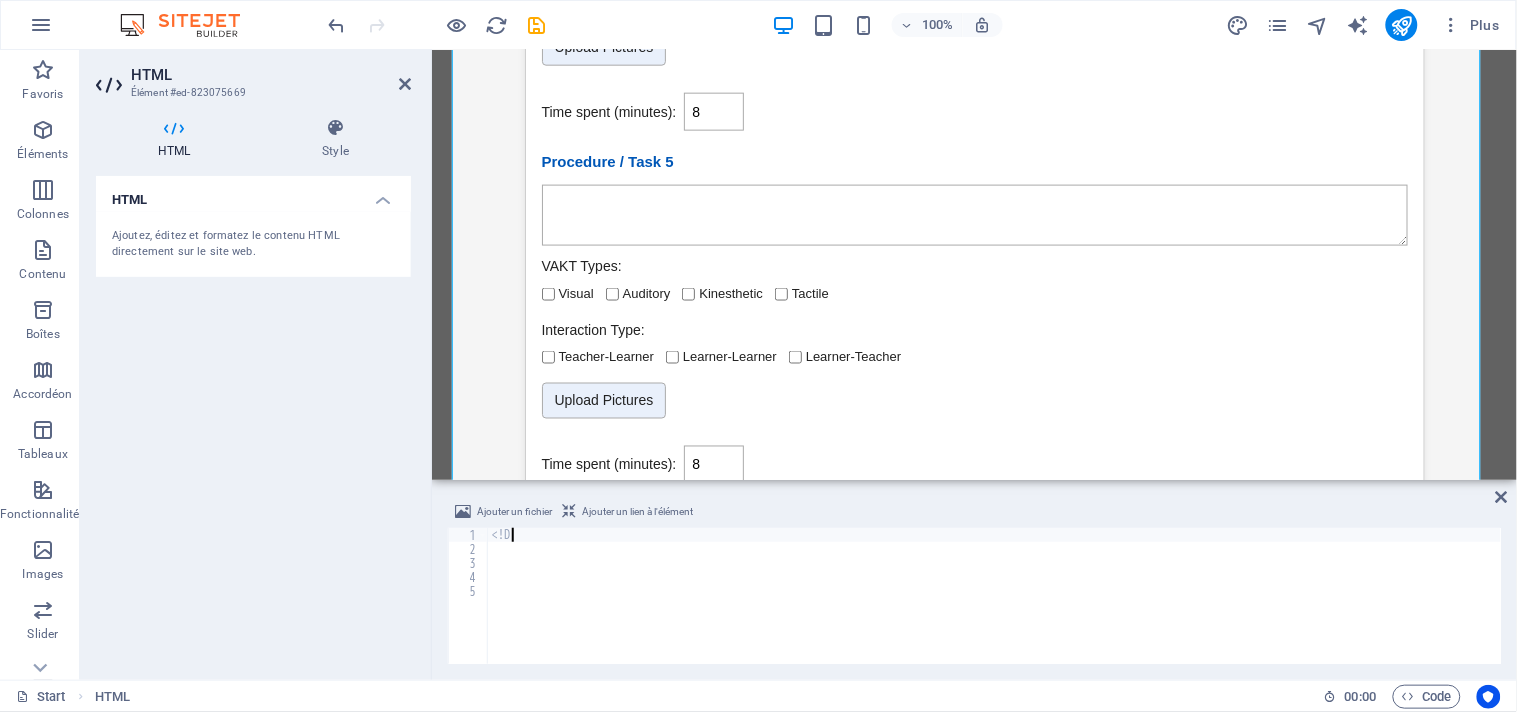type on "<" 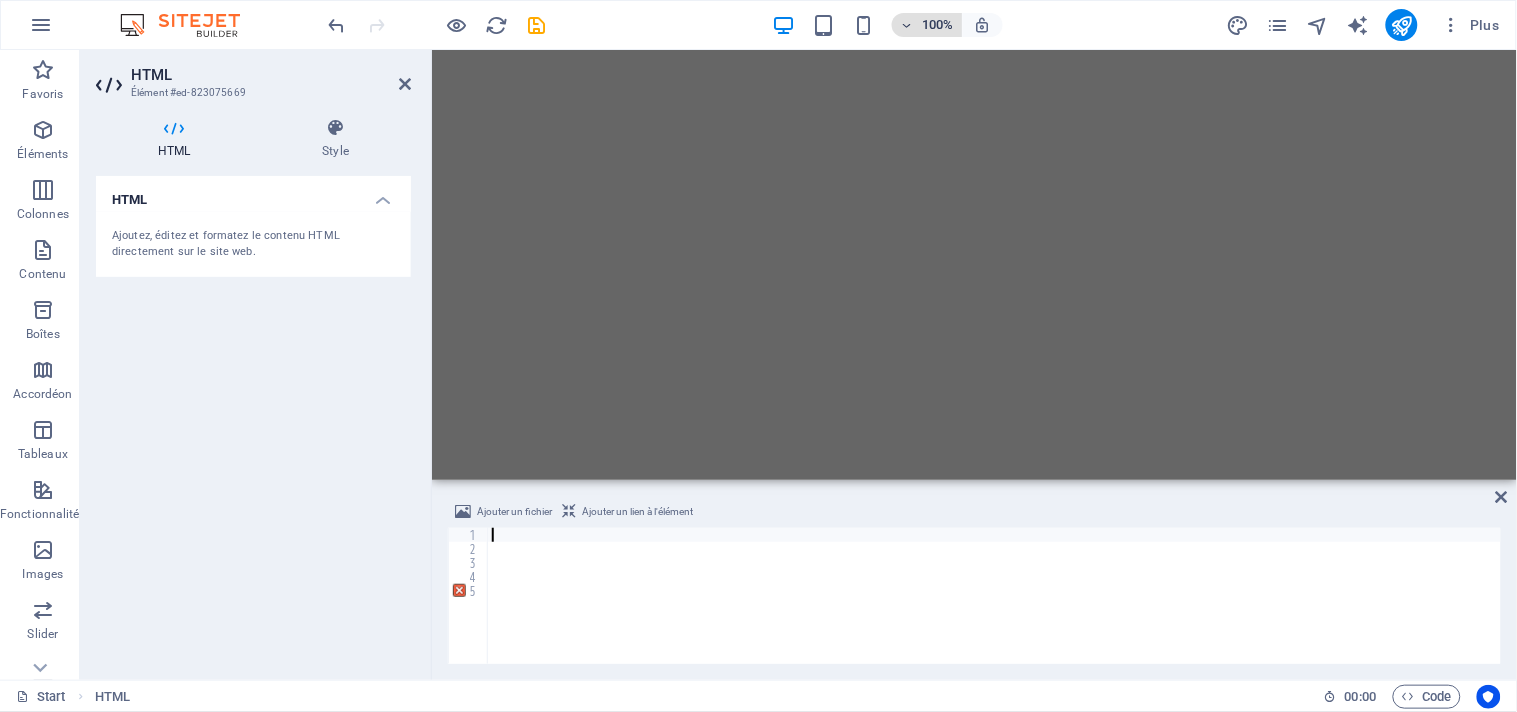 scroll, scrollTop: 0, scrollLeft: 0, axis: both 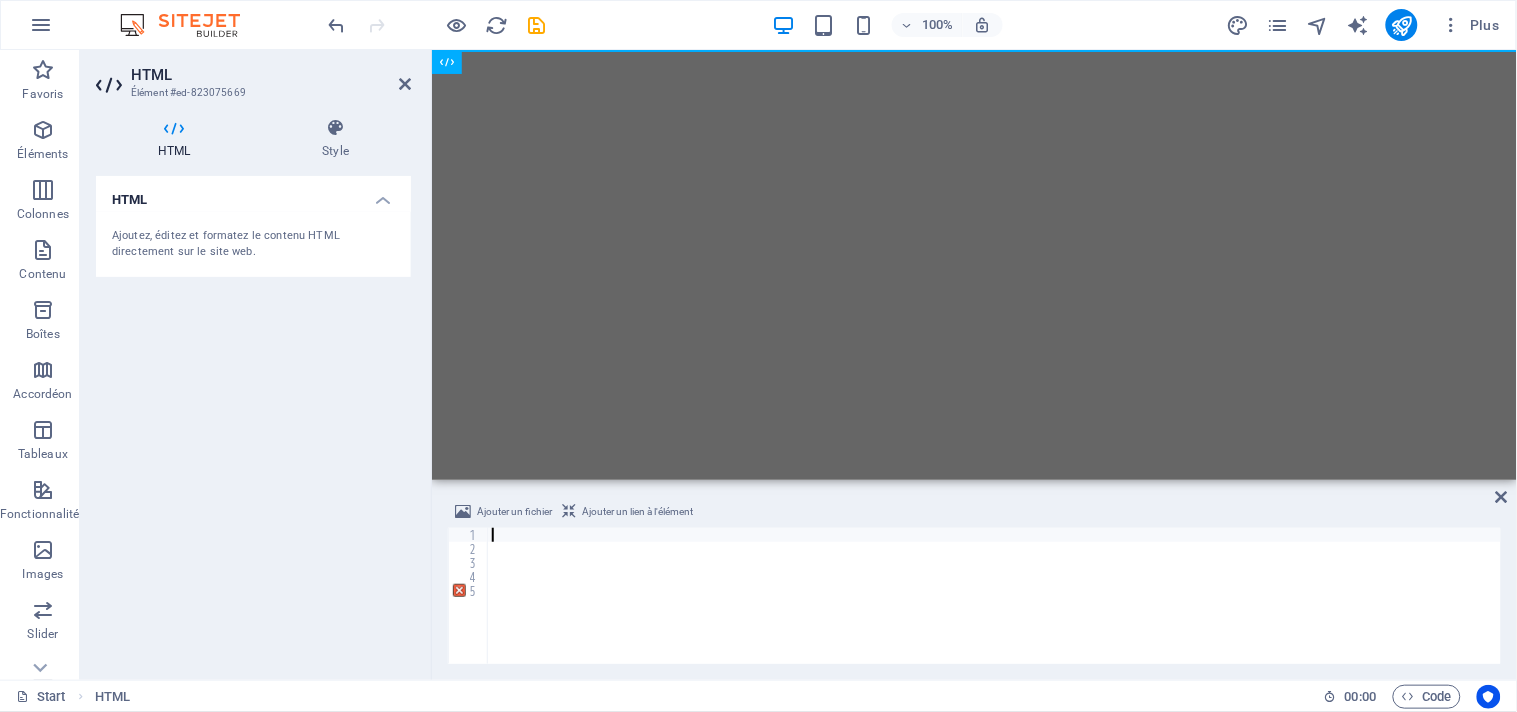 click at bounding box center (995, 610) 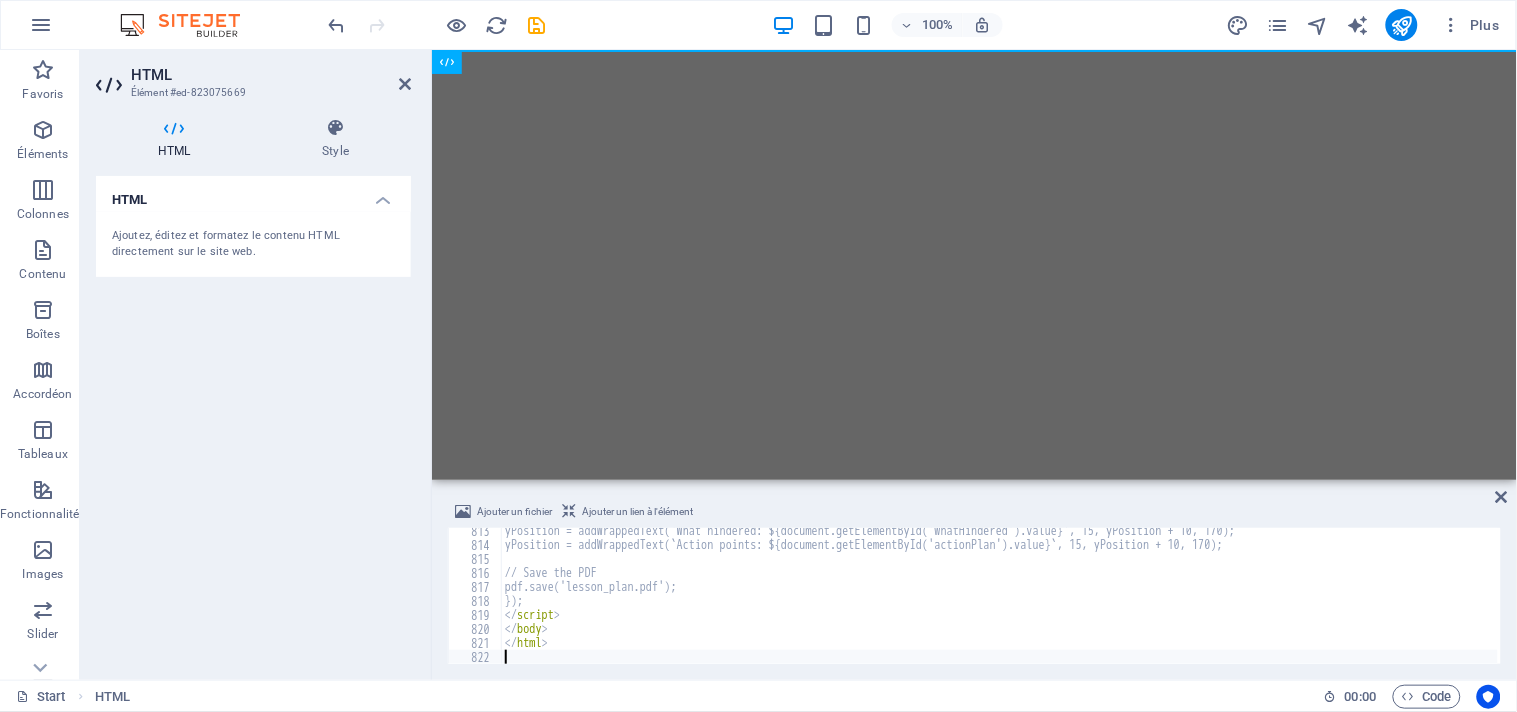 scroll, scrollTop: 11372, scrollLeft: 0, axis: vertical 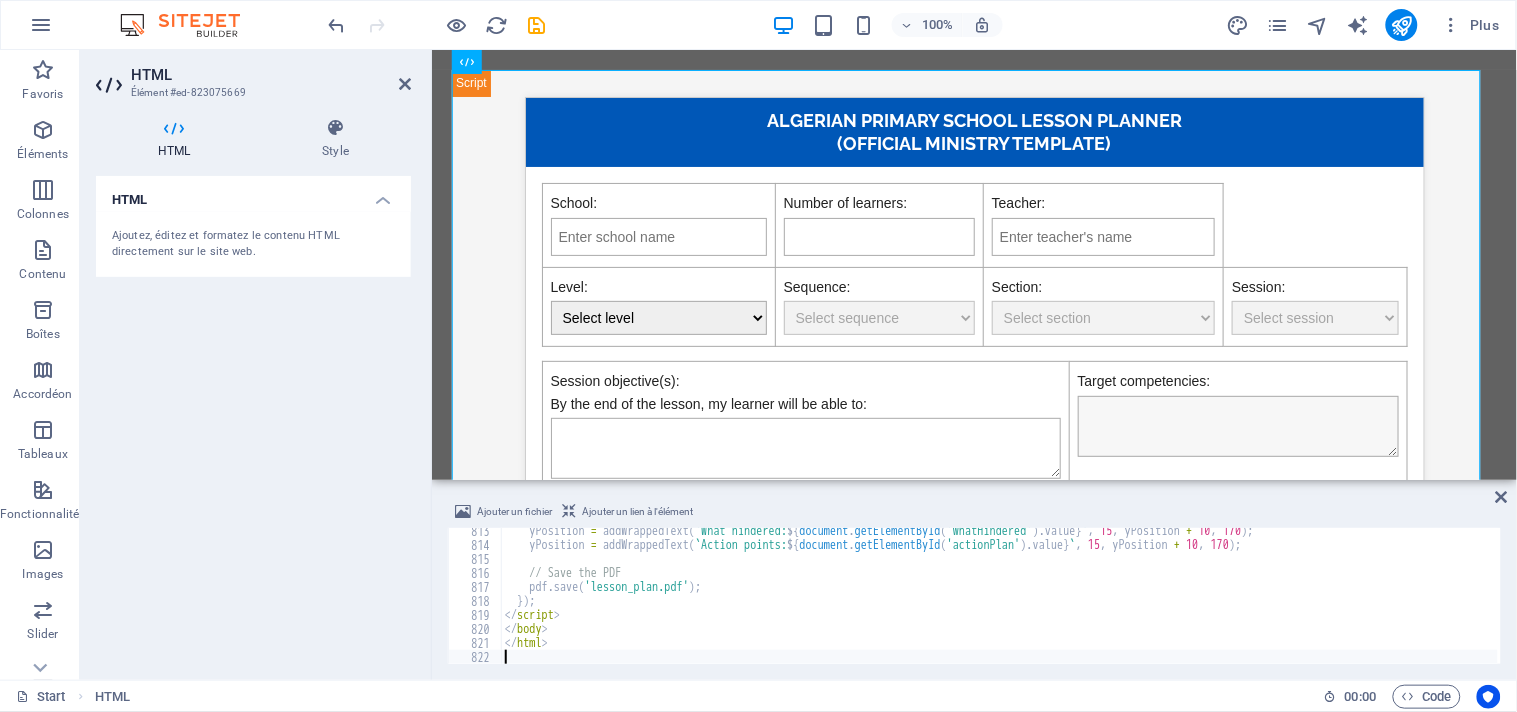 select 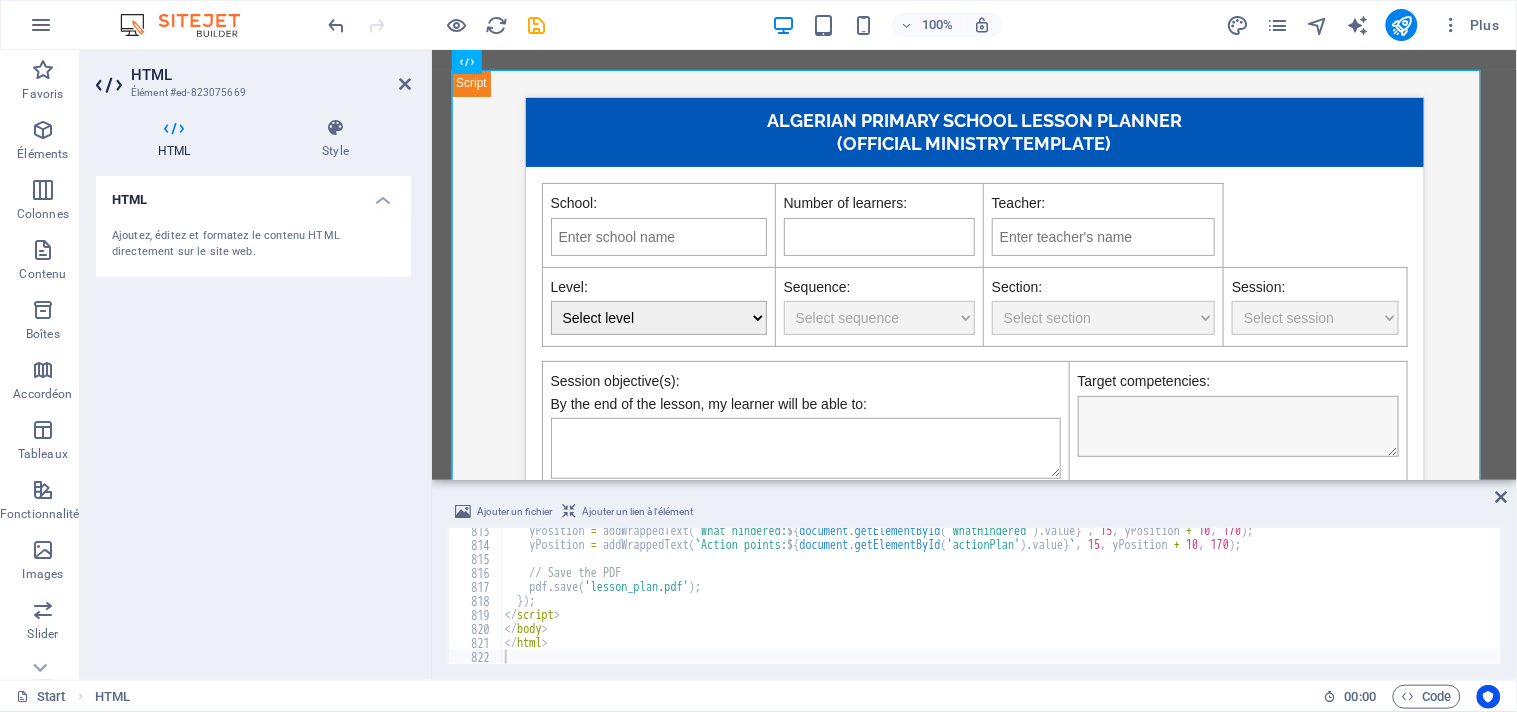 click on "HTML Ajoutez, éditez et formatez le contenu HTML directement sur le site web." at bounding box center [253, 420] 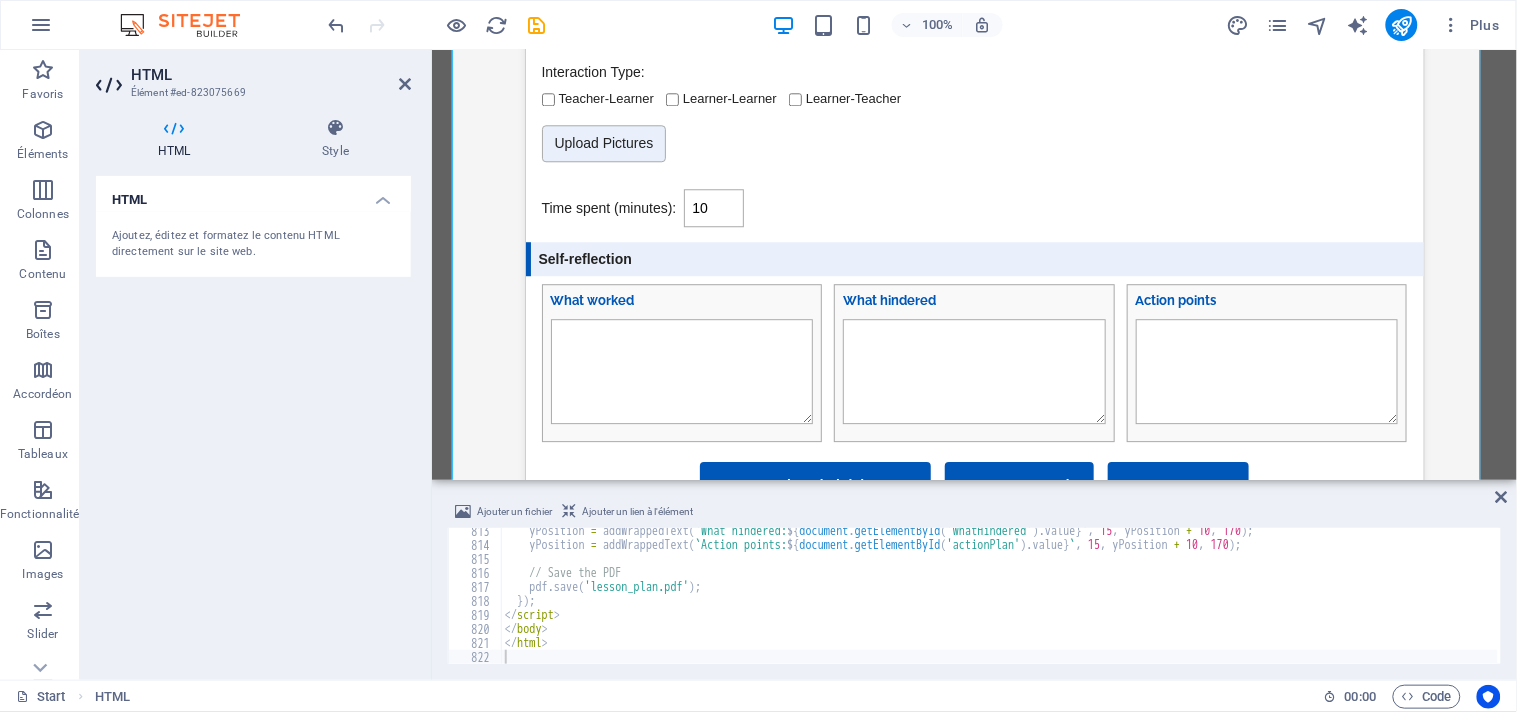 scroll, scrollTop: 3371, scrollLeft: 0, axis: vertical 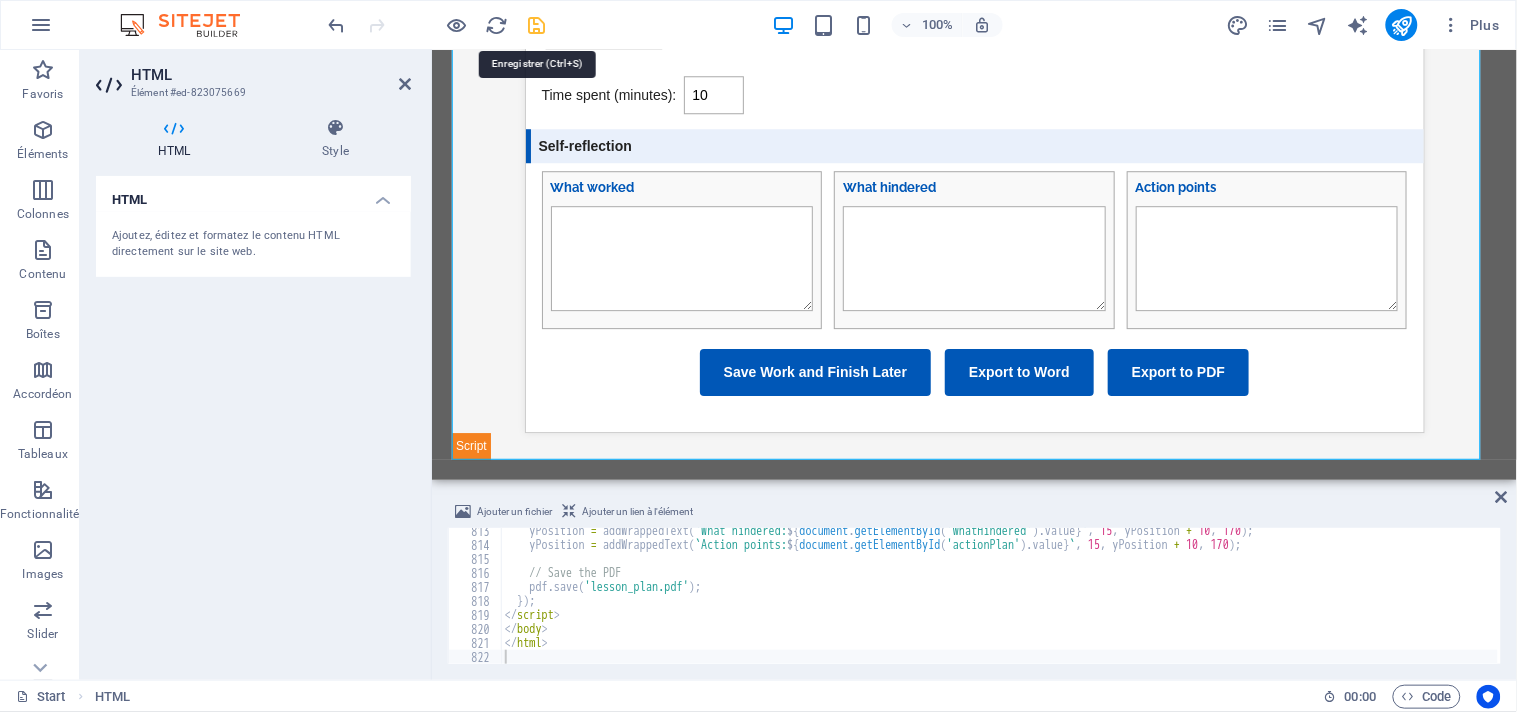 click at bounding box center (537, 25) 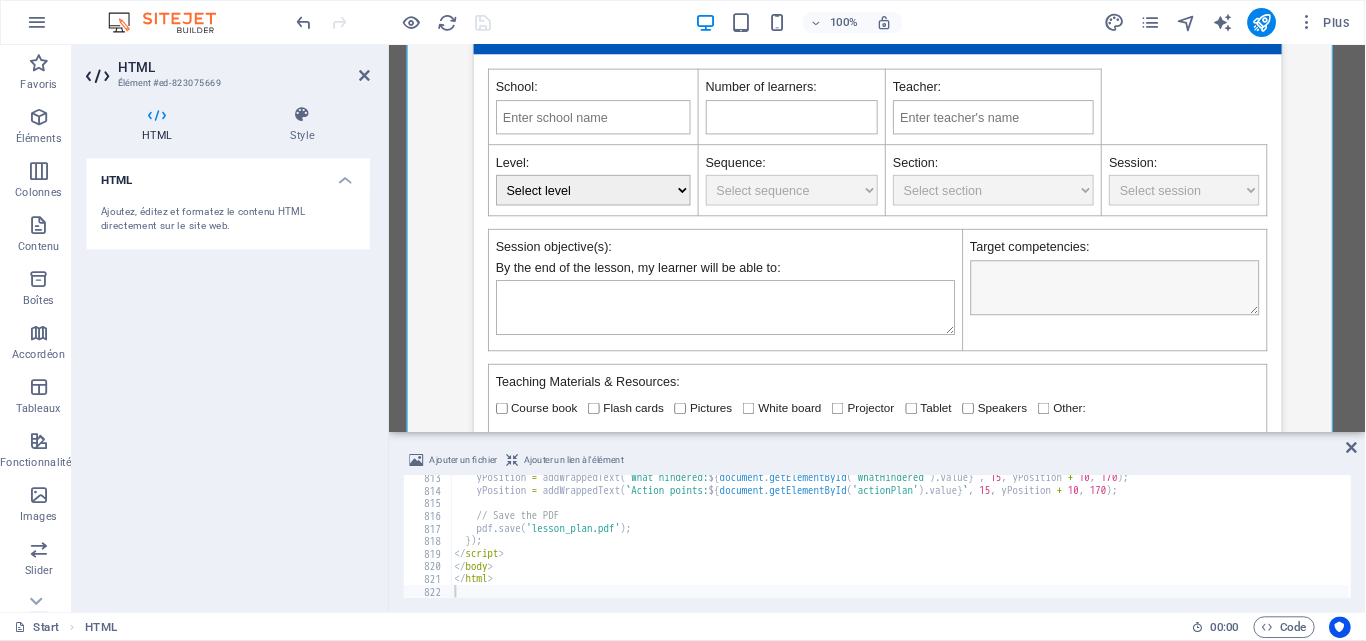 scroll, scrollTop: 0, scrollLeft: 0, axis: both 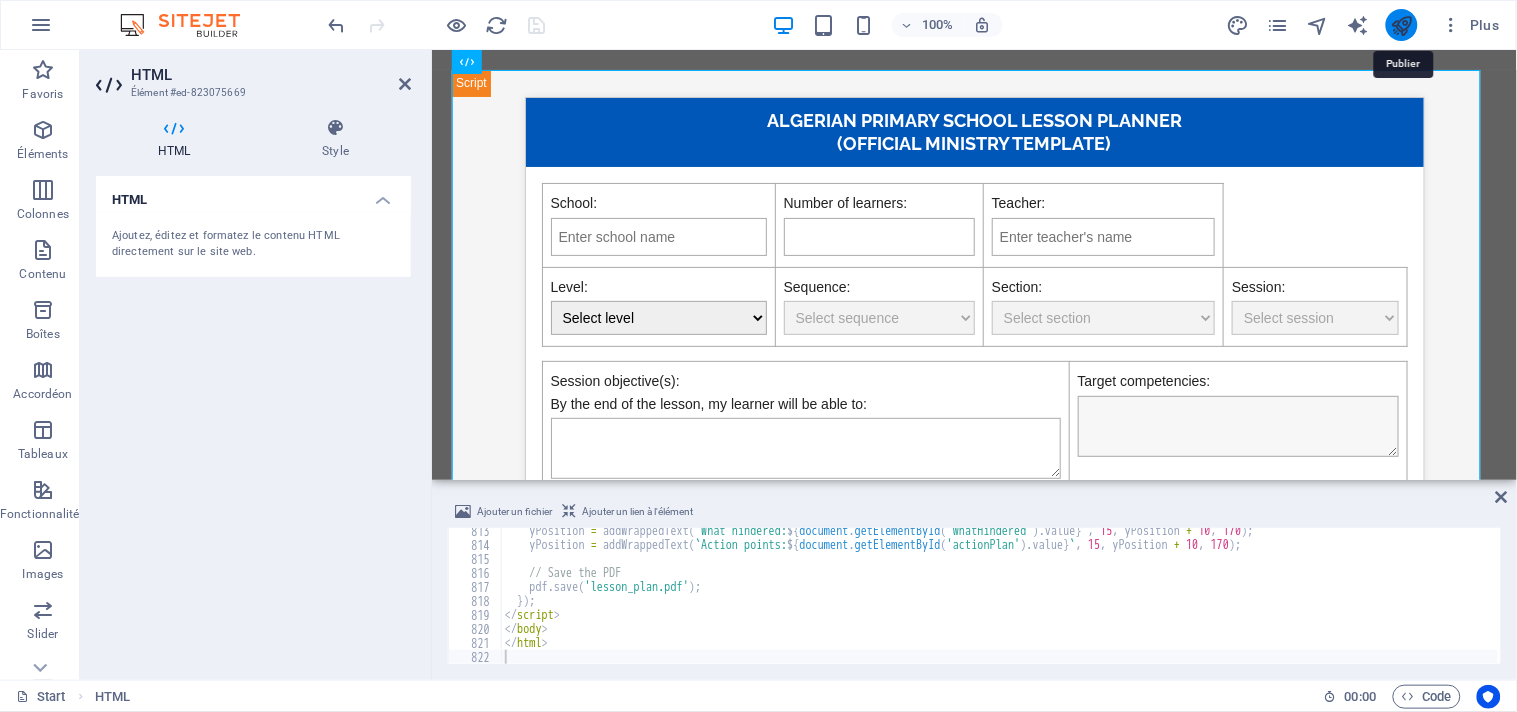 click at bounding box center (1401, 25) 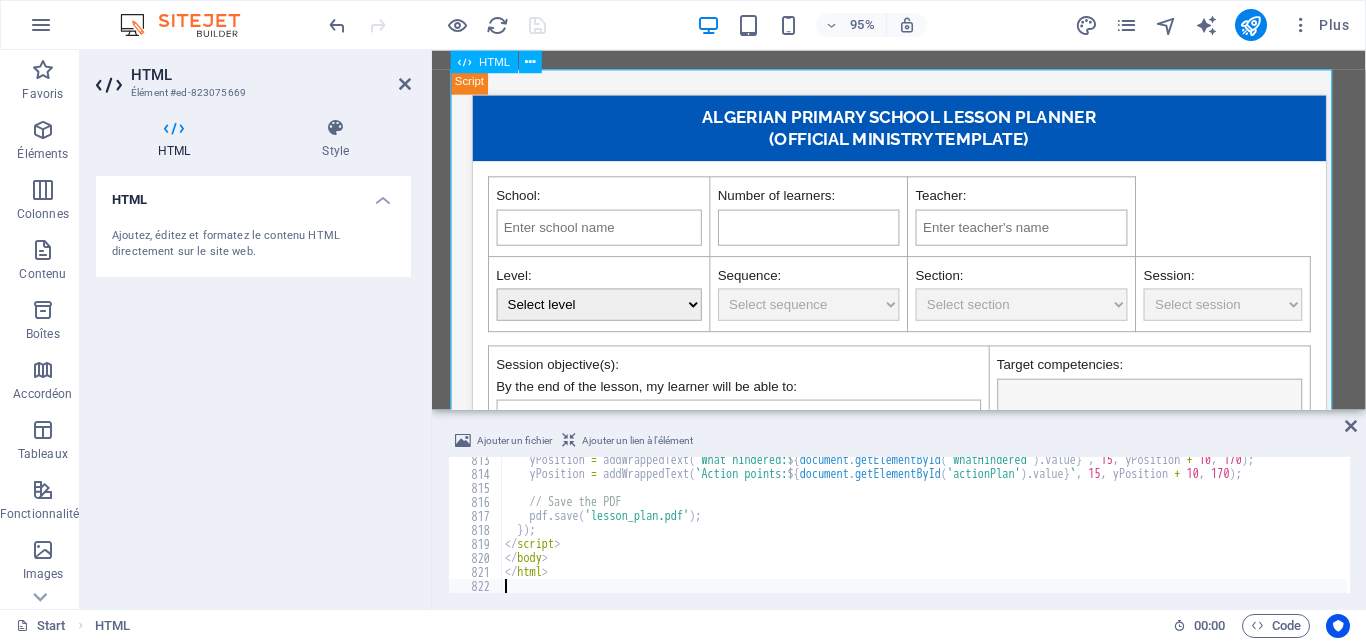 scroll, scrollTop: 11372, scrollLeft: 0, axis: vertical 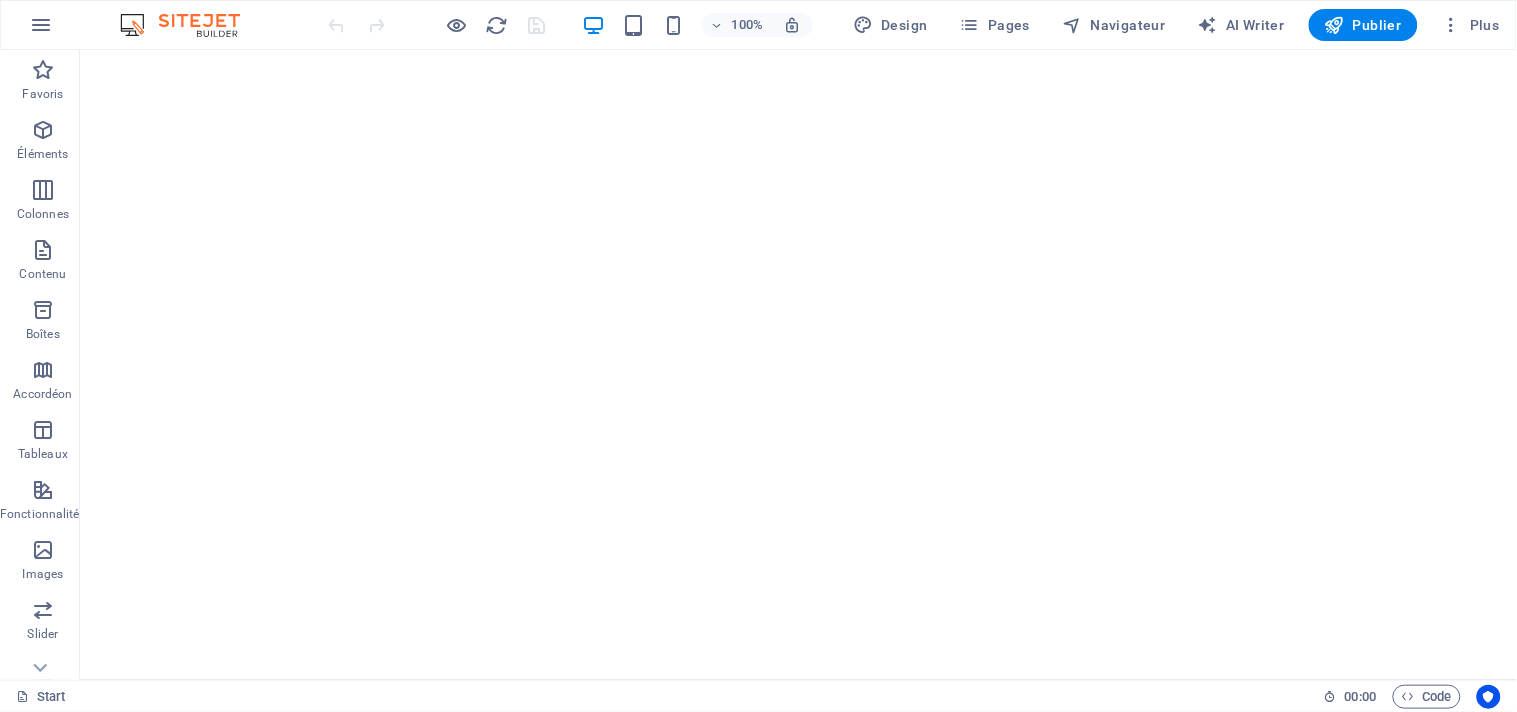 select 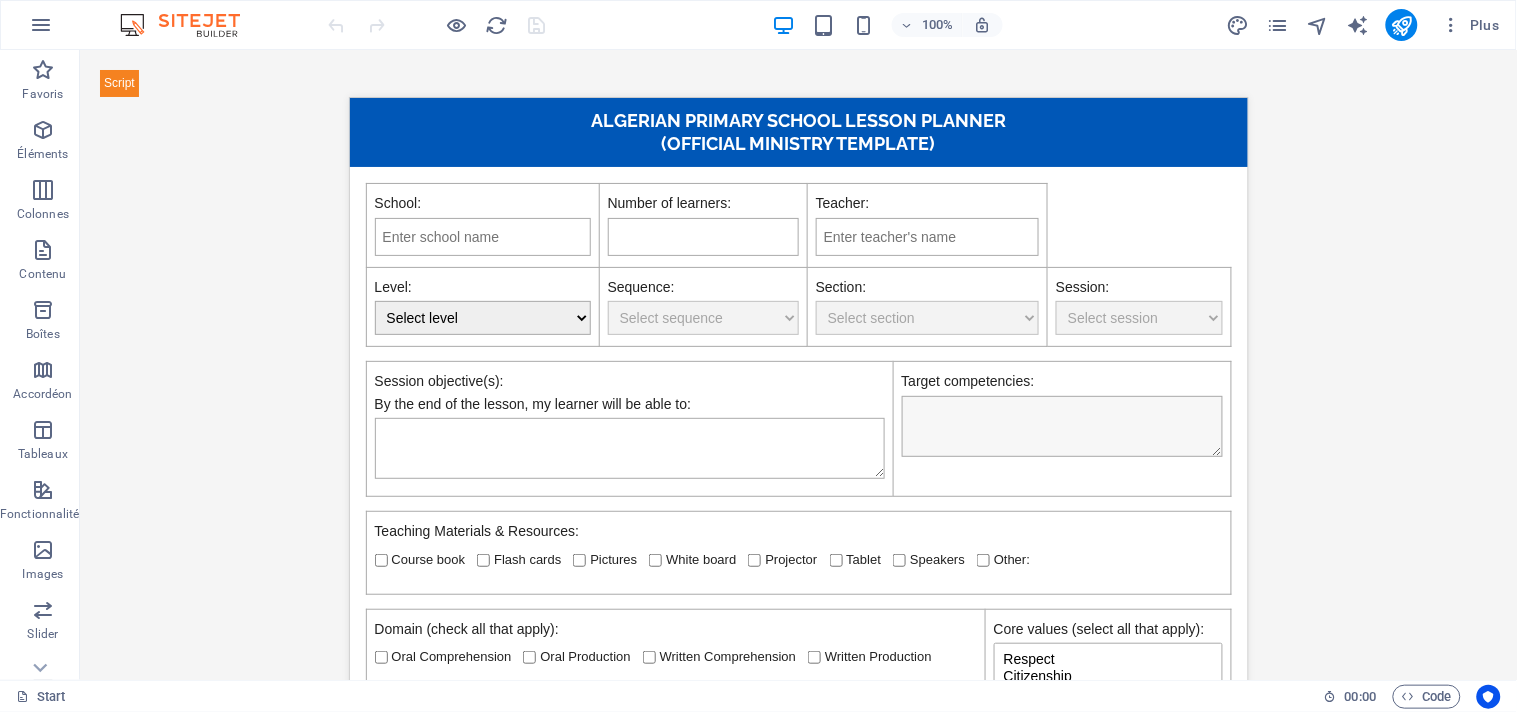 scroll, scrollTop: 0, scrollLeft: 0, axis: both 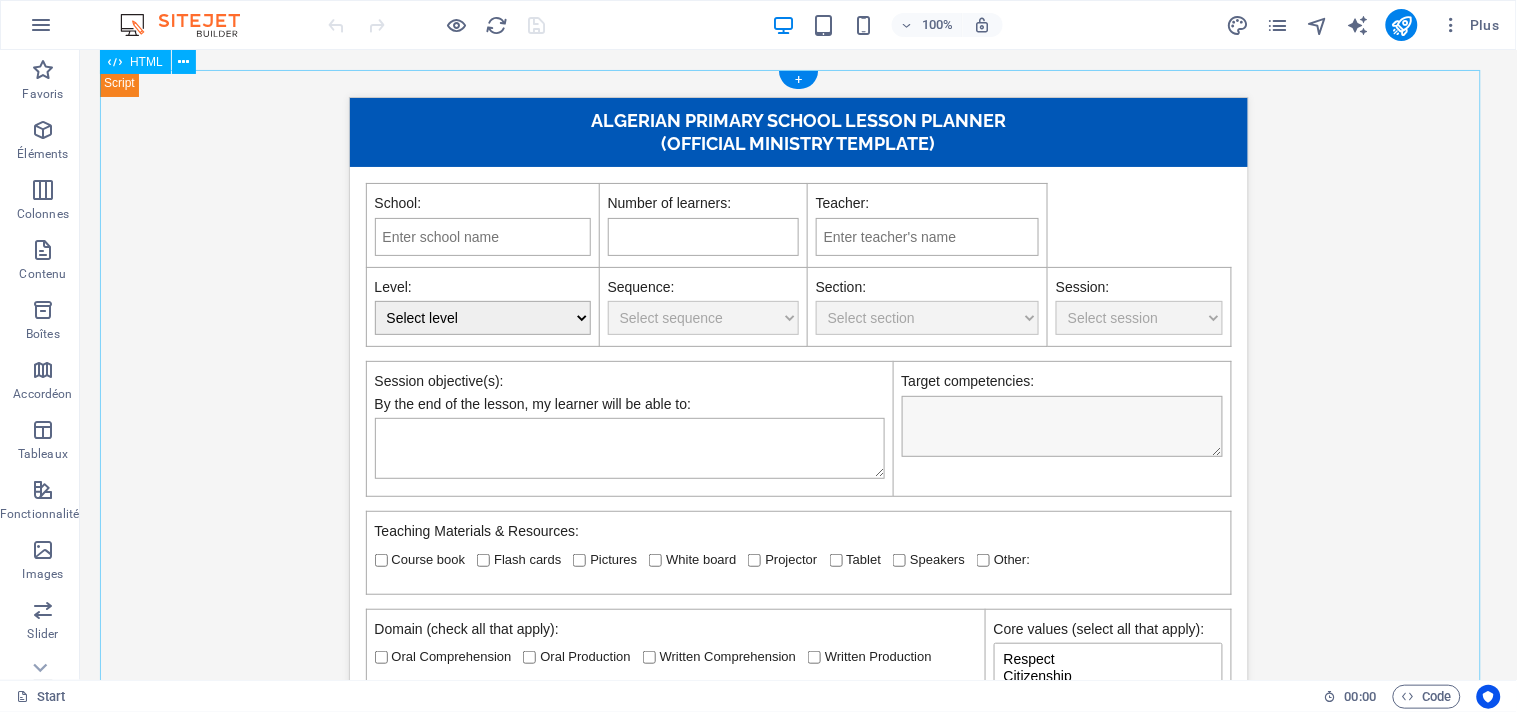 click on "Algerian Primary School Lesson Planner (Official Template)
Algerian Primary School Lesson Planner (Official Ministry Template)
School:
Number of learners:
Teacher:
Level:  Select level 3 4 5
Sequence:  Select sequence
Section:  Select section
Session:  Select session
Session objective(s): By the end of the lesson, my learner will be able to:
Target competencies:
Teaching Materials & Resources:
Course book
Flash cards
Pictures
White board
Projector
Tablet
Speakers
Other:
Domain (check all that apply):
Oral Comprehension
Oral Production
Written Comprehension
Written Production" at bounding box center [797, 1946] 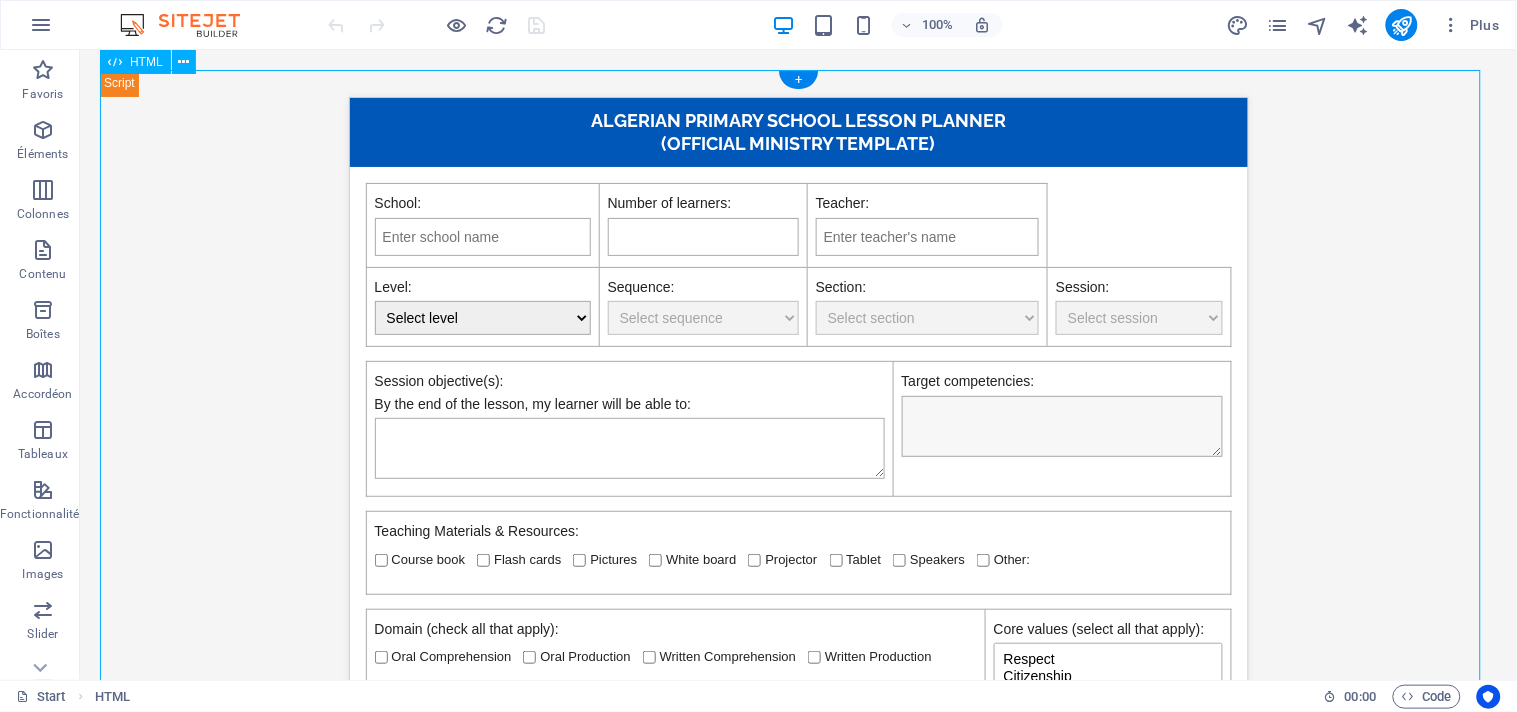 click on "Algerian Primary School Lesson Planner (Official Template)
Algerian Primary School Lesson Planner (Official Ministry Template)
School:
Number of learners:
Teacher:
Level:  Select level 3 4 5
Sequence:  Select sequence
Section:  Select section
Session:  Select session
Session objective(s): By the end of the lesson, my learner will be able to:
Target competencies:
Teaching Materials & Resources:
Course book
Flash cards
Pictures
White board
Projector
Tablet
Speakers
Other:
Domain (check all that apply):
Oral Comprehension
Oral Production
Written Comprehension
Written Production" at bounding box center [797, 1946] 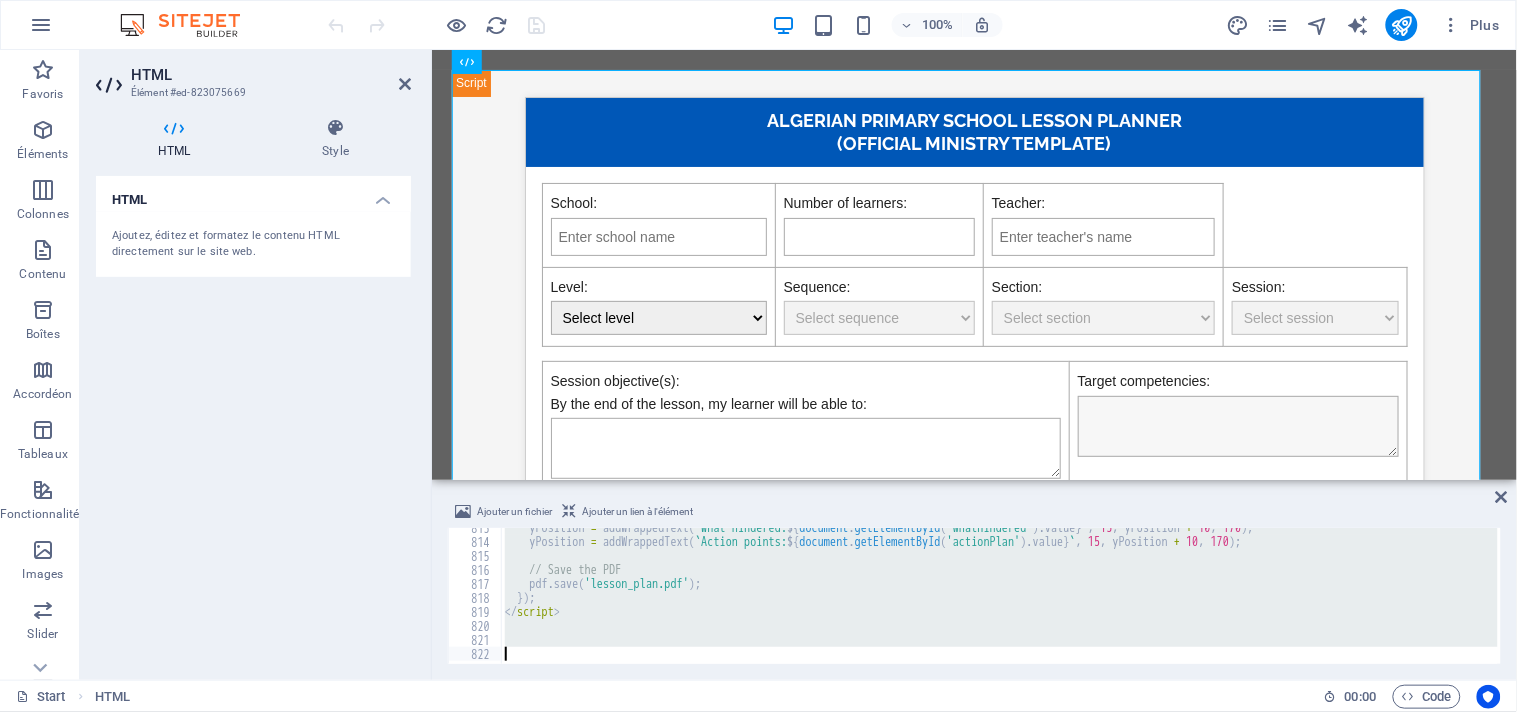 scroll, scrollTop: 11374, scrollLeft: 0, axis: vertical 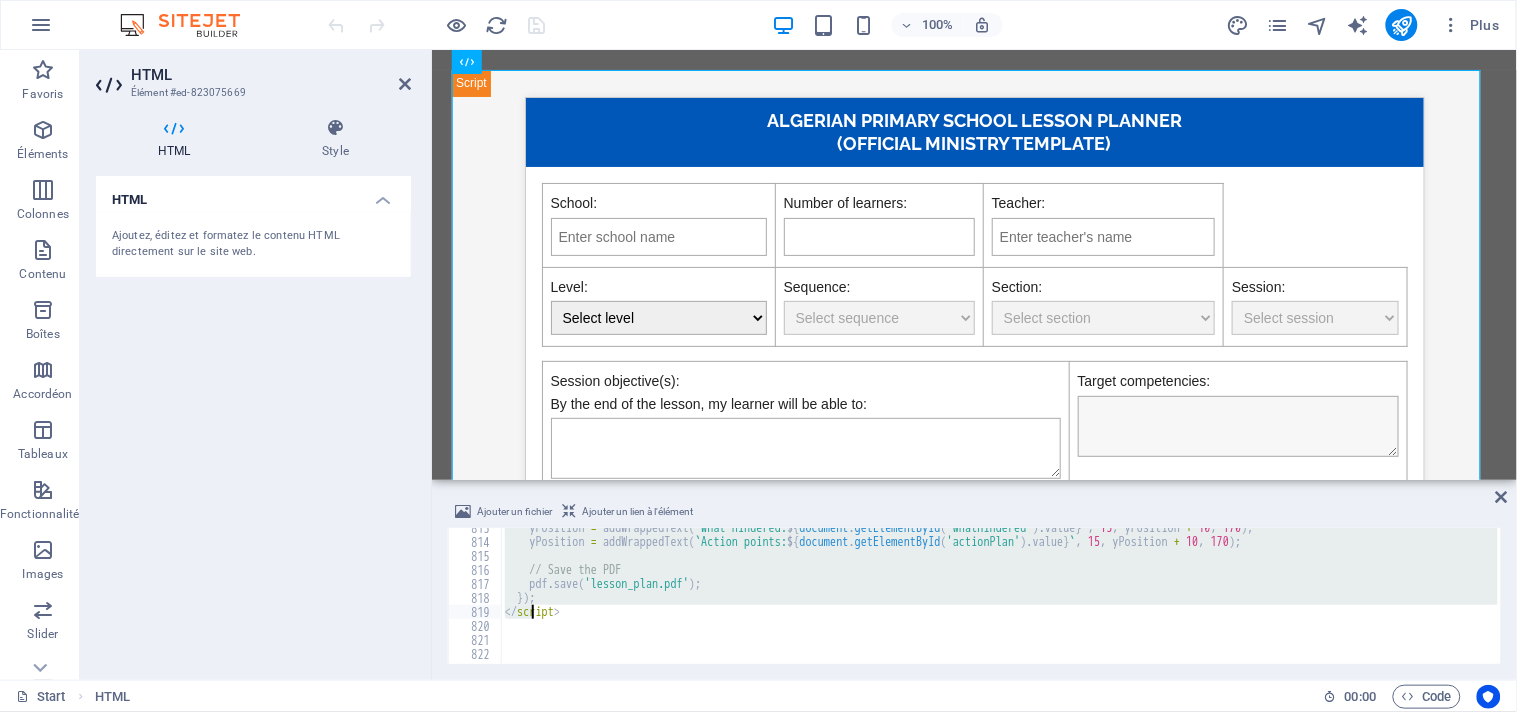 drag, startPoint x: 513, startPoint y: 533, endPoint x: 532, endPoint y: 617, distance: 86.12201 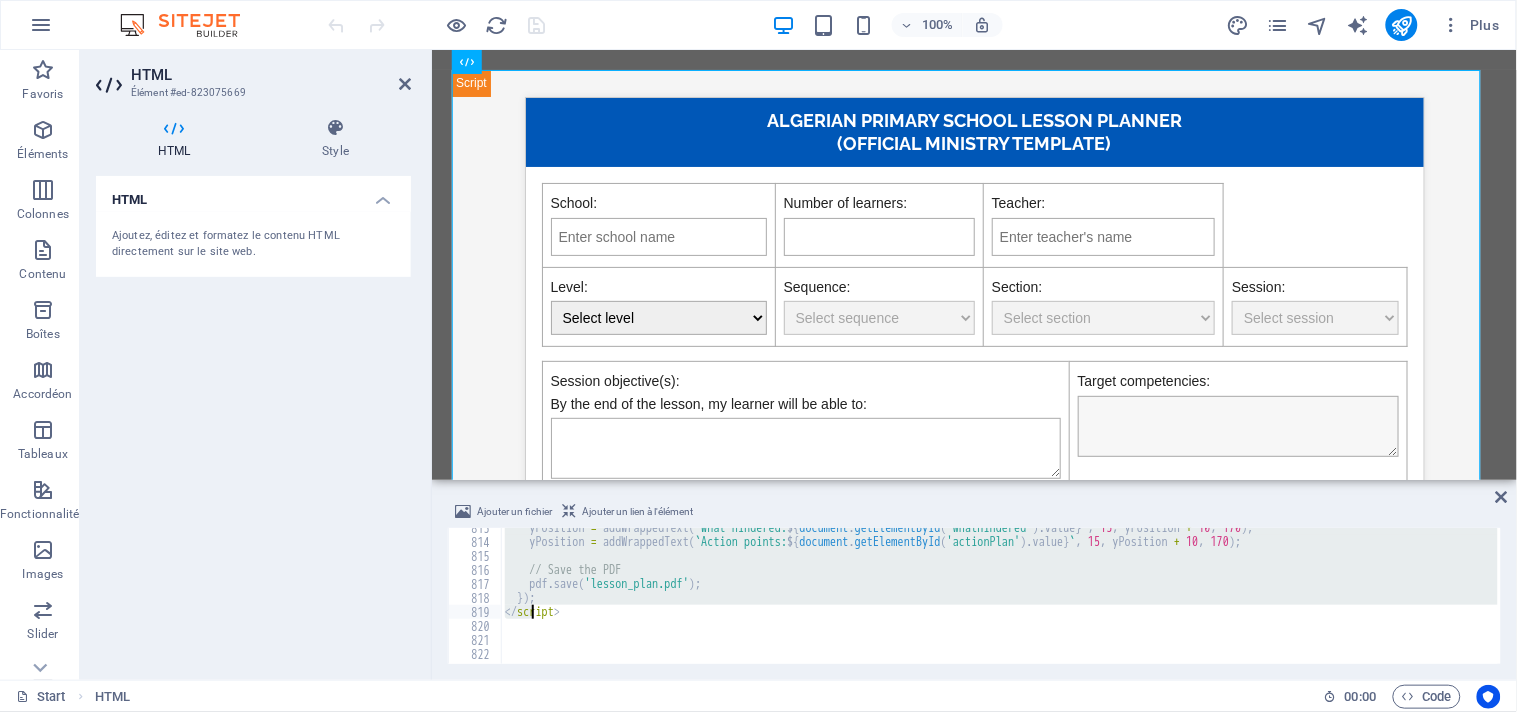 type on "ript>" 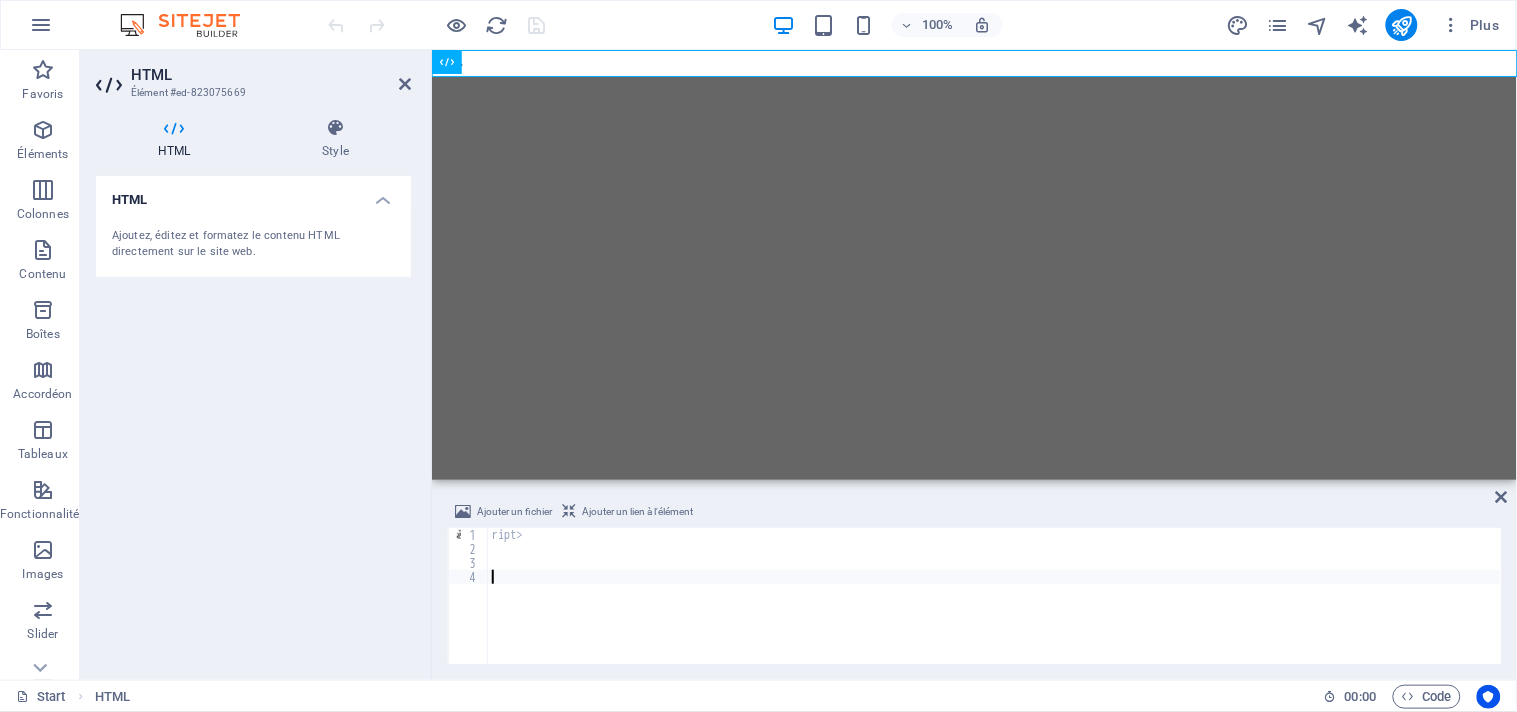 click on "ript>" at bounding box center (995, 610) 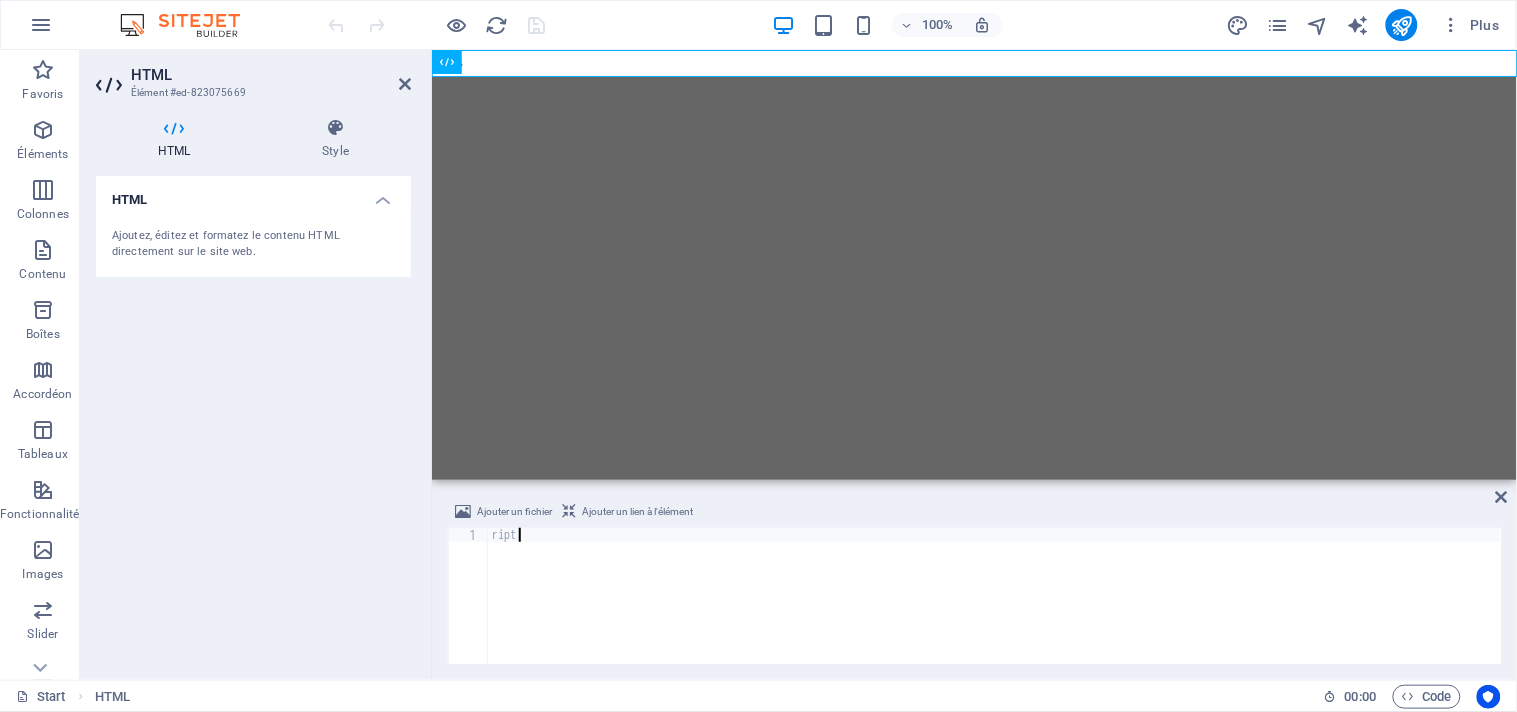 type on "r" 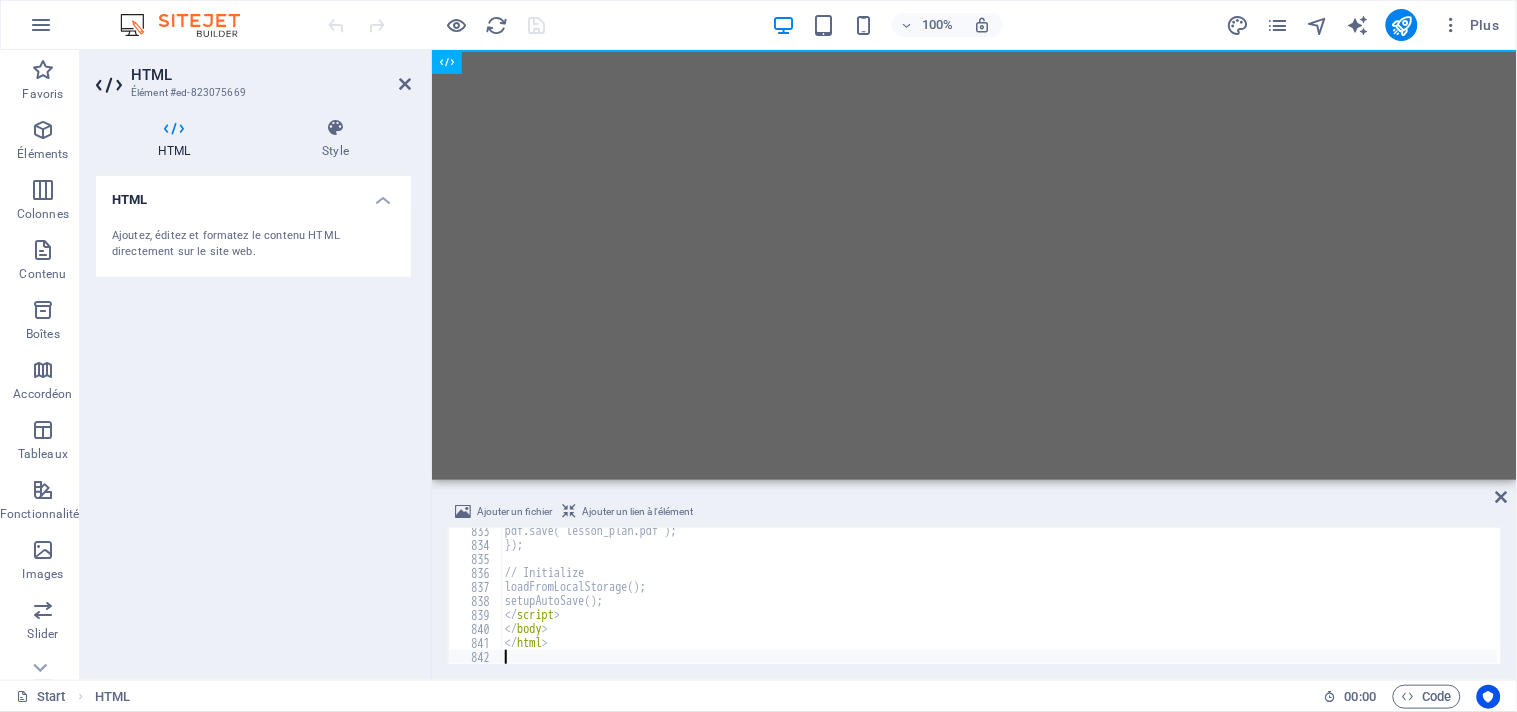 scroll, scrollTop: 11652, scrollLeft: 0, axis: vertical 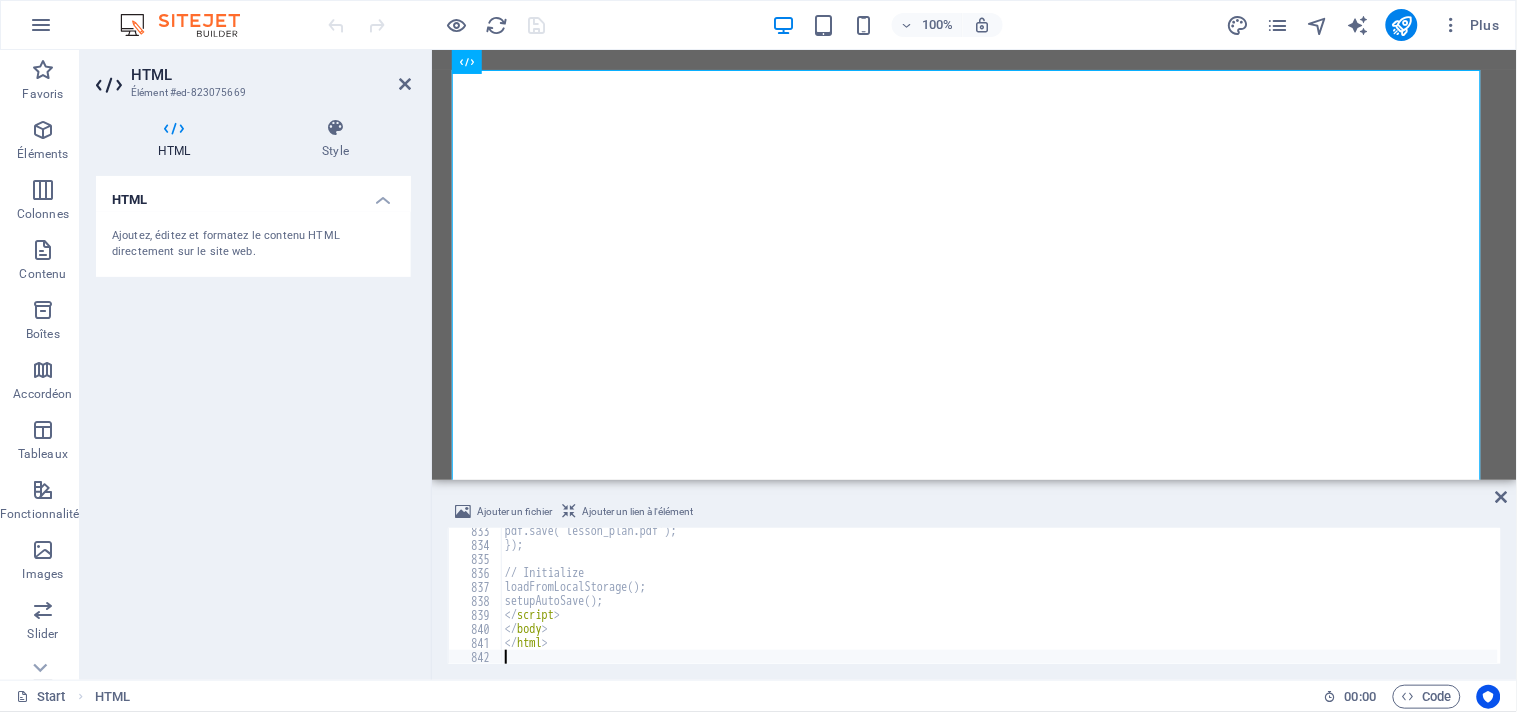 select 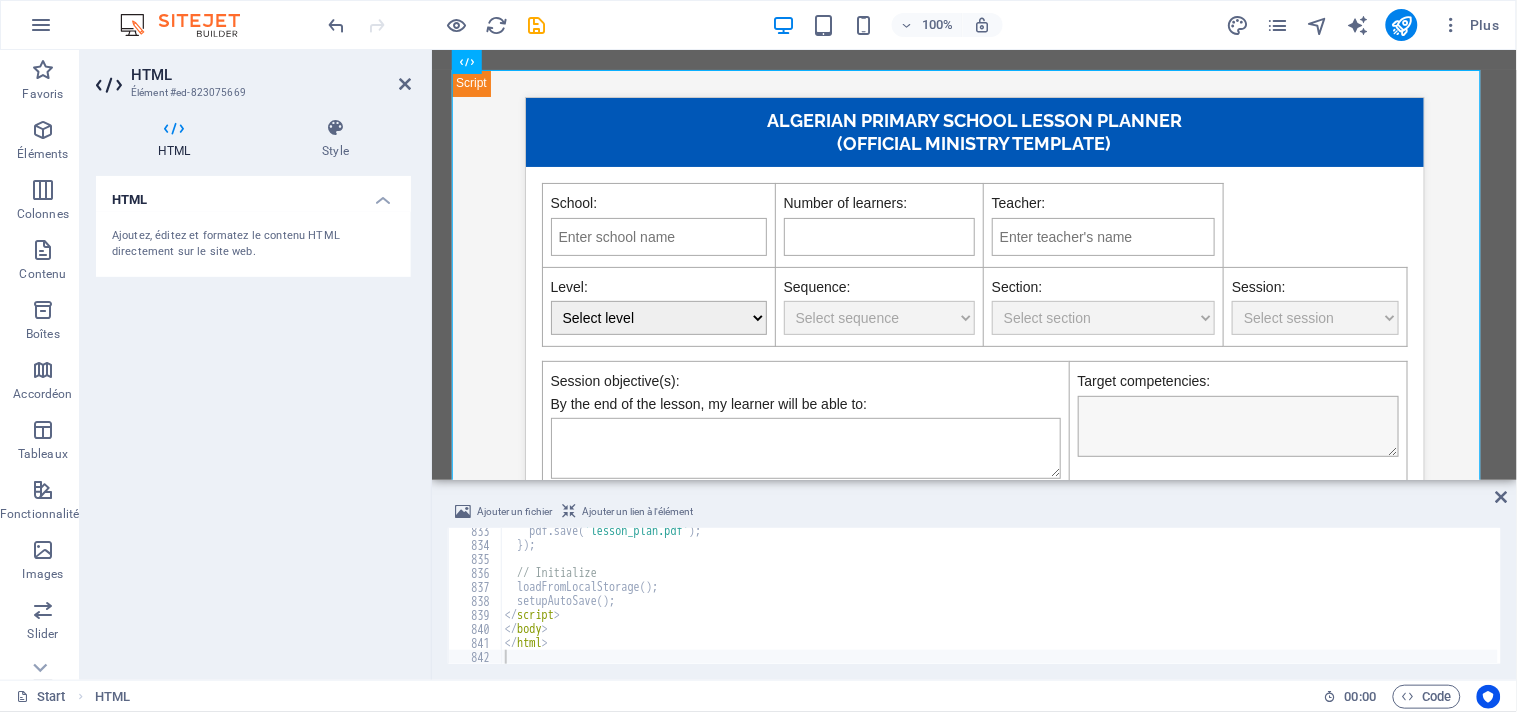 select 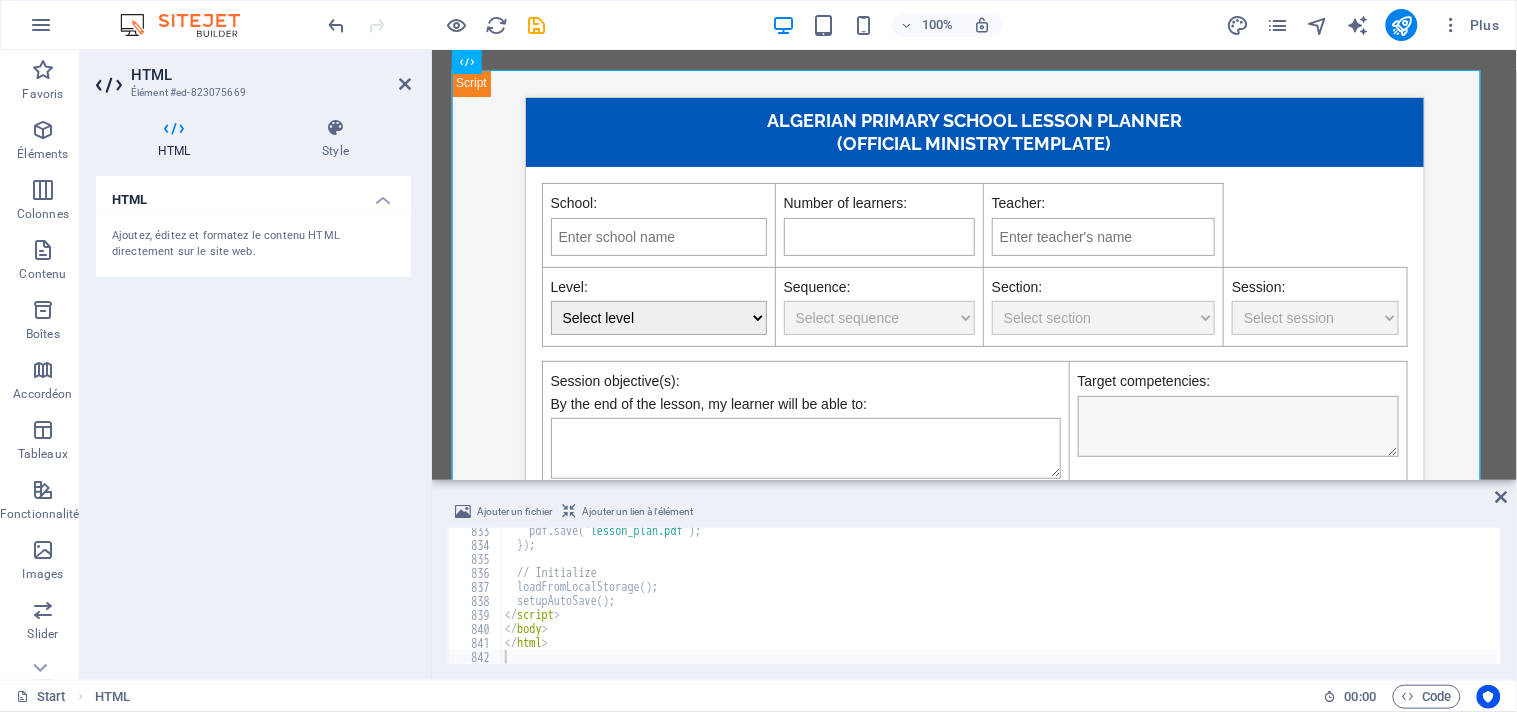 click on "HTML Ajoutez, éditez et formatez le contenu HTML directement sur le site web." at bounding box center (253, 420) 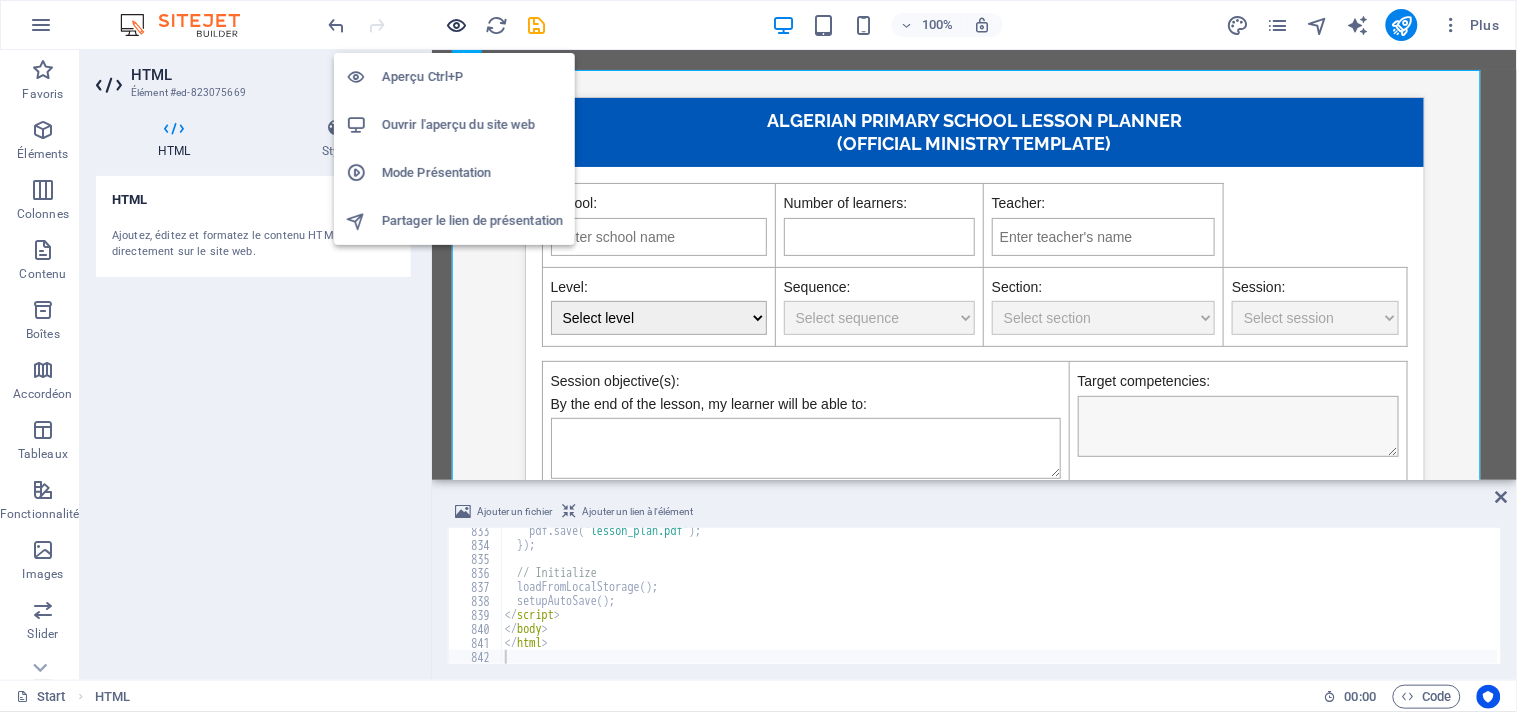 click at bounding box center (457, 25) 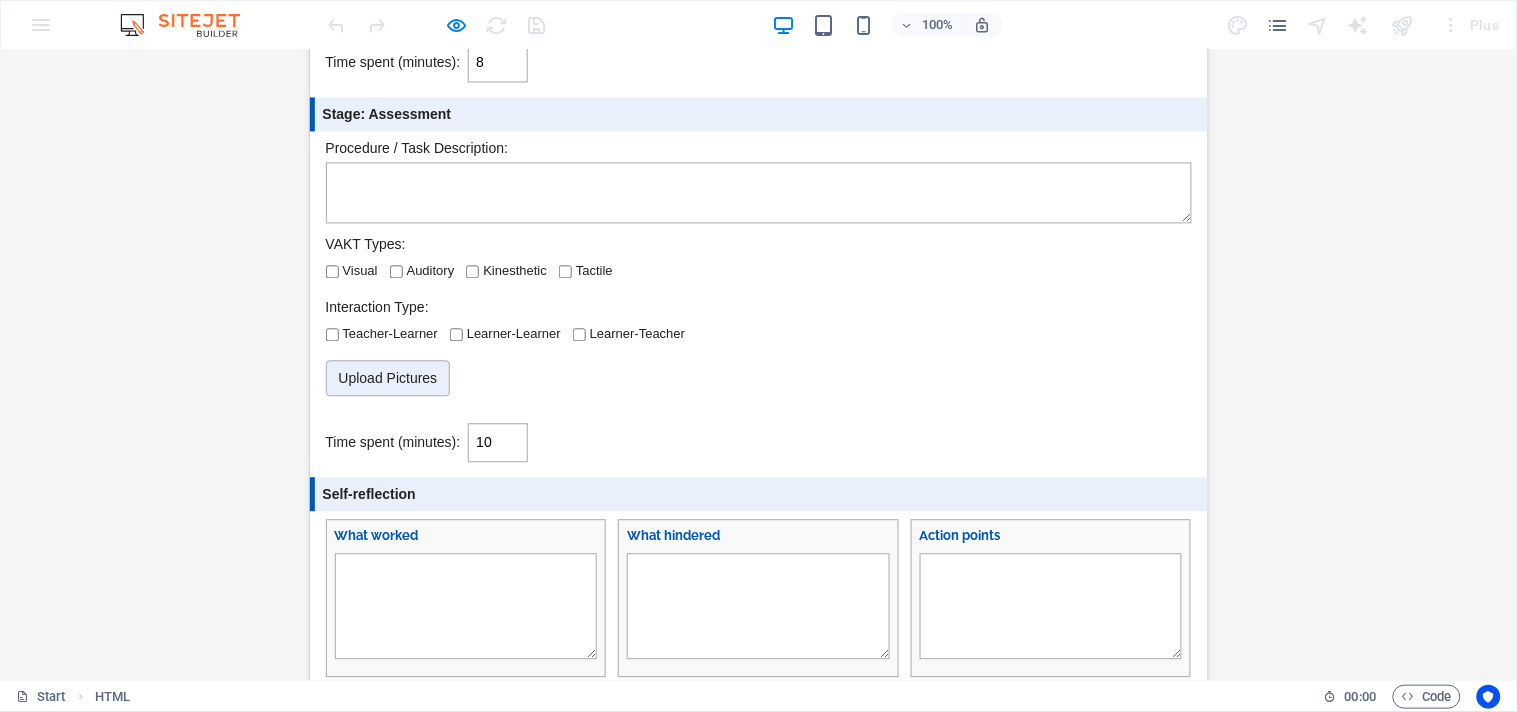 scroll, scrollTop: 3116, scrollLeft: 0, axis: vertical 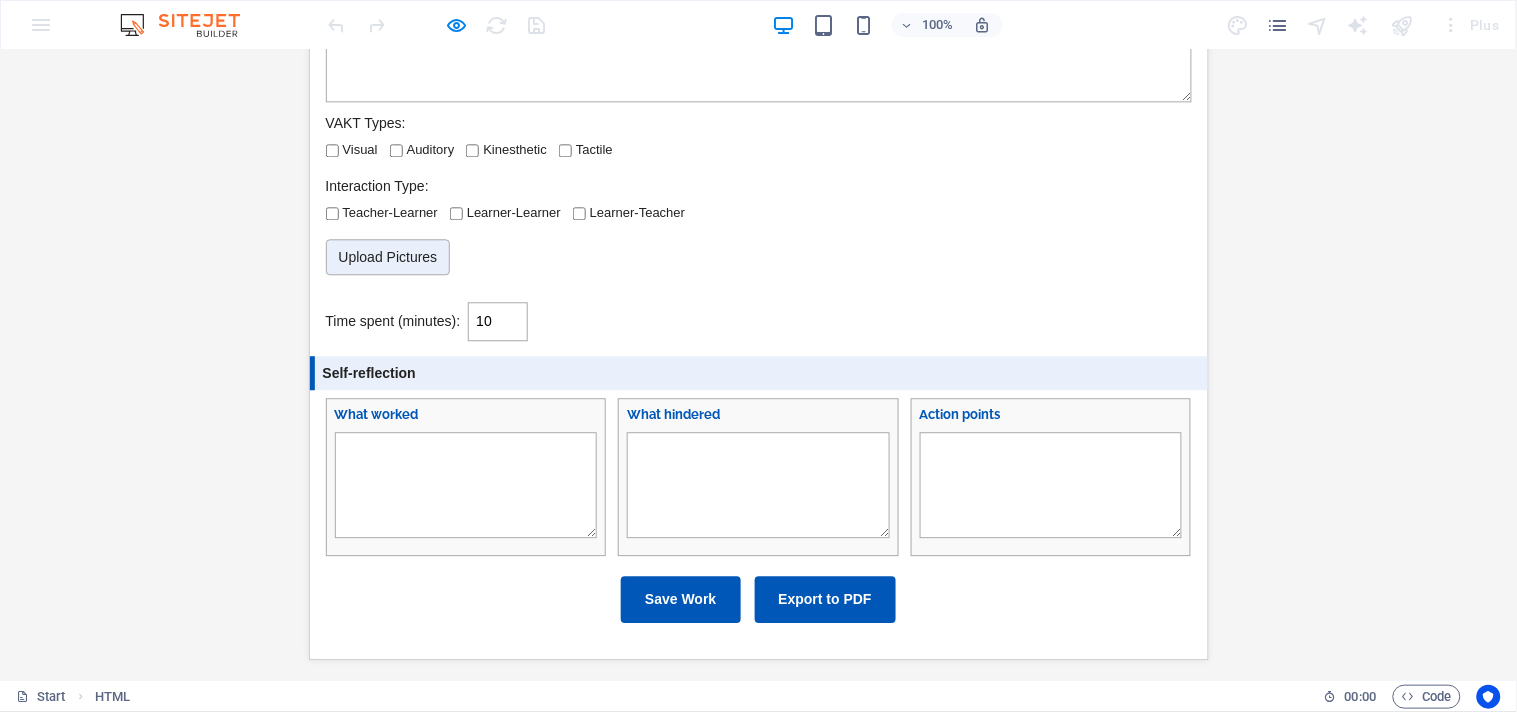 click on "Time spent (minutes):
10" at bounding box center (759, 320) 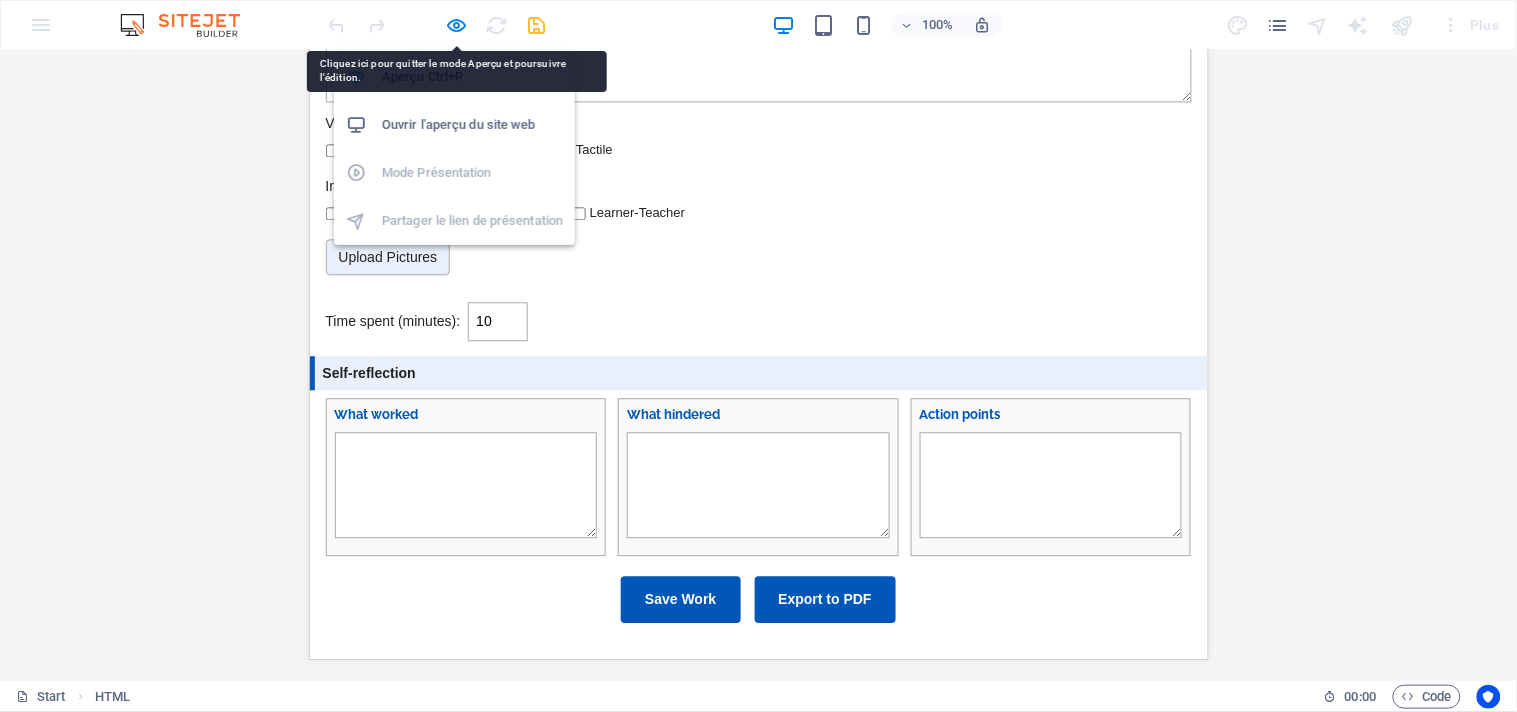 drag, startPoint x: 450, startPoint y: 17, endPoint x: 530, endPoint y: 22, distance: 80.1561 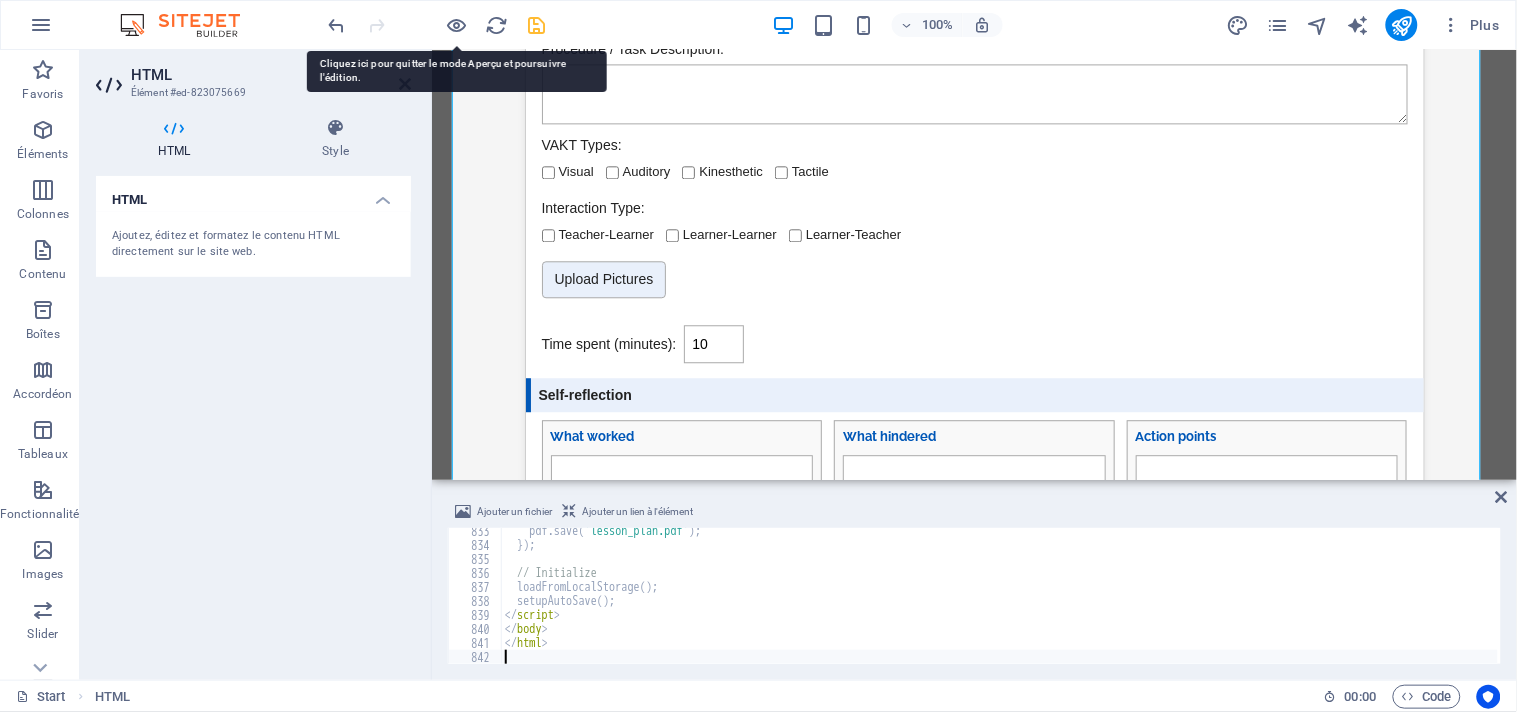 scroll, scrollTop: 3143, scrollLeft: 0, axis: vertical 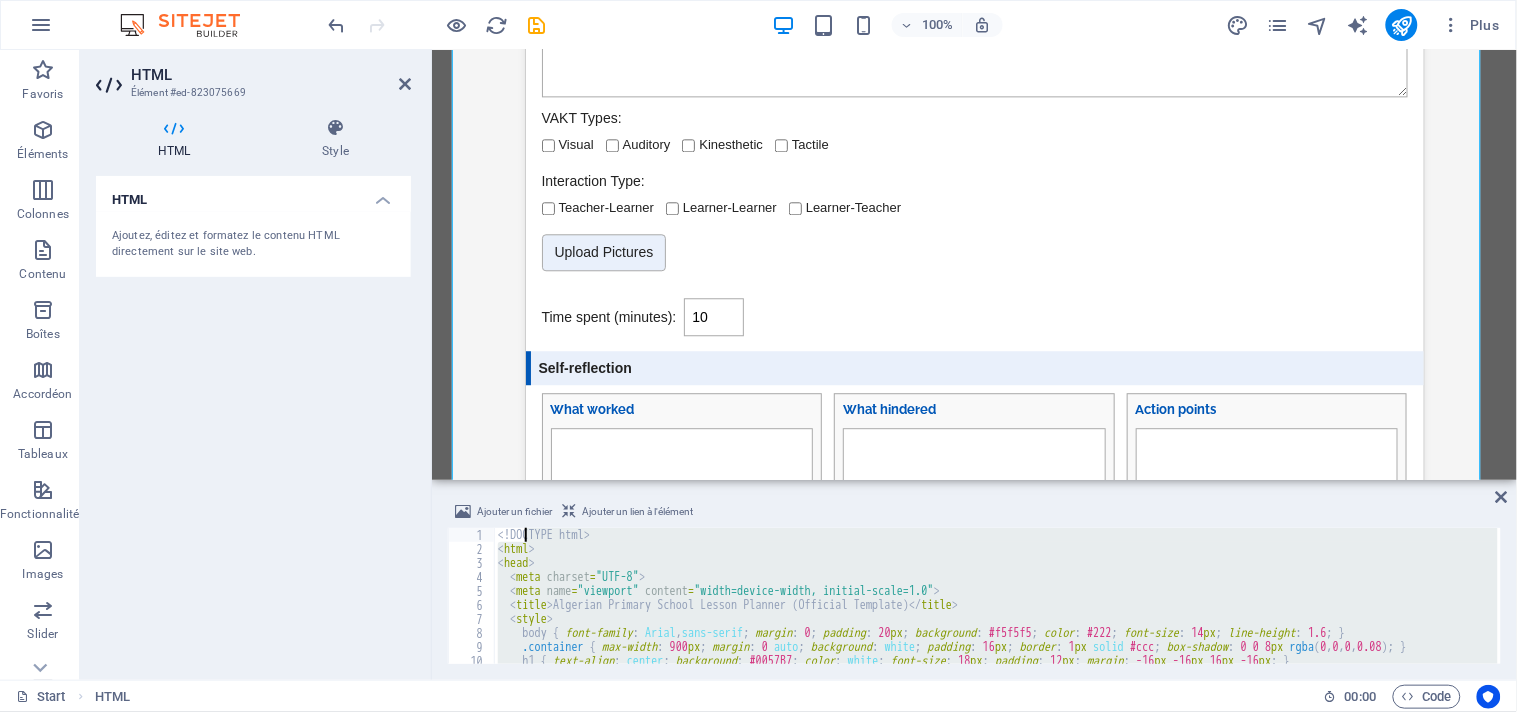 drag, startPoint x: 583, startPoint y: 654, endPoint x: 525, endPoint y: 534, distance: 133.28166 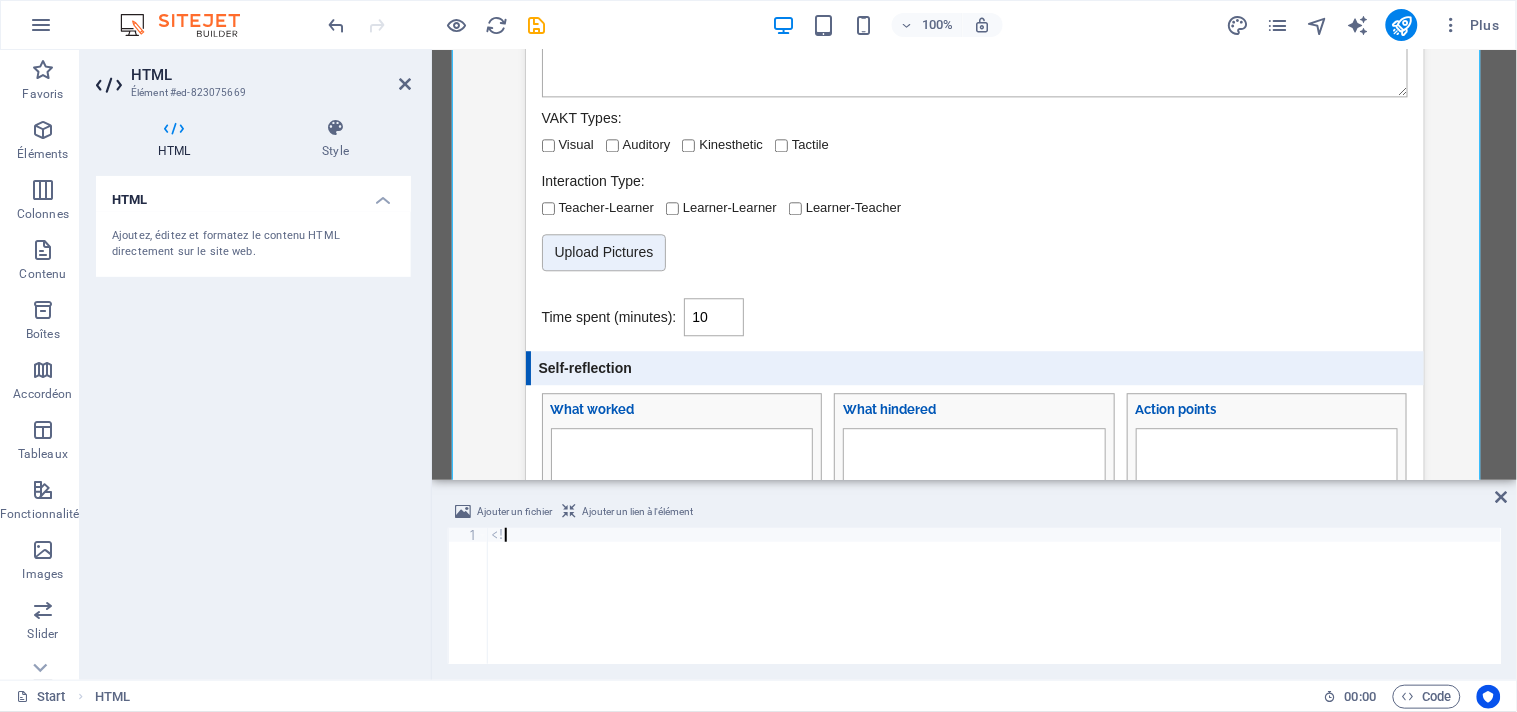 type on "<" 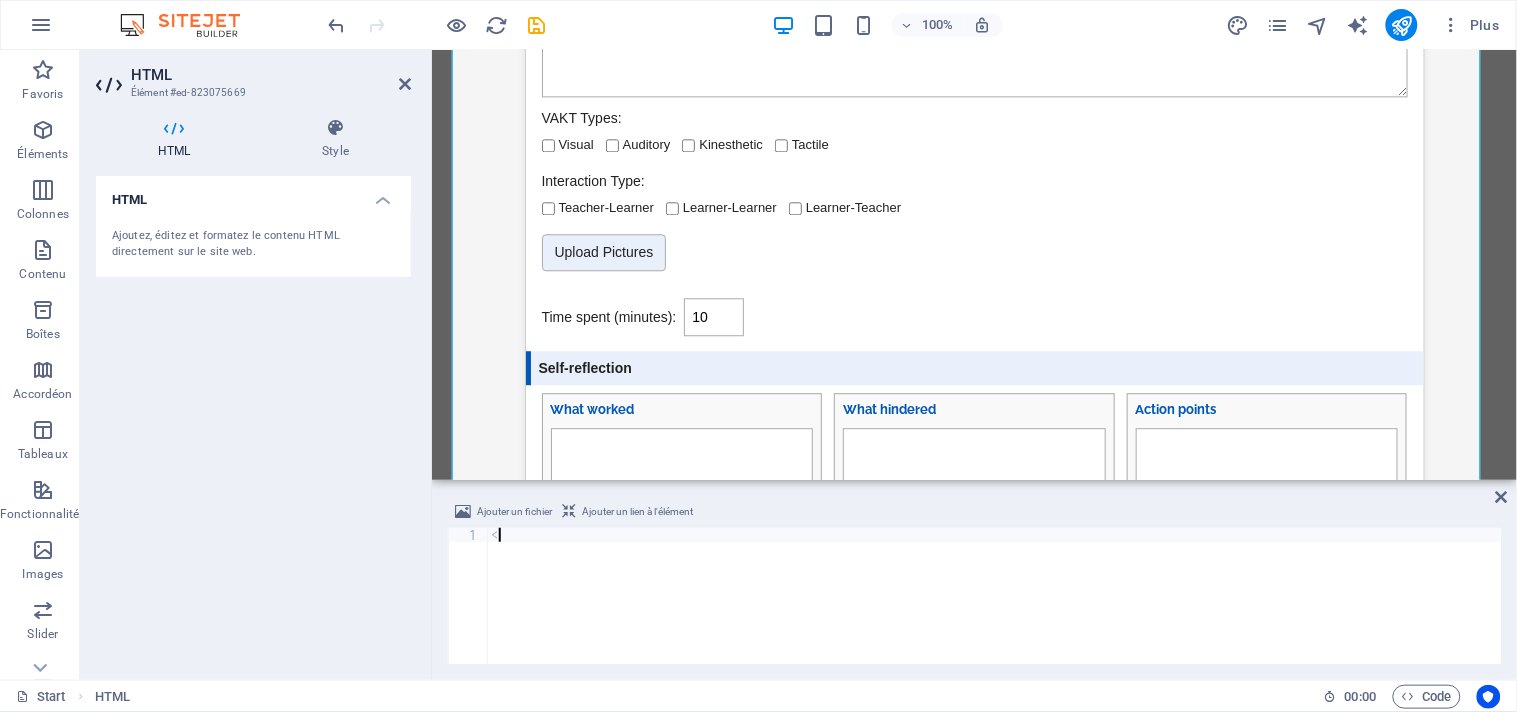 type 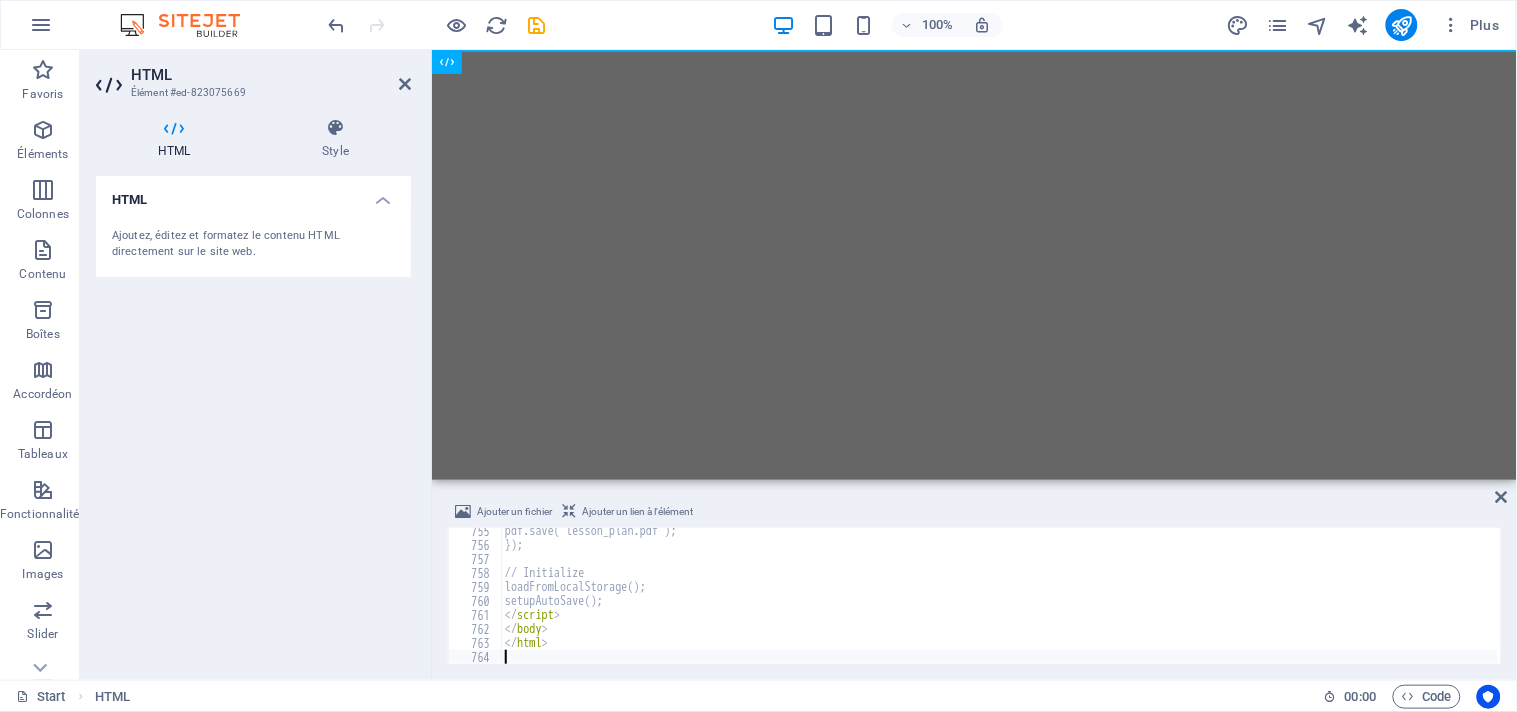 scroll, scrollTop: 10560, scrollLeft: 0, axis: vertical 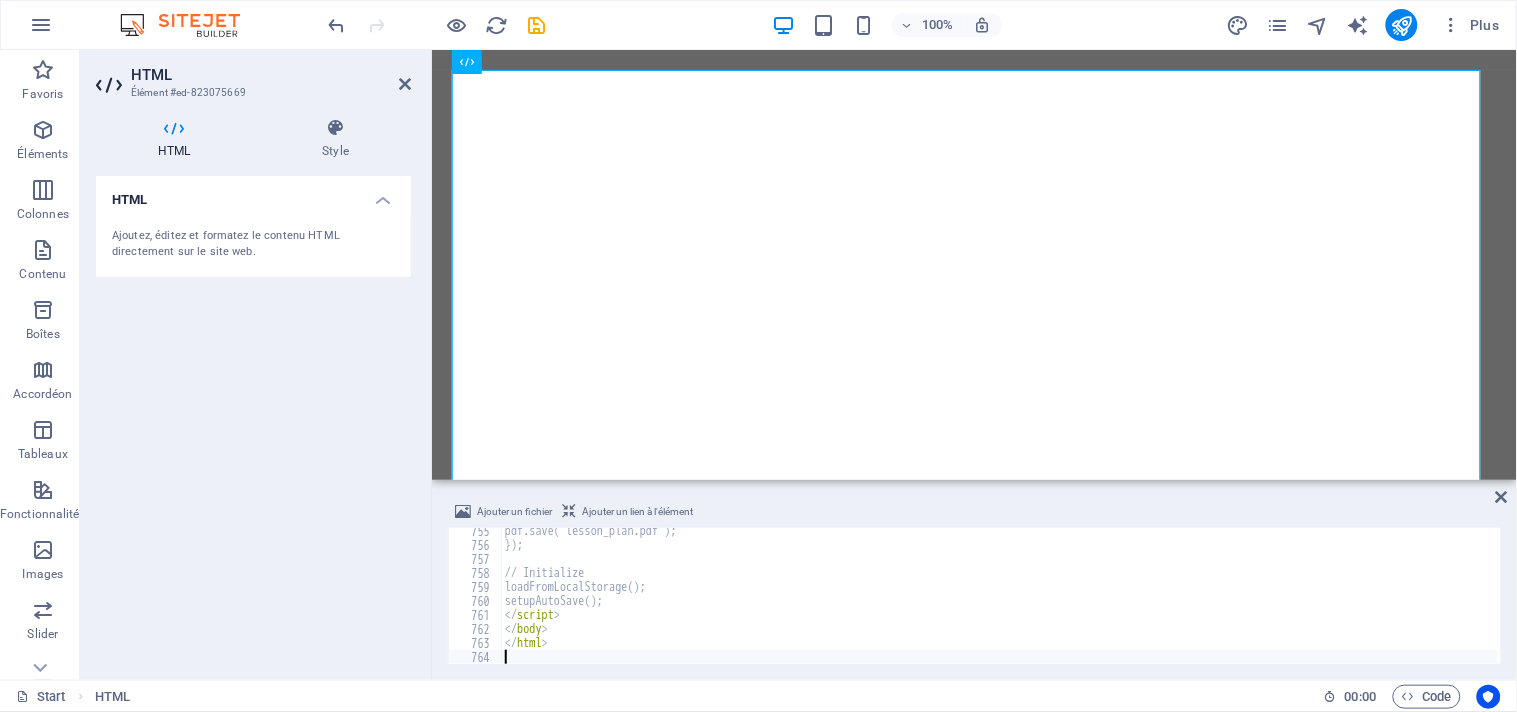 select 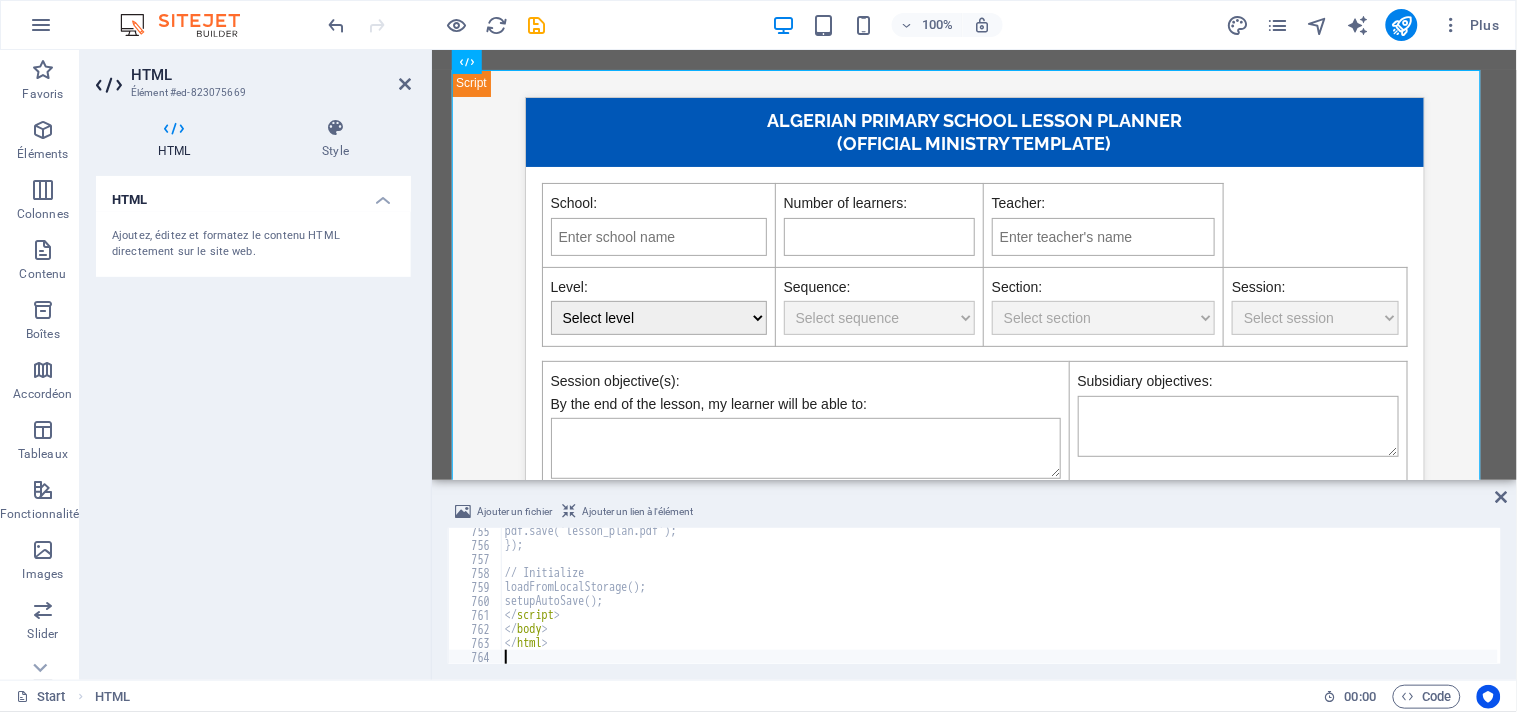 click on "HTML Ajoutez, éditez et formatez le contenu HTML directement sur le site web." at bounding box center (253, 420) 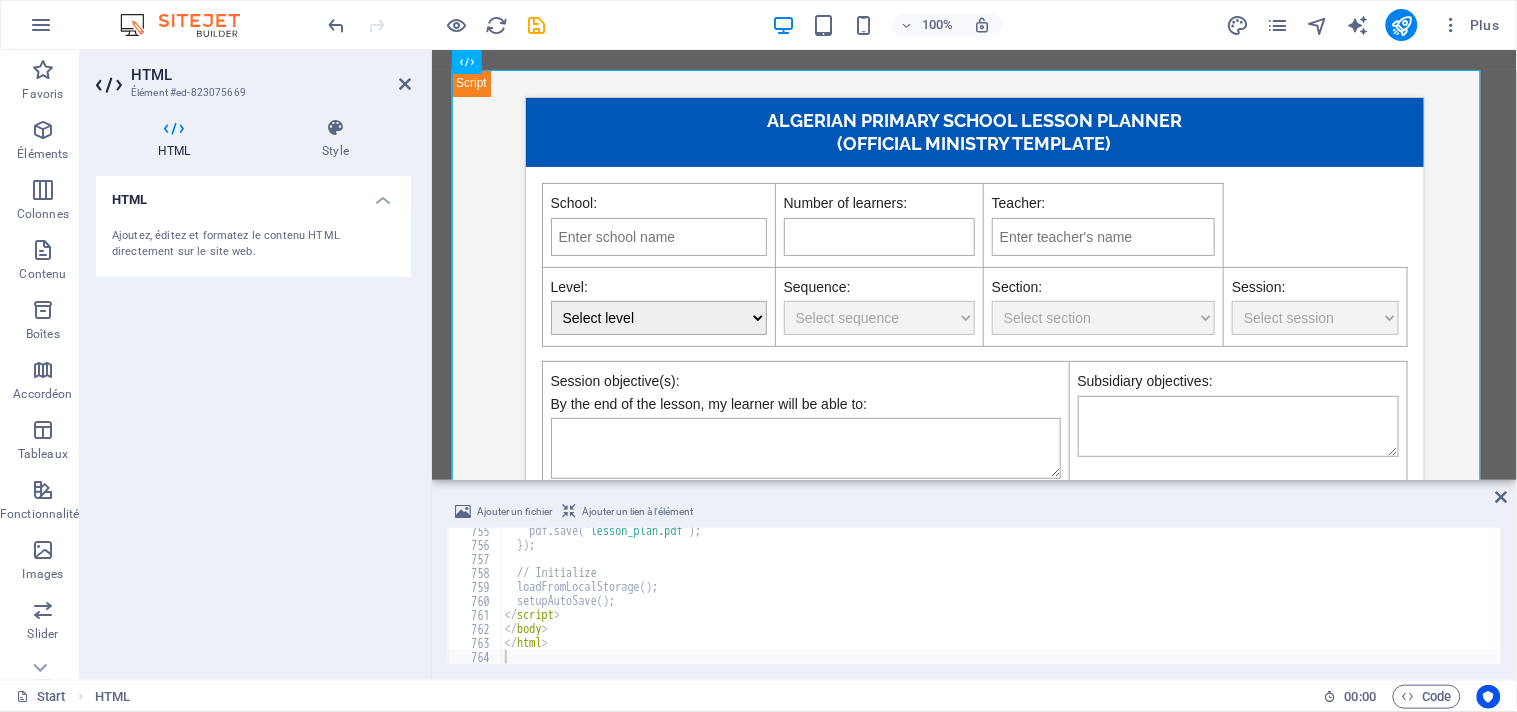 select 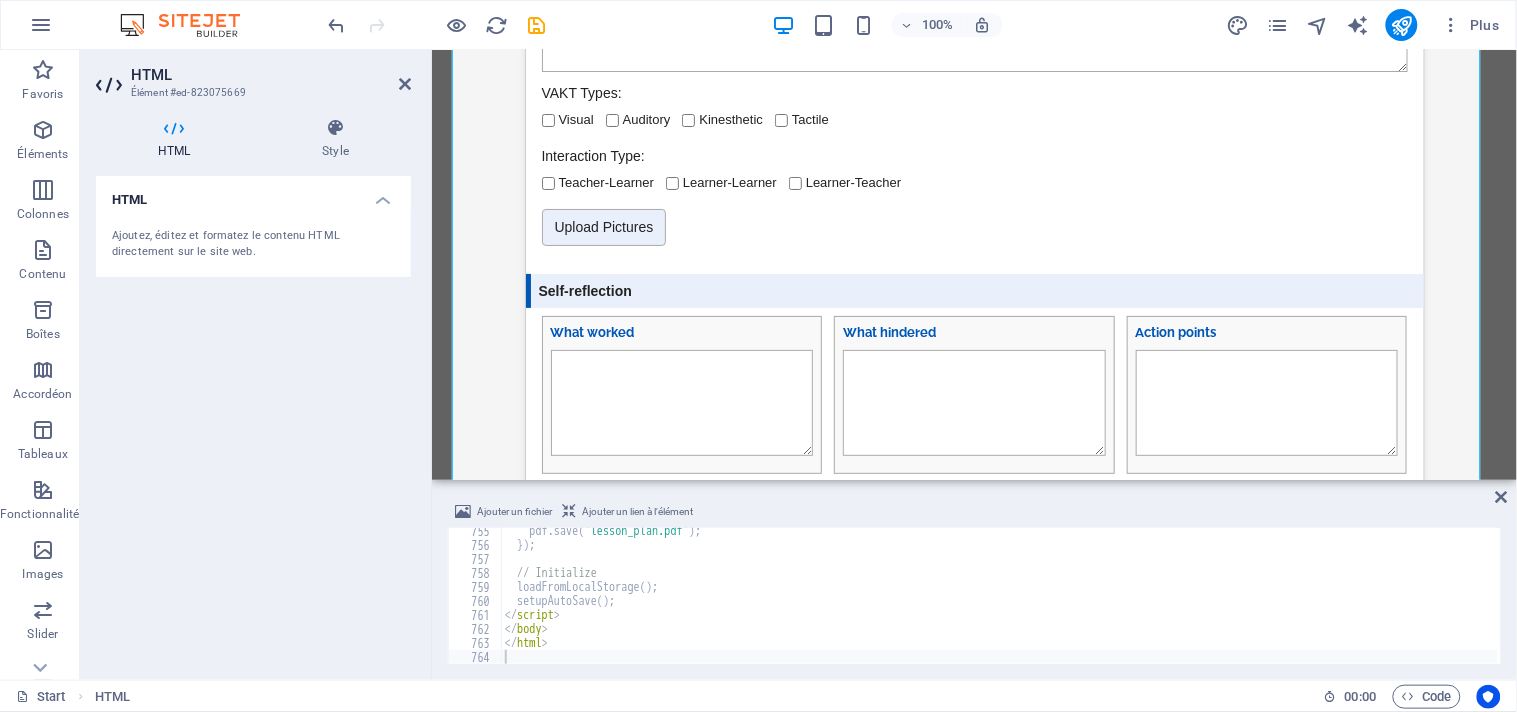 scroll, scrollTop: 2054, scrollLeft: 0, axis: vertical 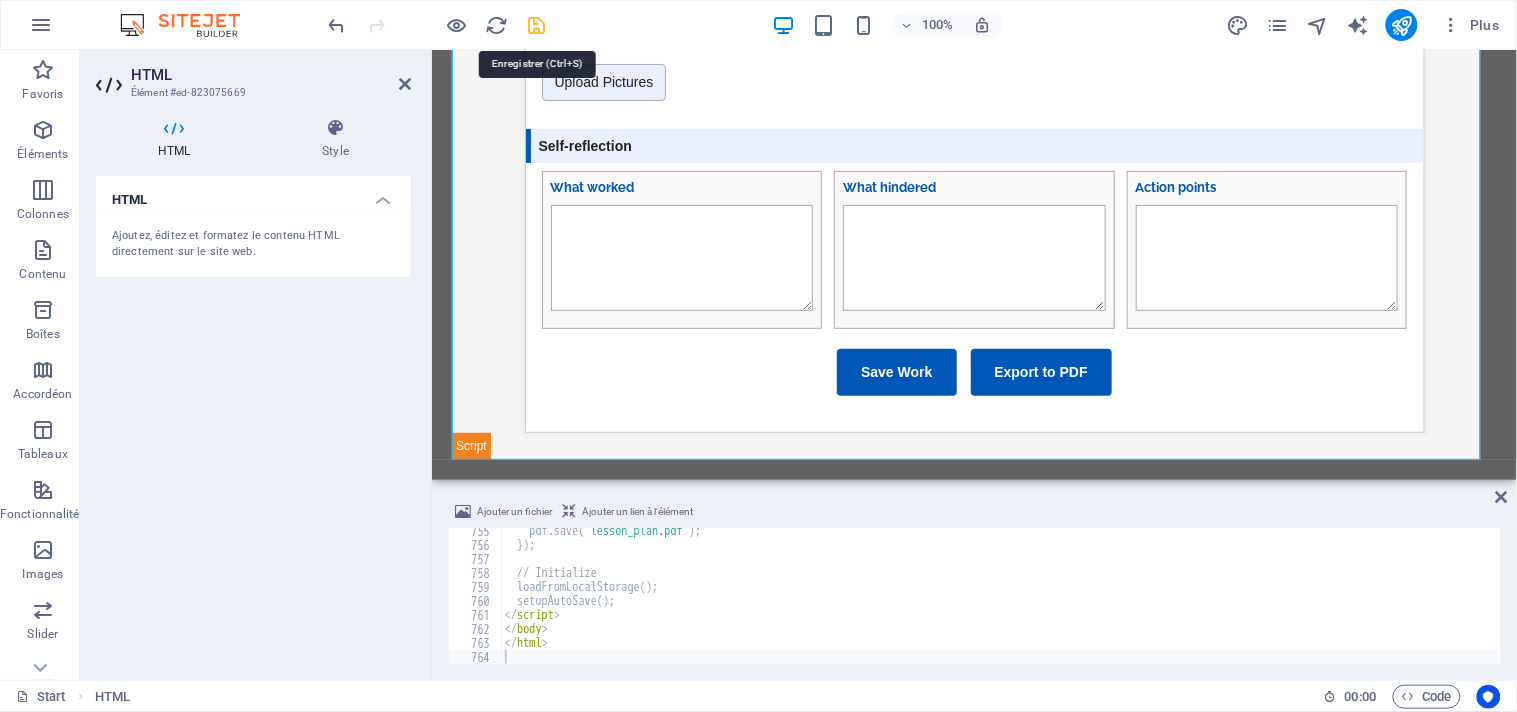 click at bounding box center (537, 25) 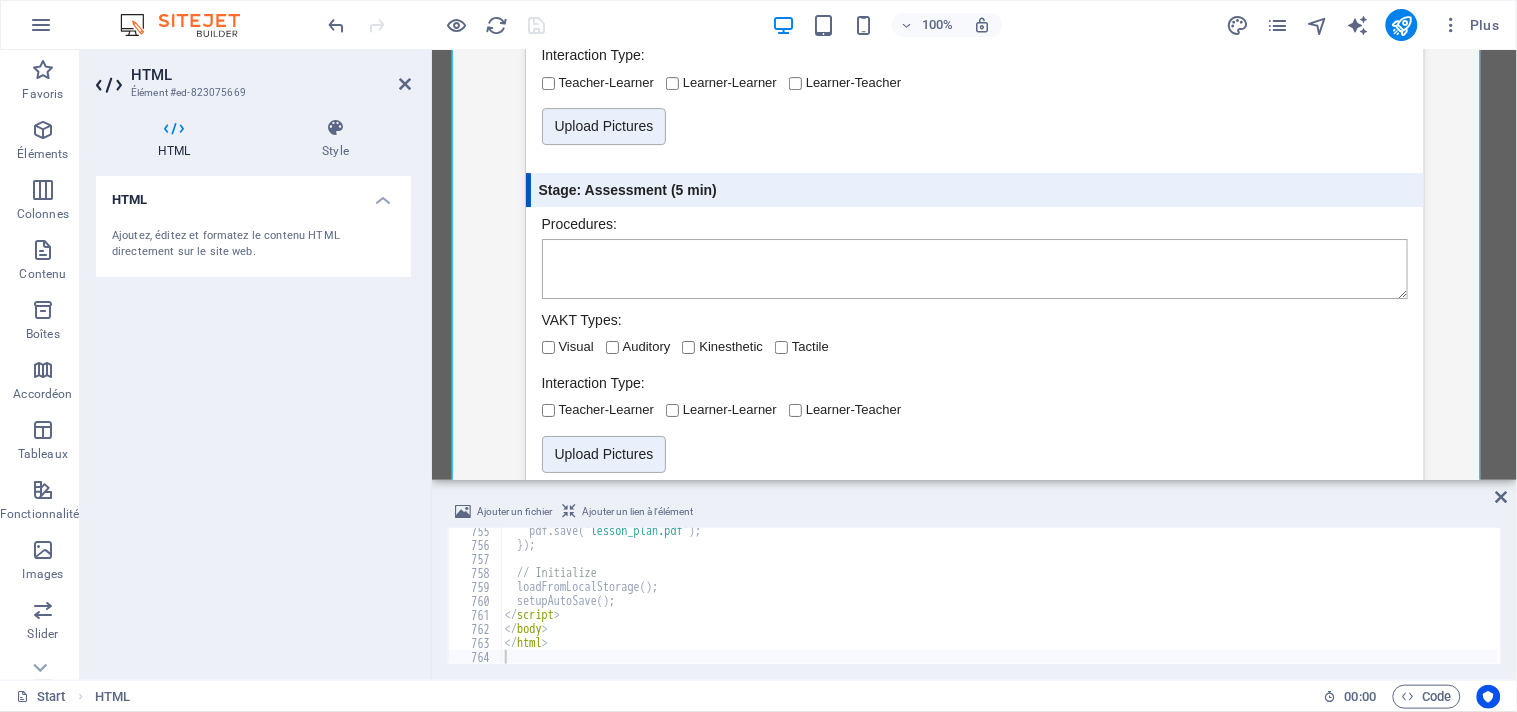 scroll, scrollTop: 2054, scrollLeft: 0, axis: vertical 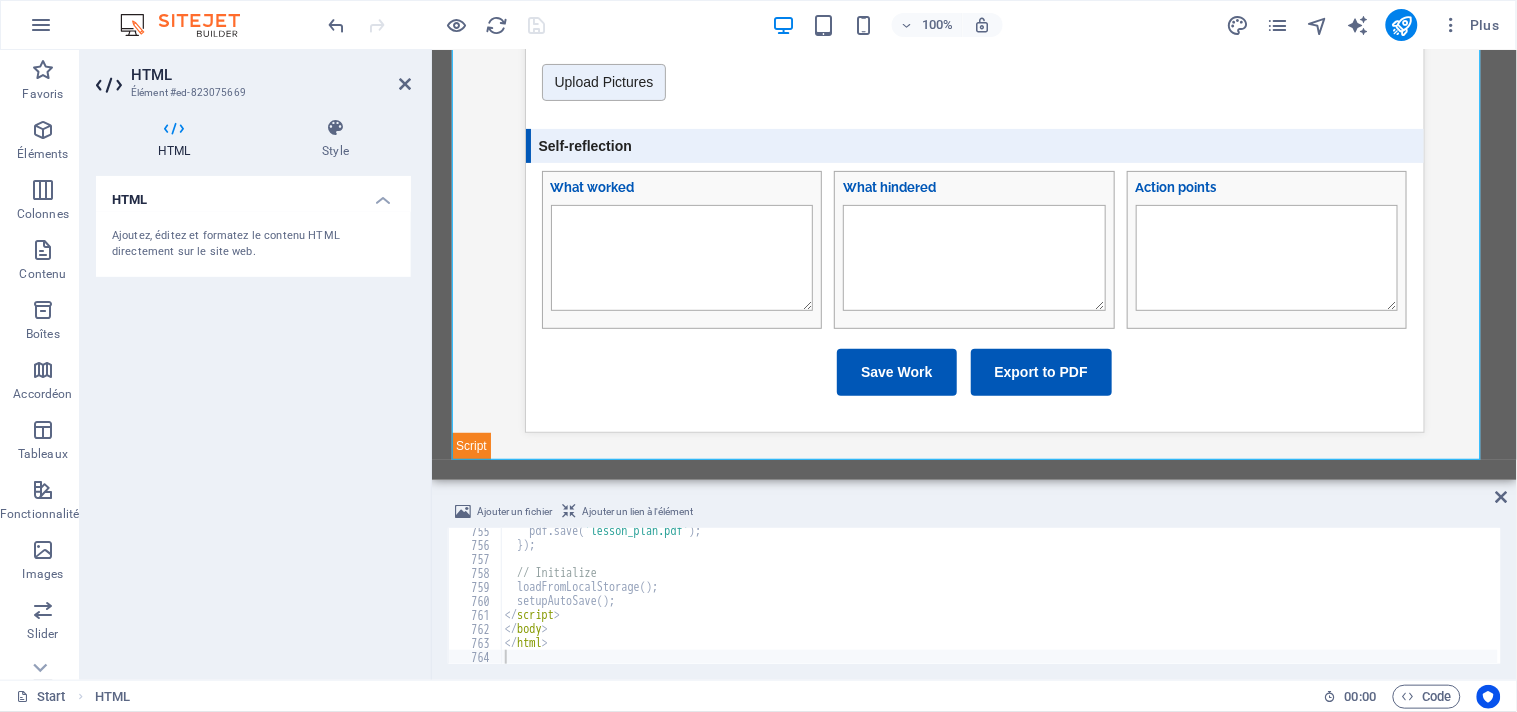 drag, startPoint x: 1511, startPoint y: 422, endPoint x: 1932, endPoint y: 536, distance: 436.16168 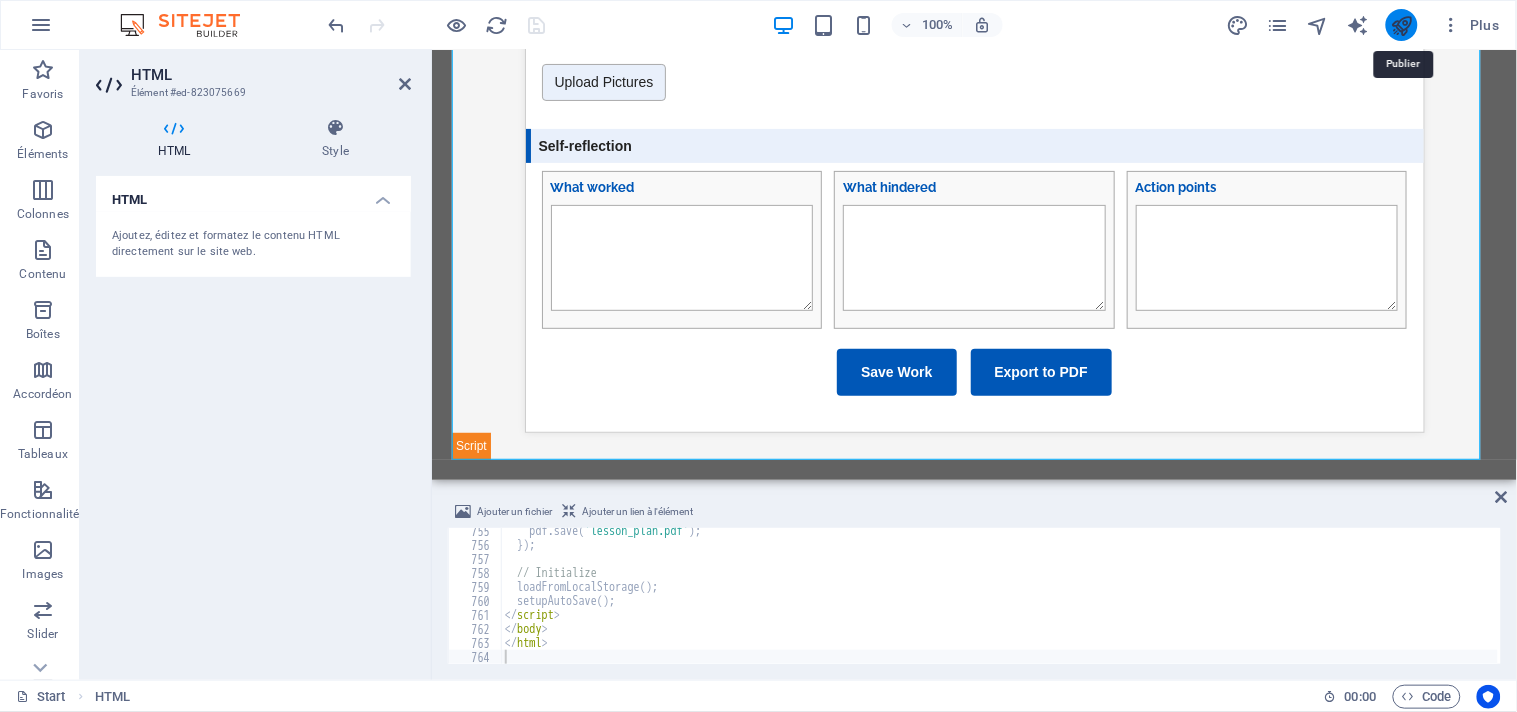 click at bounding box center (1401, 25) 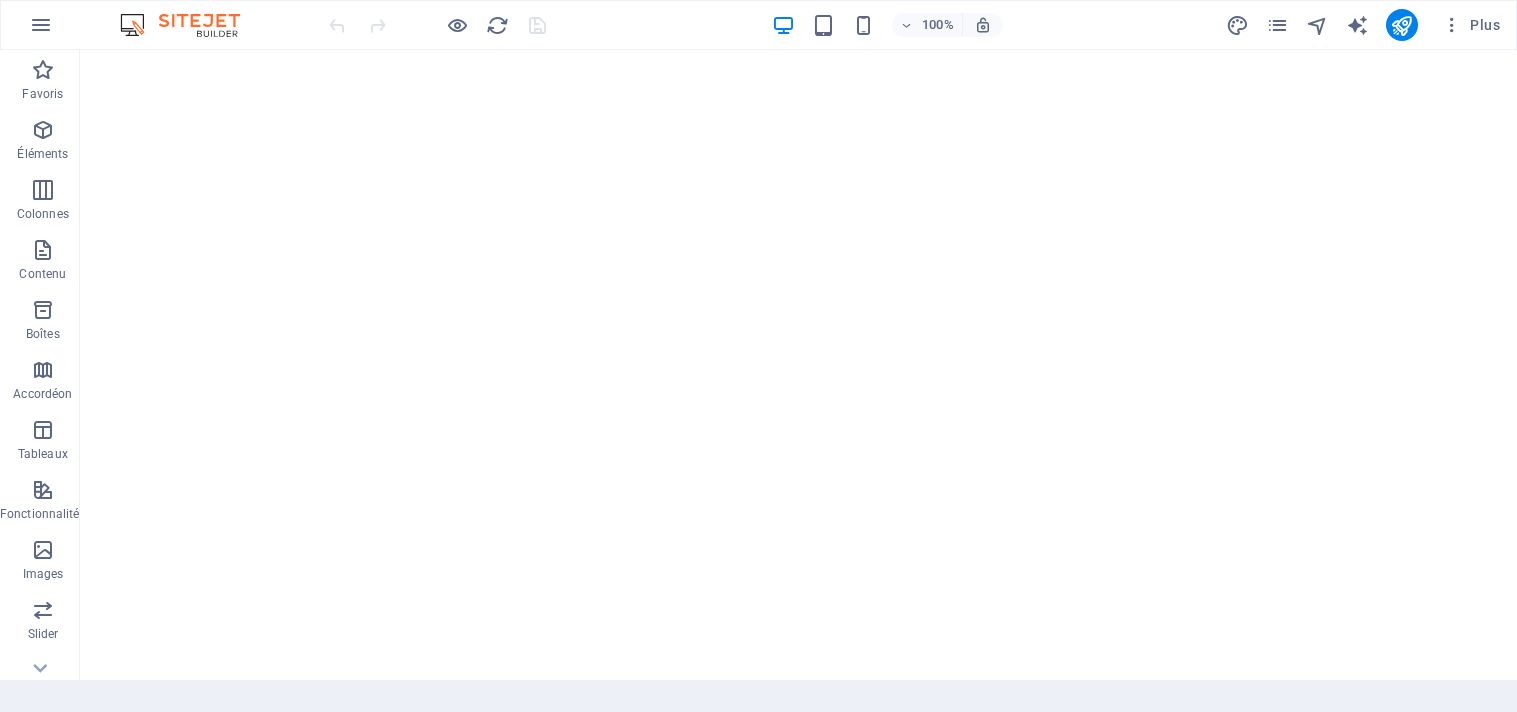 scroll, scrollTop: 0, scrollLeft: 0, axis: both 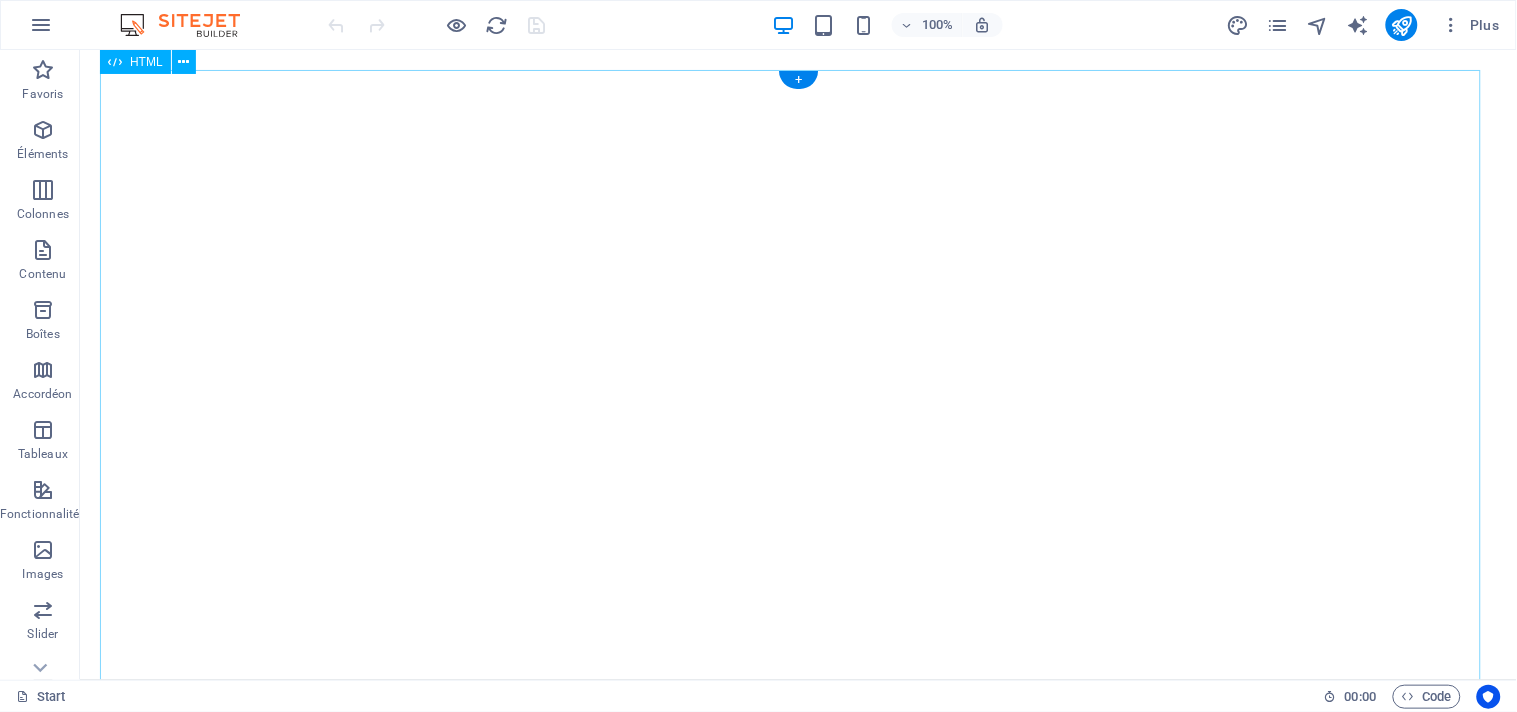 select 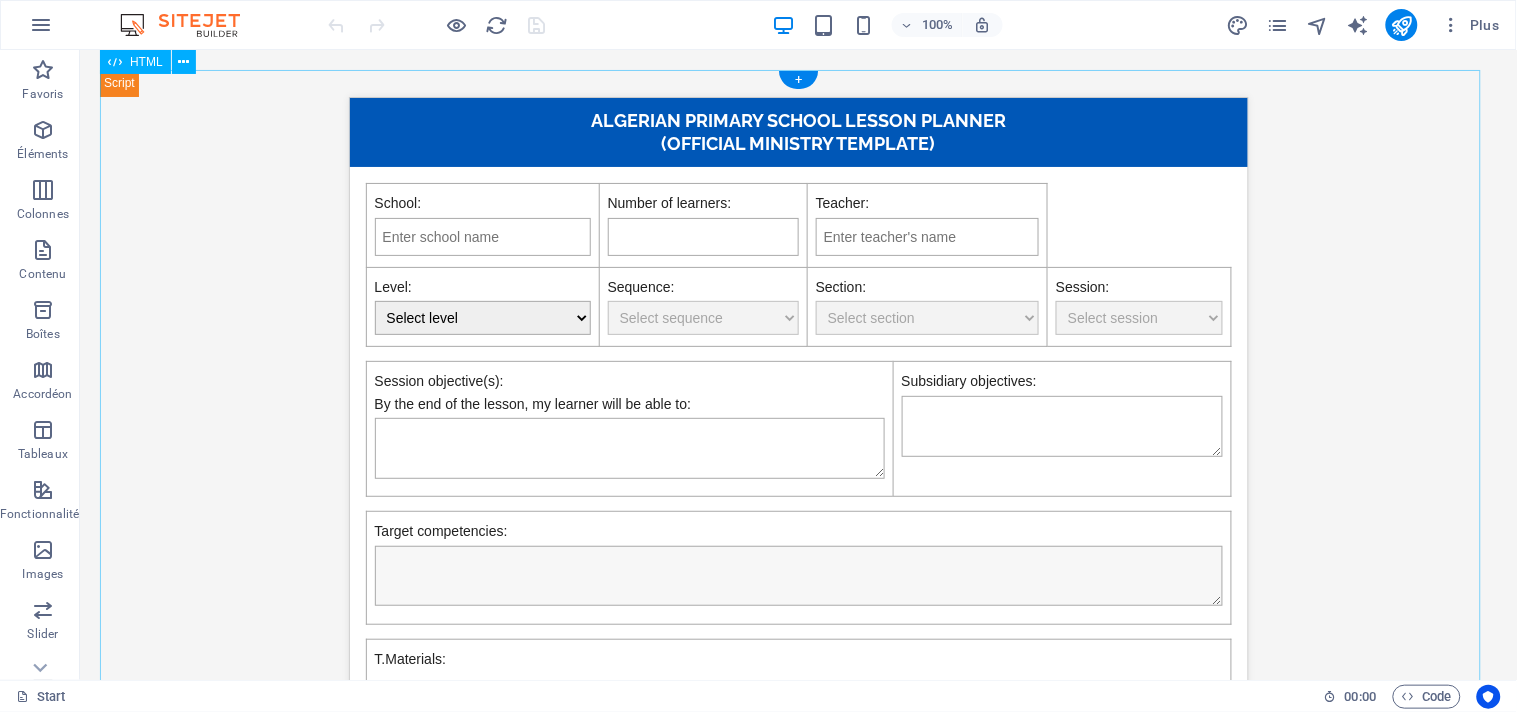 scroll, scrollTop: 0, scrollLeft: 0, axis: both 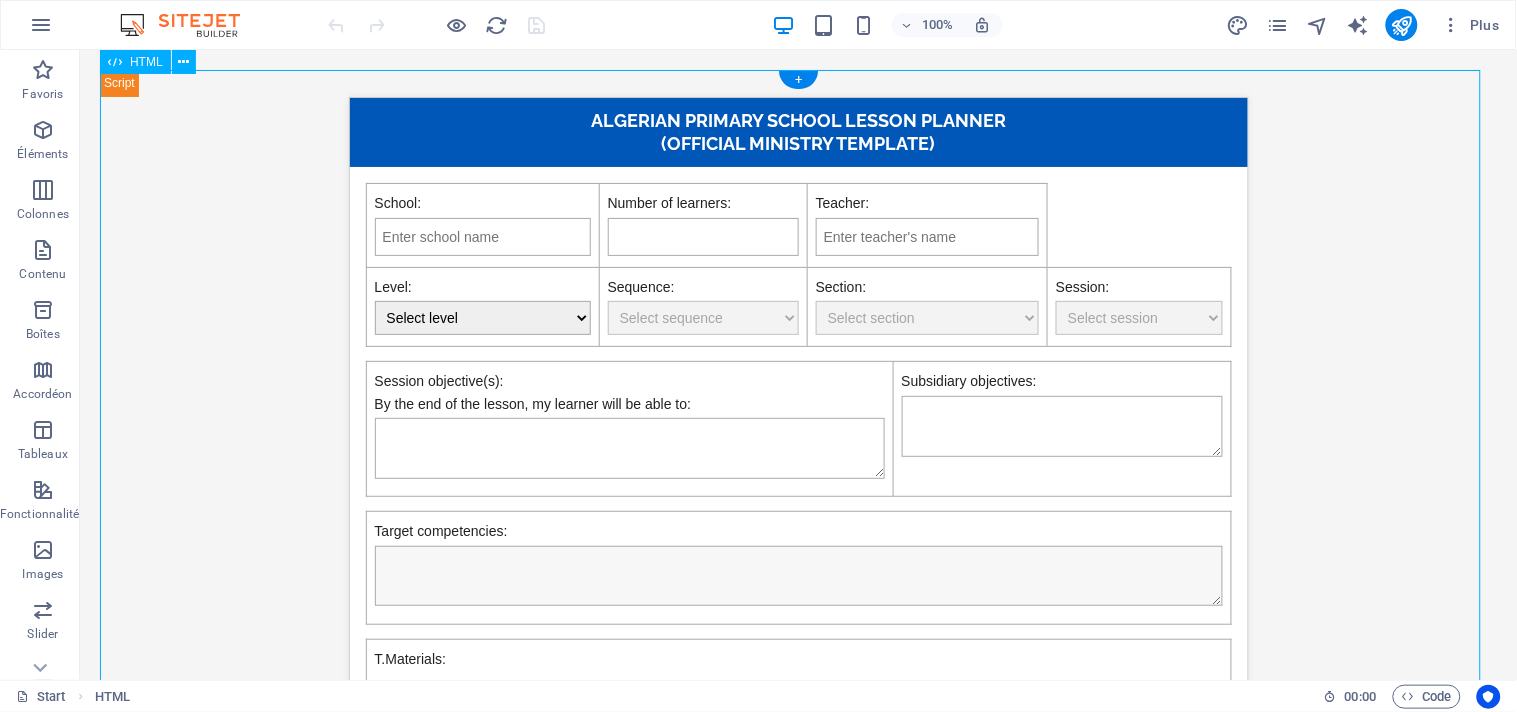 click on "[COUNTRY] Primary School Lesson Planner (Official Template)
✓ Work Saved
[COUNTRY] Primary School Lesson Planner (Official Ministry Template)
School:
Number of learners:
Teacher:  [NAME]
Level:  Select level 3 4 5
Sequence:  Select sequence
Section:  Select section
Session:  Select session
Session objective(s): By the end of the lesson, my learner will be able to:
Subsidiary objectives:
Target competencies:
T.Materials:
Course book
Flash cards
Pictures
White board
Projector
Tablet
Speakers
Other:
Domain:
Oral Comprehension
Oral Production
Written Comprehension
Written Production" at bounding box center [797, 1289] 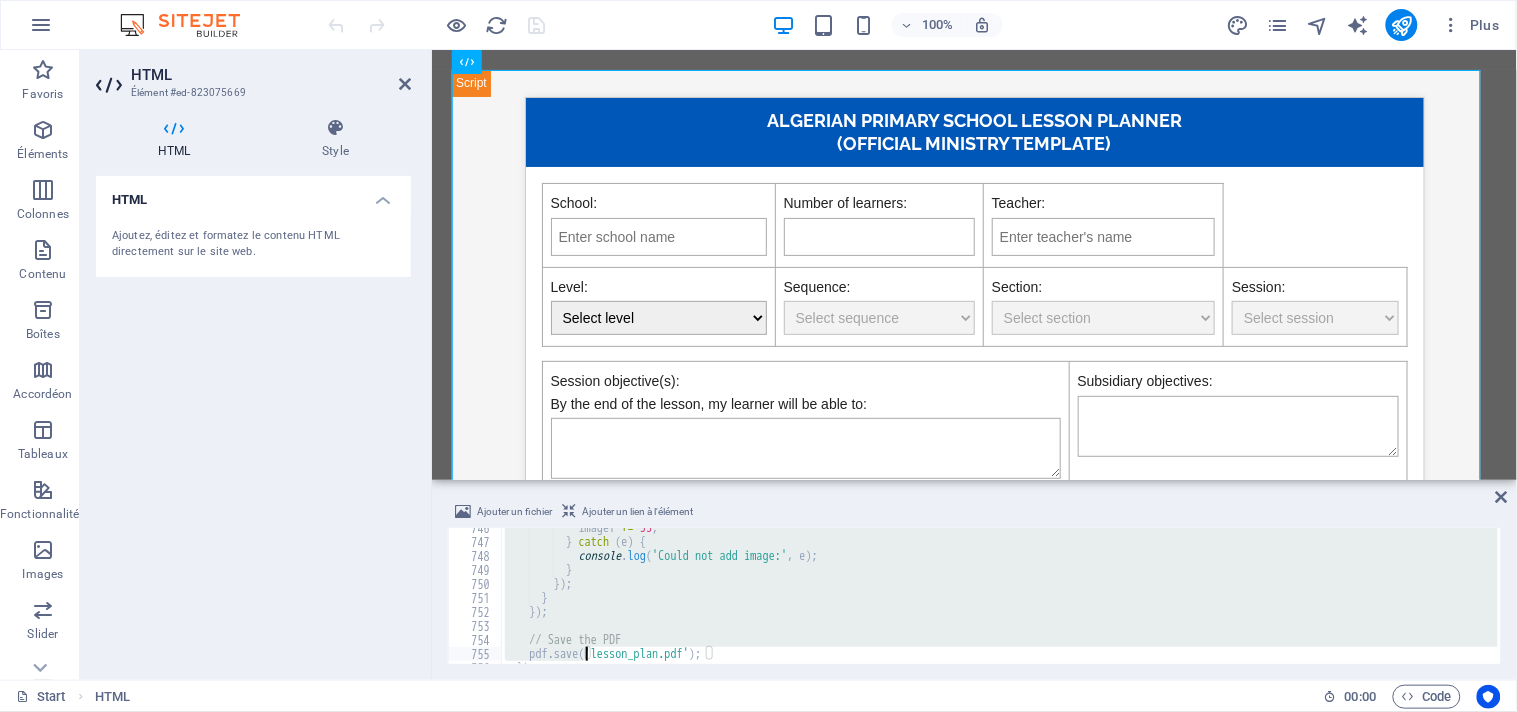 scroll, scrollTop: 10562, scrollLeft: 0, axis: vertical 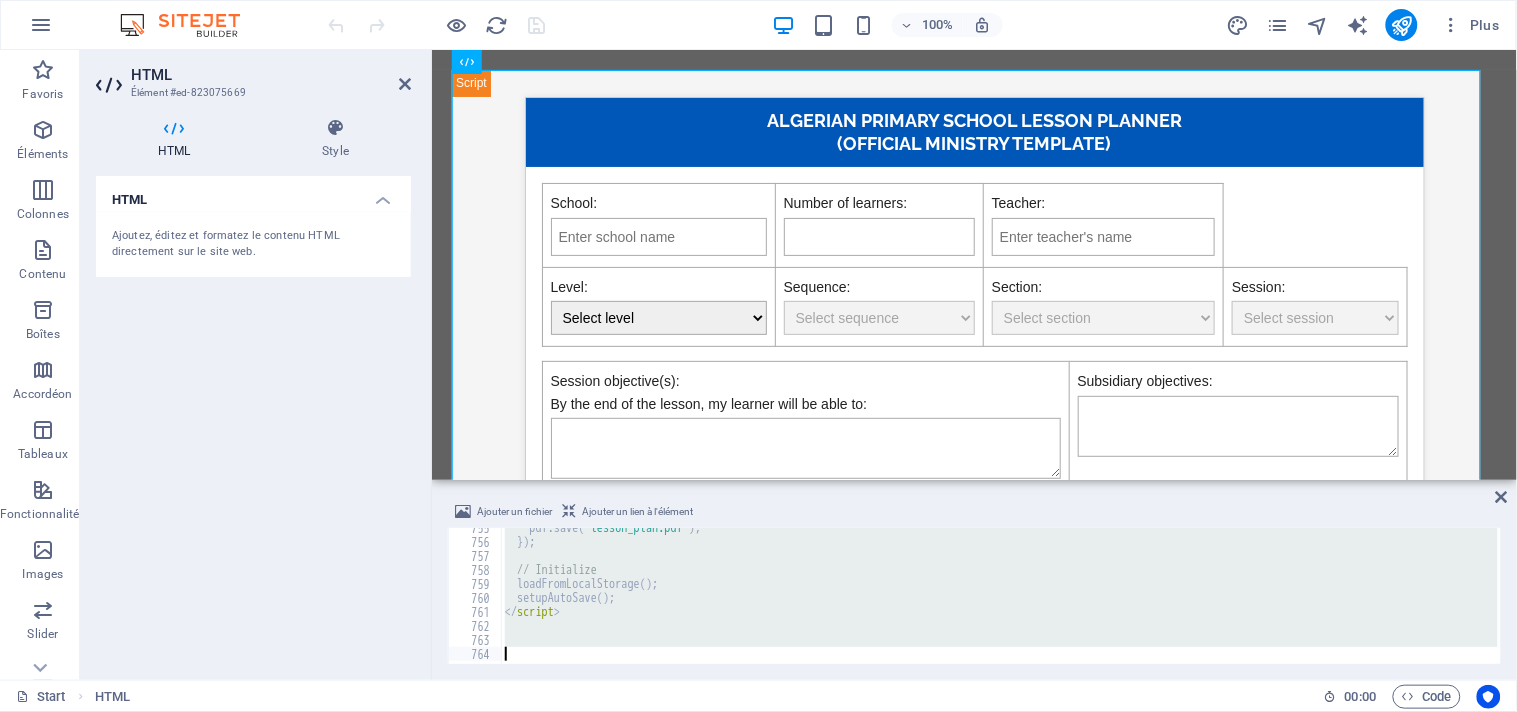 drag, startPoint x: 514, startPoint y: 532, endPoint x: 586, endPoint y: 755, distance: 234.33524 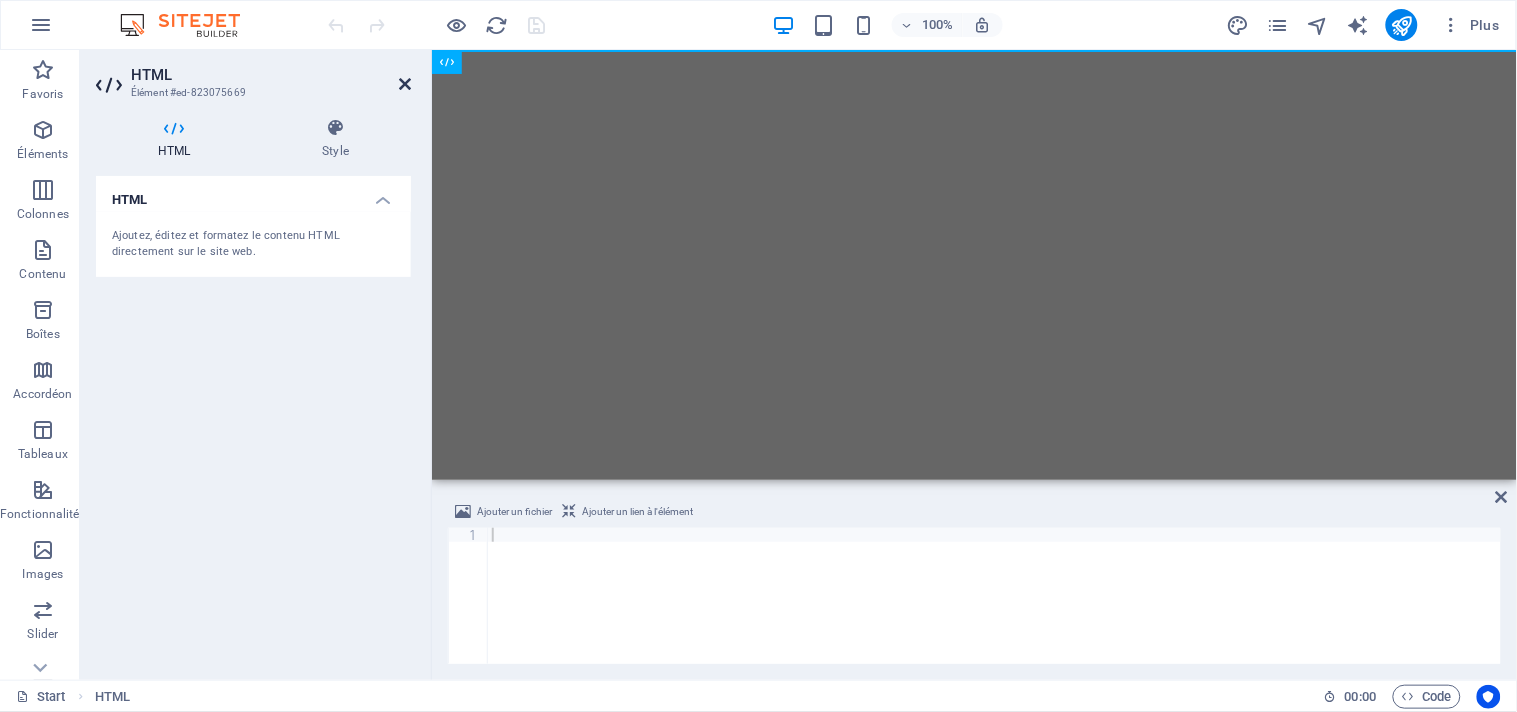 click at bounding box center [405, 84] 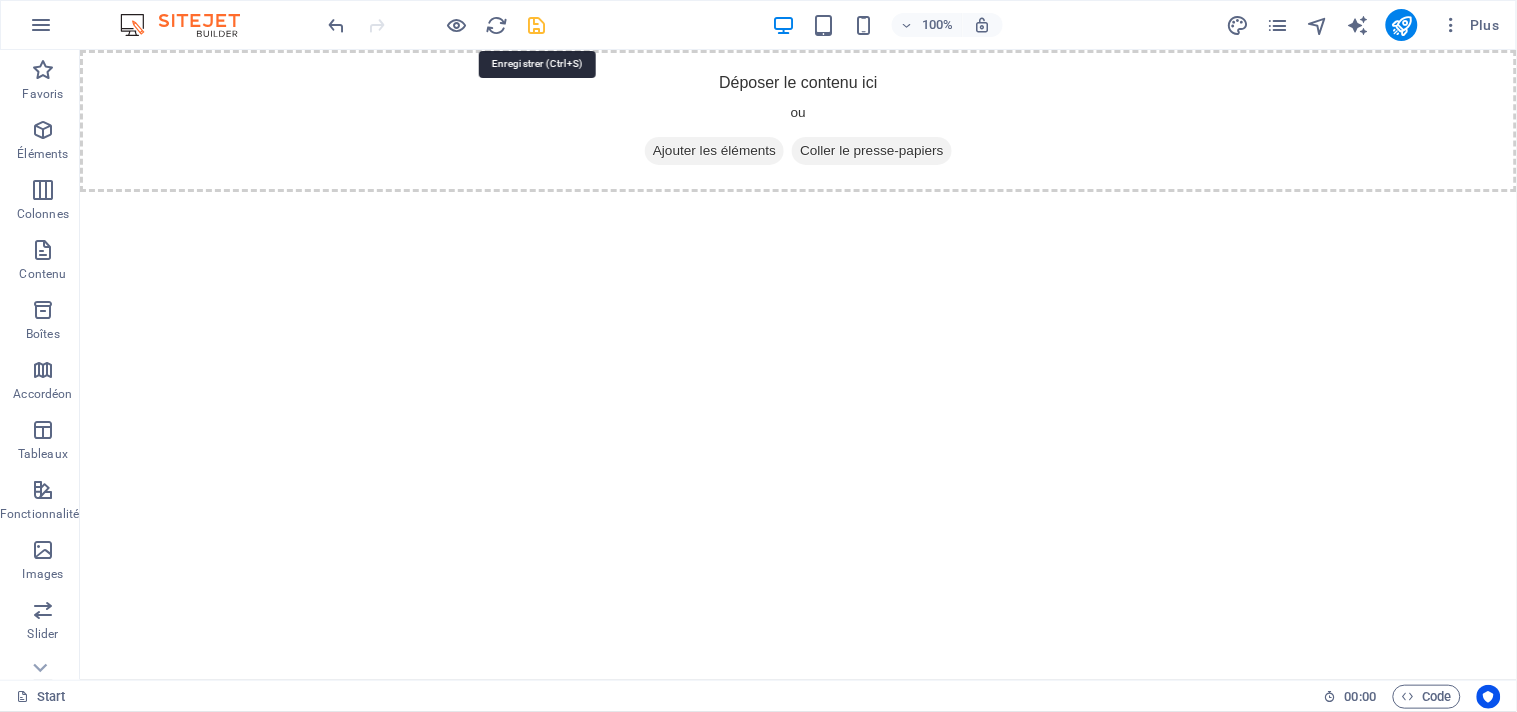 click at bounding box center (537, 25) 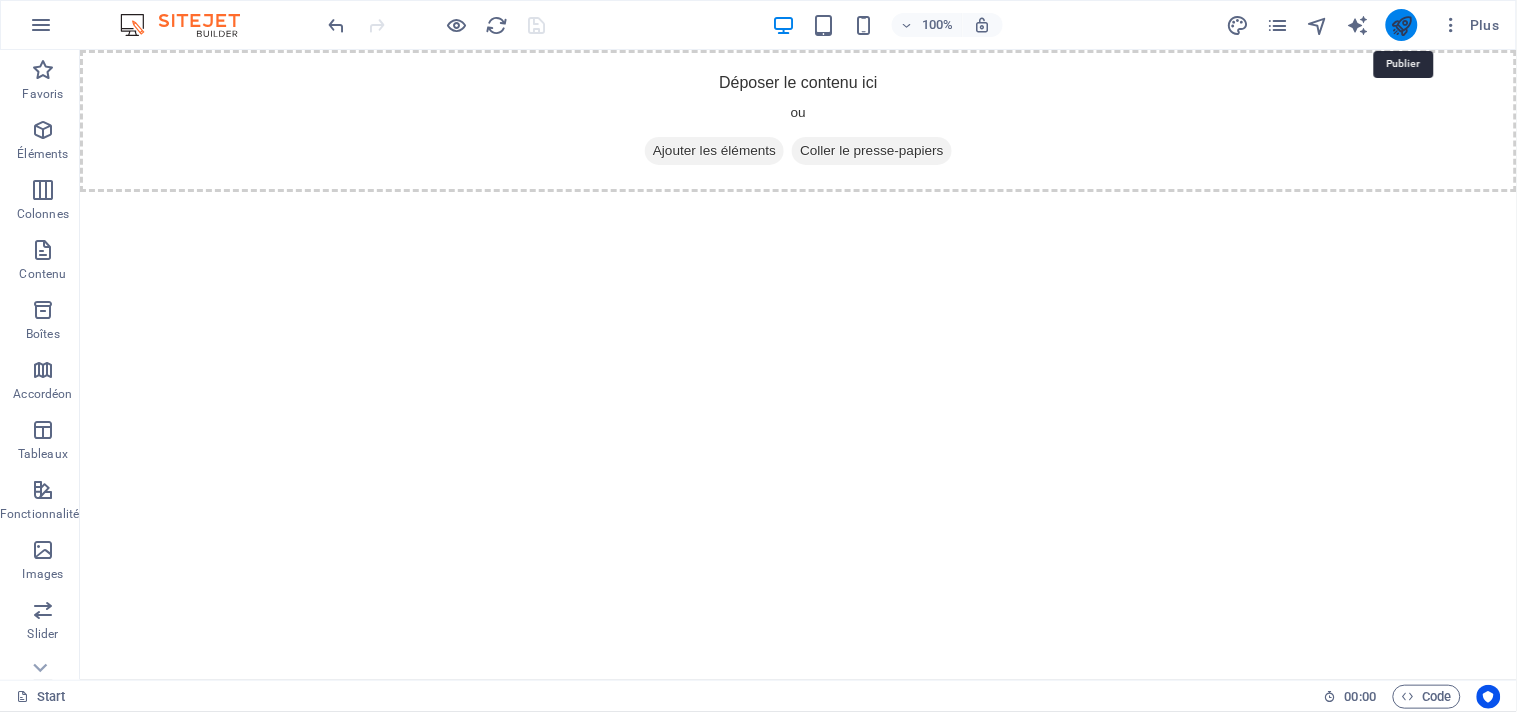 drag, startPoint x: 1403, startPoint y: 21, endPoint x: 1212, endPoint y: 21, distance: 191 